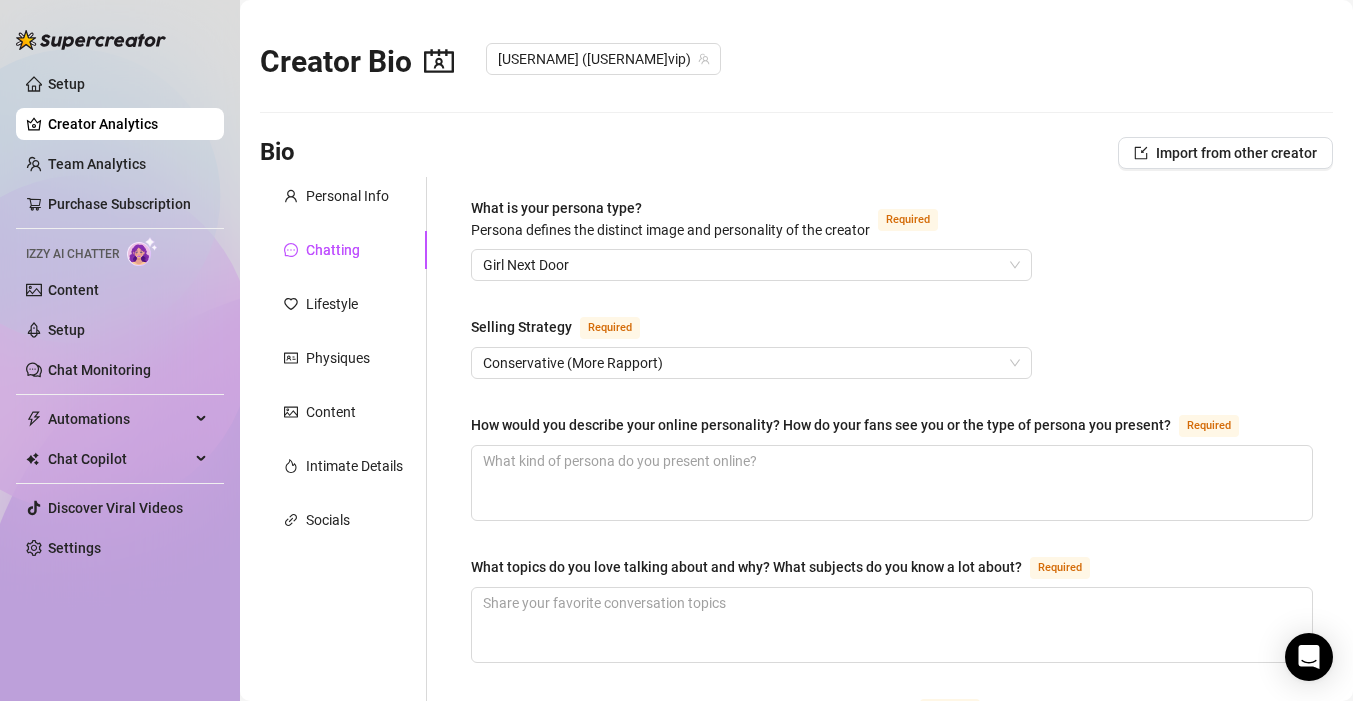 scroll, scrollTop: 0, scrollLeft: 0, axis: both 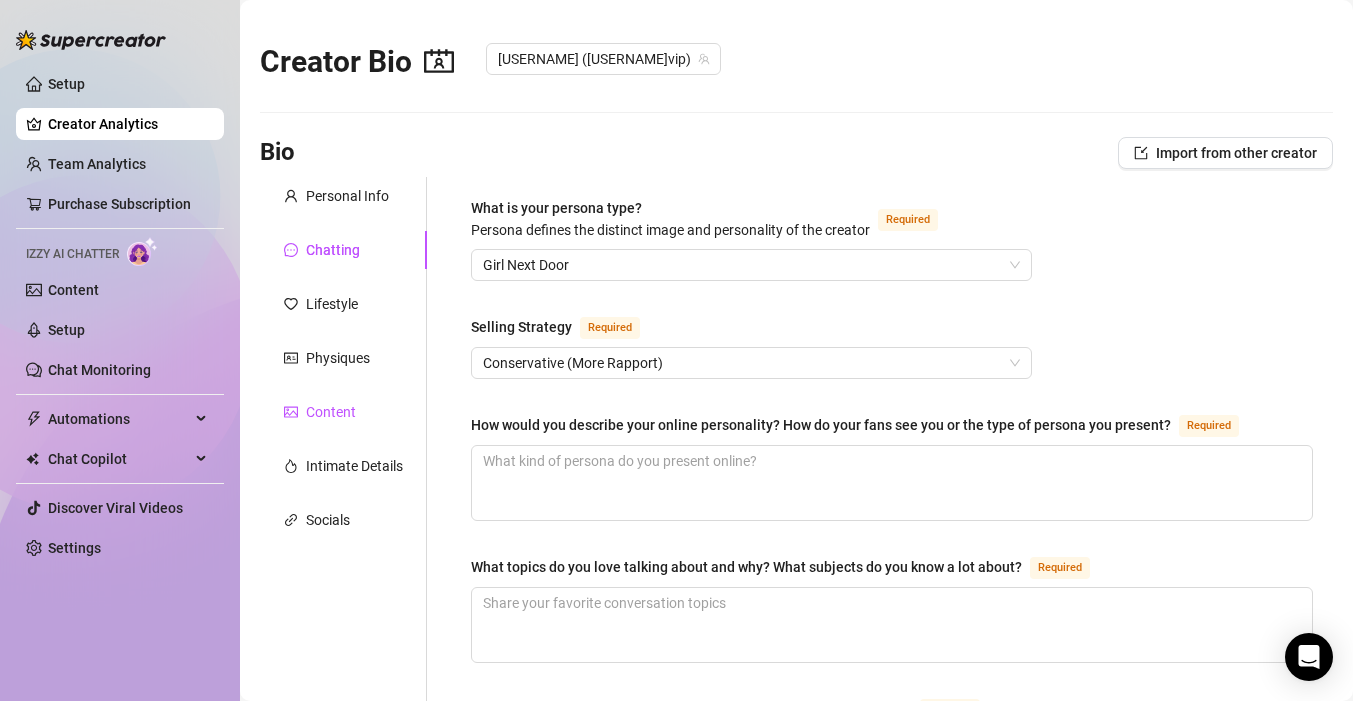 click on "Content" at bounding box center [331, 412] 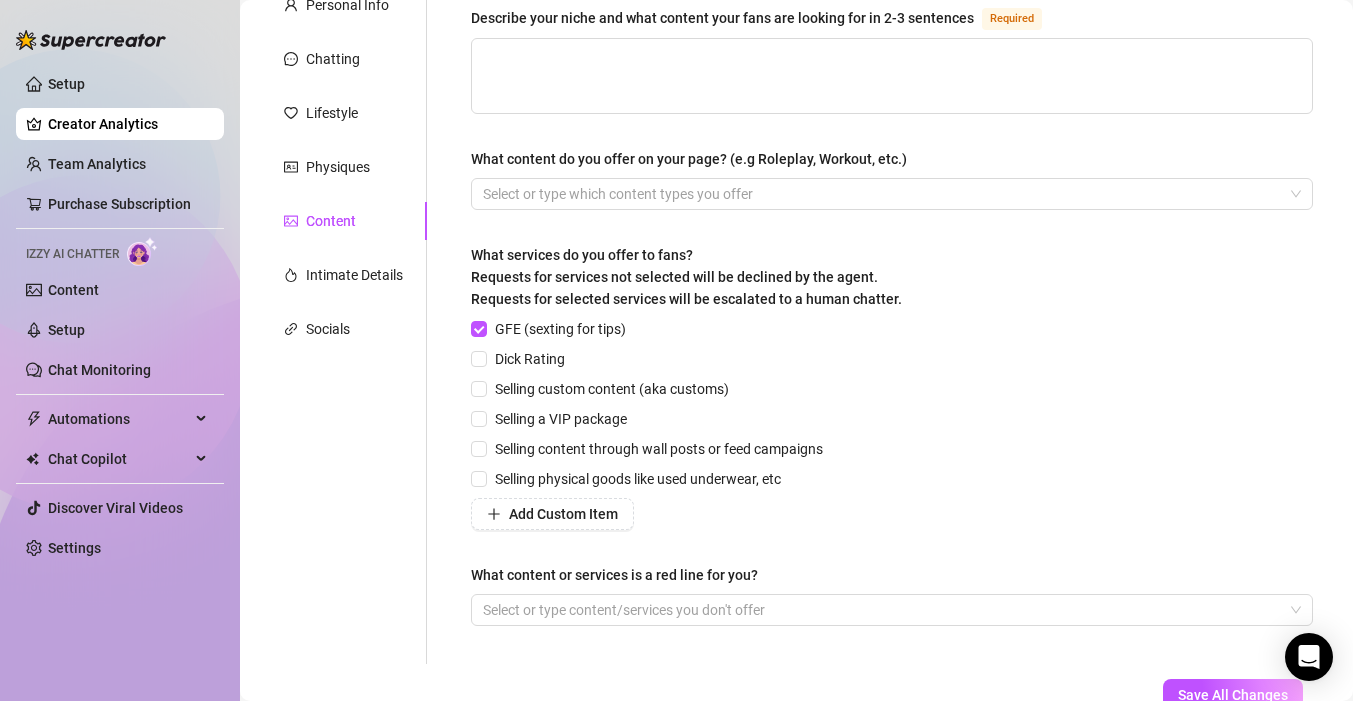 scroll, scrollTop: 328, scrollLeft: 0, axis: vertical 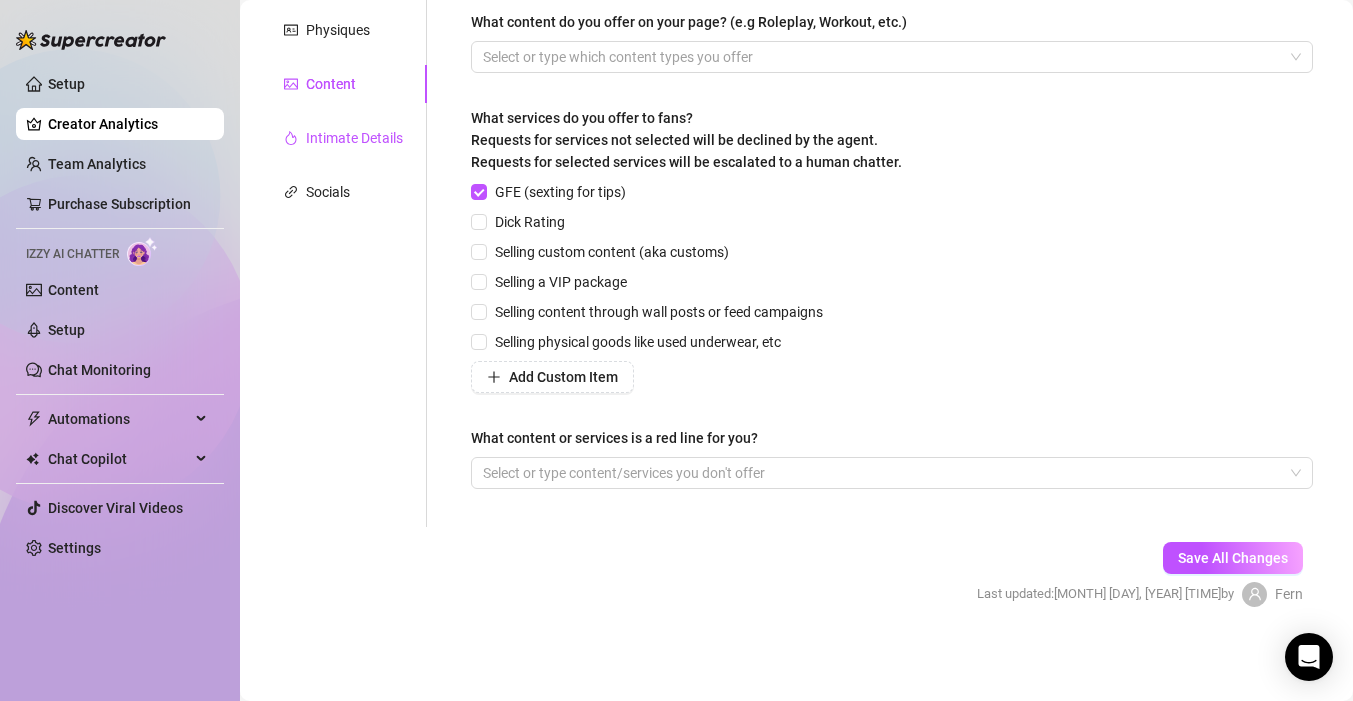 click on "Intimate Details" at bounding box center [354, 138] 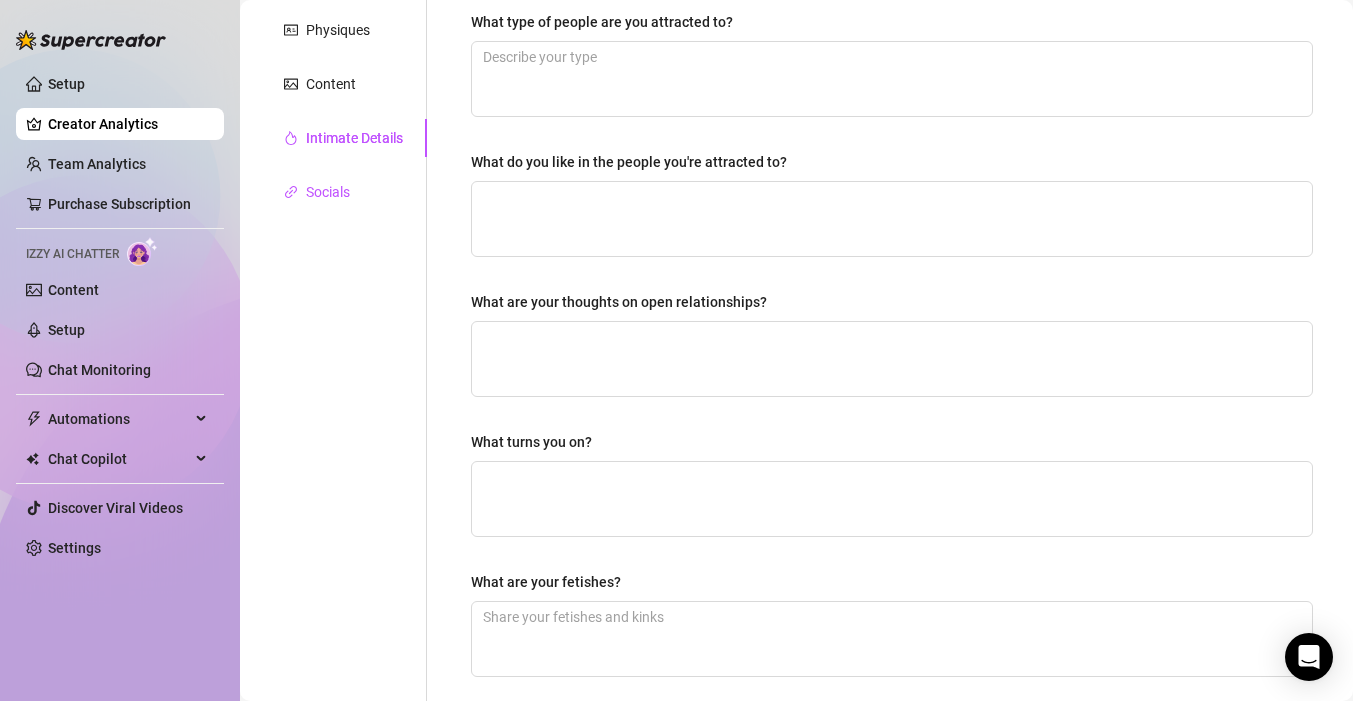 click on "Socials" at bounding box center [328, 192] 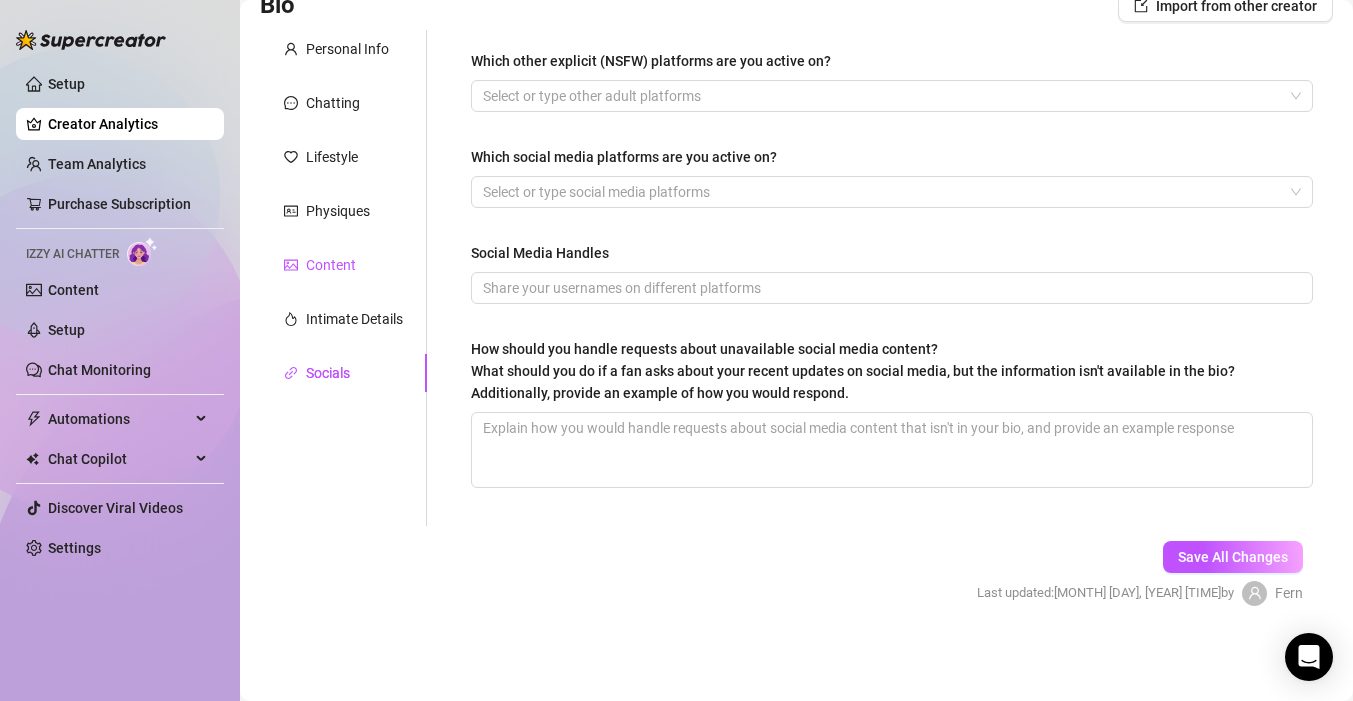 click on "Content" at bounding box center (331, 265) 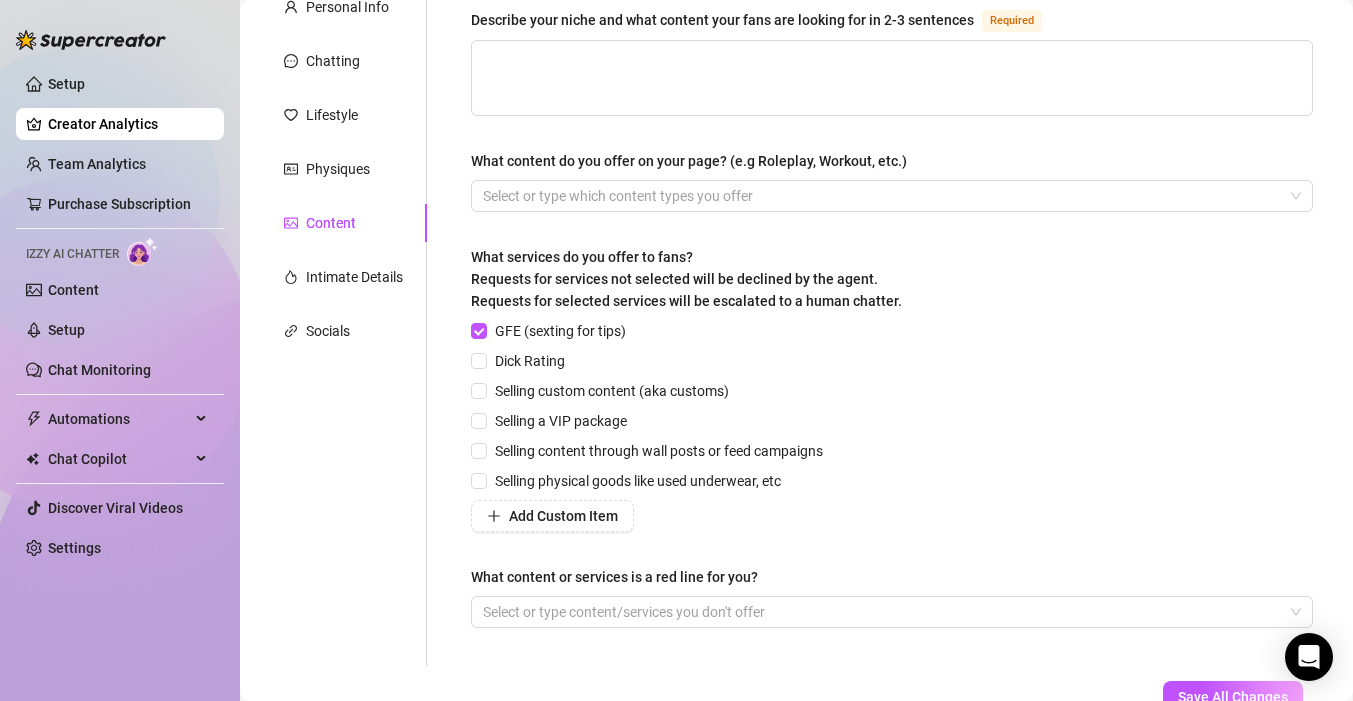 scroll, scrollTop: 197, scrollLeft: 0, axis: vertical 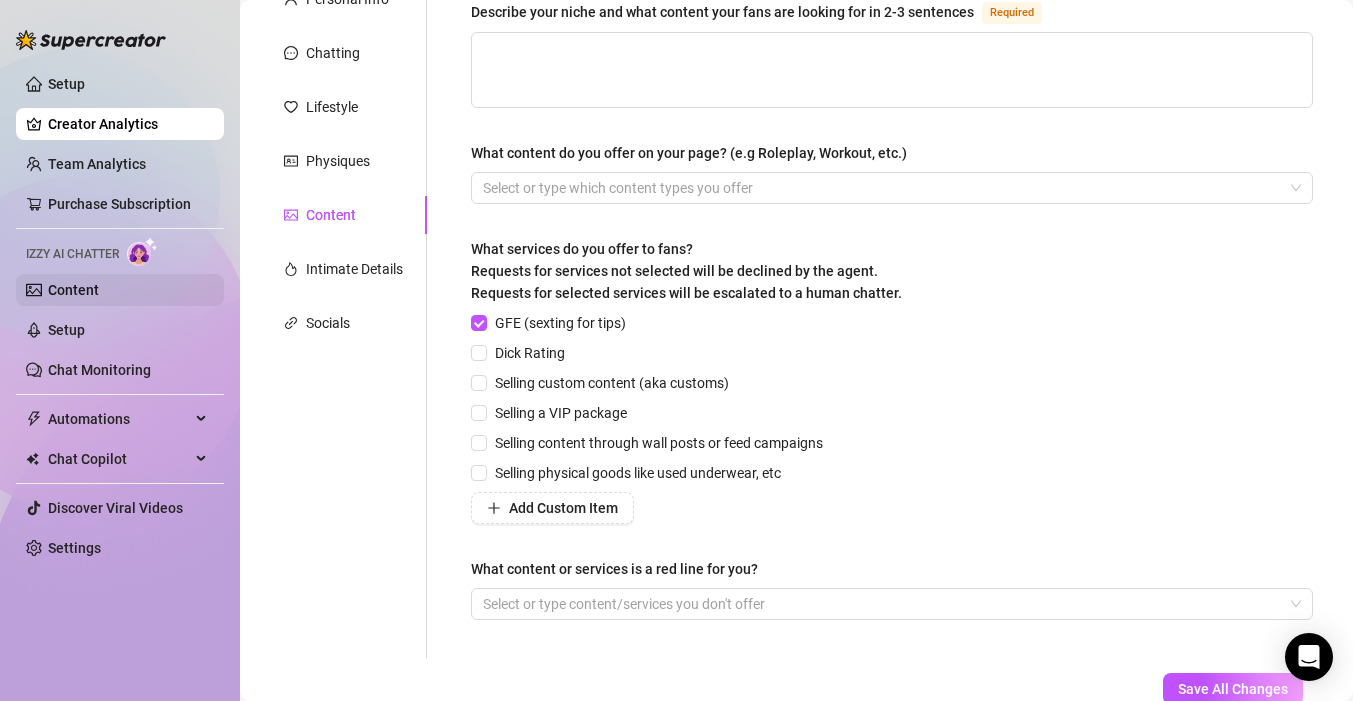 click on "Content" at bounding box center (73, 290) 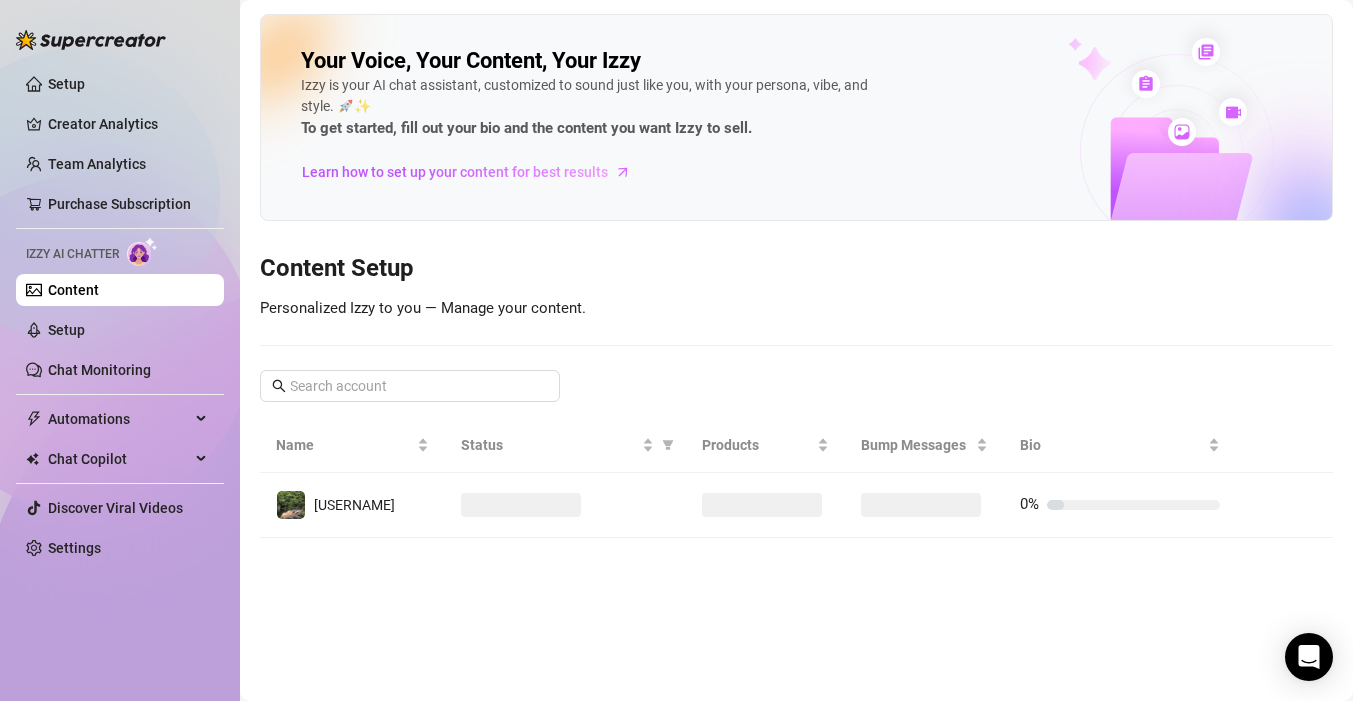 scroll, scrollTop: 0, scrollLeft: 0, axis: both 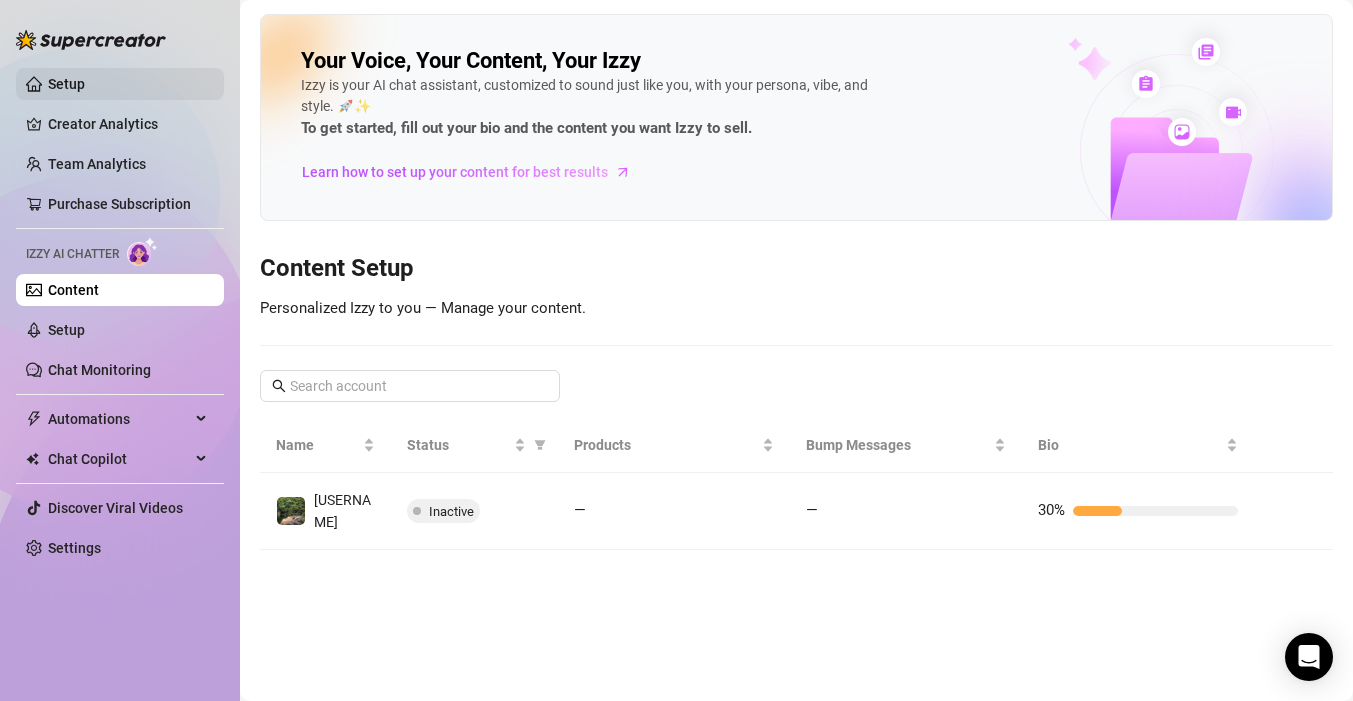 click on "Setup" at bounding box center (66, 84) 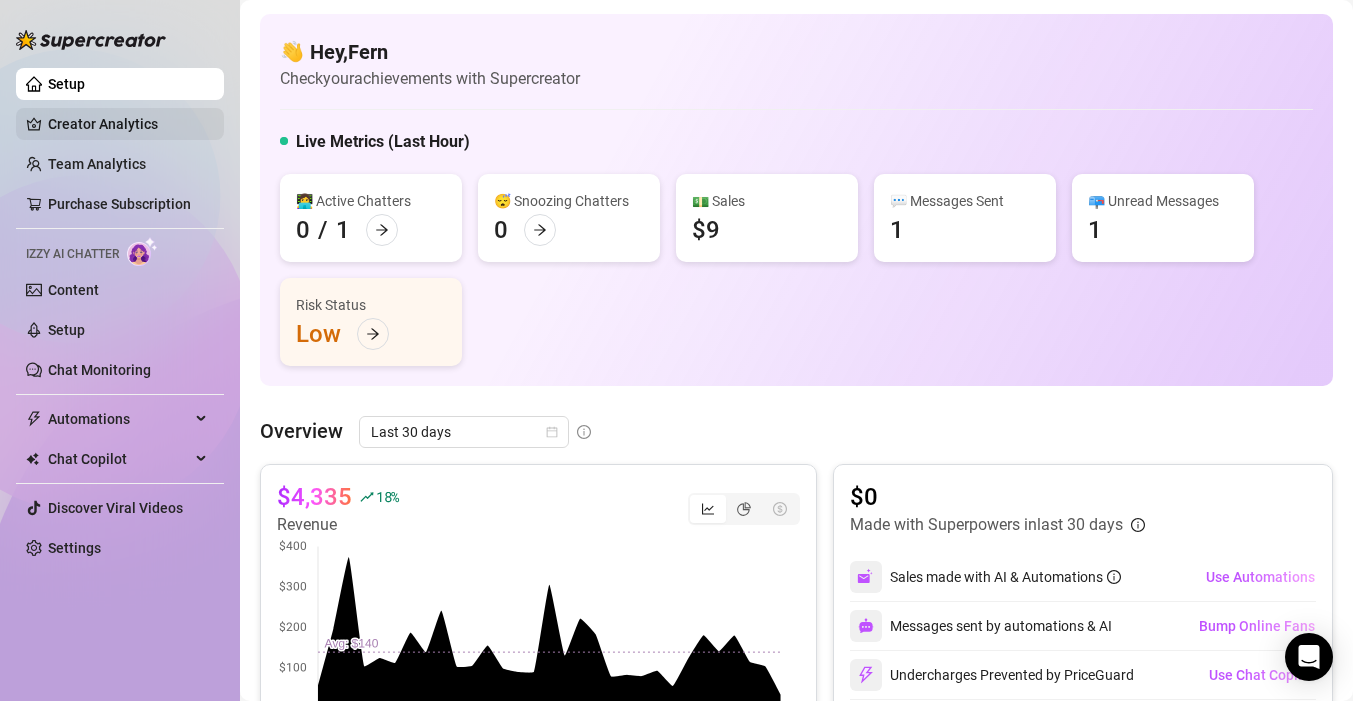 click on "Creator Analytics" at bounding box center (128, 124) 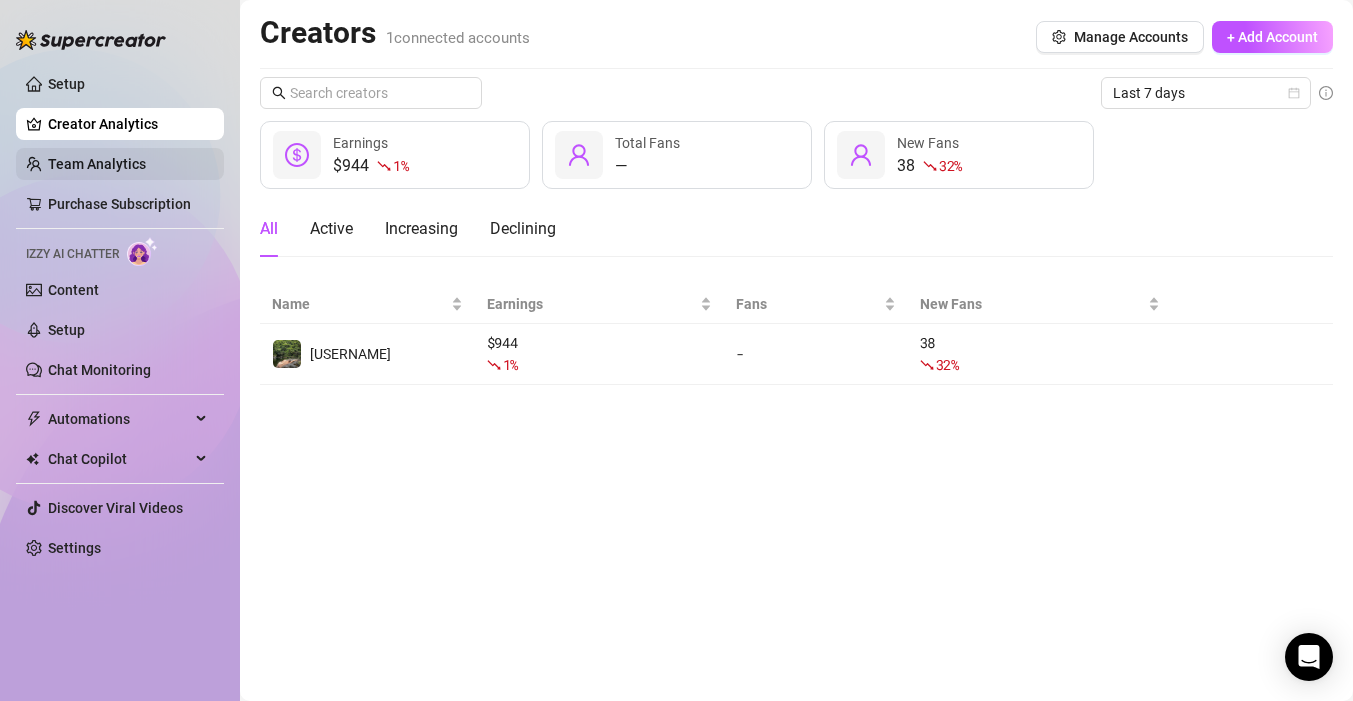 click on "Team Analytics" at bounding box center [97, 164] 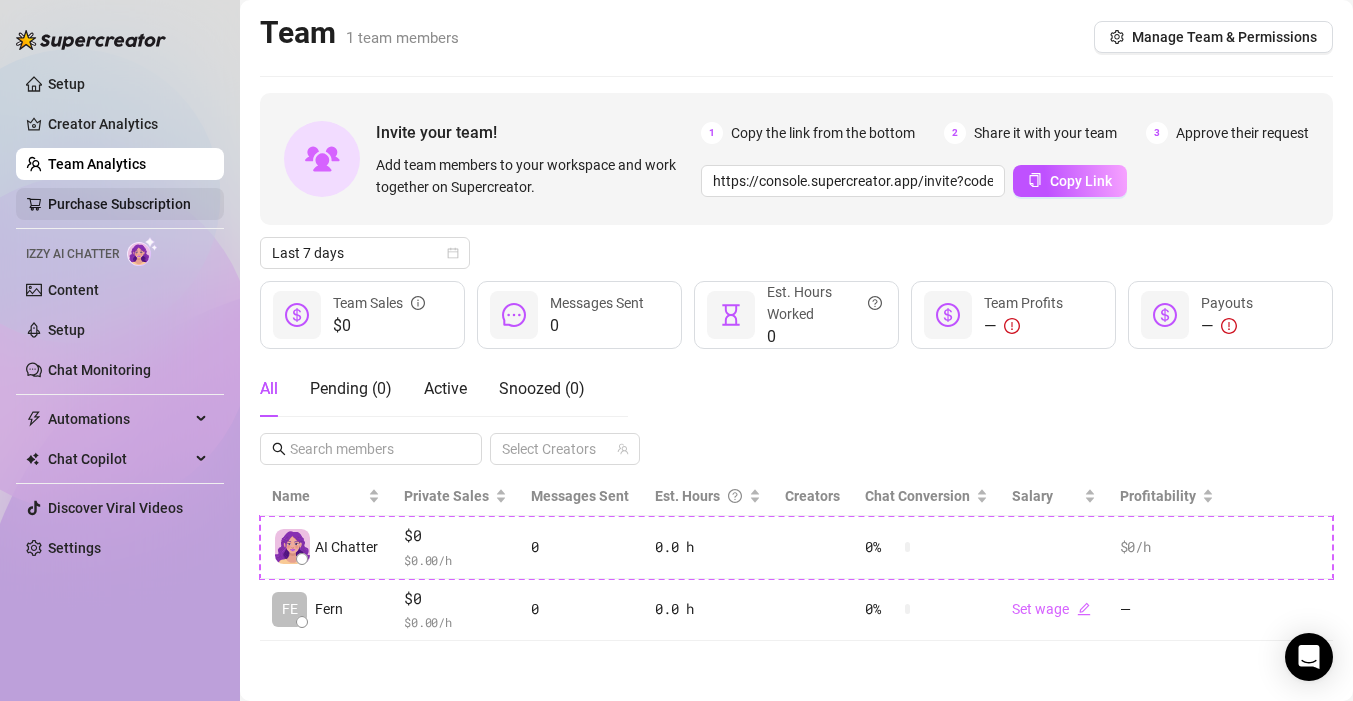 click on "Purchase Subscription" at bounding box center [119, 204] 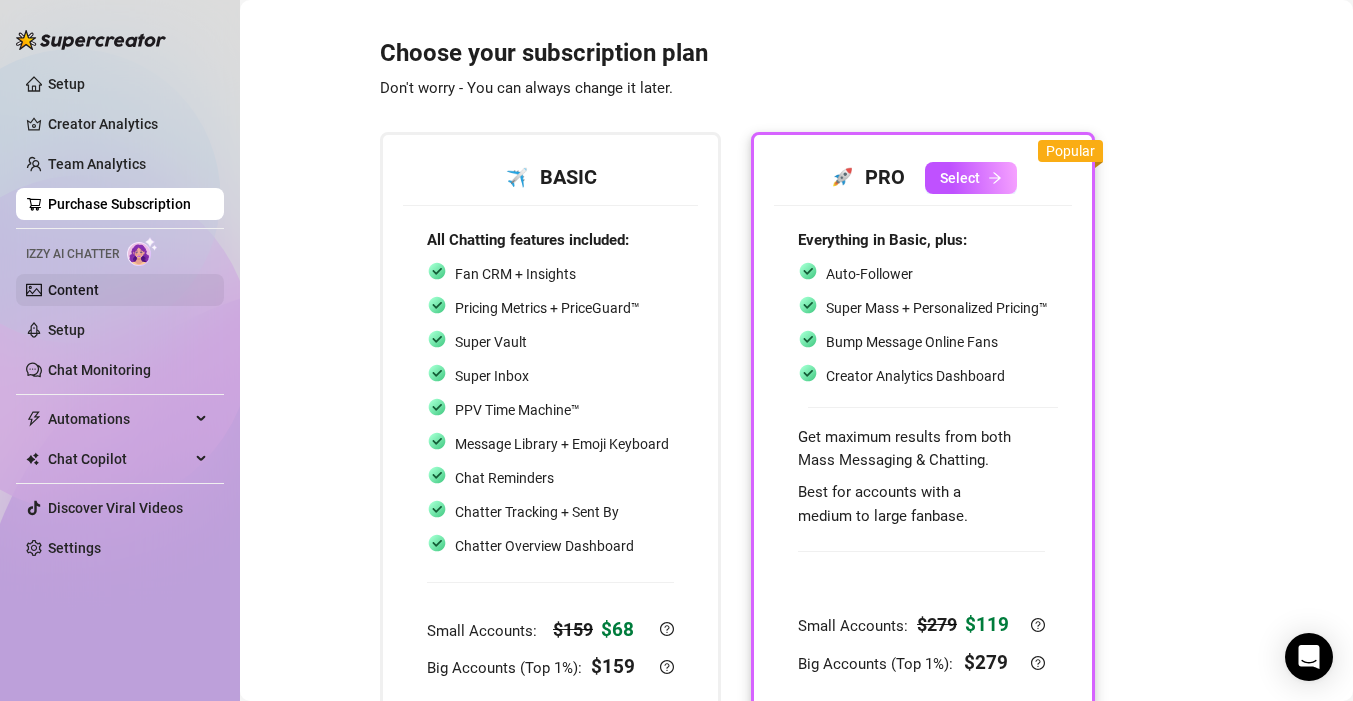 click on "Content" at bounding box center (73, 290) 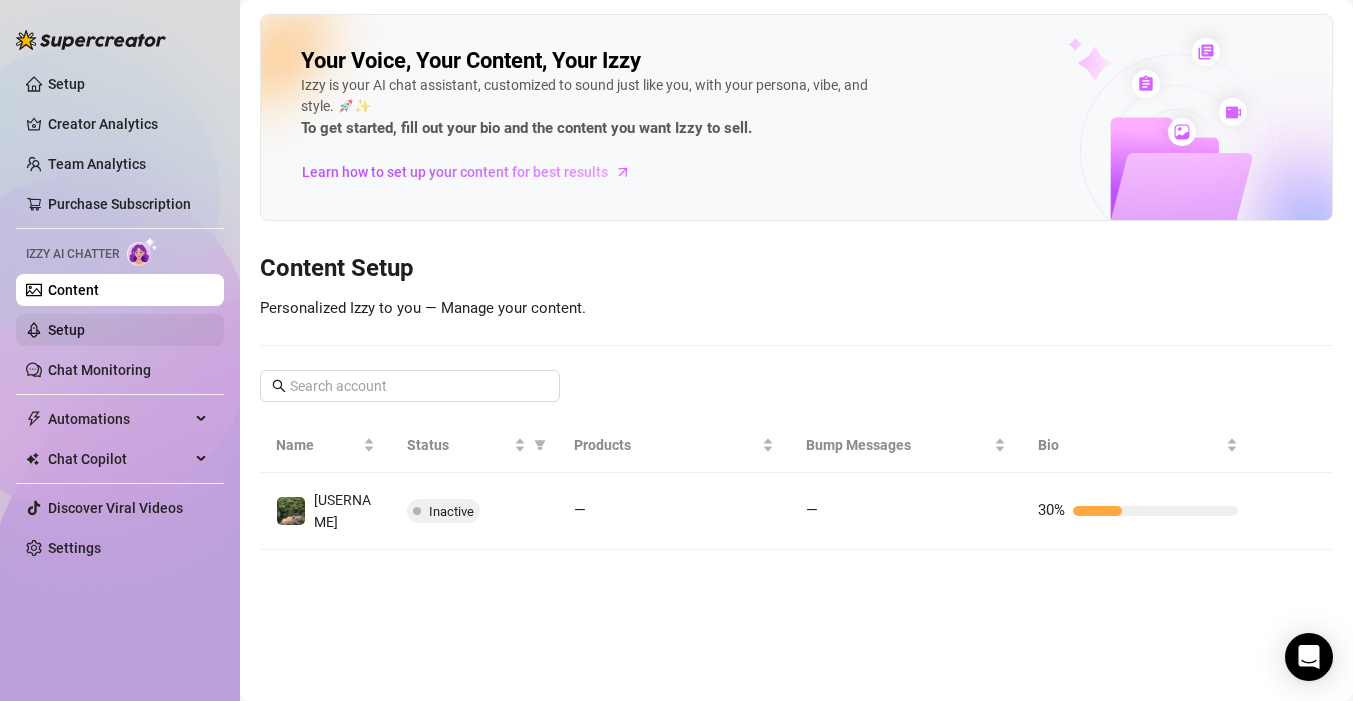 click on "Setup" at bounding box center [66, 330] 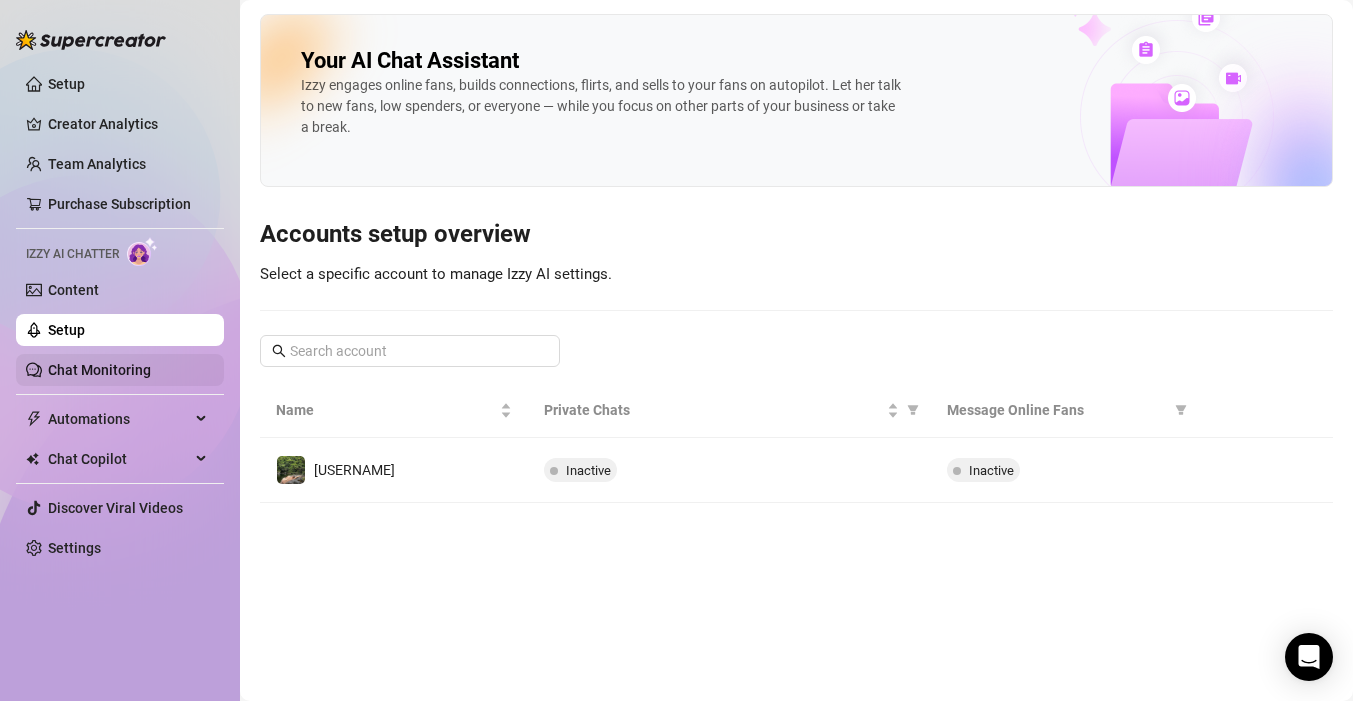 click on "Chat Monitoring" at bounding box center [99, 370] 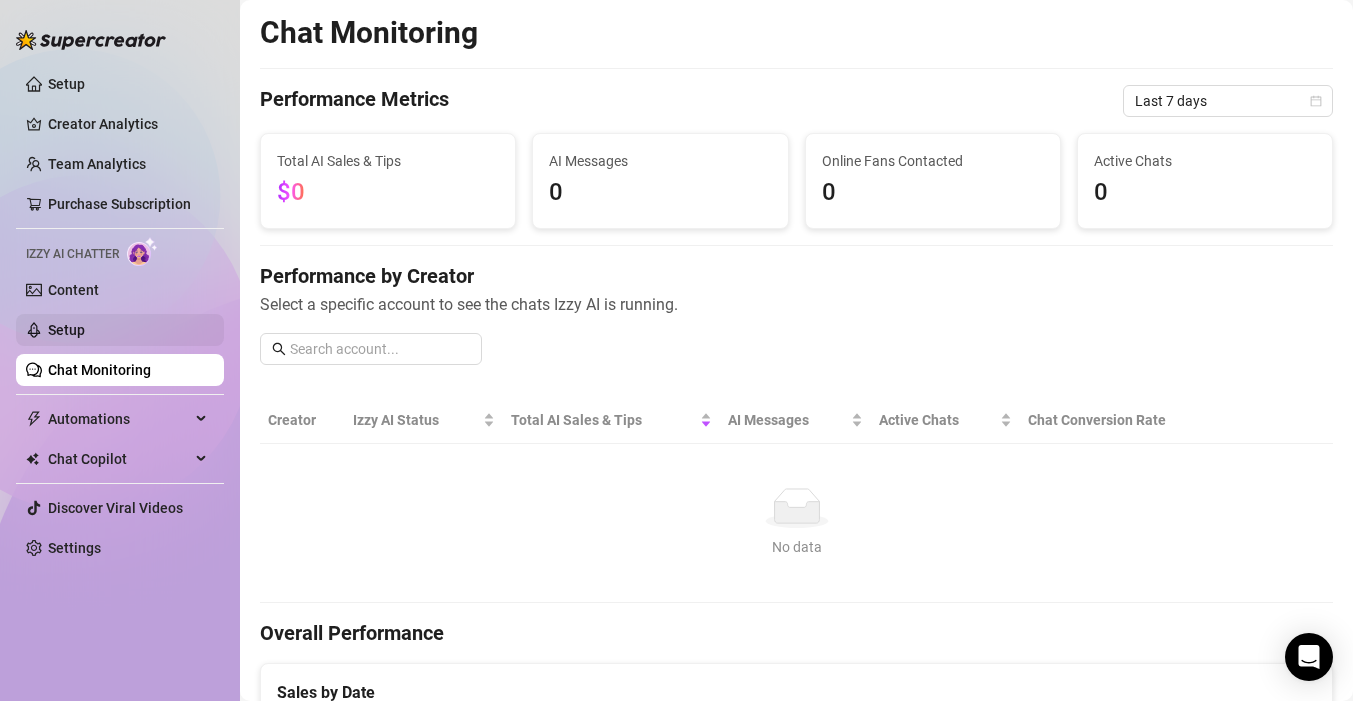 click on "Setup" at bounding box center (66, 330) 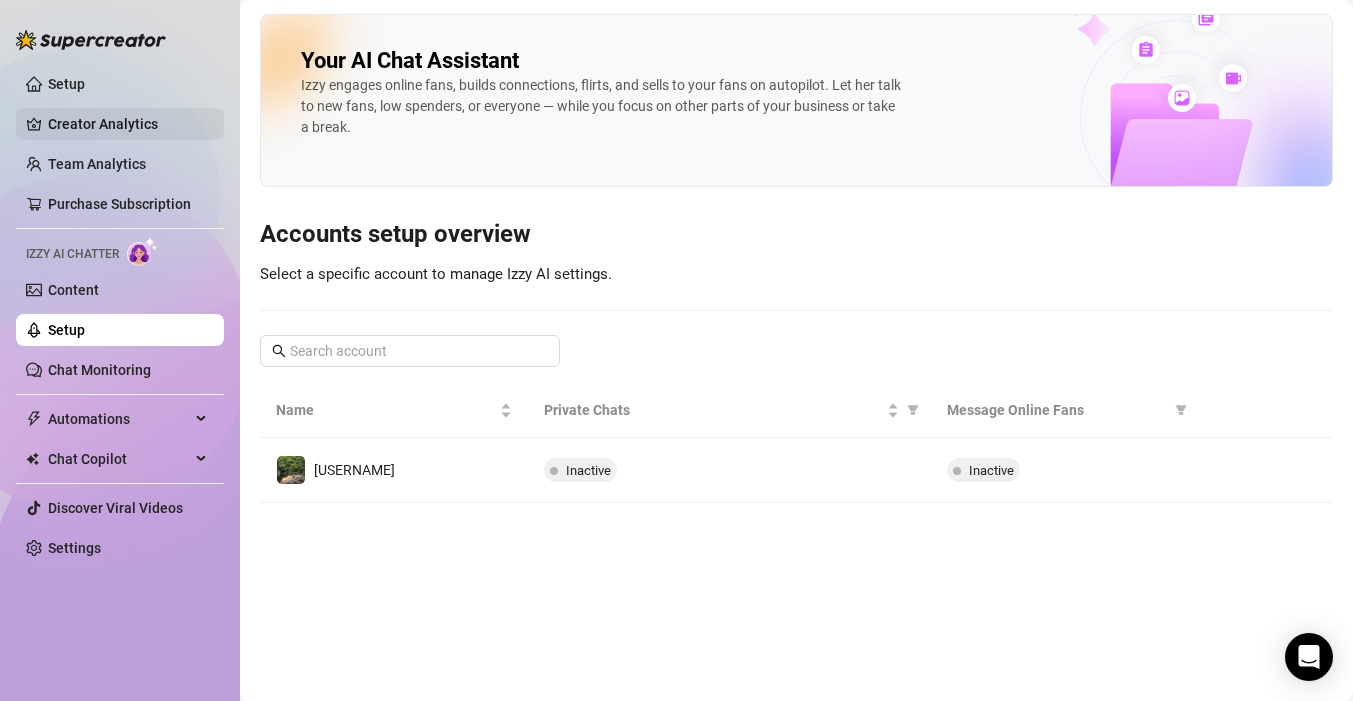 click on "Creator Analytics" at bounding box center (128, 124) 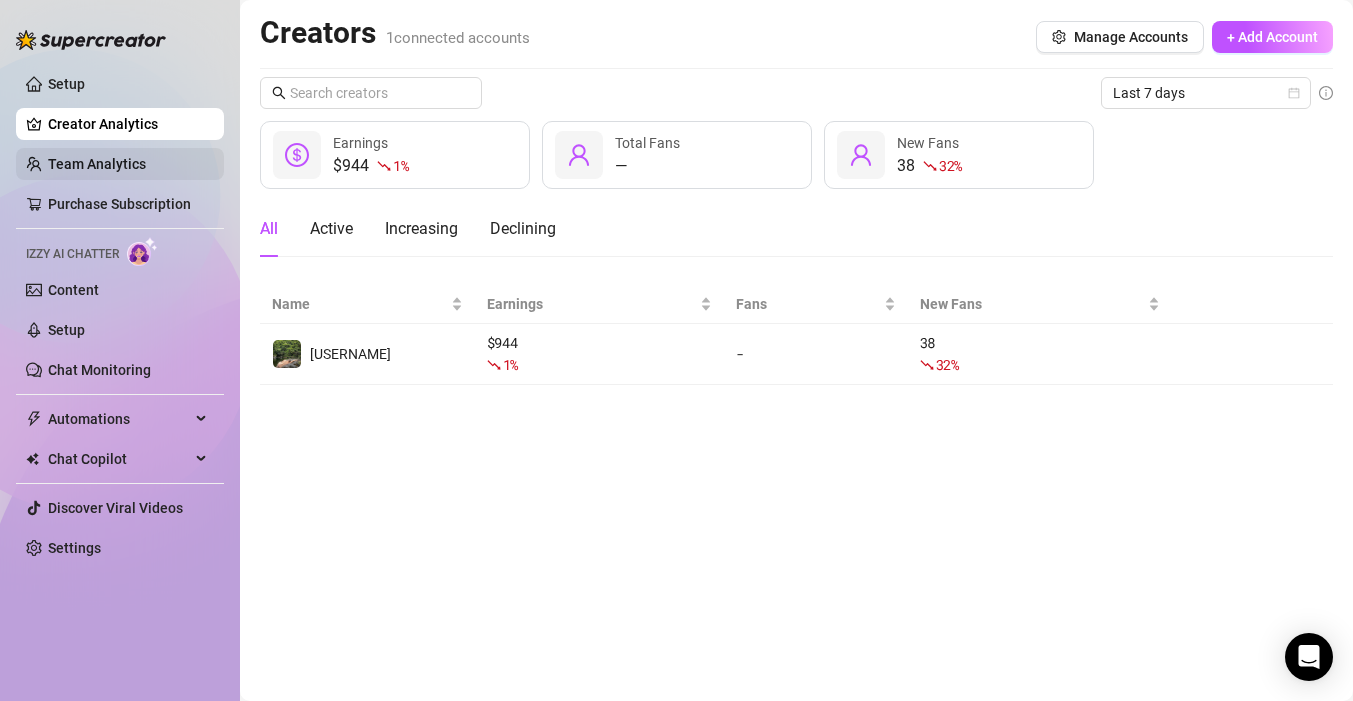 click on "Team Analytics" at bounding box center [97, 164] 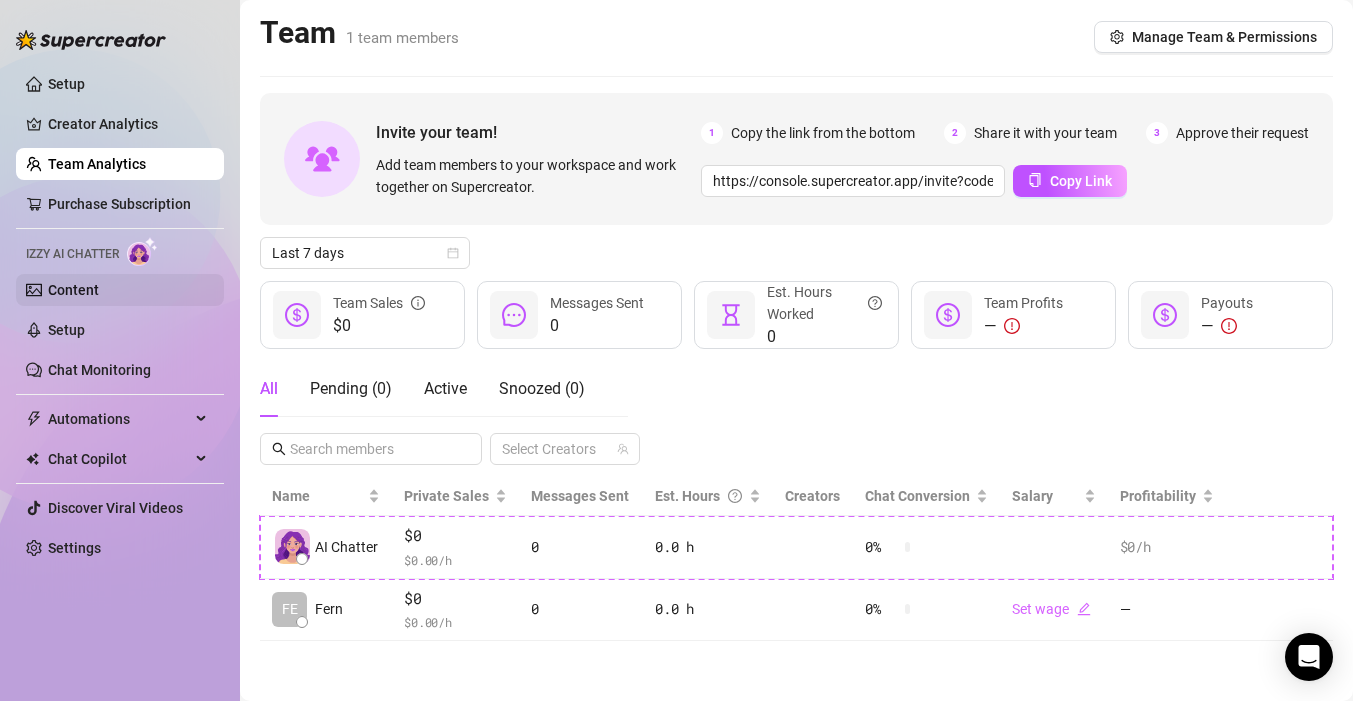 click on "Content" at bounding box center [73, 290] 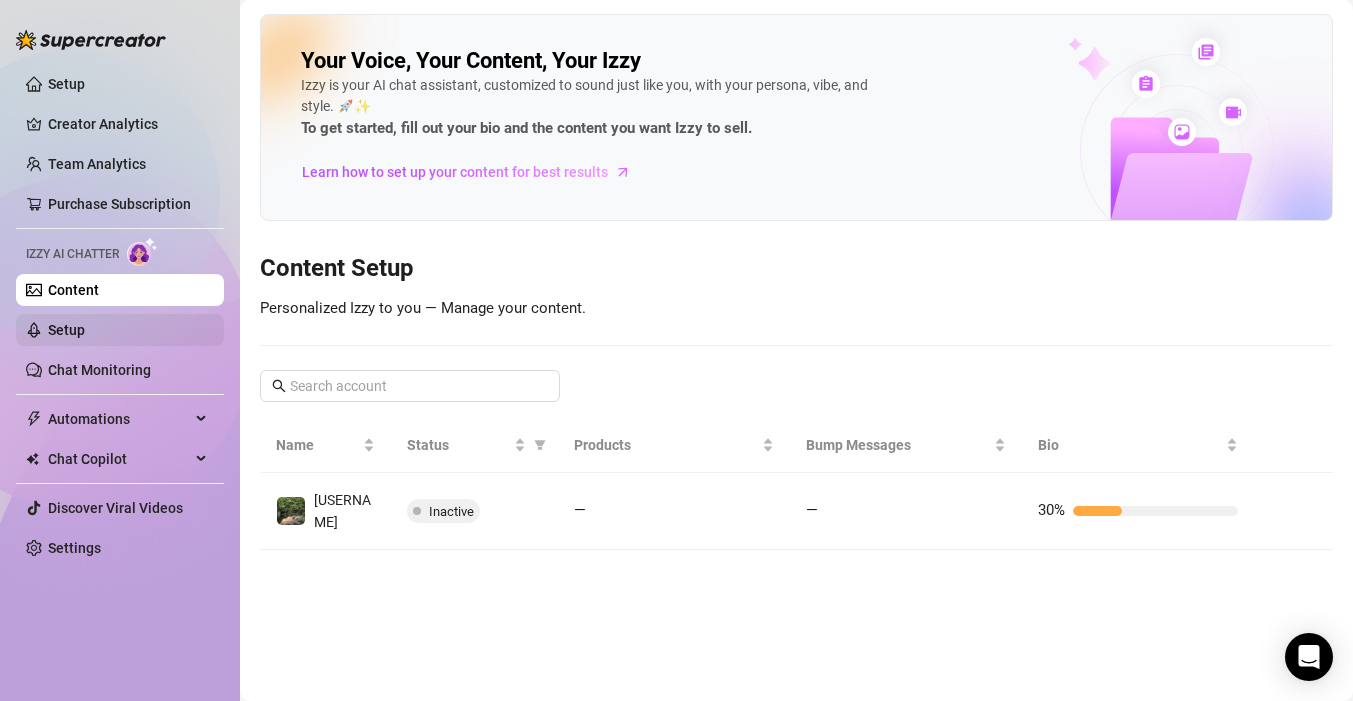 click on "Setup" at bounding box center (66, 330) 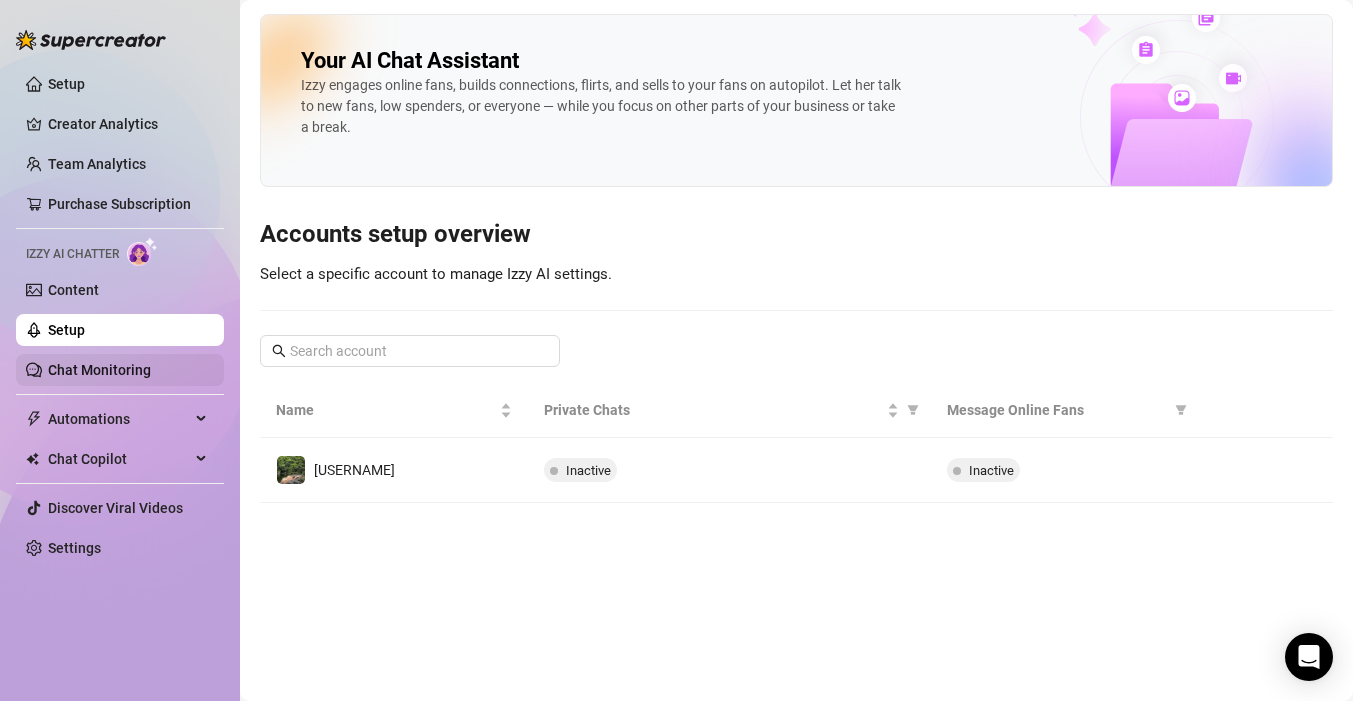 click on "Chat Monitoring" at bounding box center [99, 370] 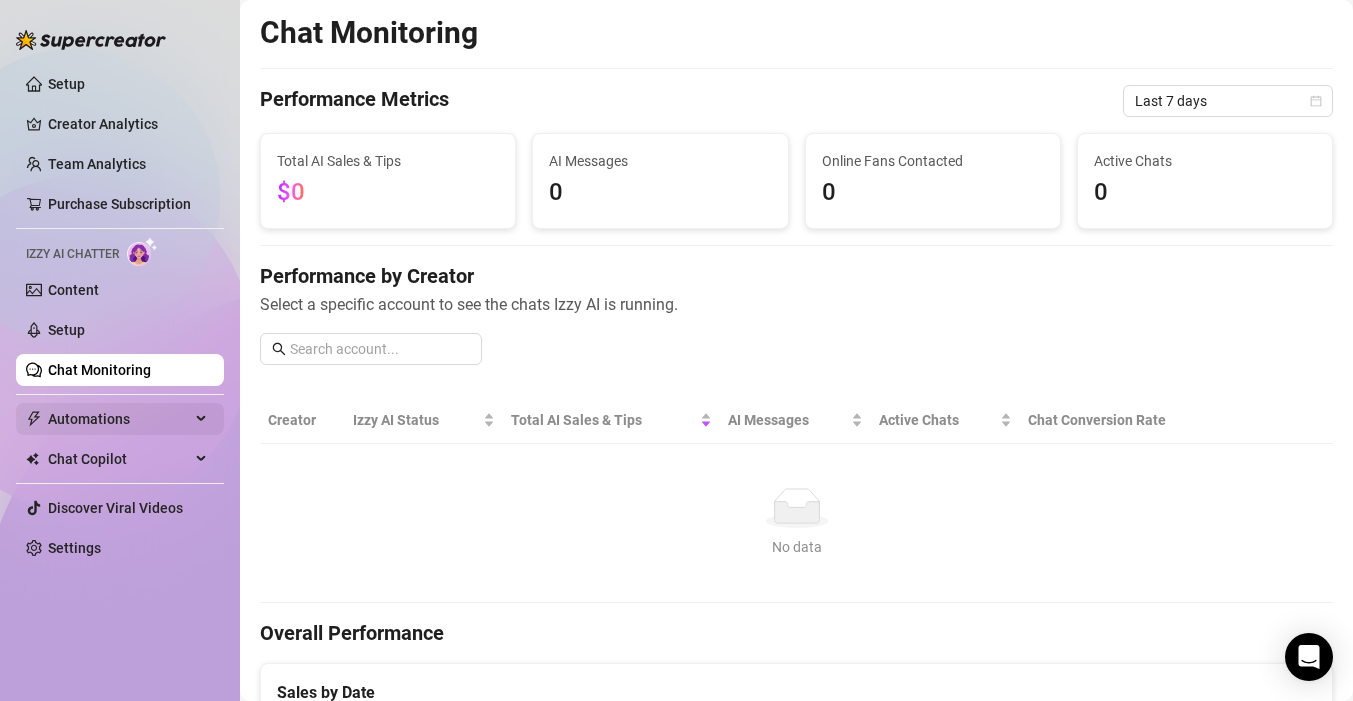 click on "Automations" at bounding box center [119, 419] 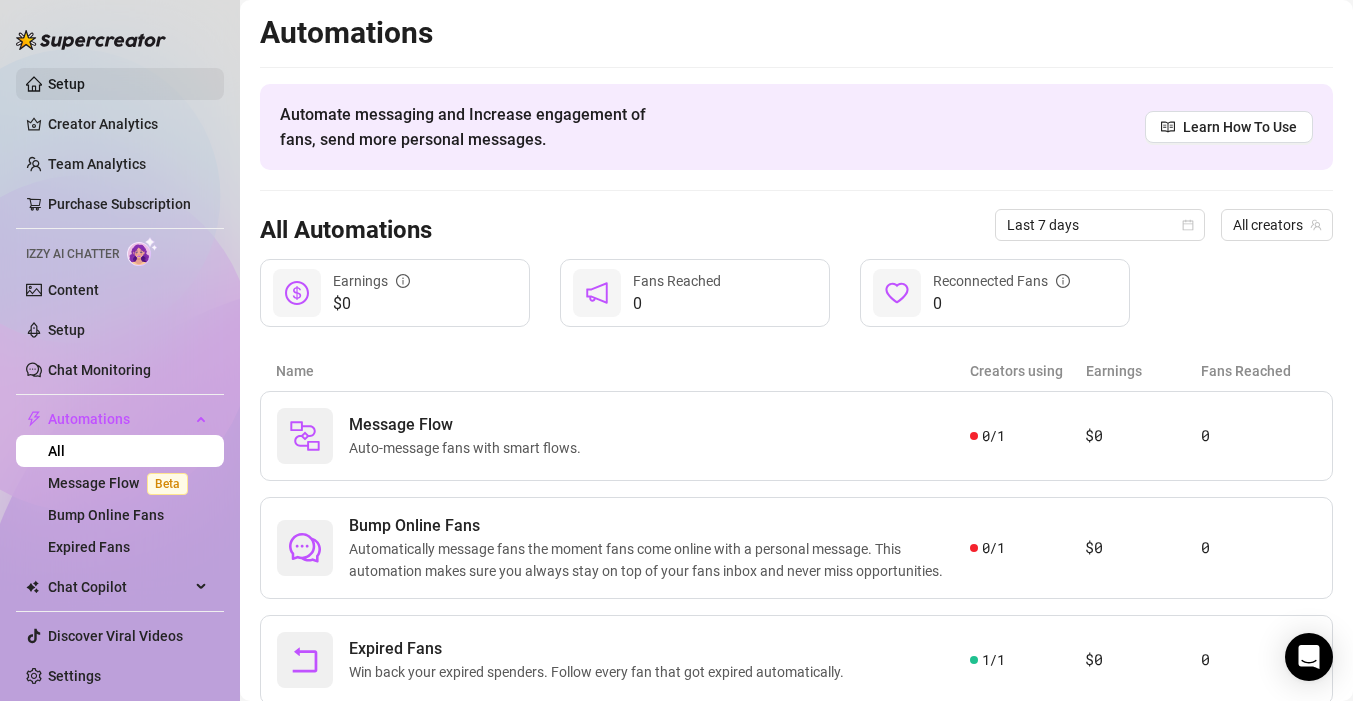 click on "Setup" at bounding box center (66, 84) 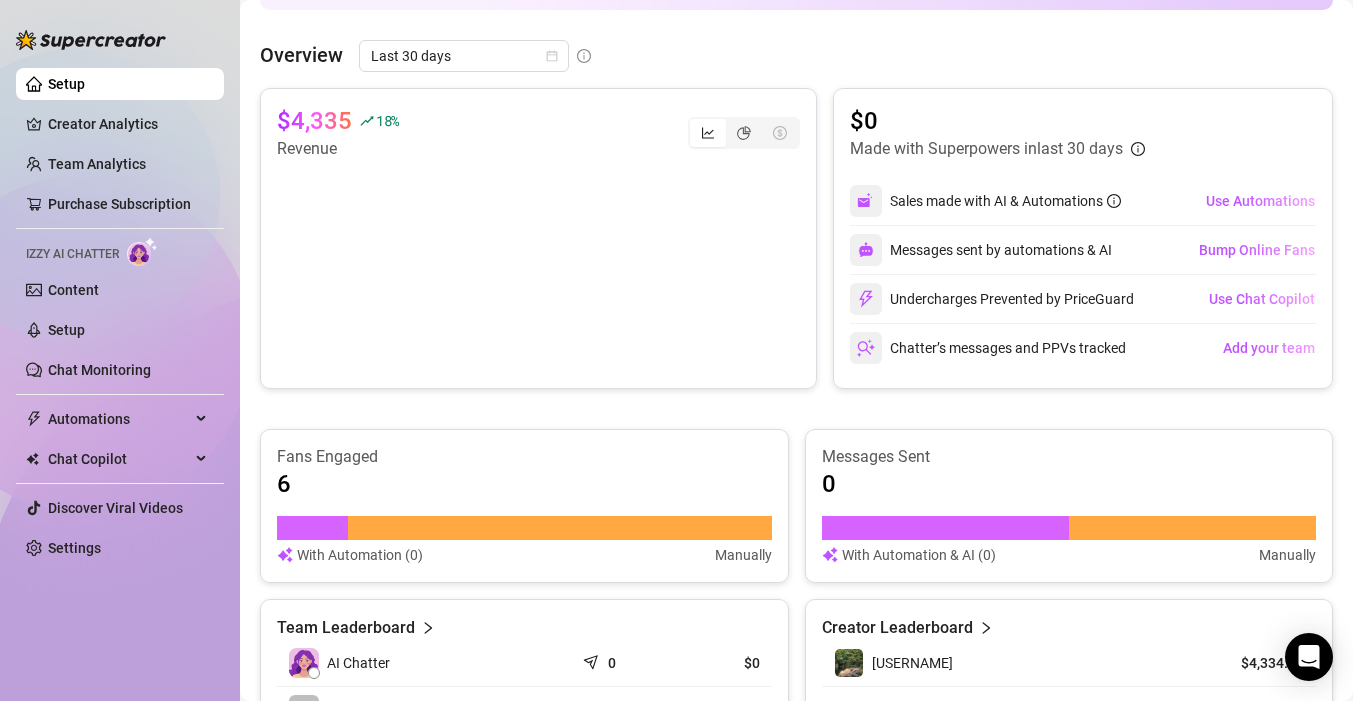 scroll, scrollTop: 374, scrollLeft: 0, axis: vertical 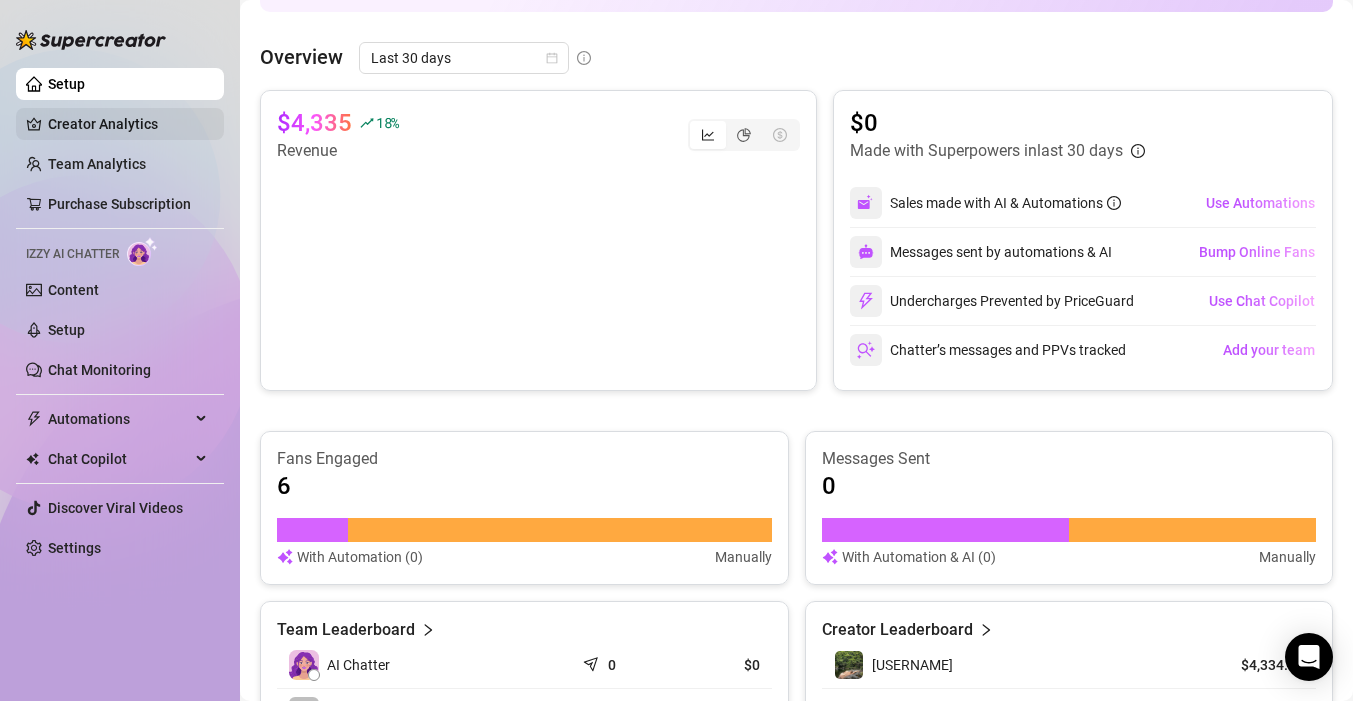 click on "Creator Analytics" at bounding box center (128, 124) 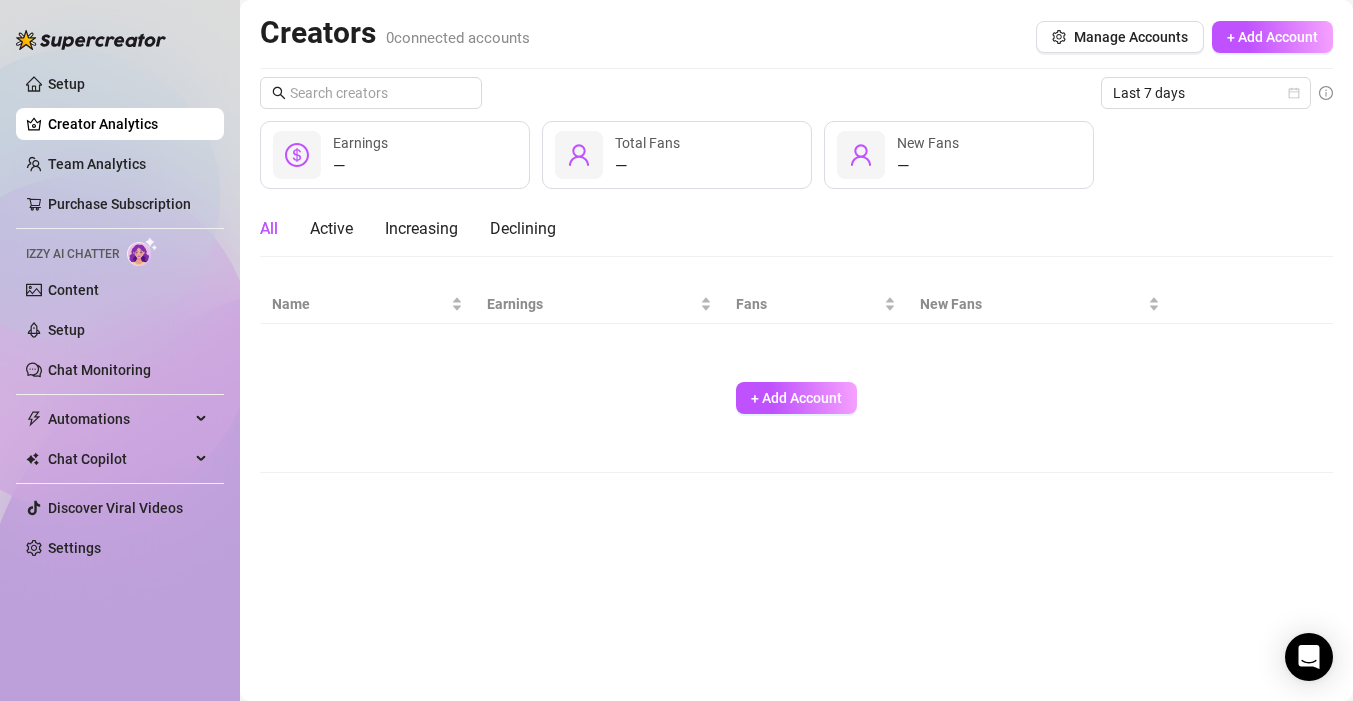 scroll, scrollTop: 0, scrollLeft: 0, axis: both 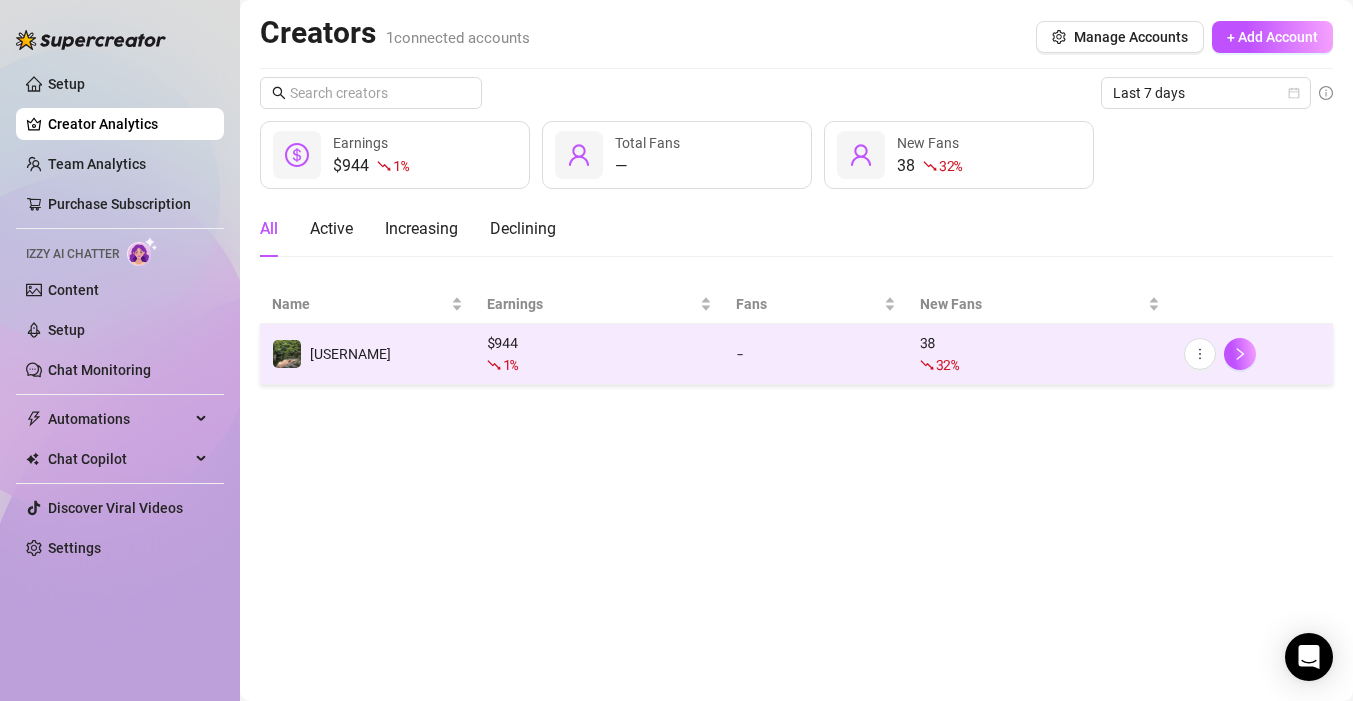 click on "[USERNAME]" at bounding box center (350, 354) 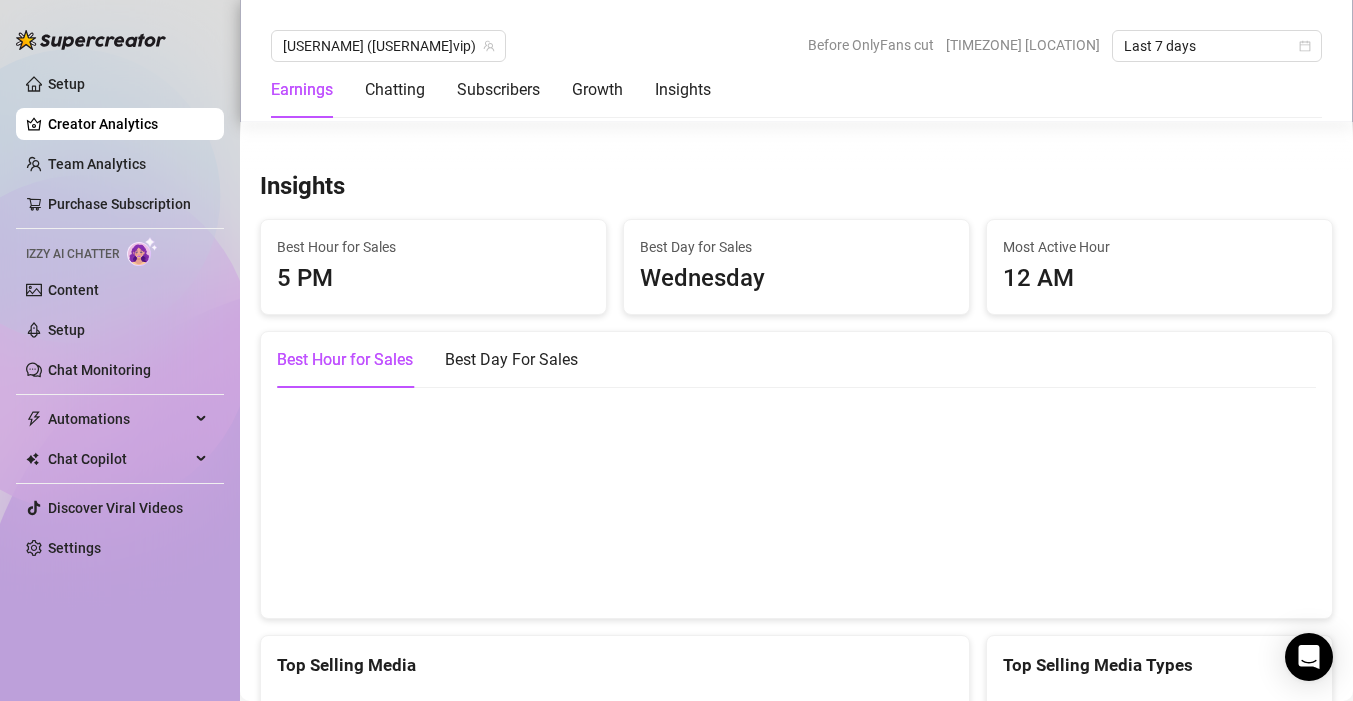 scroll, scrollTop: 2730, scrollLeft: 0, axis: vertical 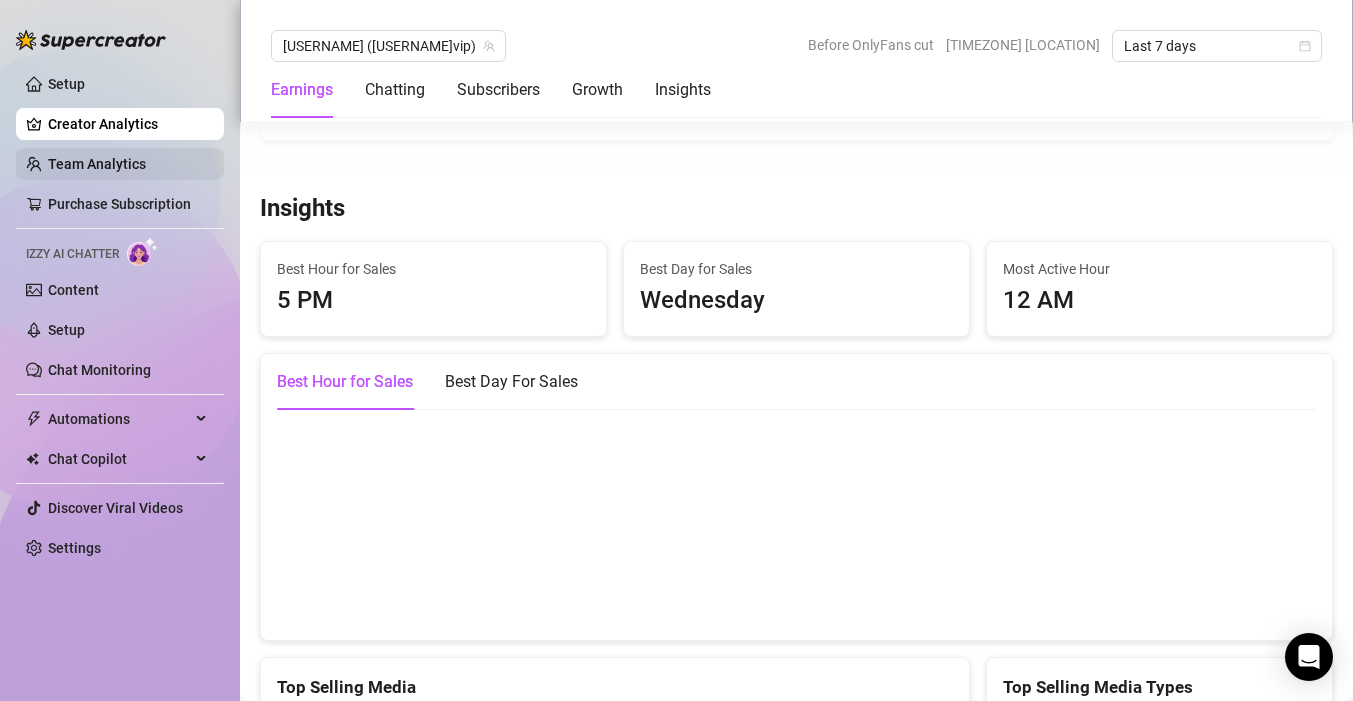 click on "Team Analytics" at bounding box center [97, 164] 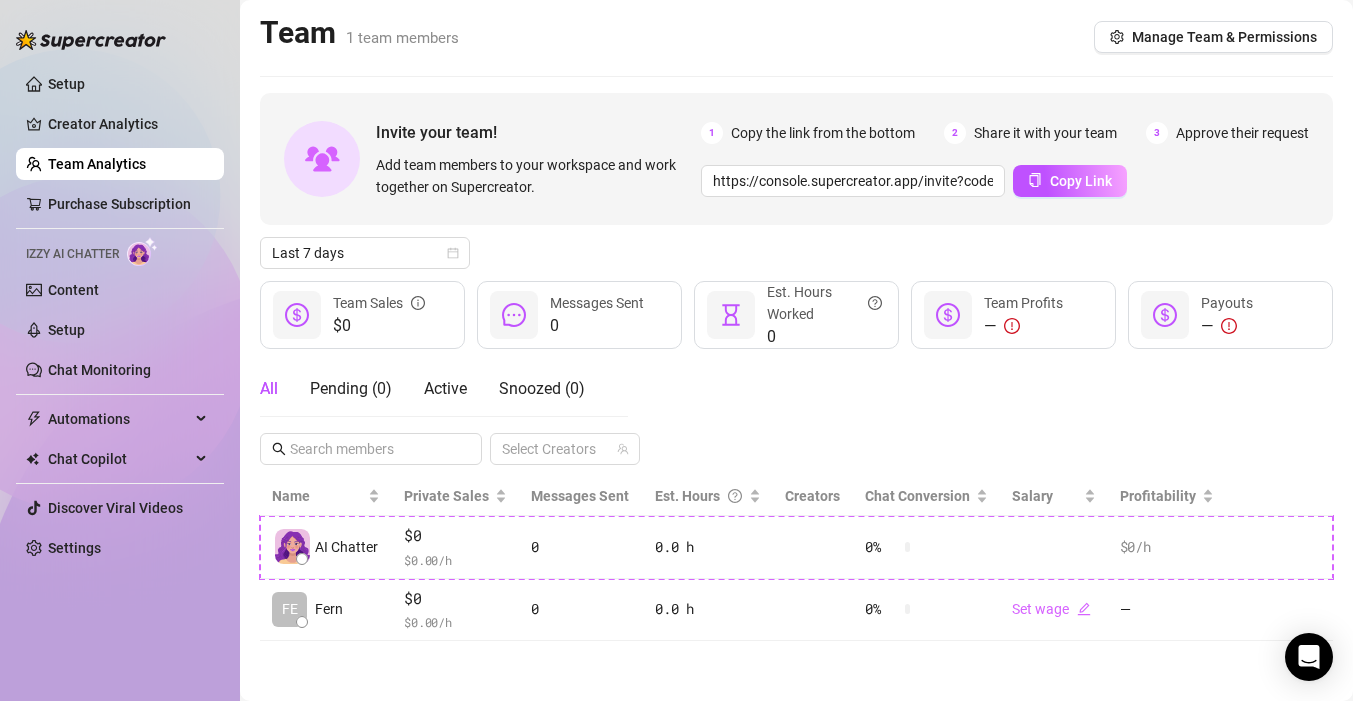 scroll, scrollTop: 0, scrollLeft: 0, axis: both 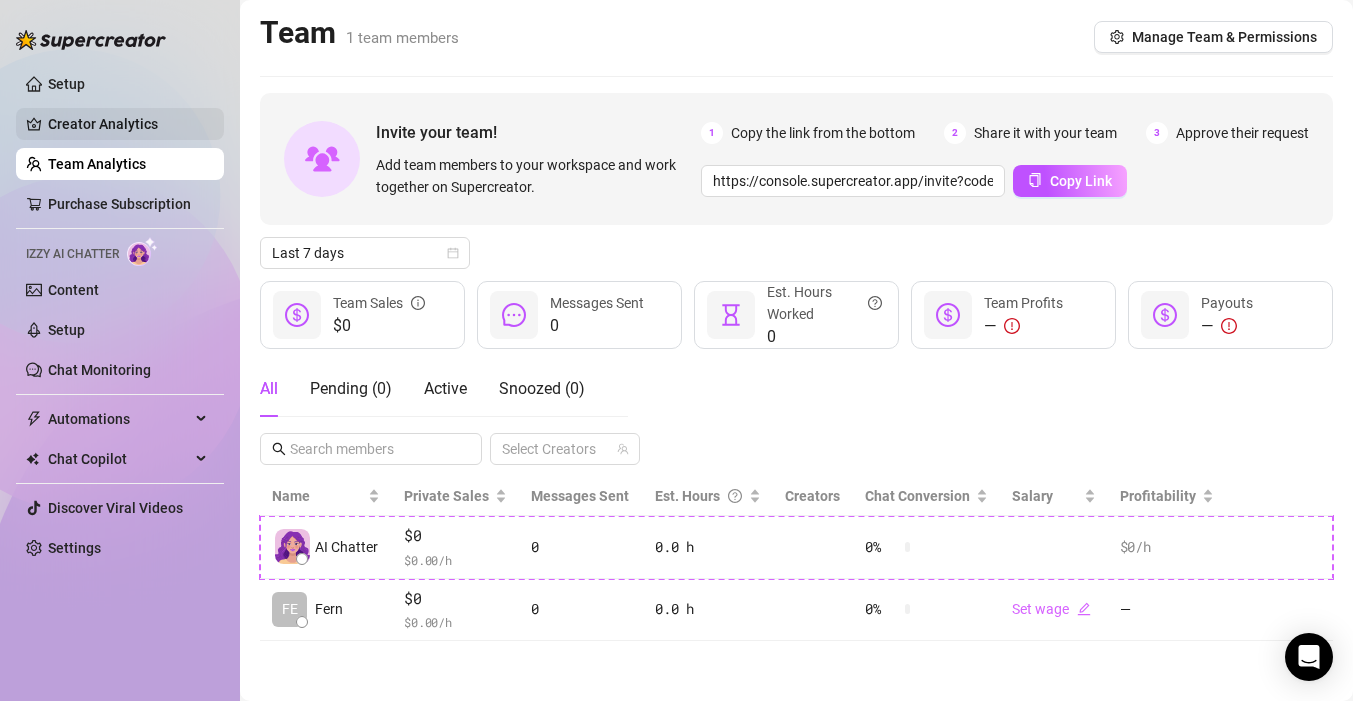 click on "Creator Analytics" at bounding box center [128, 124] 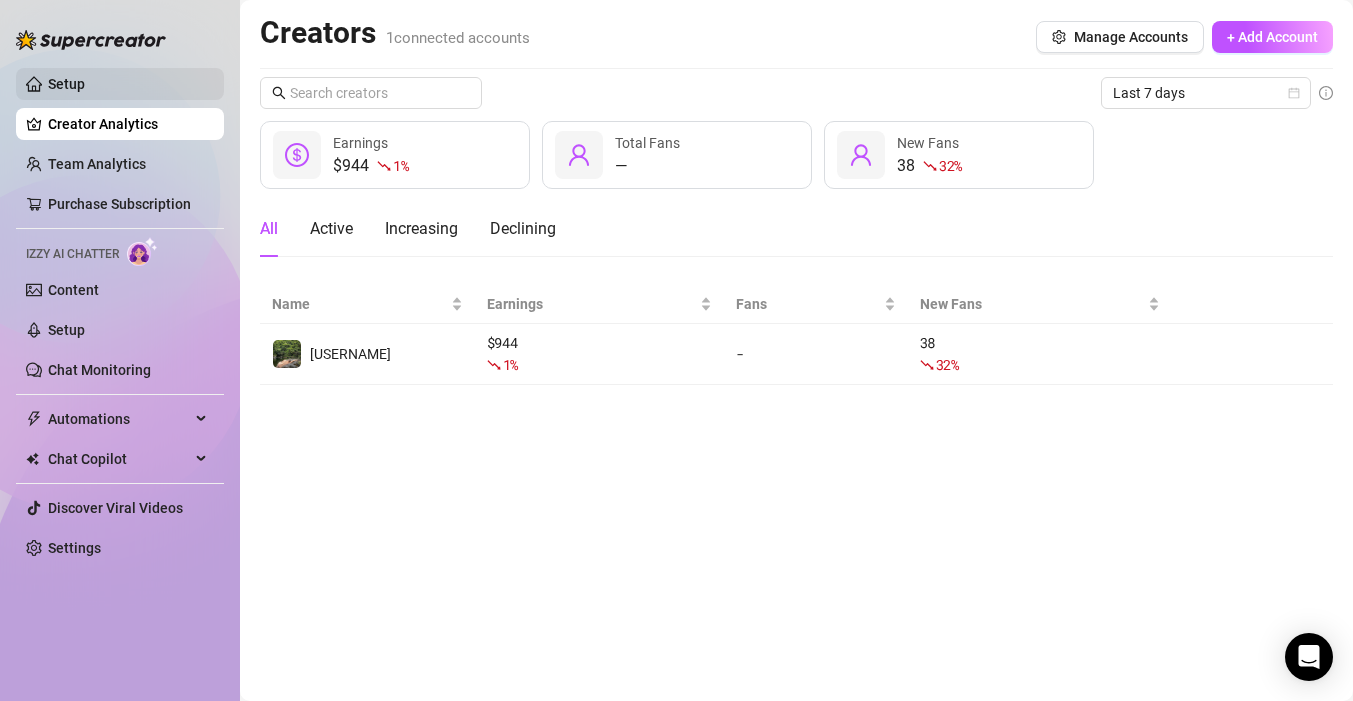 click on "Setup" at bounding box center (66, 84) 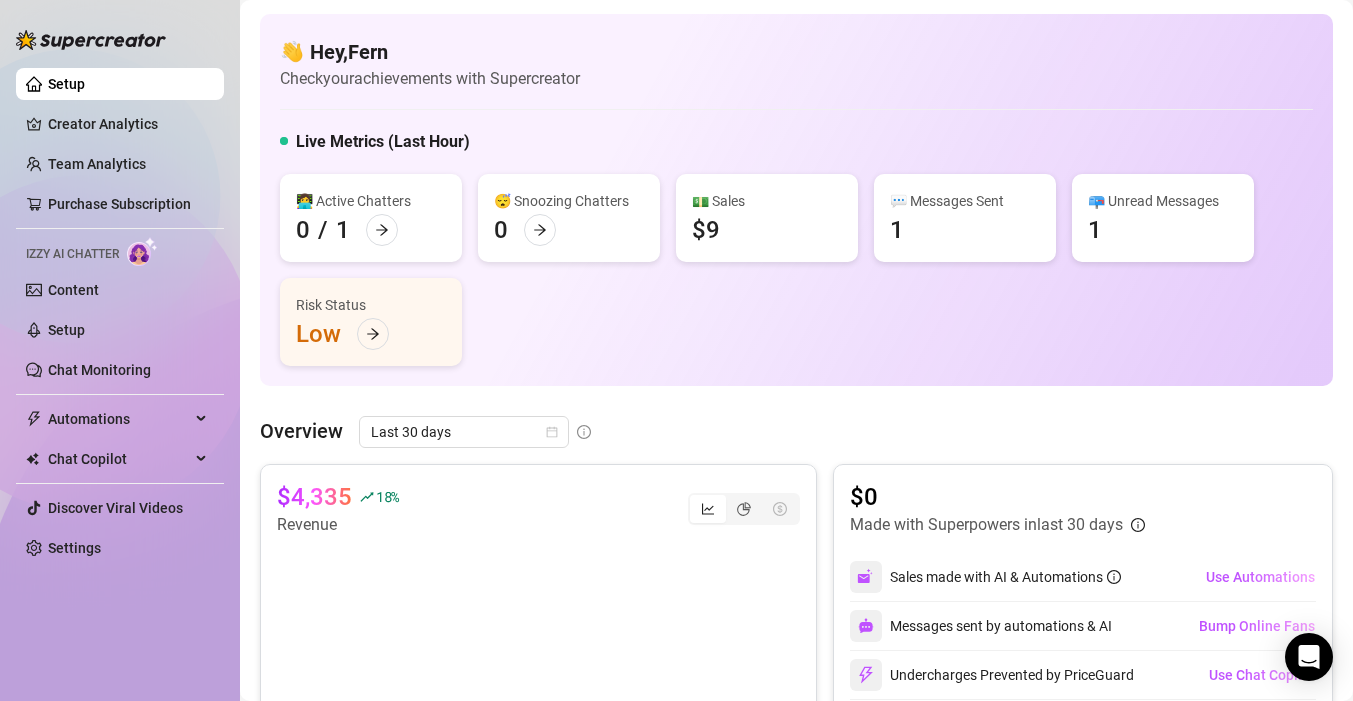 click on "Setup Creator Analytics   Team Analytics Purchase Subscription Izzy AI Chatter Content Setup Chat Monitoring Automations All Message Flow Beta Bump Online Fans Expired Fans Chat Copilot Discover Viral Videos Settings" at bounding box center (120, 316) 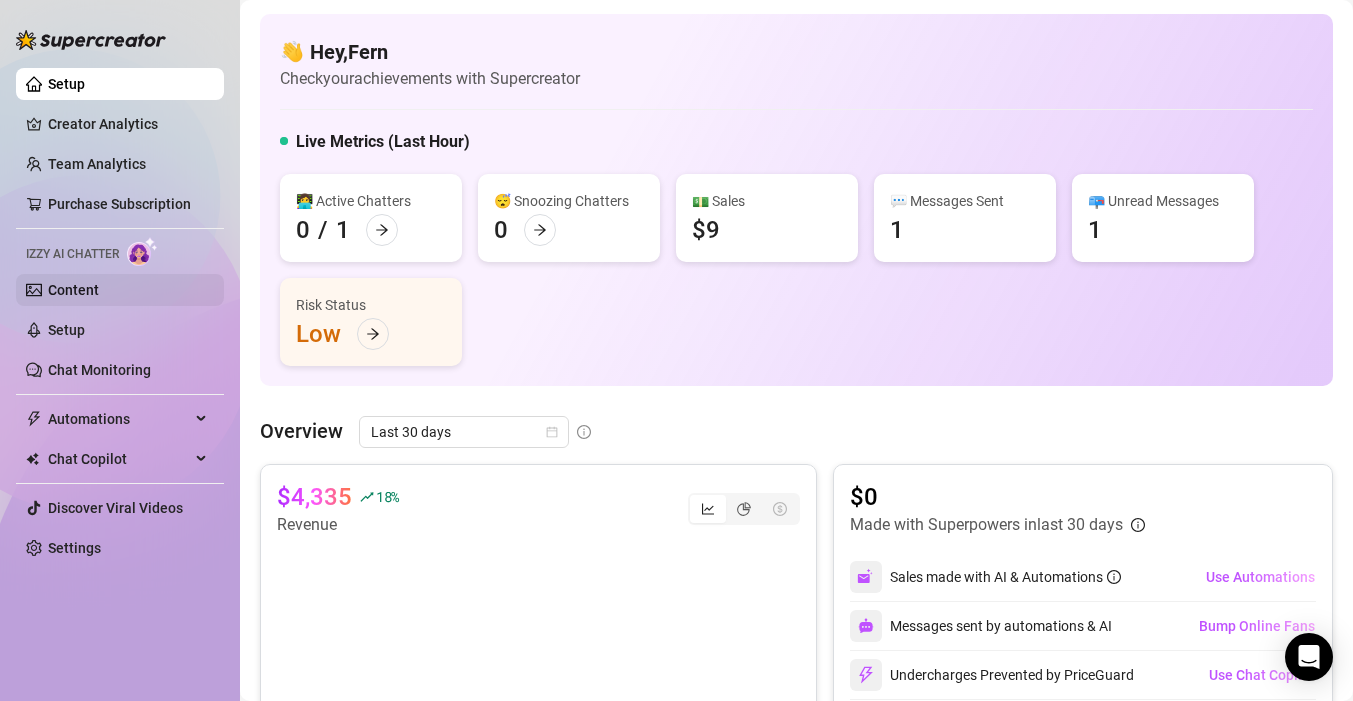 click on "Content" at bounding box center (73, 290) 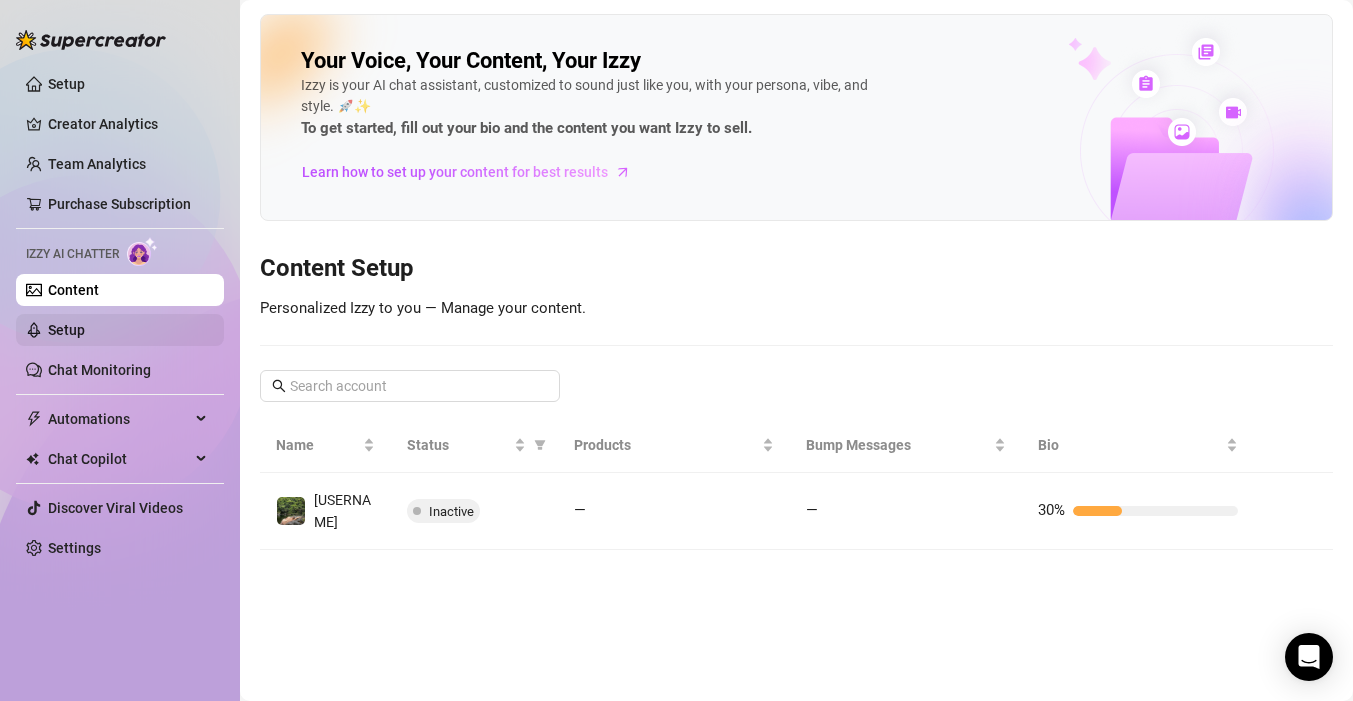click on "Setup" at bounding box center (66, 330) 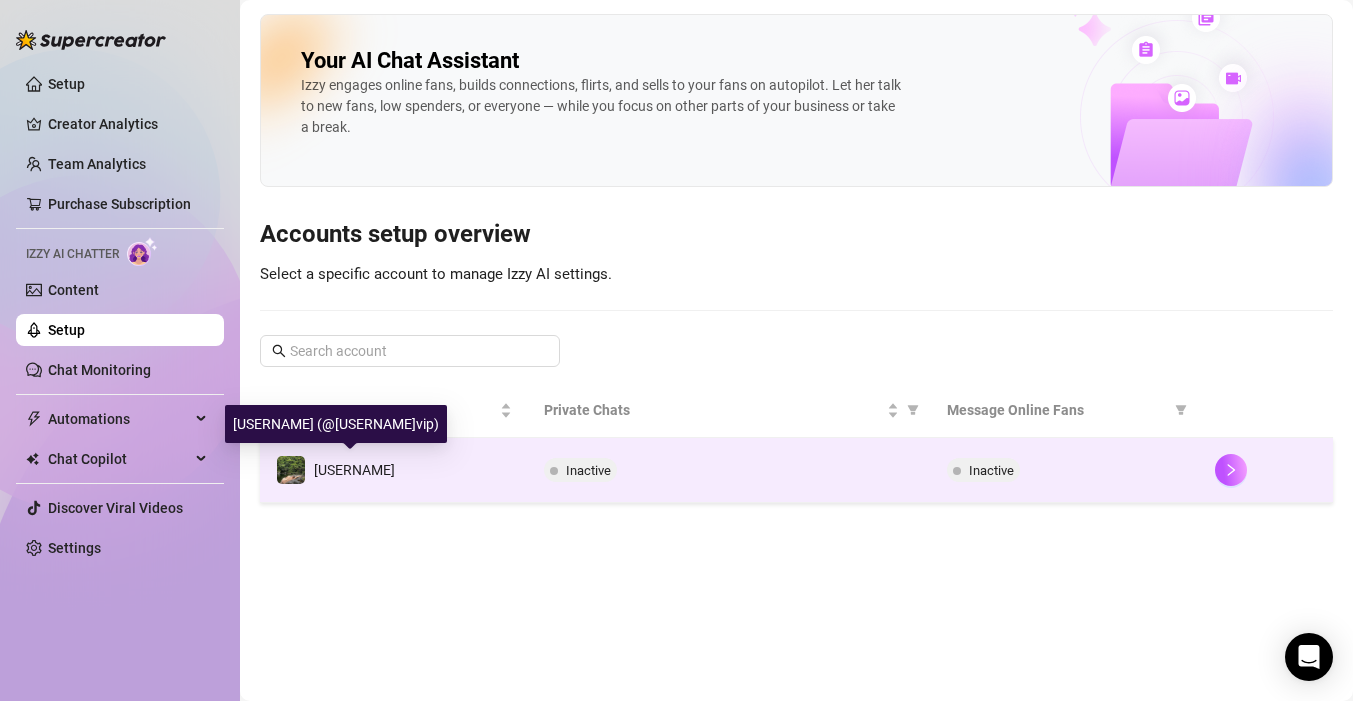 click on "[USERNAME]" at bounding box center (354, 470) 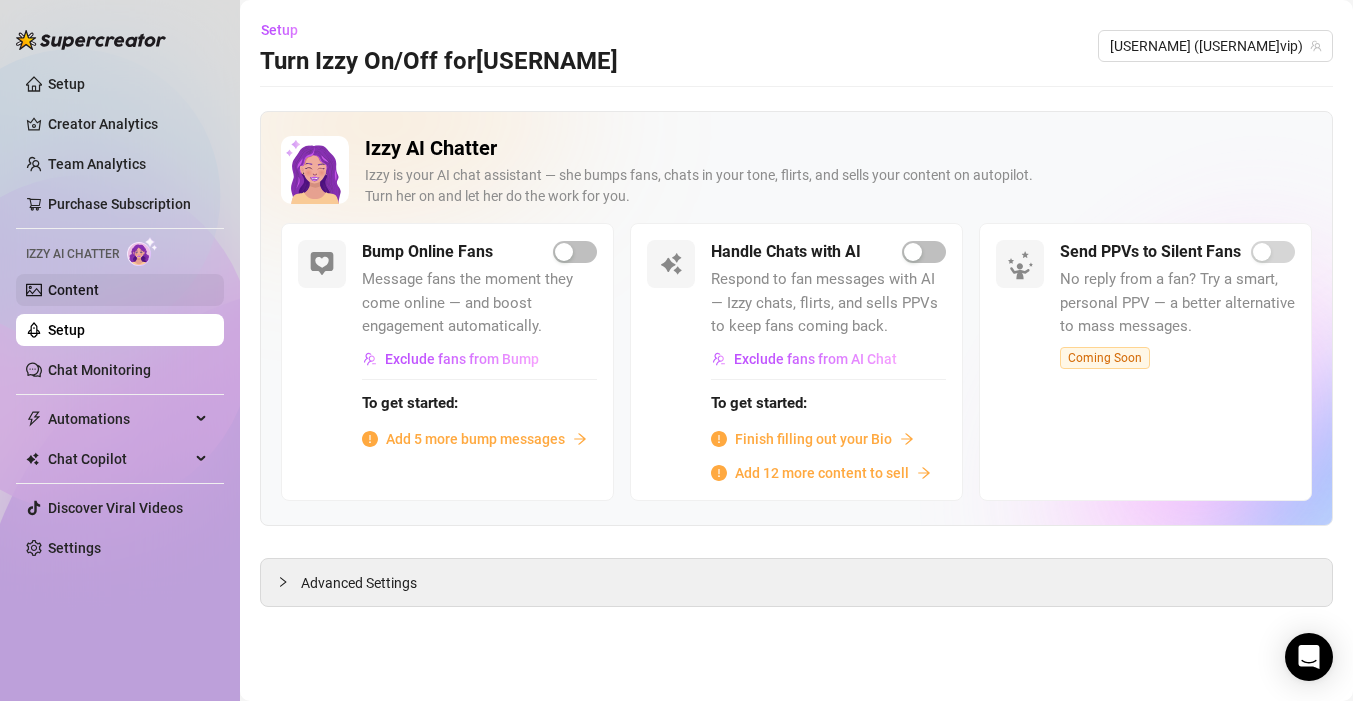 click on "Content" at bounding box center [73, 290] 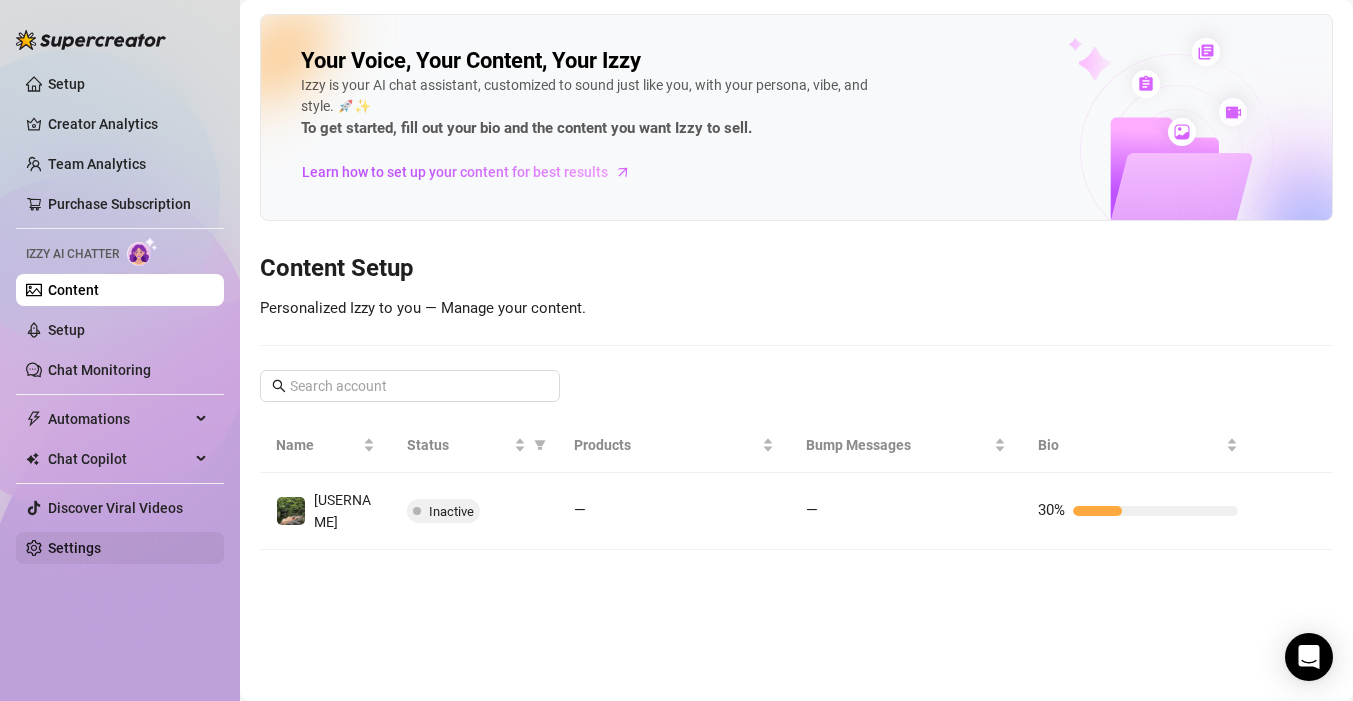 click on "Settings" at bounding box center [74, 548] 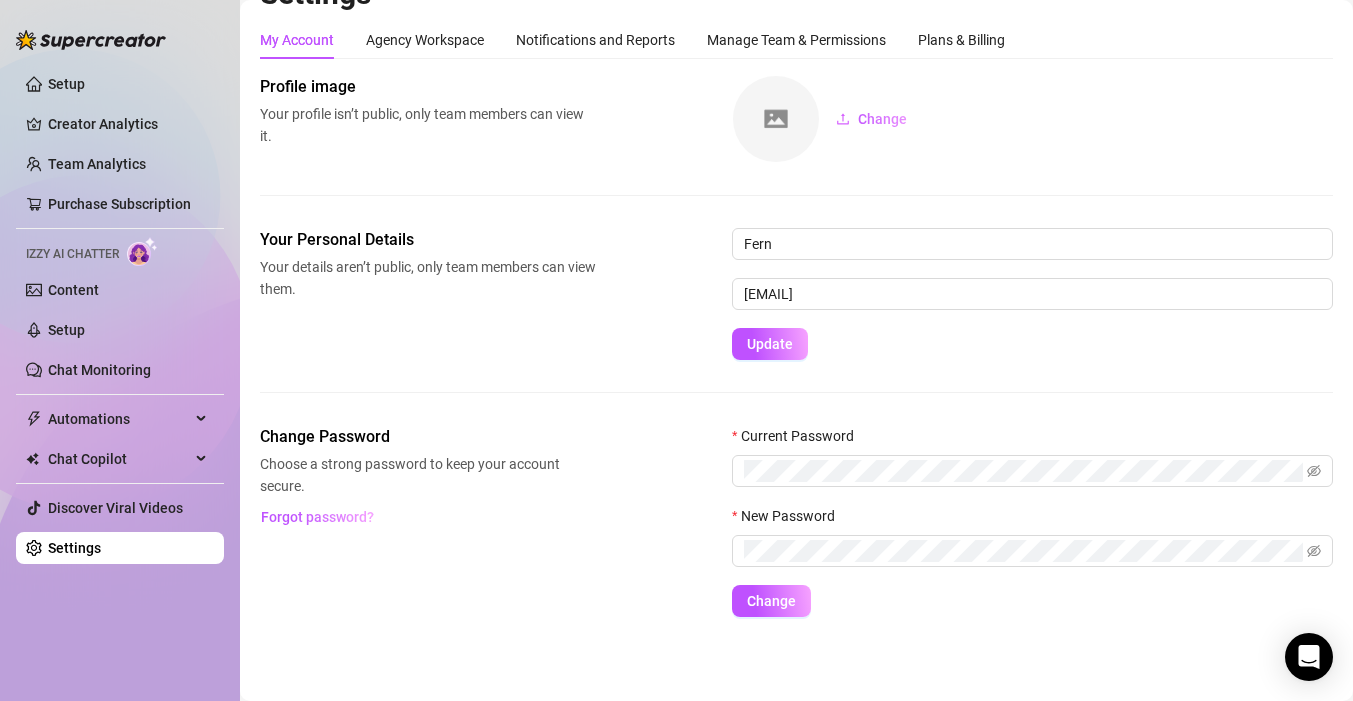 scroll, scrollTop: 0, scrollLeft: 0, axis: both 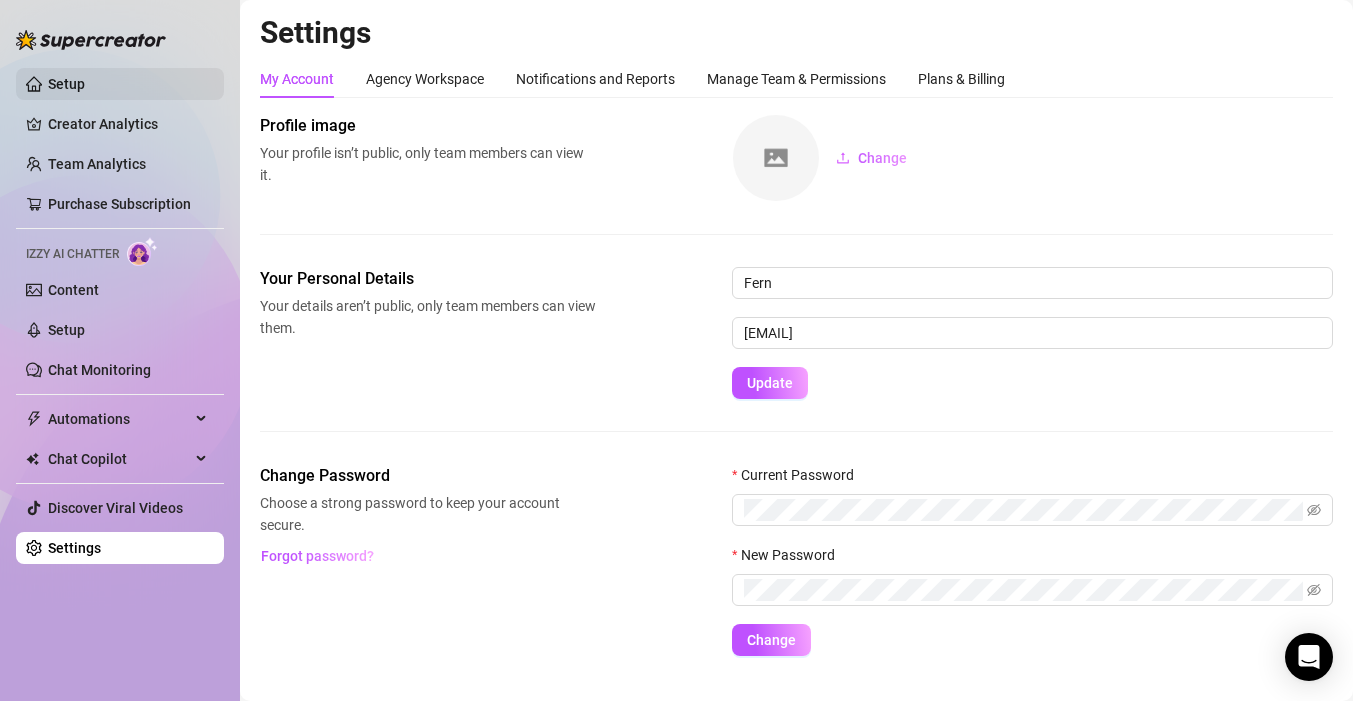 click on "Setup" at bounding box center [66, 84] 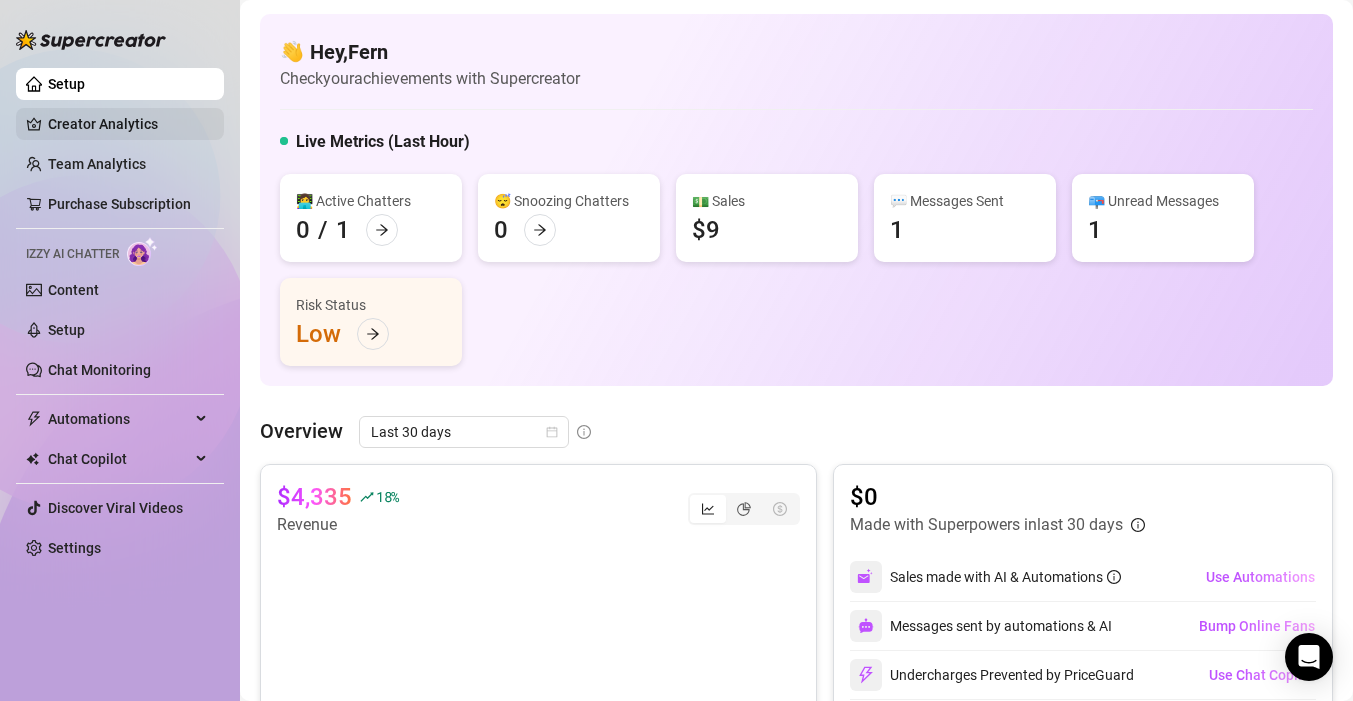 click on "Creator Analytics" at bounding box center (128, 124) 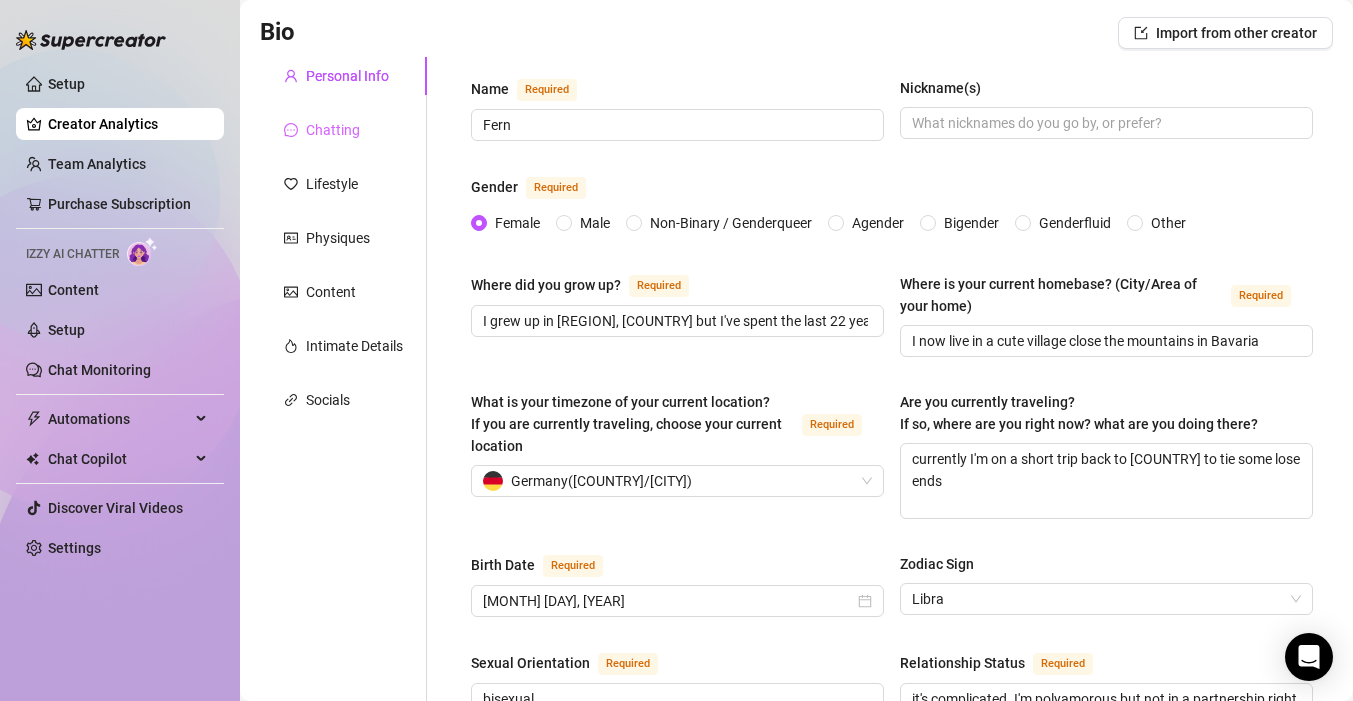 scroll, scrollTop: 107, scrollLeft: 0, axis: vertical 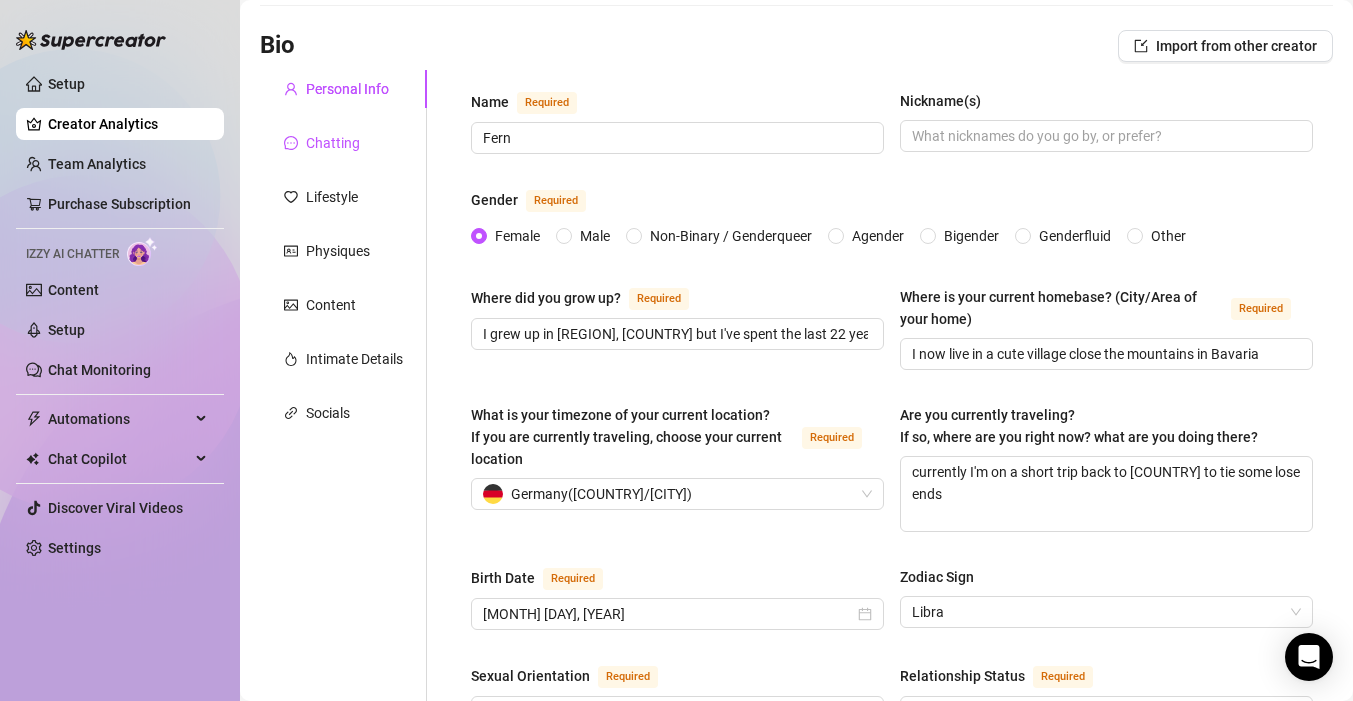 click on "Chatting" at bounding box center (333, 143) 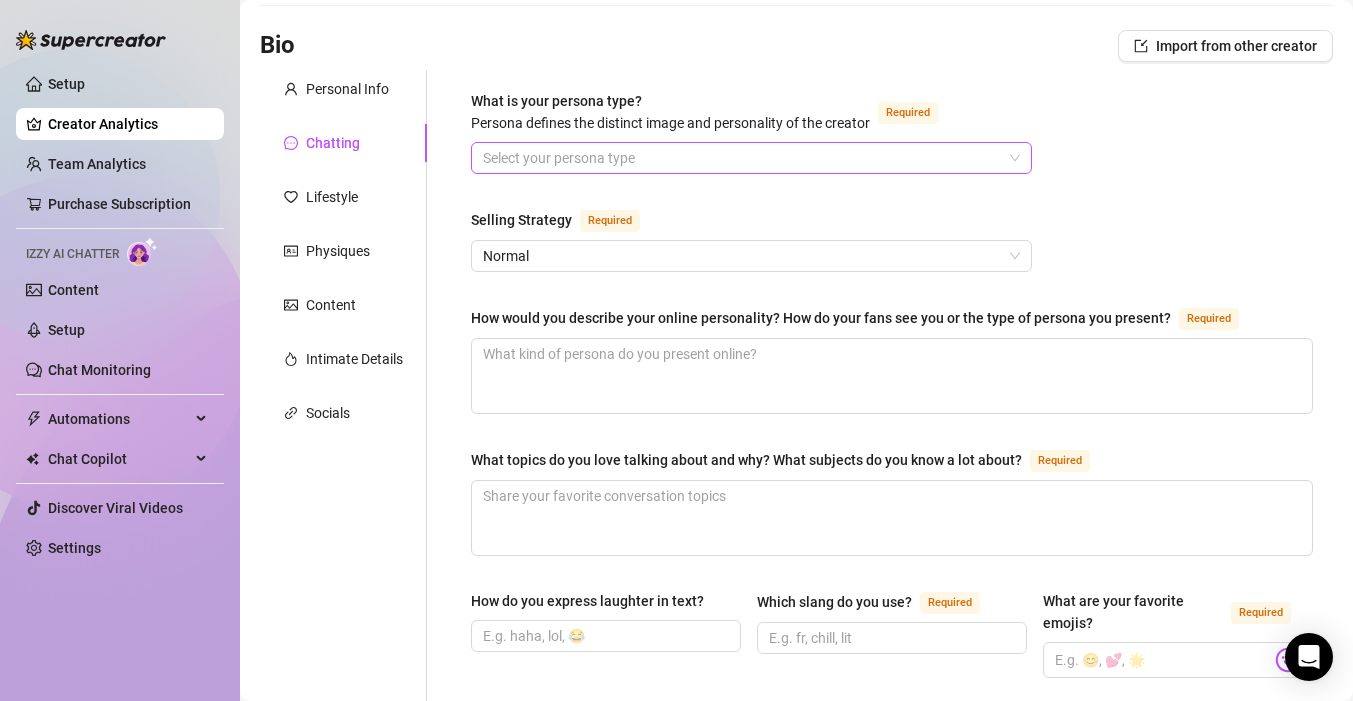click on "What is your persona type? Persona defines the distinct image and personality of the creator Required" at bounding box center (742, 158) 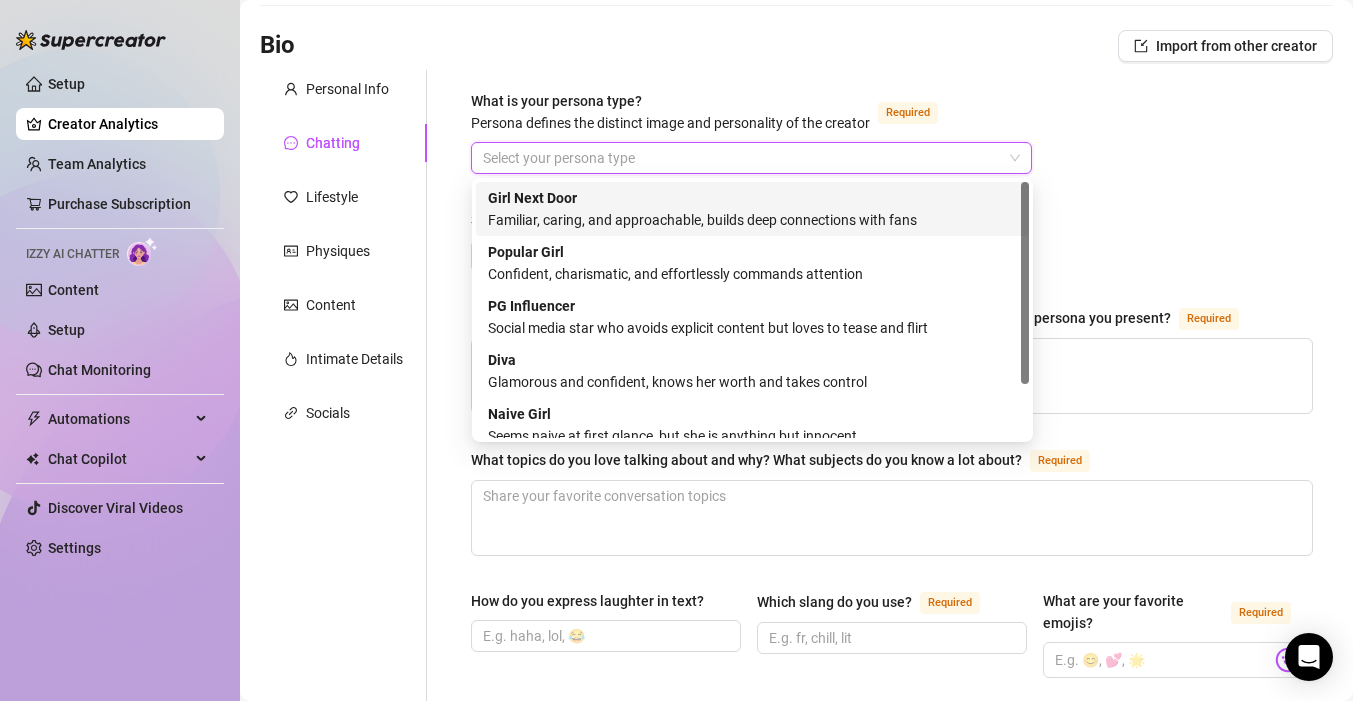 click on "Girl Next Door" at bounding box center (532, 198) 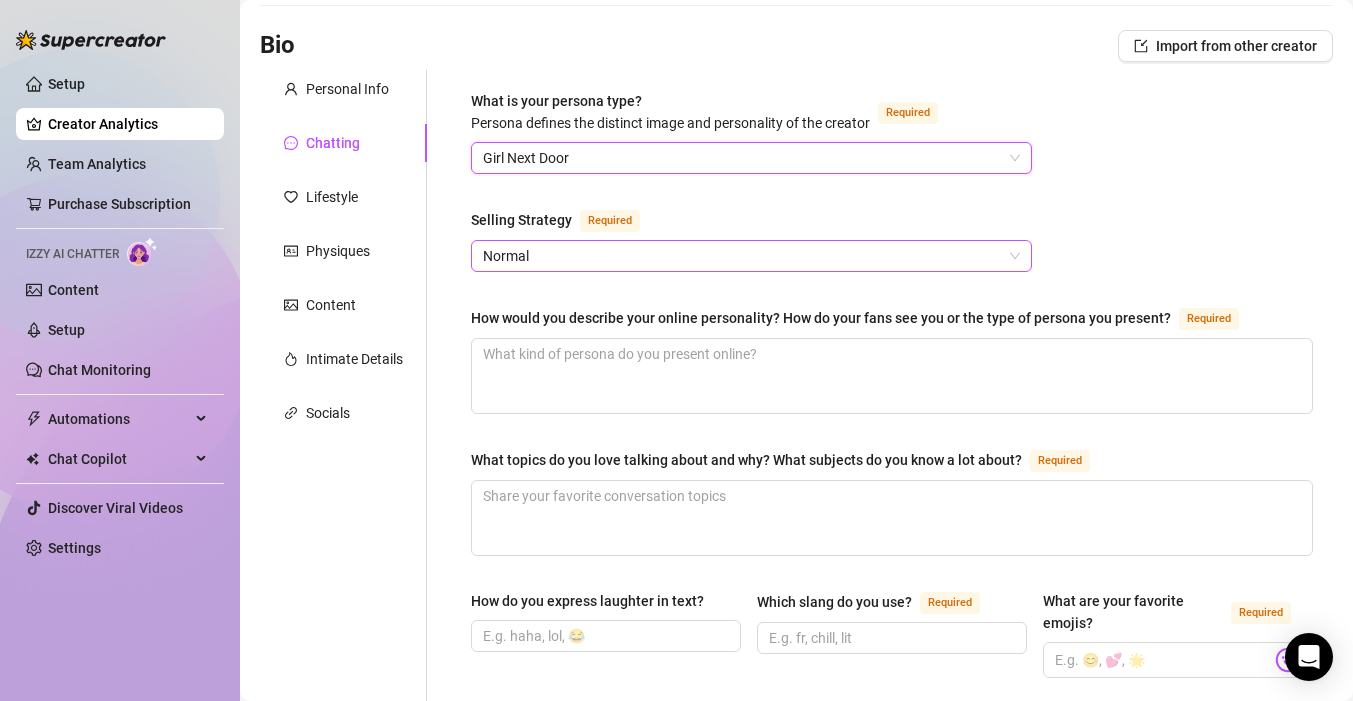 click on "Normal" at bounding box center (751, 256) 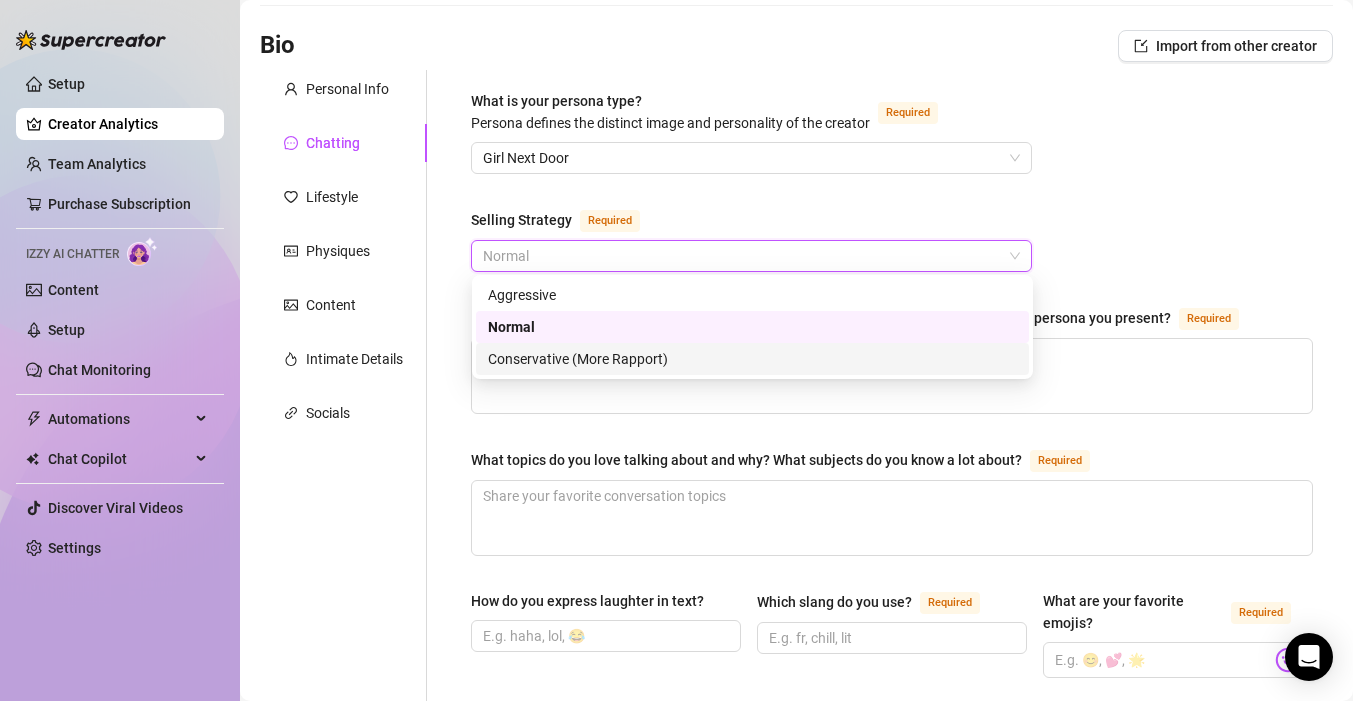 click on "Conservative (More Rapport)" at bounding box center [752, 359] 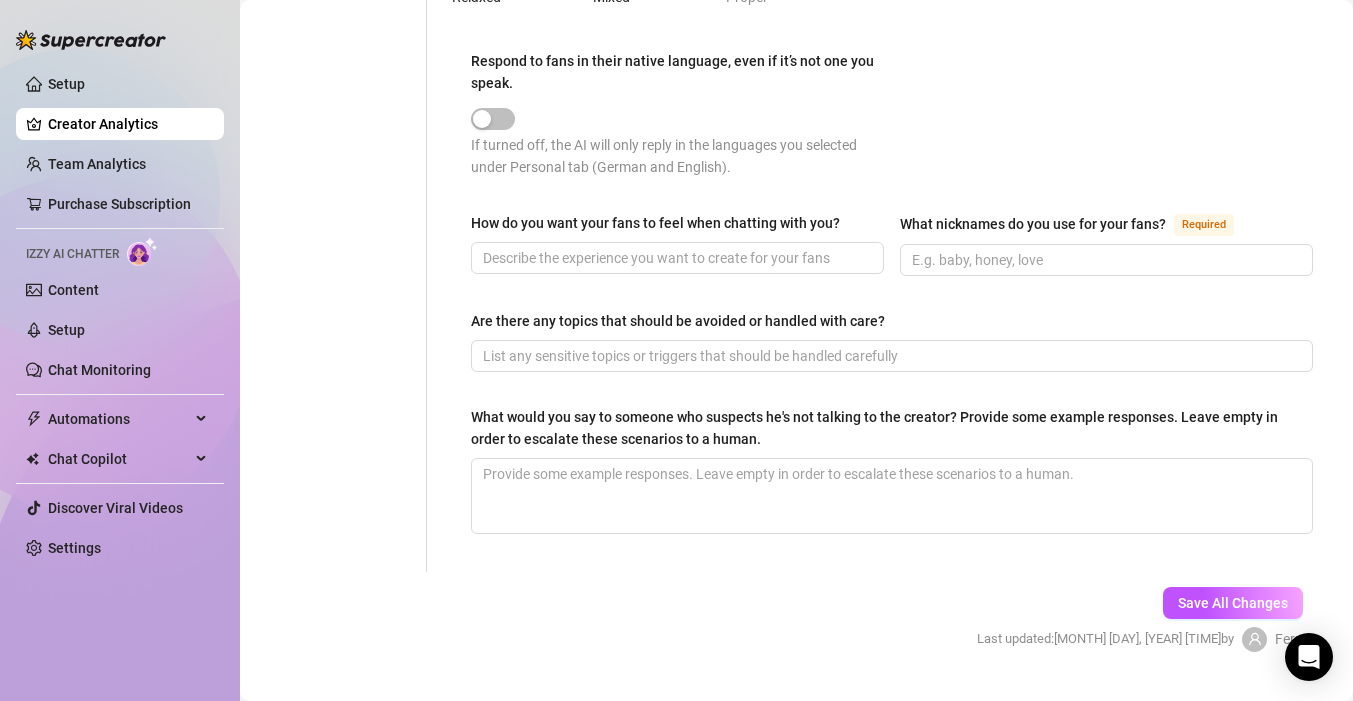 scroll, scrollTop: 1162, scrollLeft: 0, axis: vertical 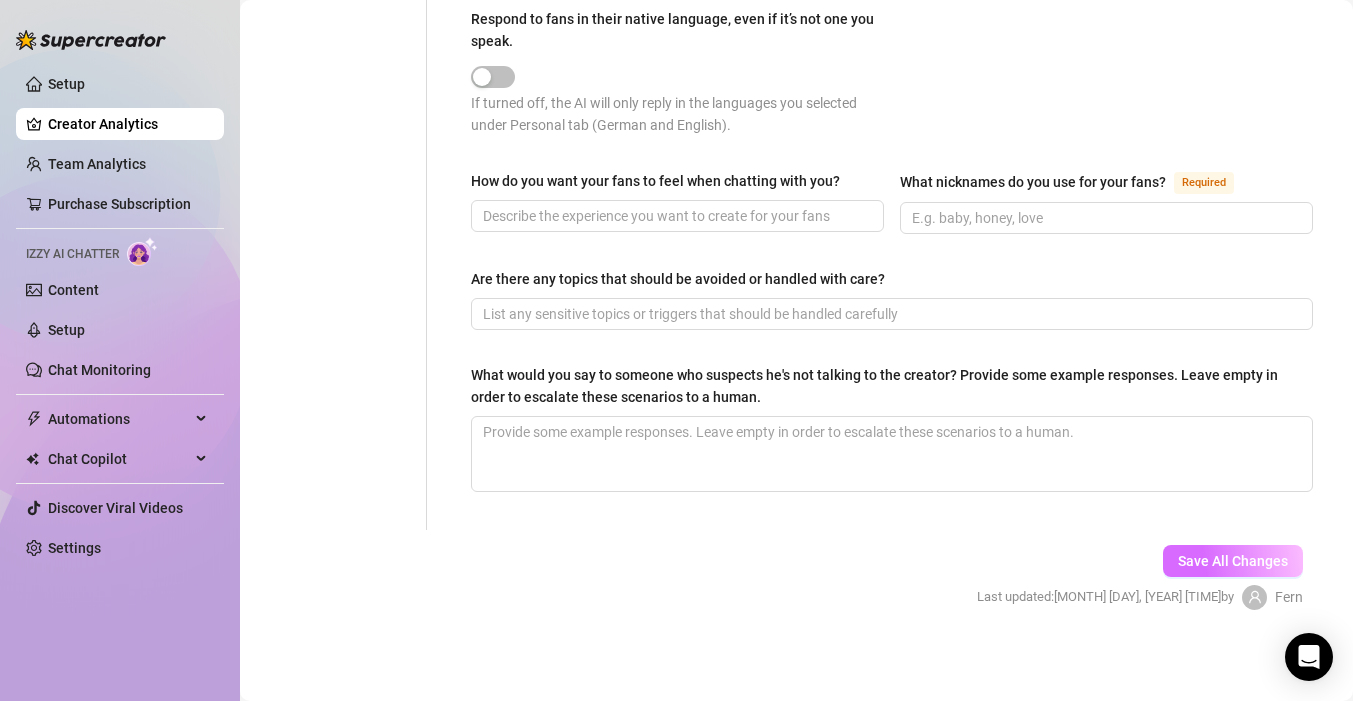 click on "Save All Changes" at bounding box center [1233, 561] 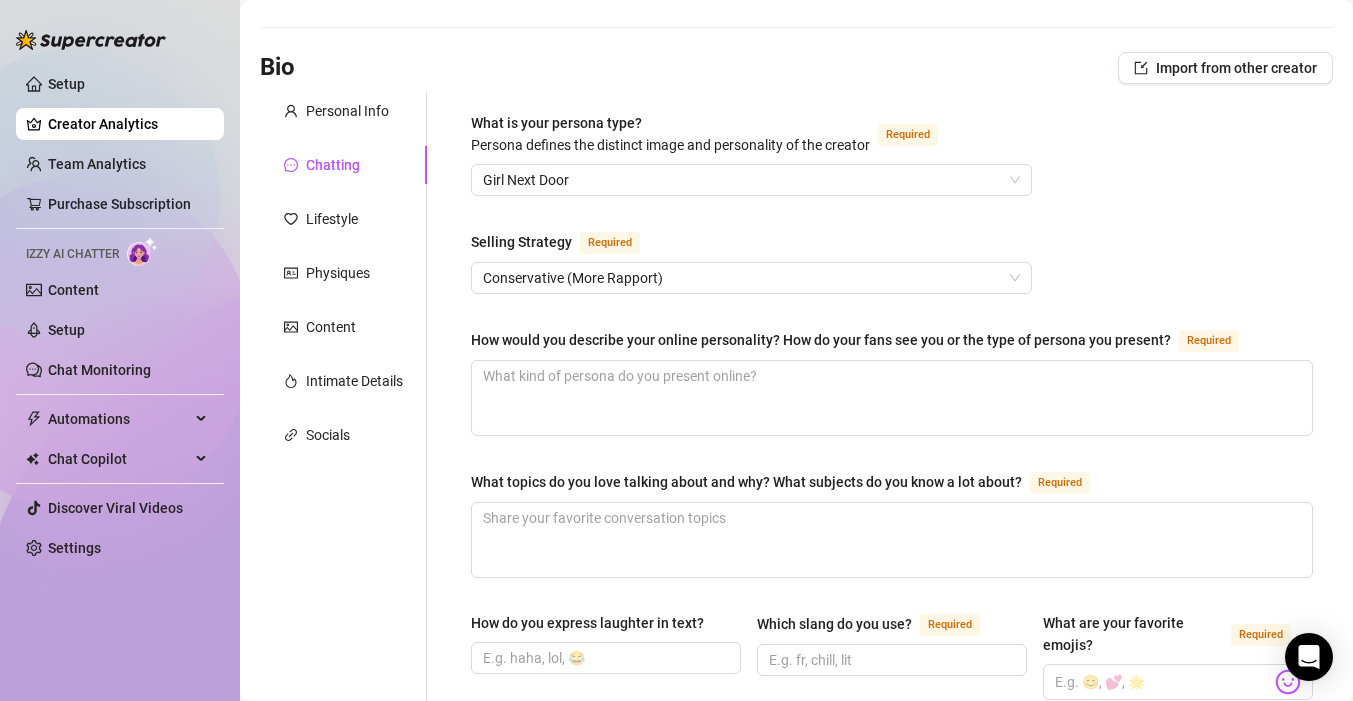 scroll, scrollTop: 55, scrollLeft: 0, axis: vertical 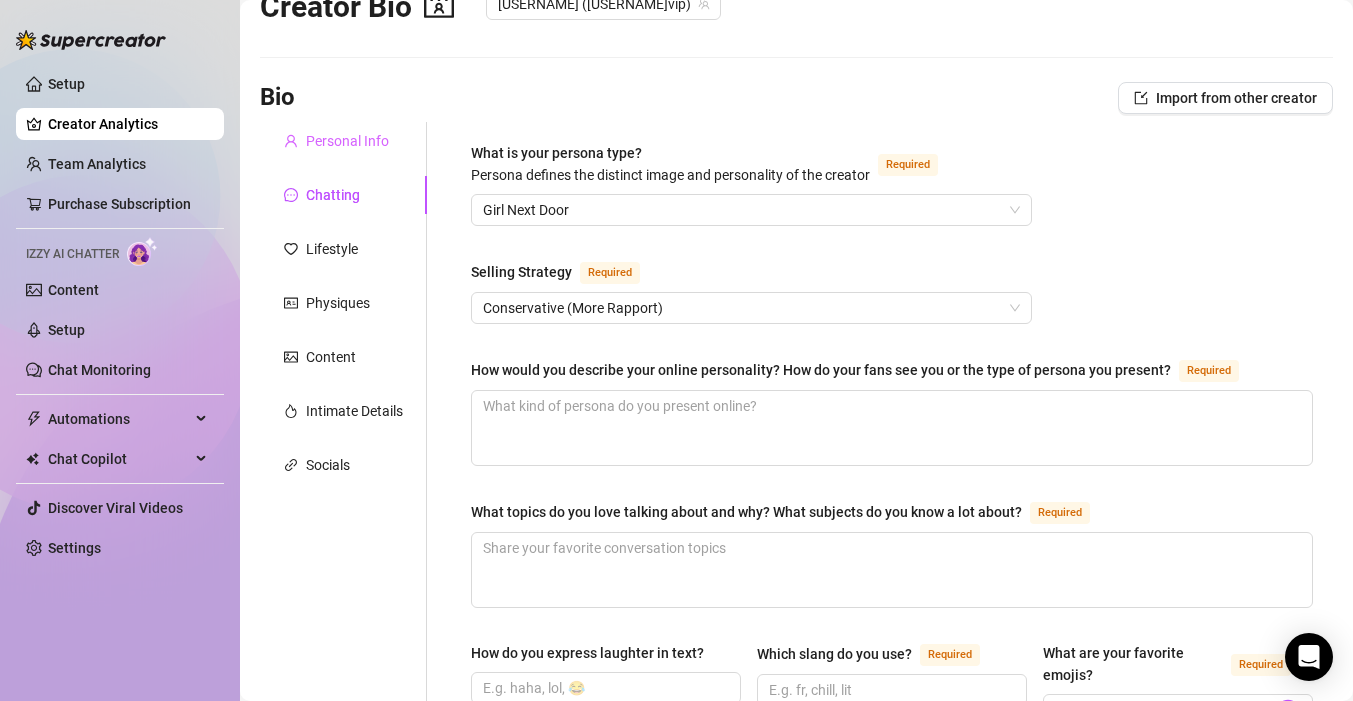 click on "Personal Info" at bounding box center (343, 141) 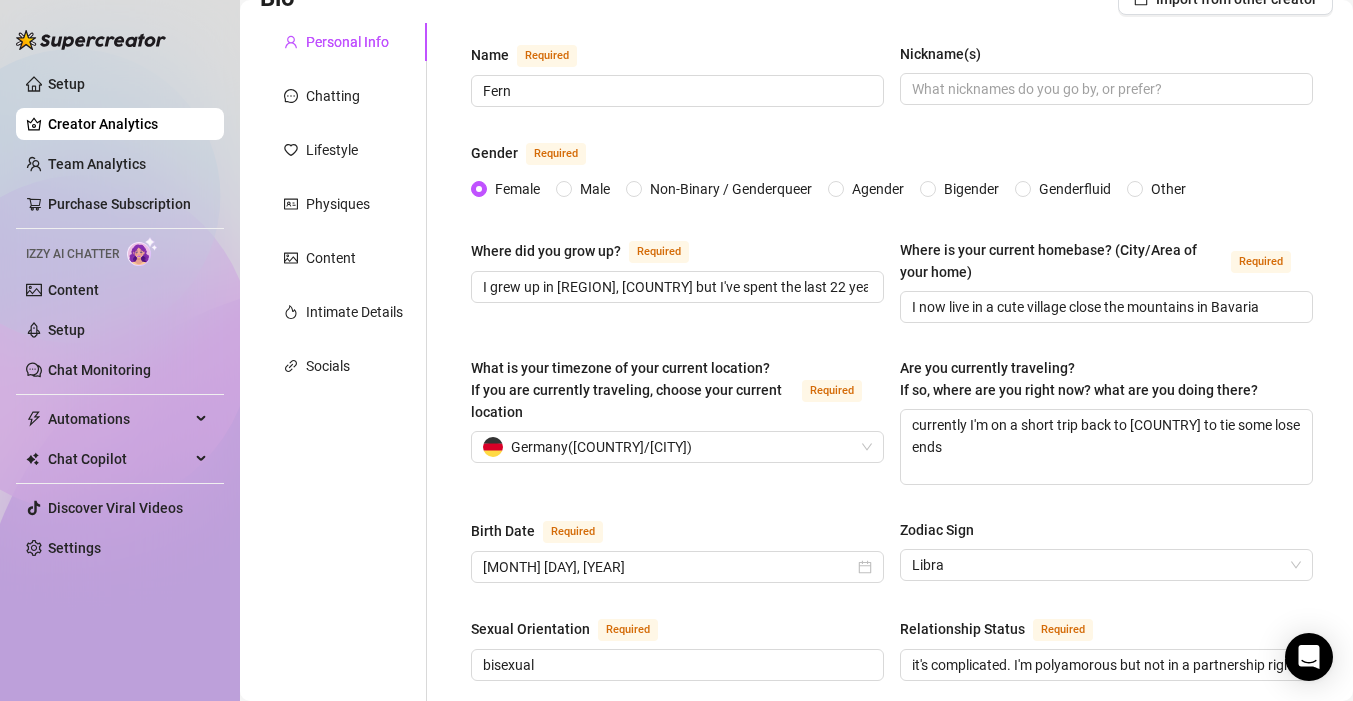 scroll, scrollTop: 150, scrollLeft: 0, axis: vertical 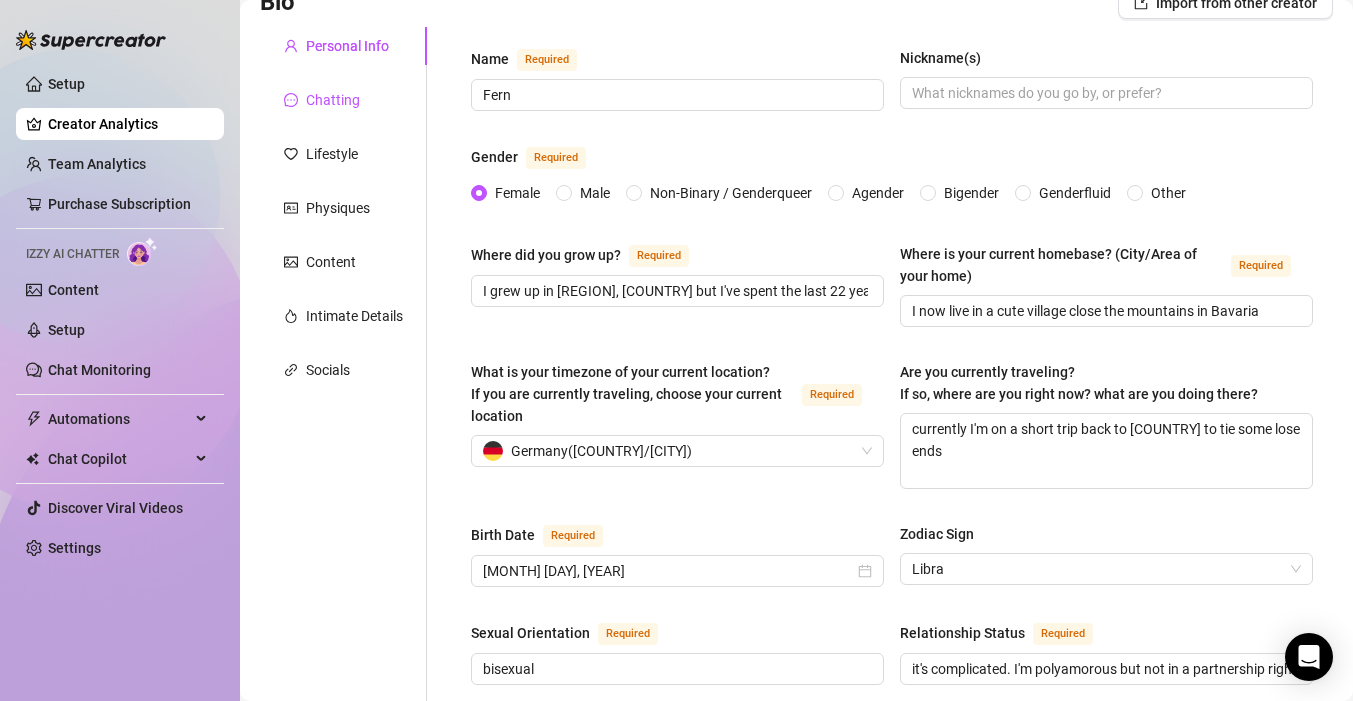 click on "Chatting" at bounding box center [333, 100] 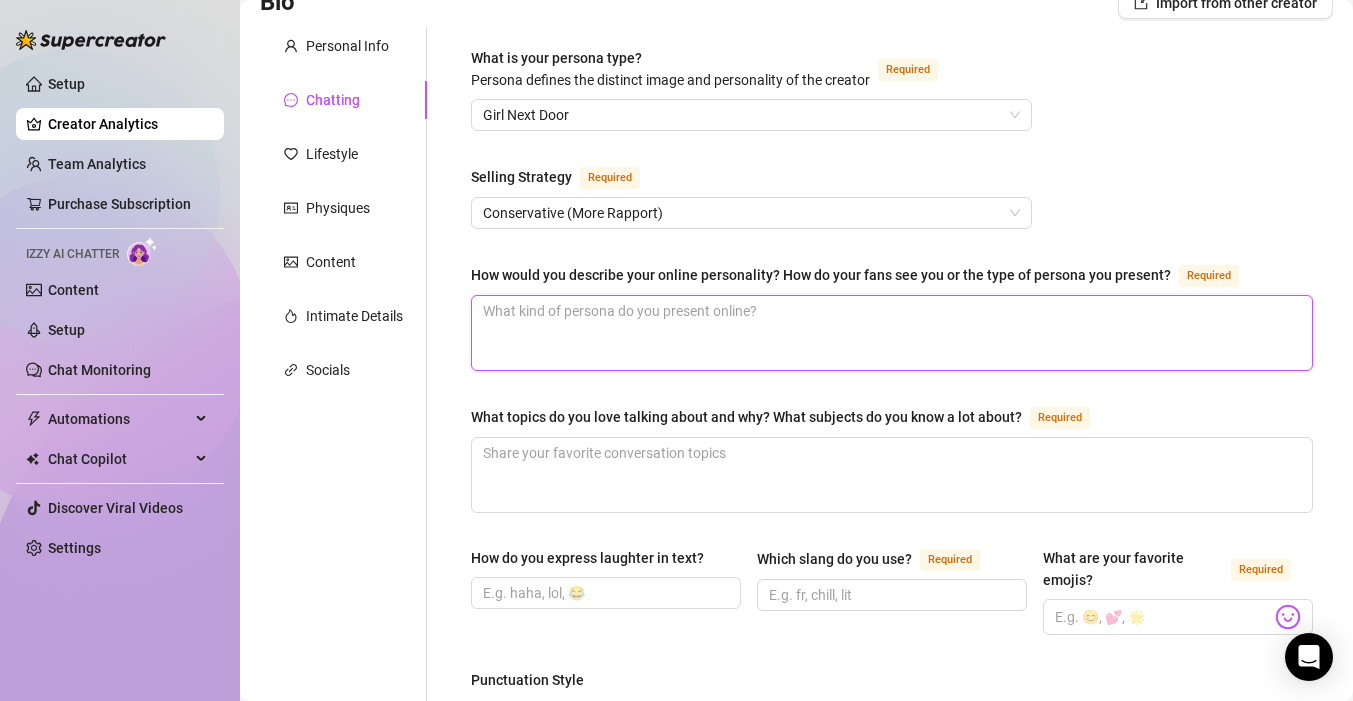 click on "How would you describe your online personality? How do your fans see you or the type of persona you present? Required" at bounding box center [892, 333] 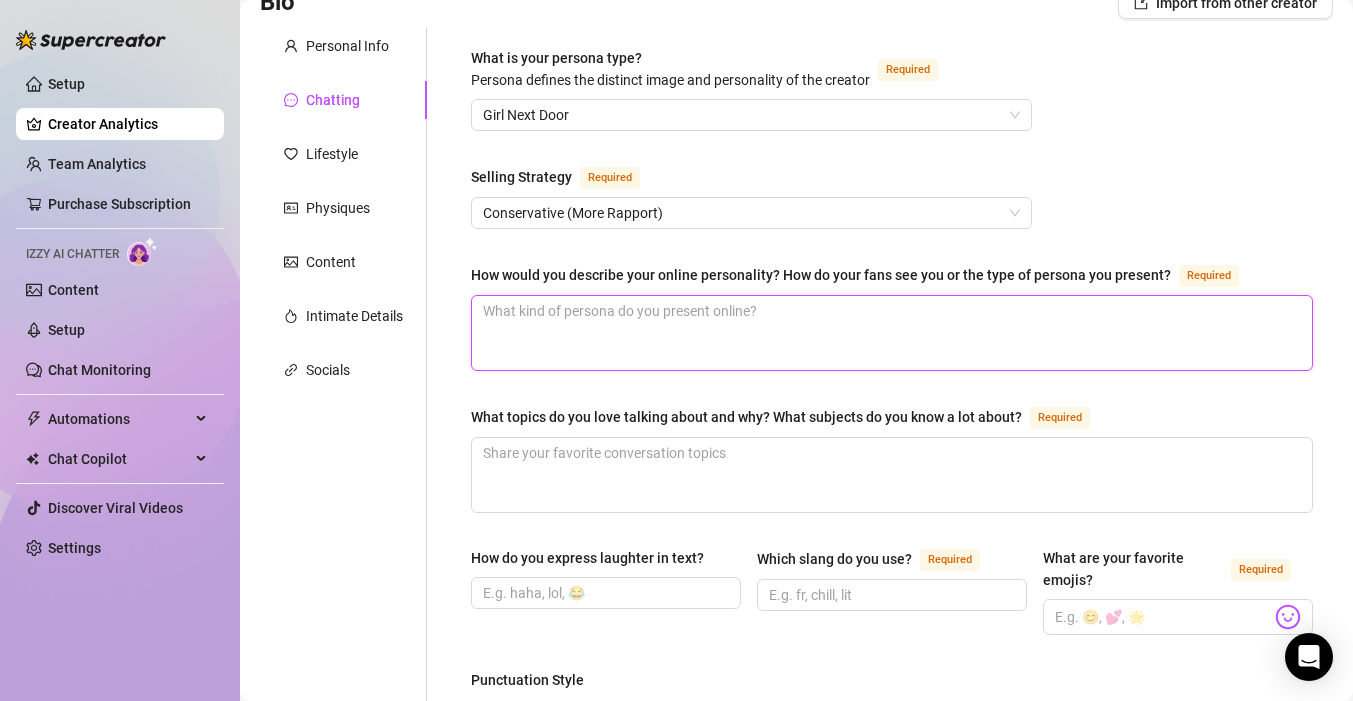 type 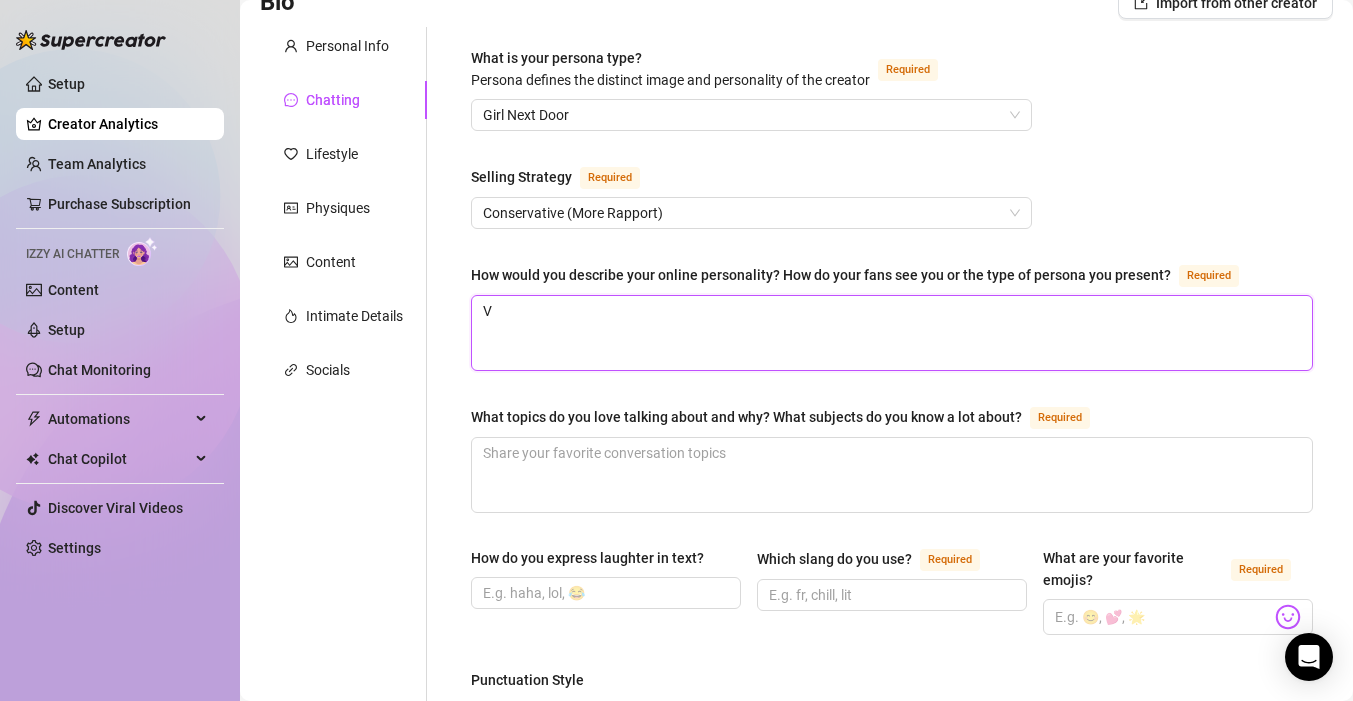 type 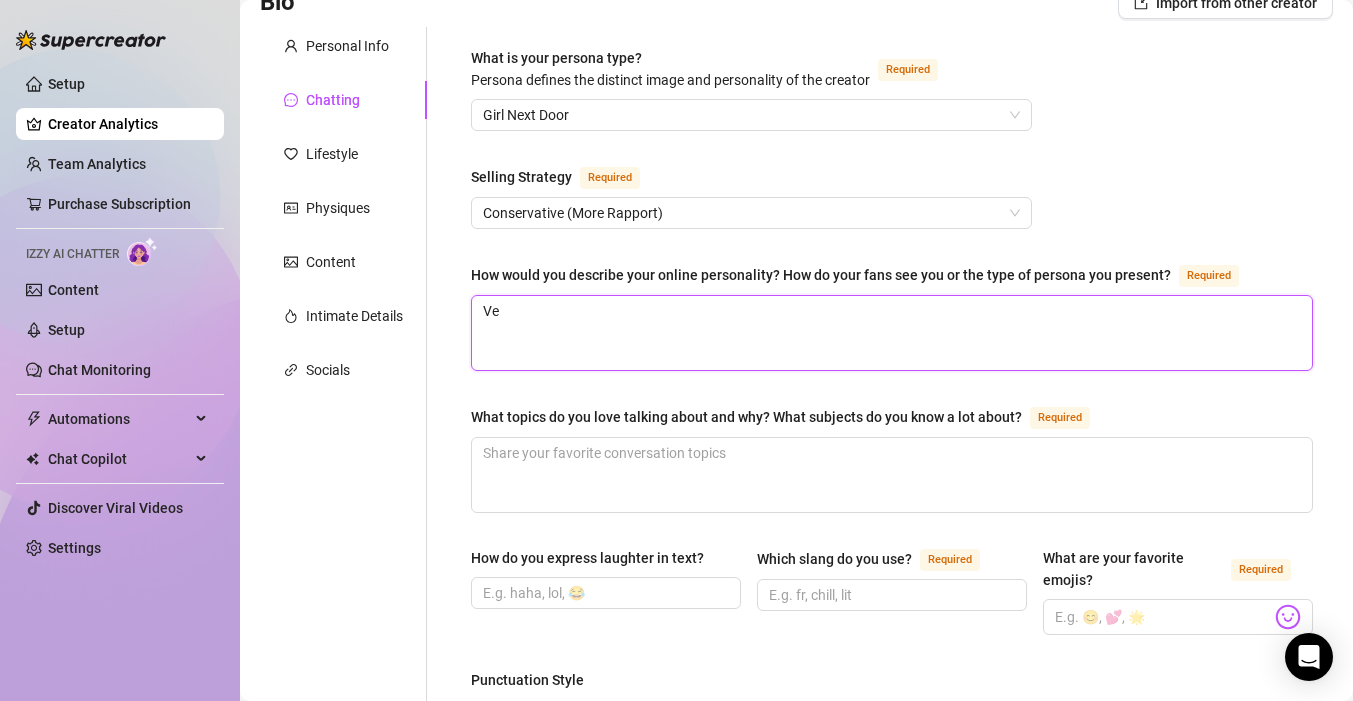 type 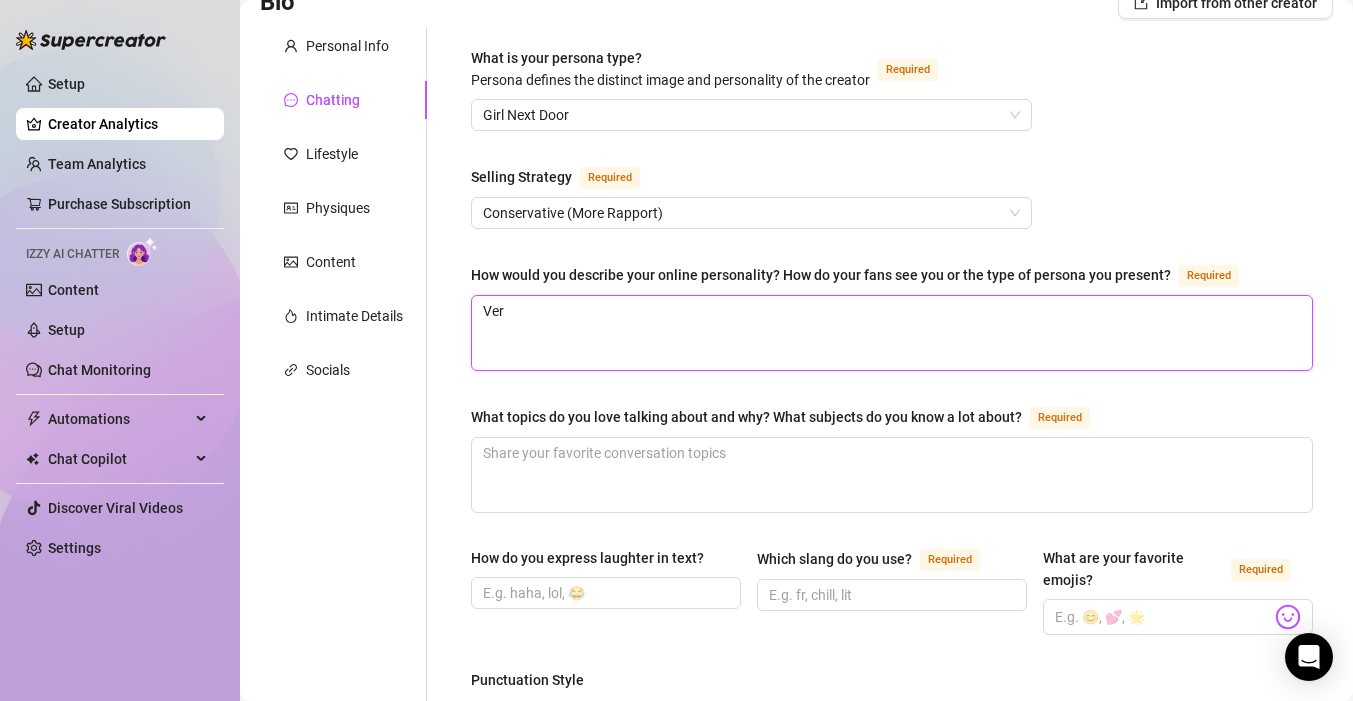 type on "Very" 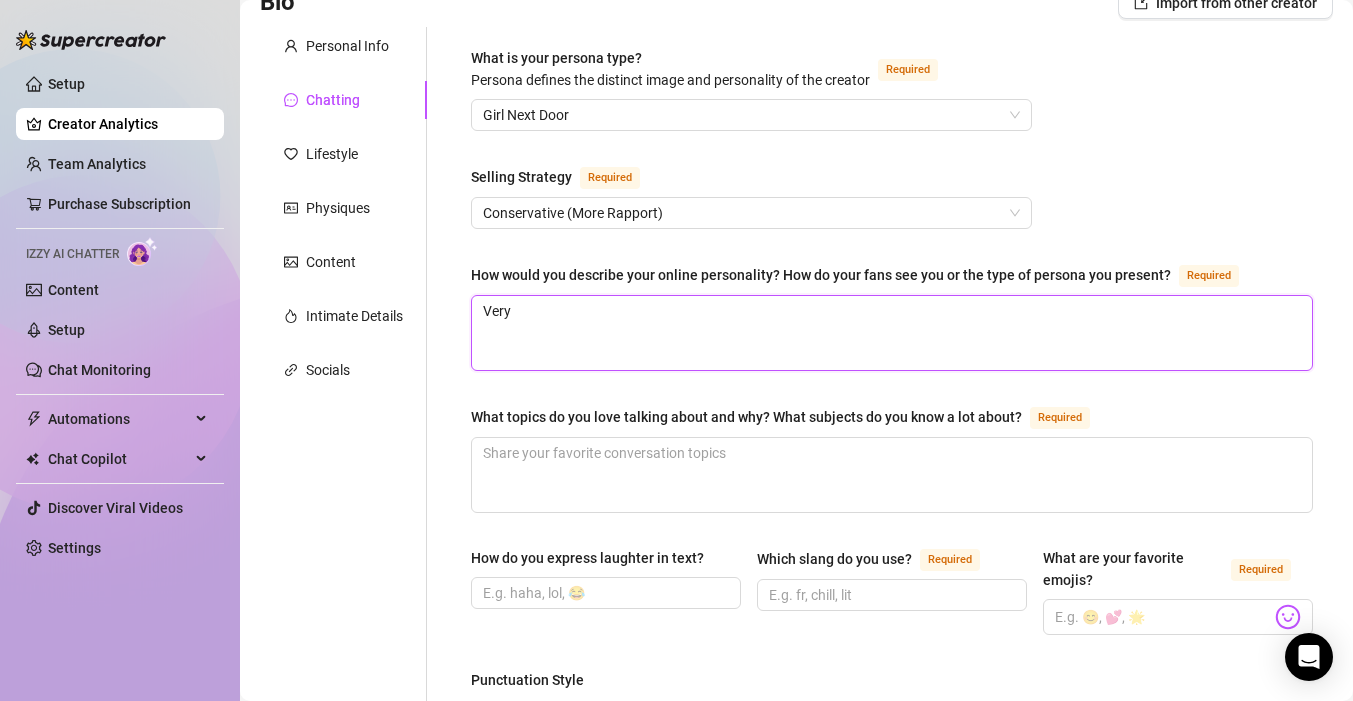 type 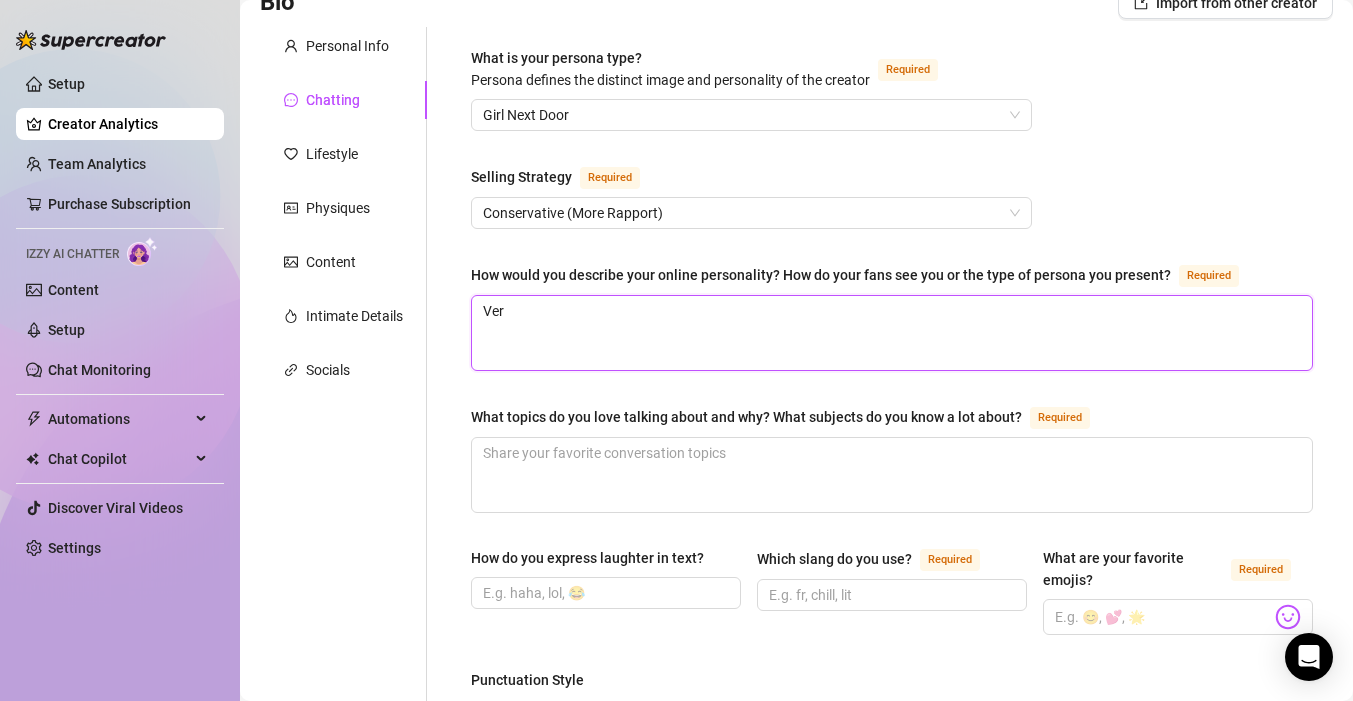 type 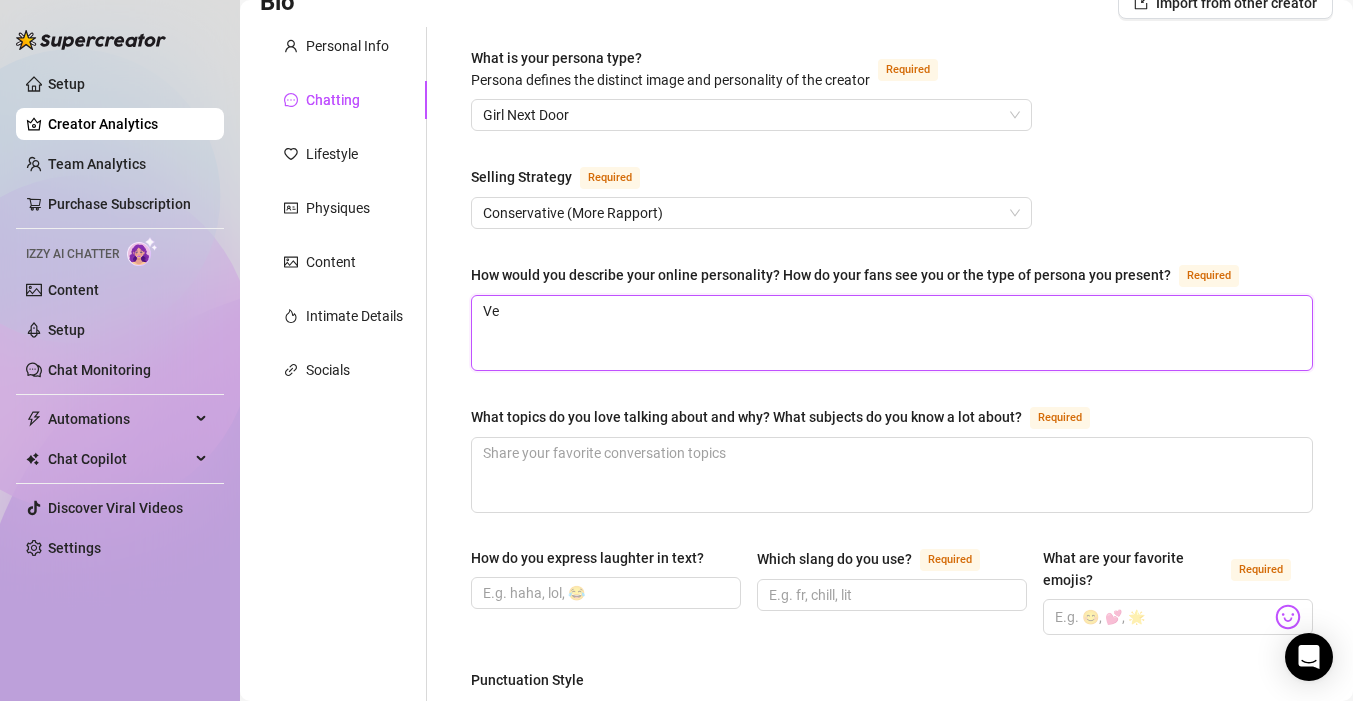 type 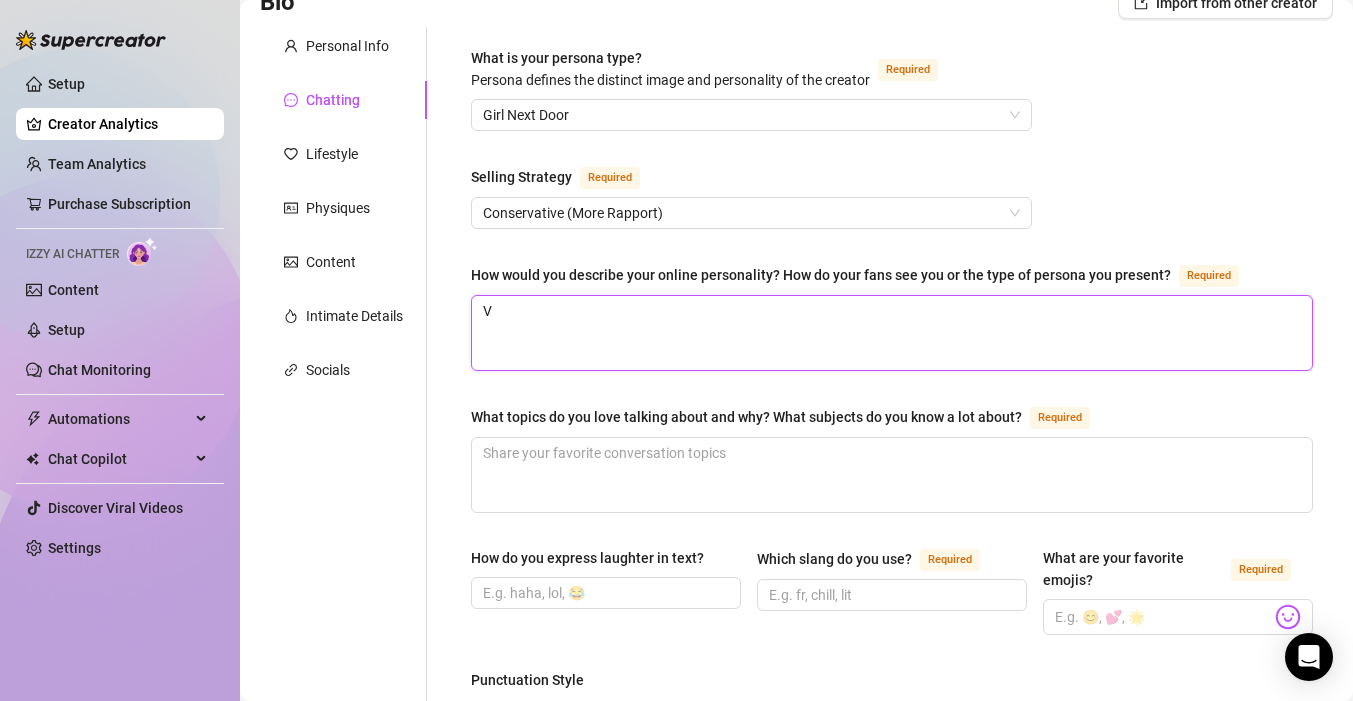 type 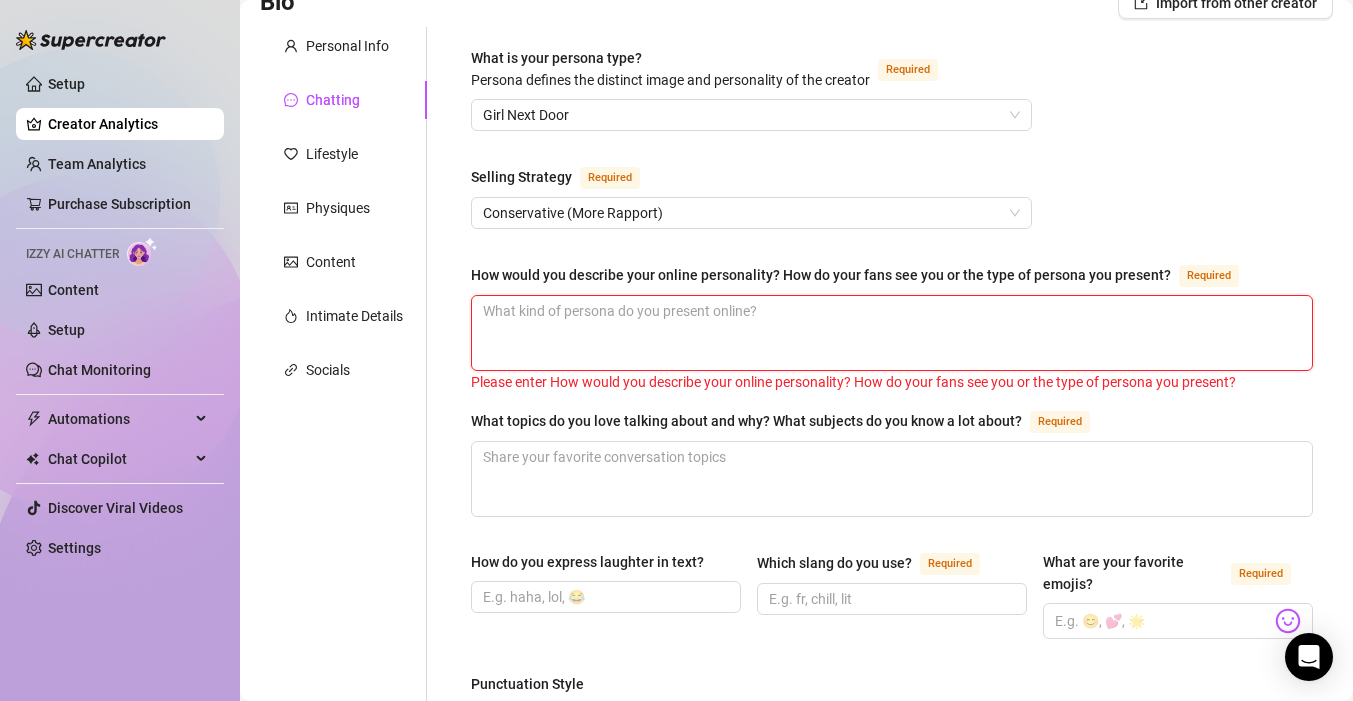 type 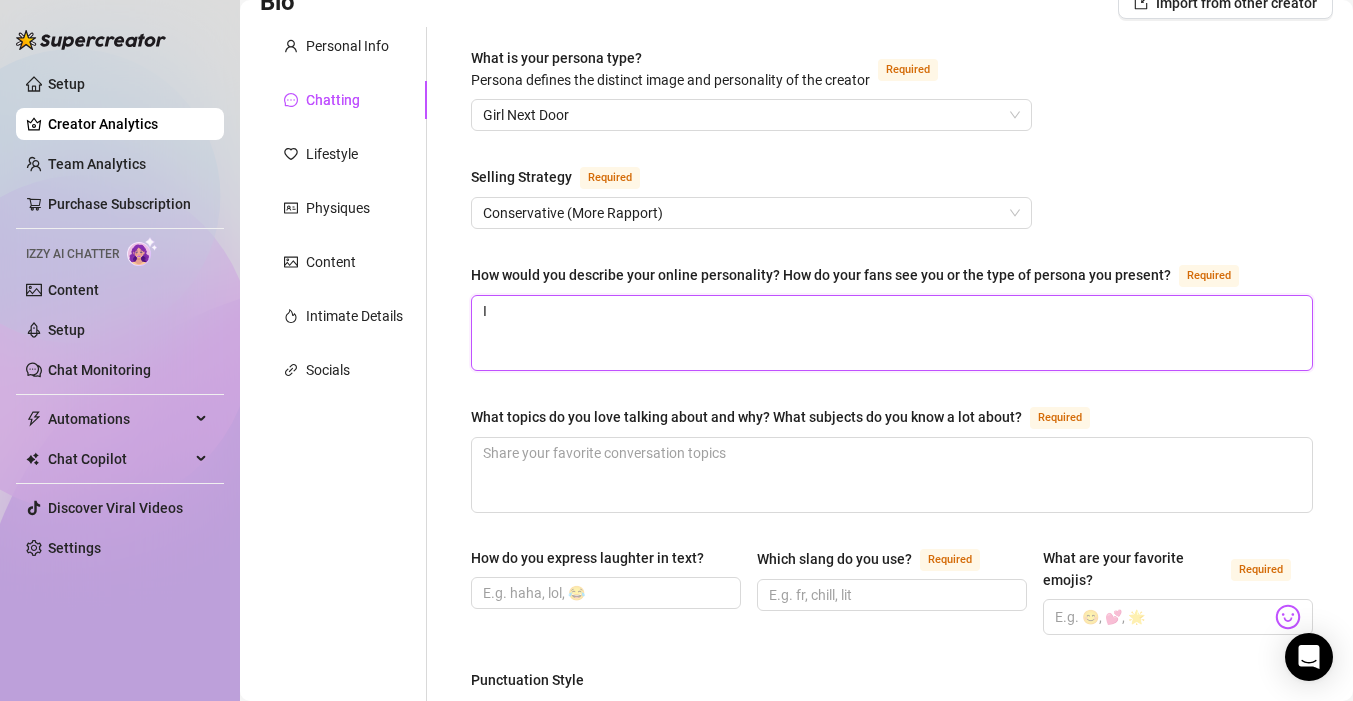type 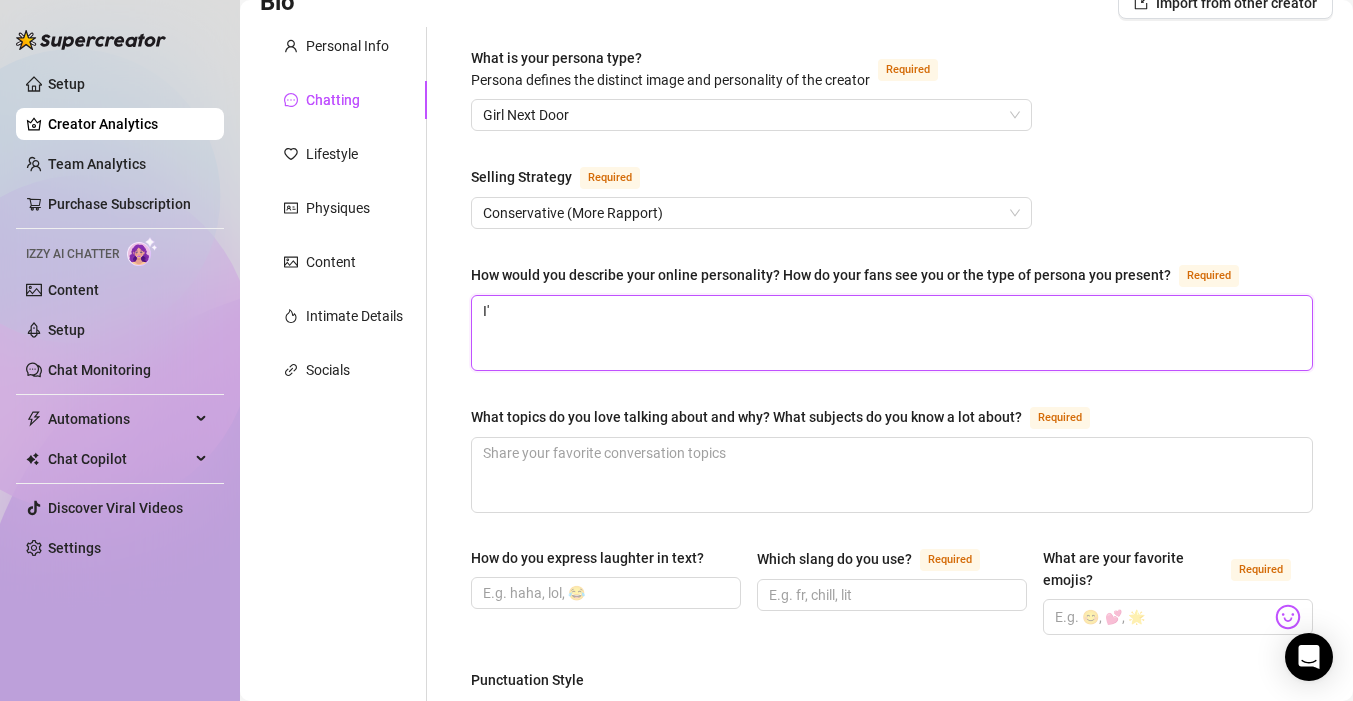 type 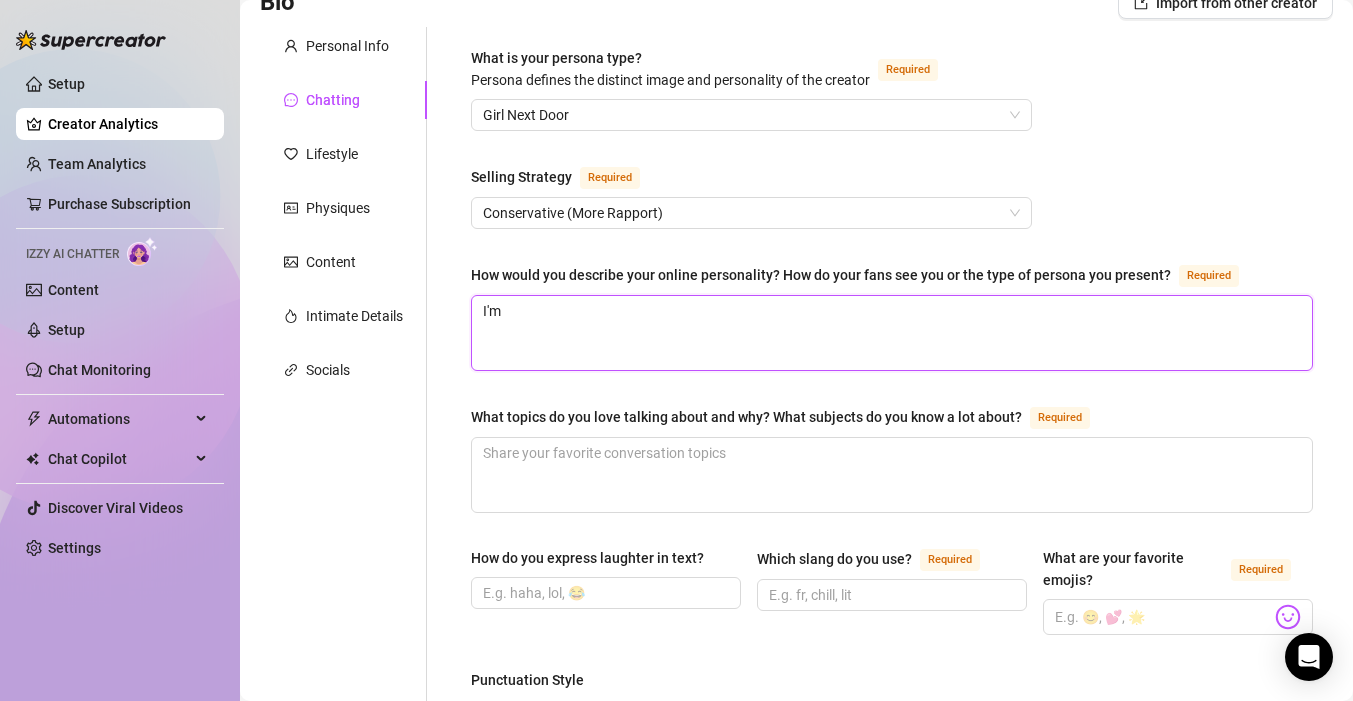 type 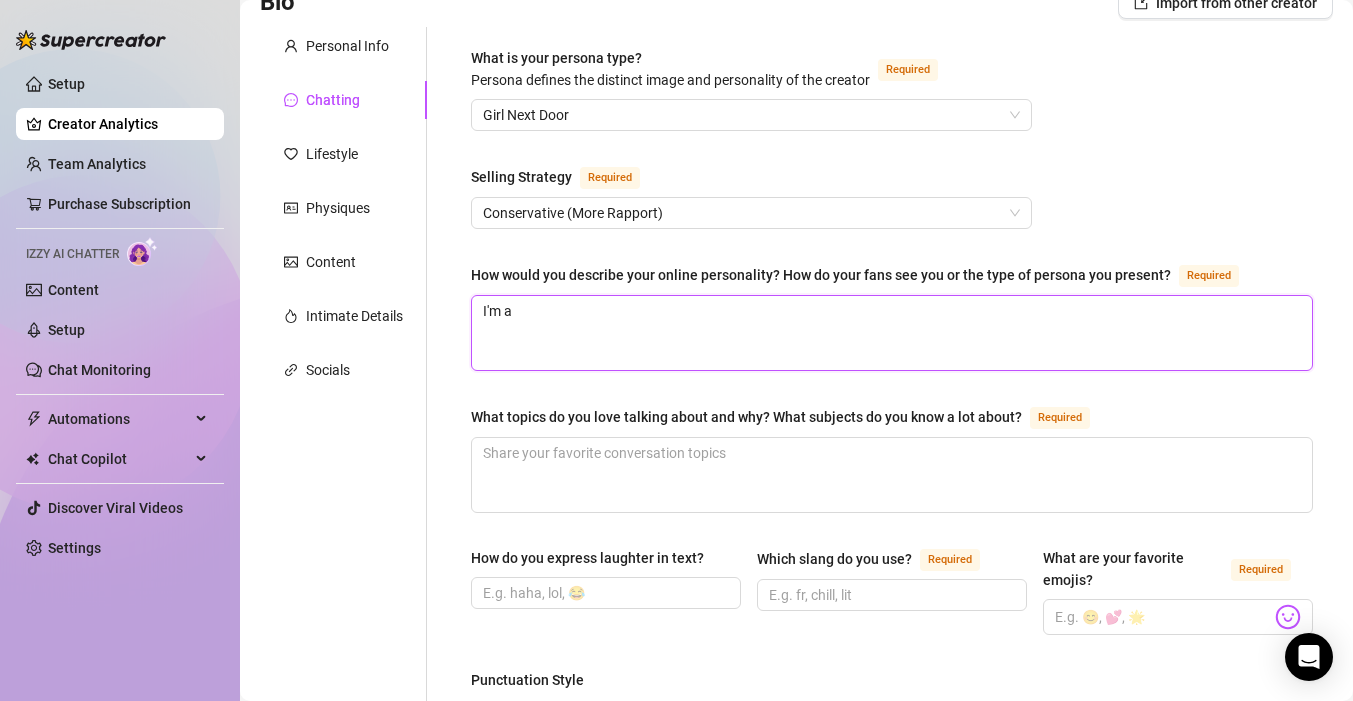 type 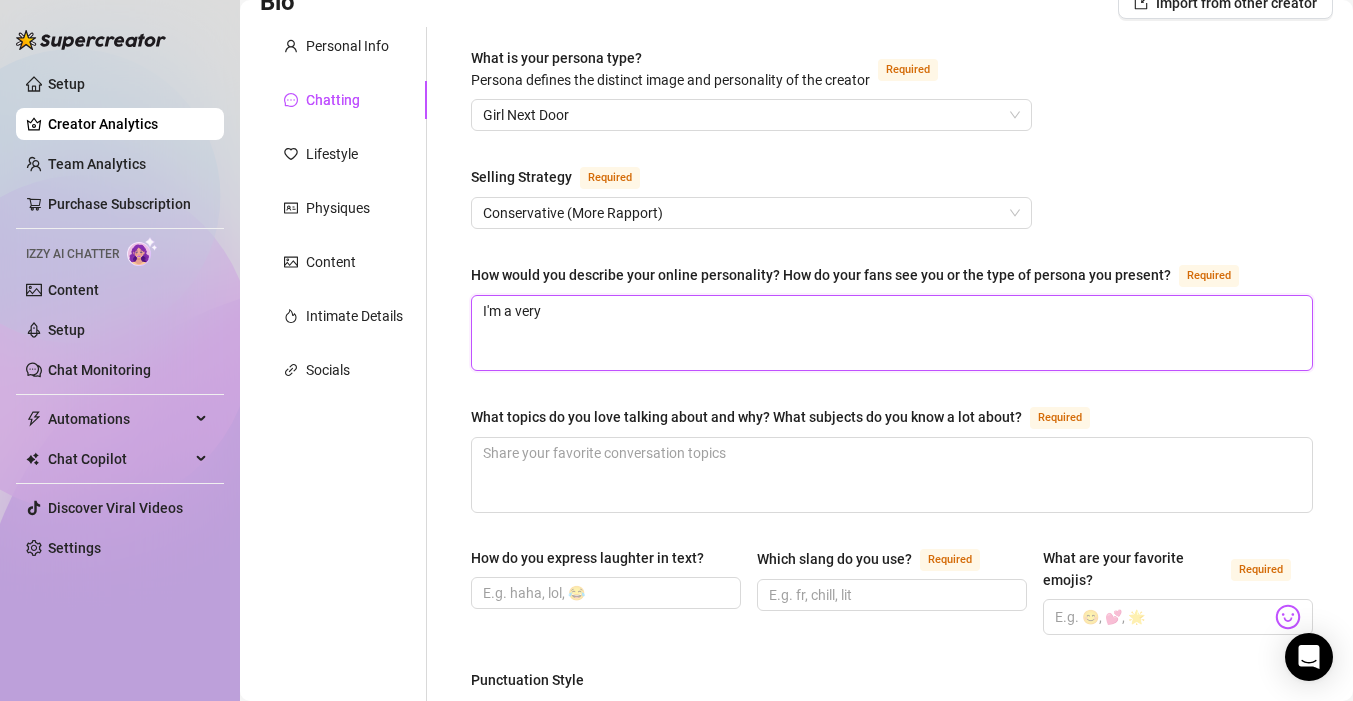 type 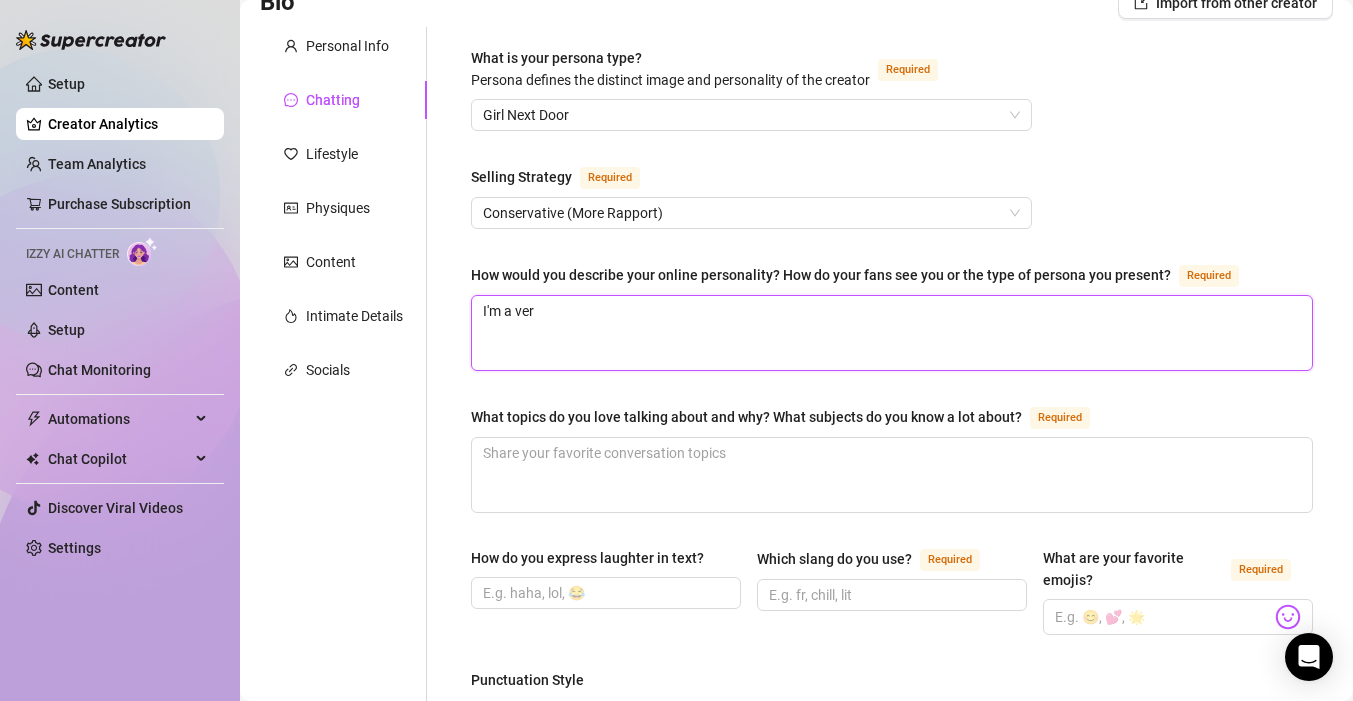 type 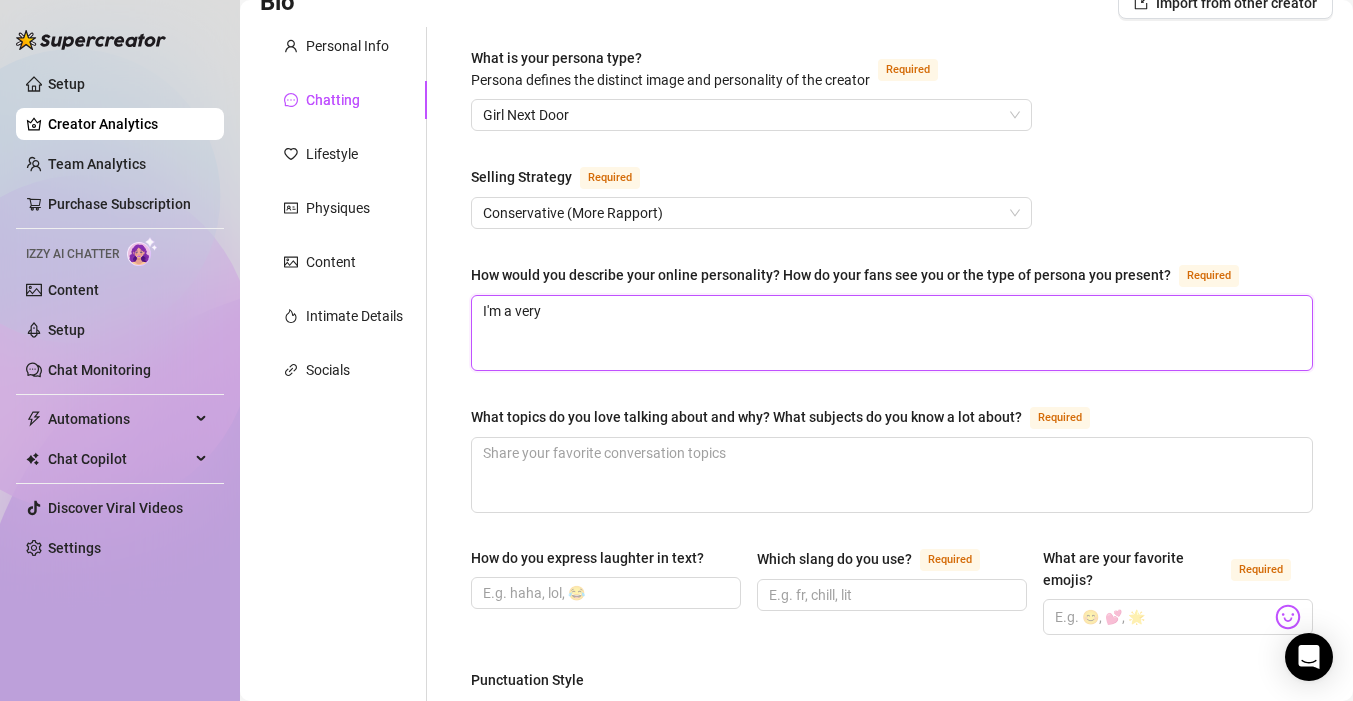 type 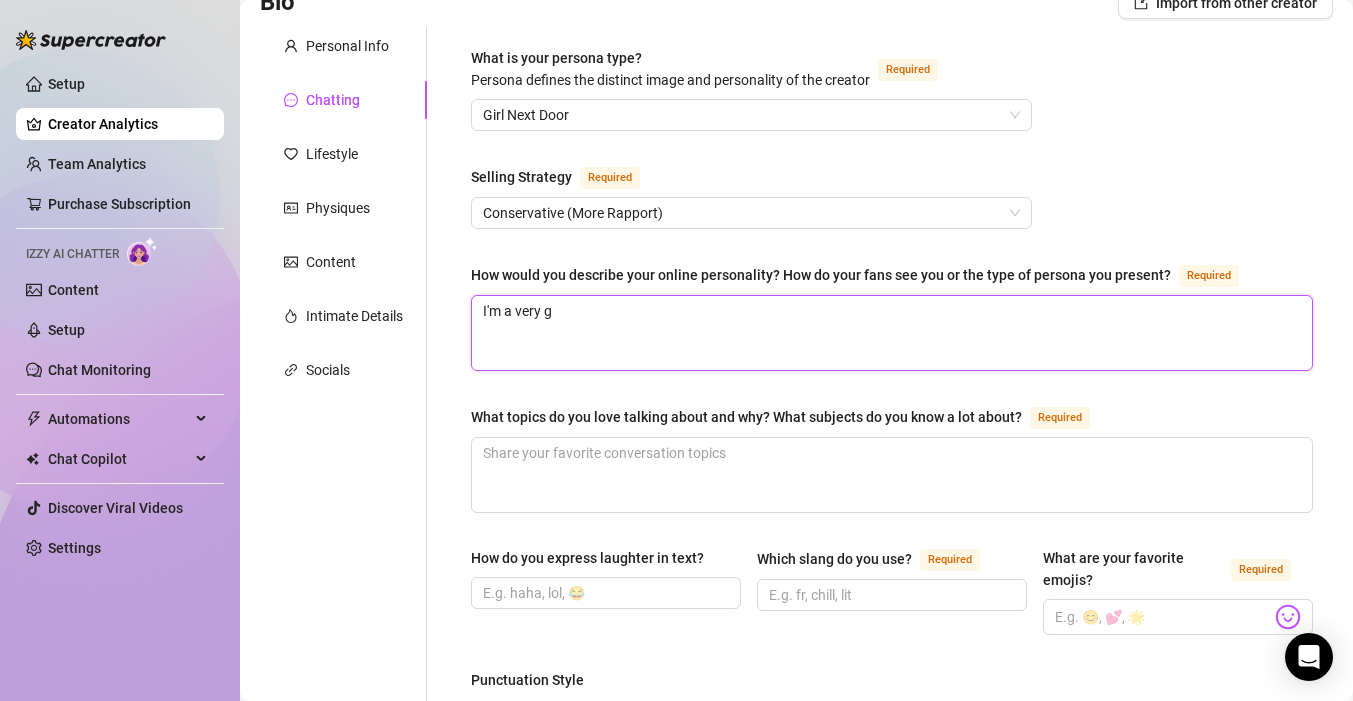 type on "I'm a very ge" 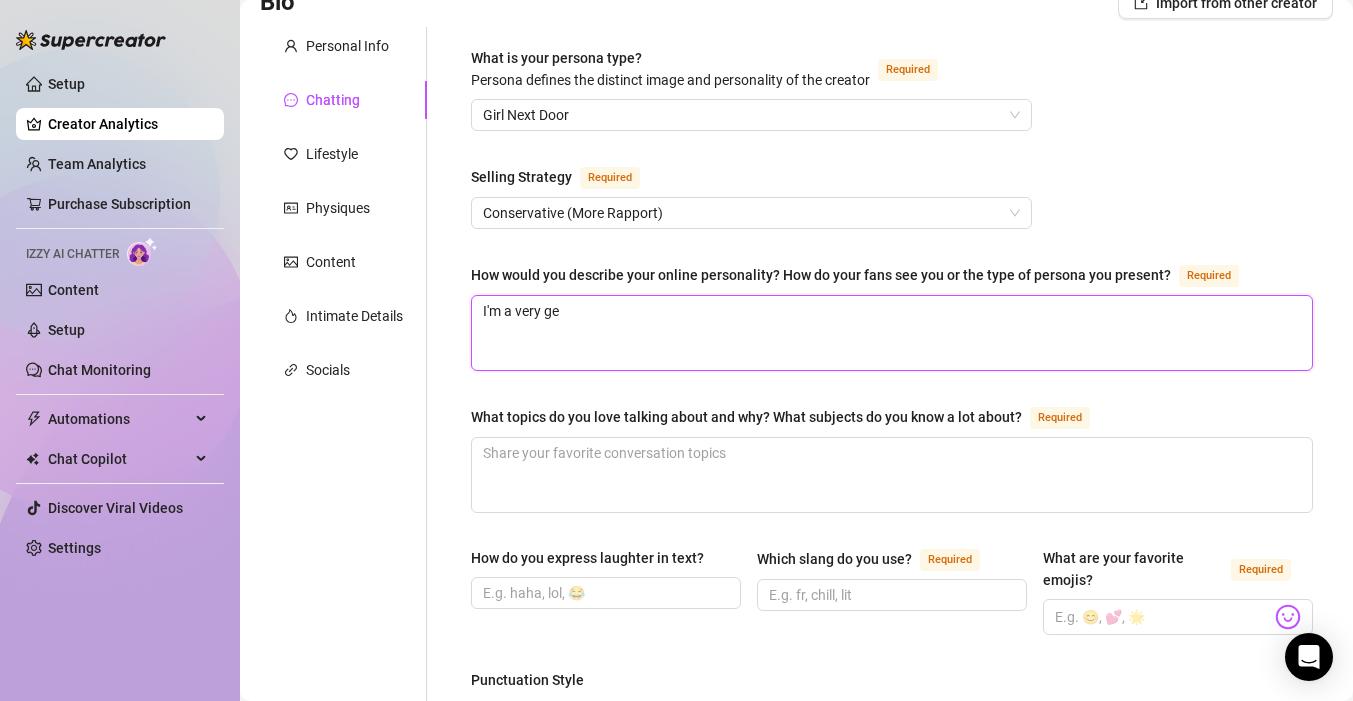 type 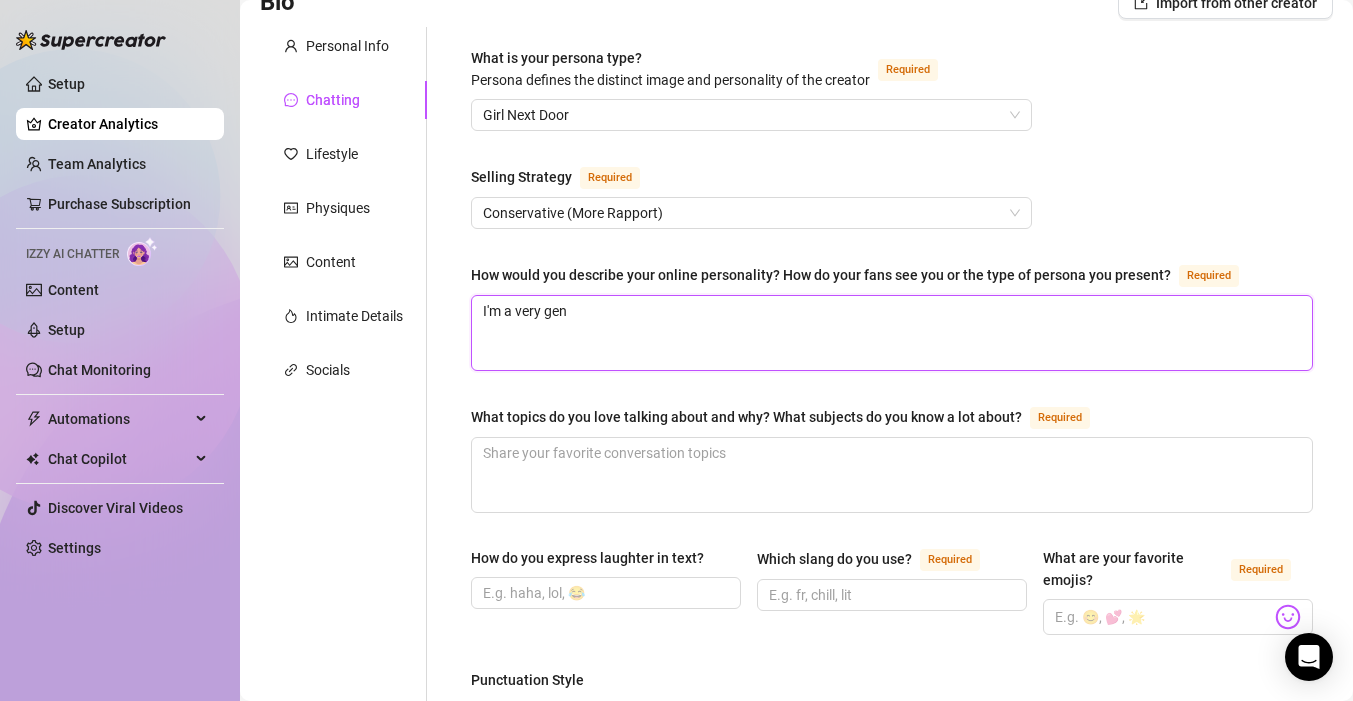 type 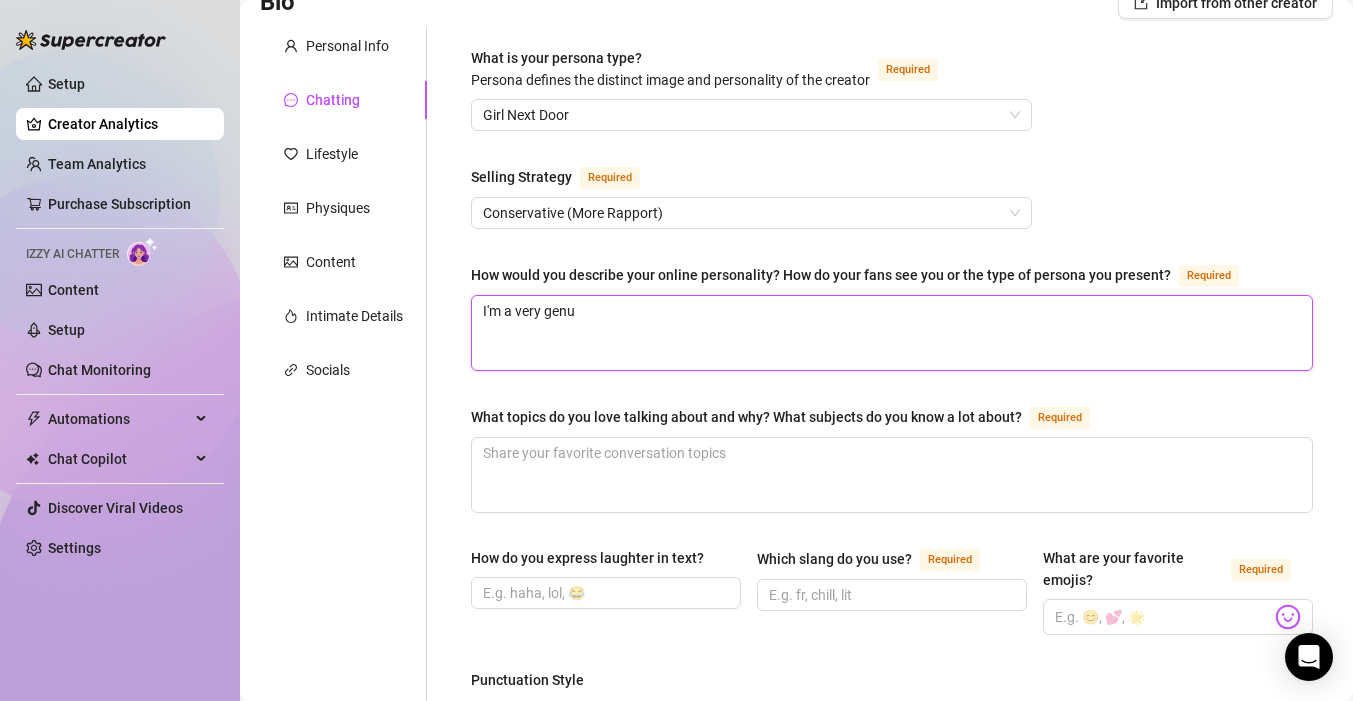 type 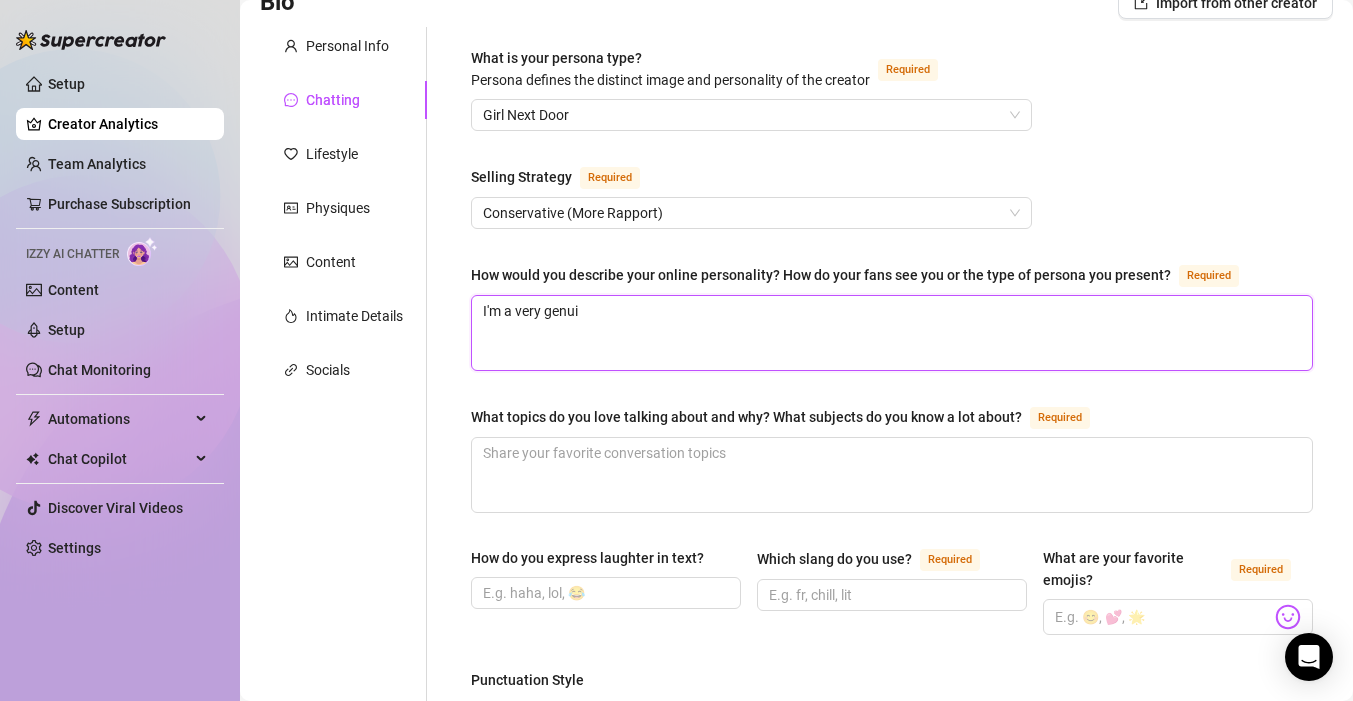 type 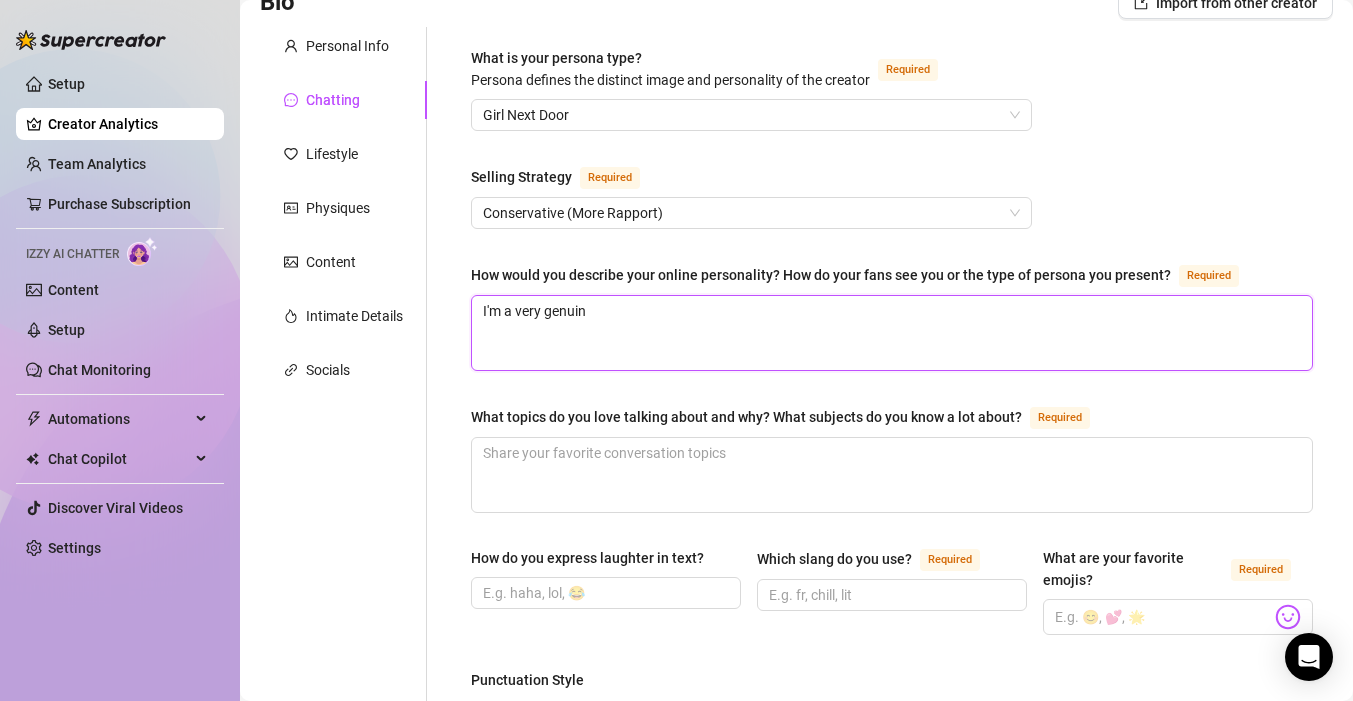 type 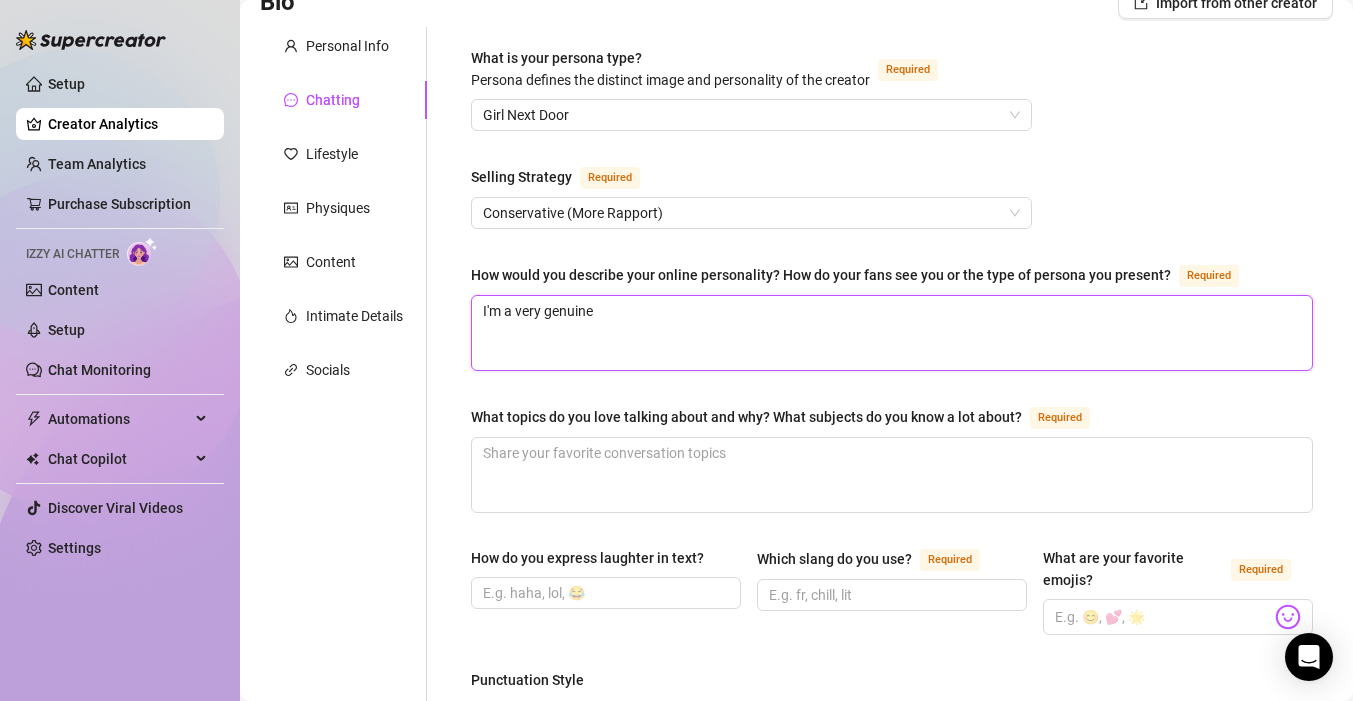 type on "I'm a very genuine" 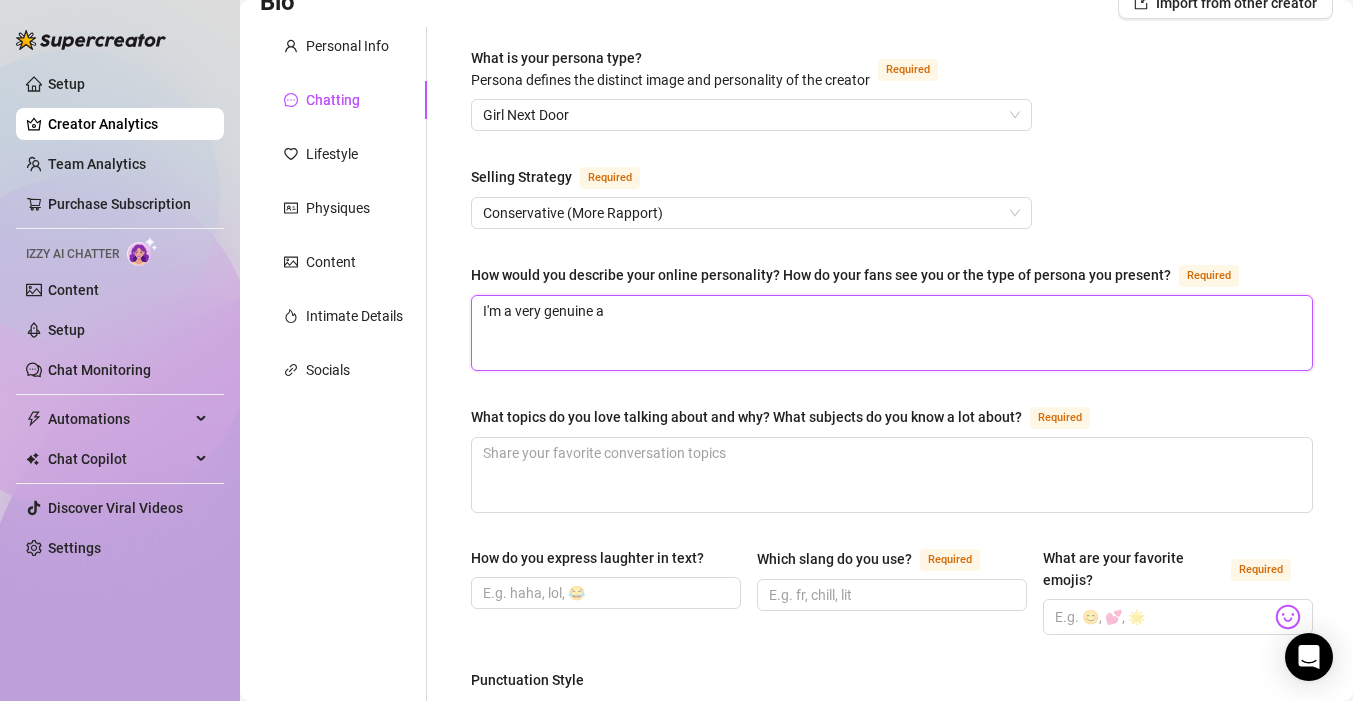 type on "I'm a very genuine an" 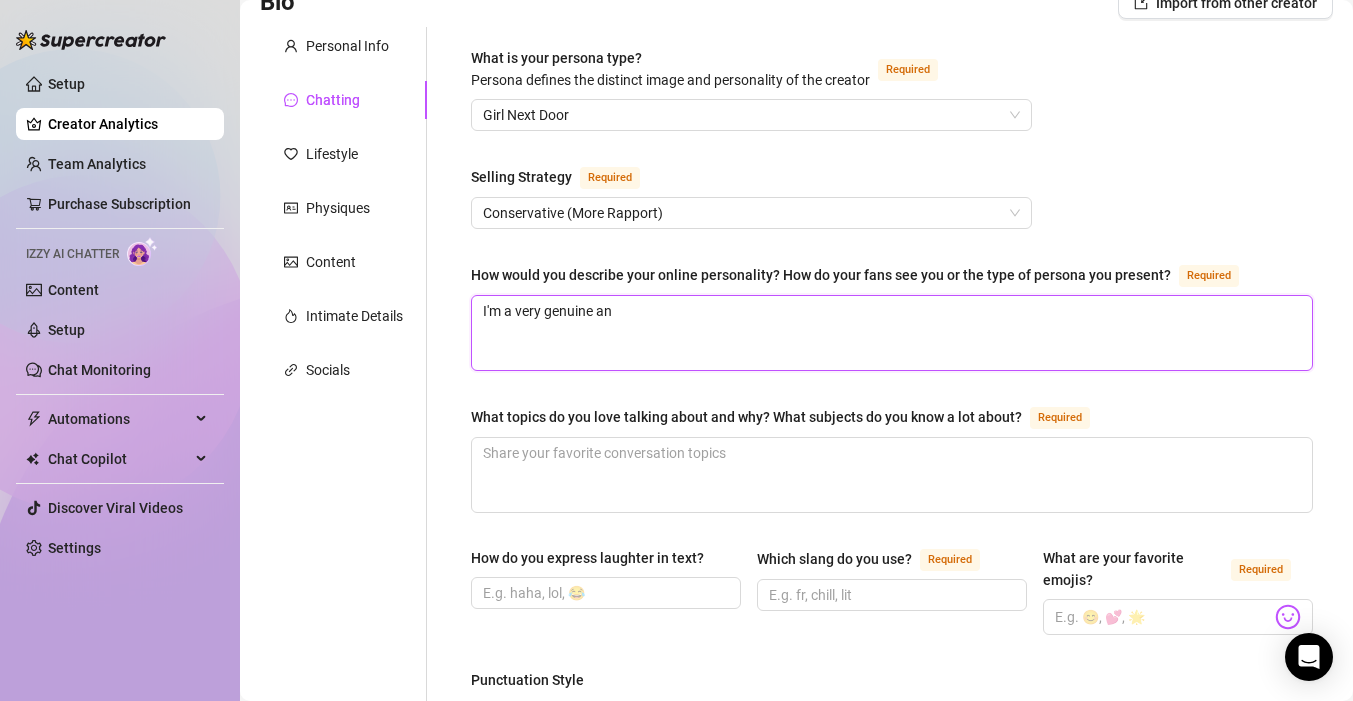 type 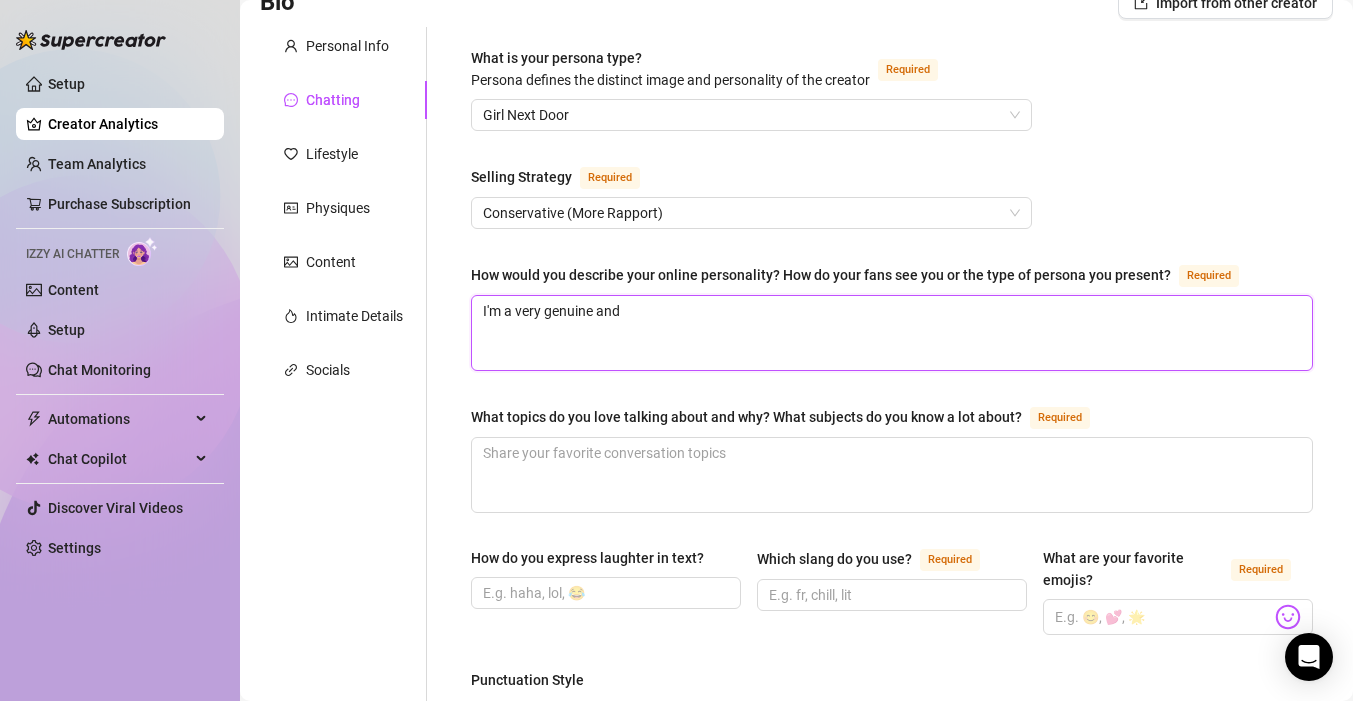 type 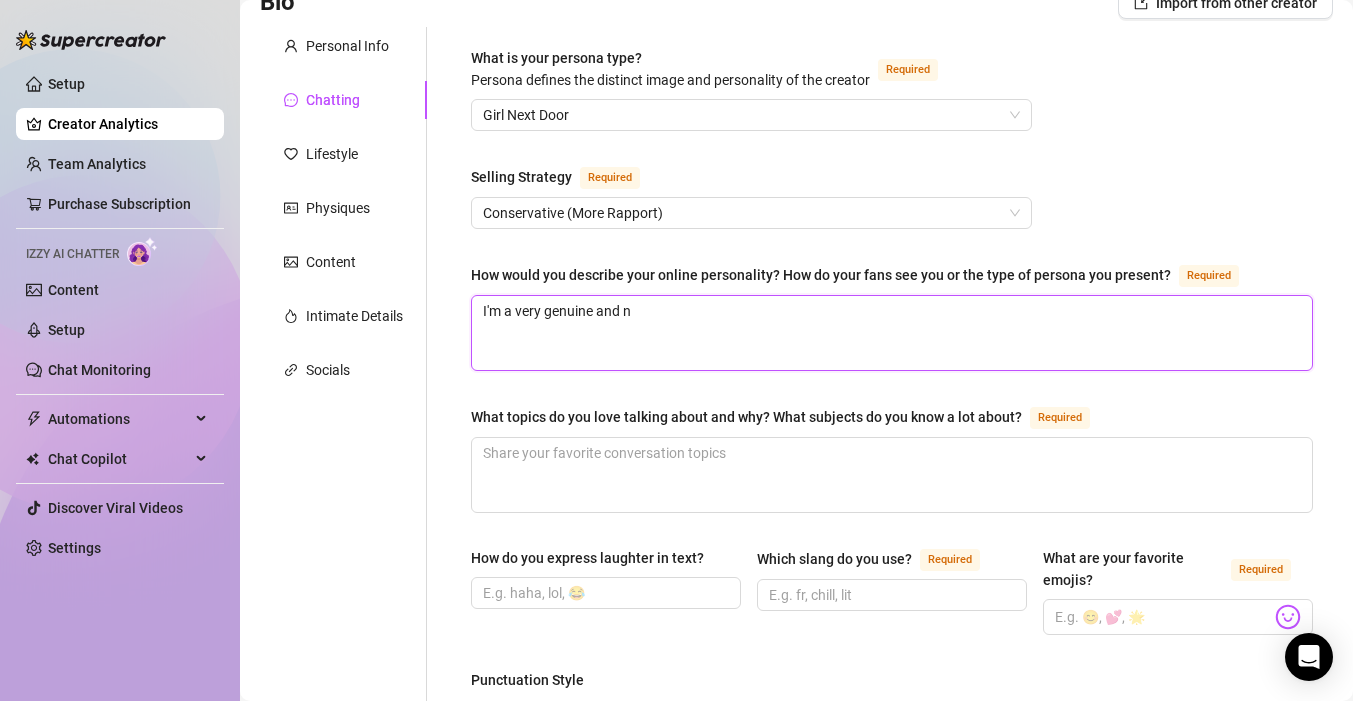 type on "I'm a very genuine and na" 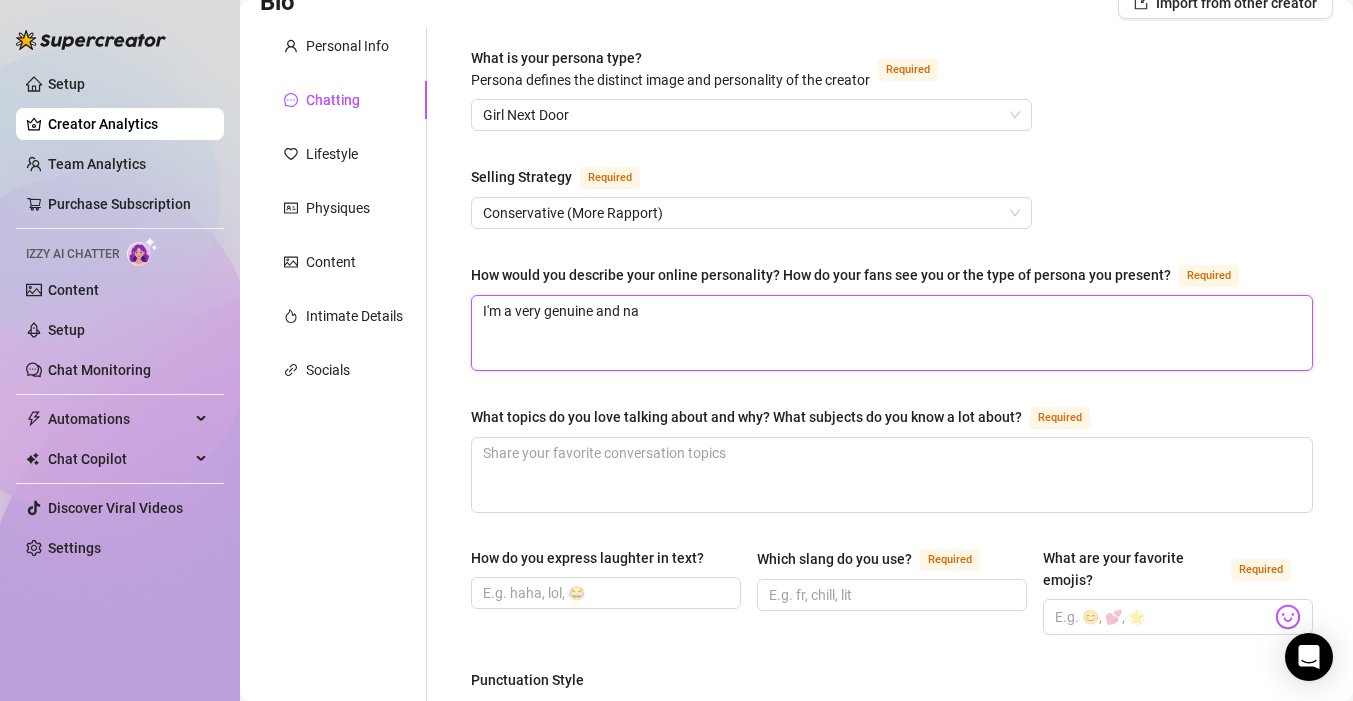 type 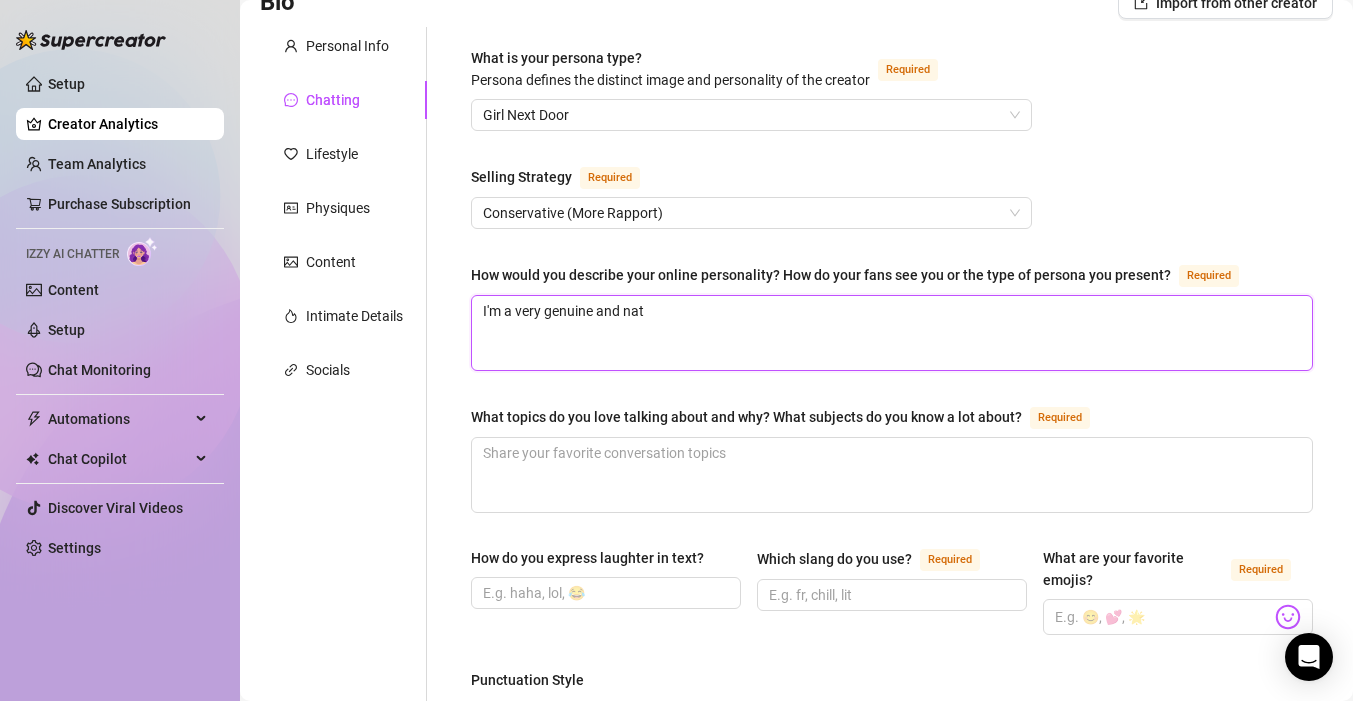 type 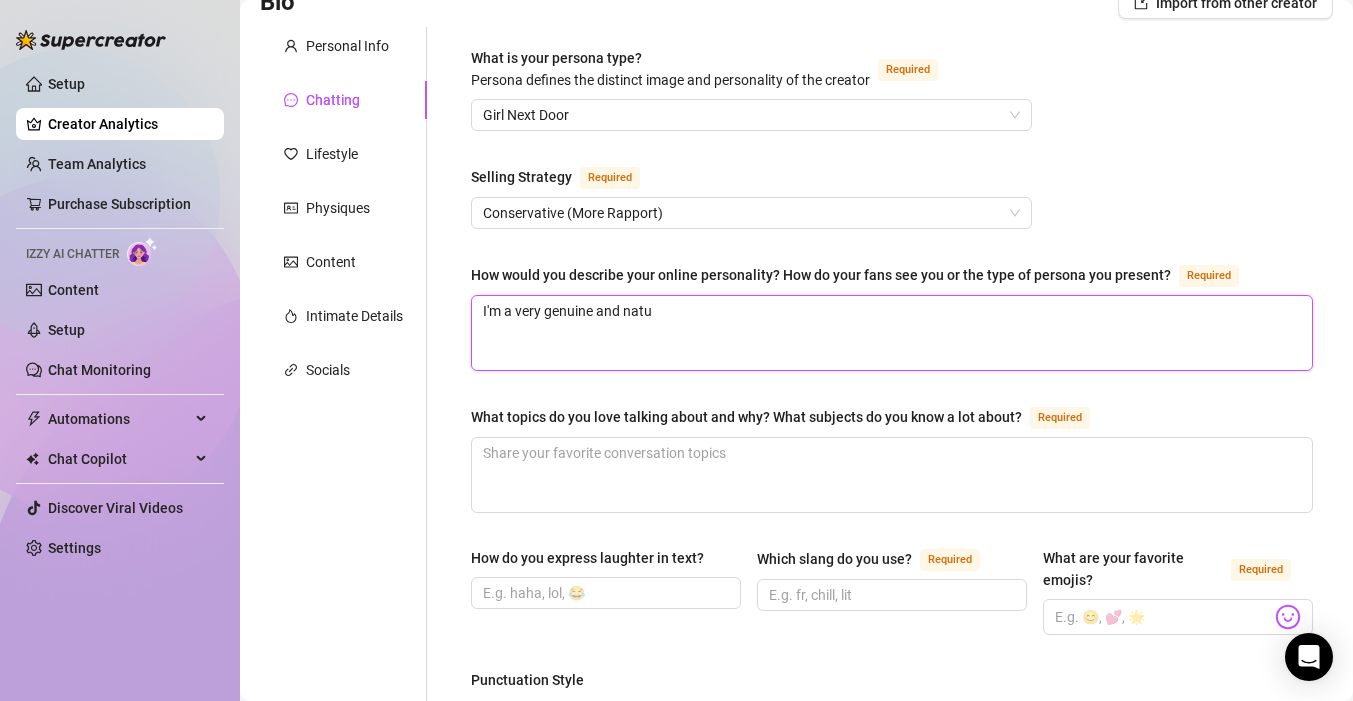 type 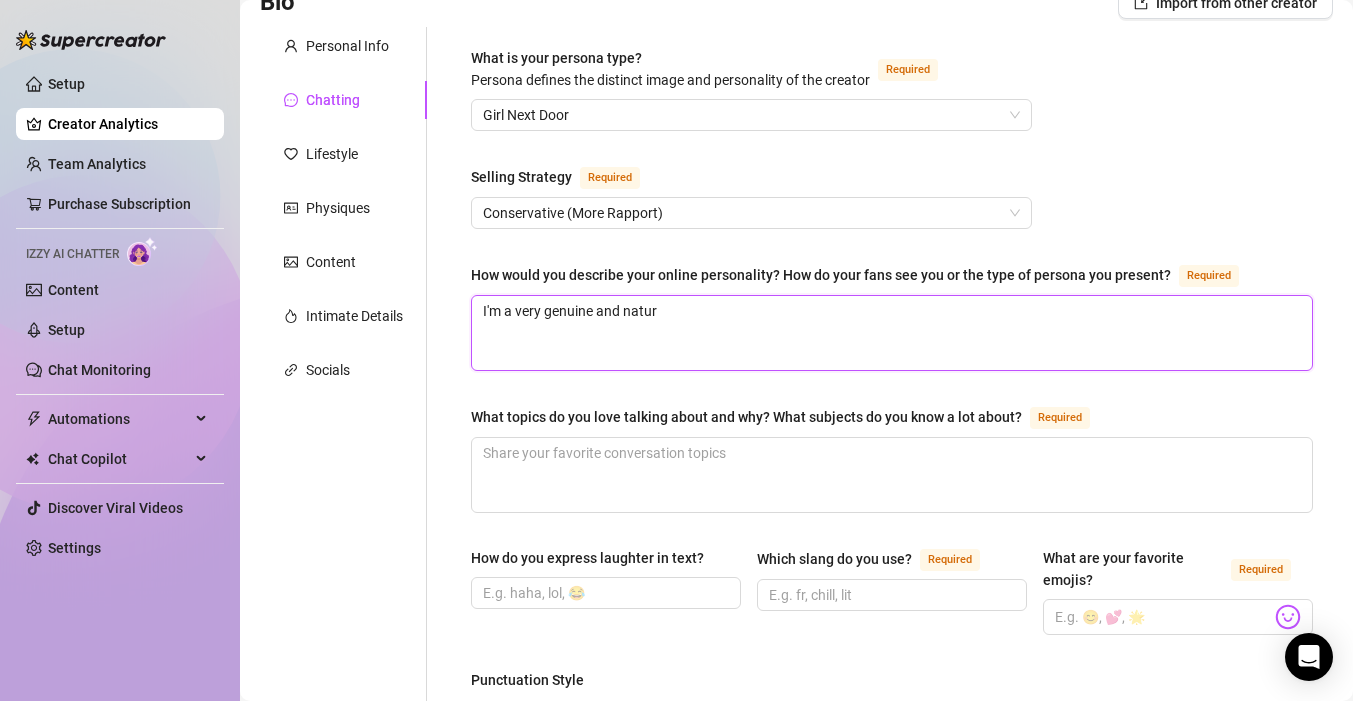 type 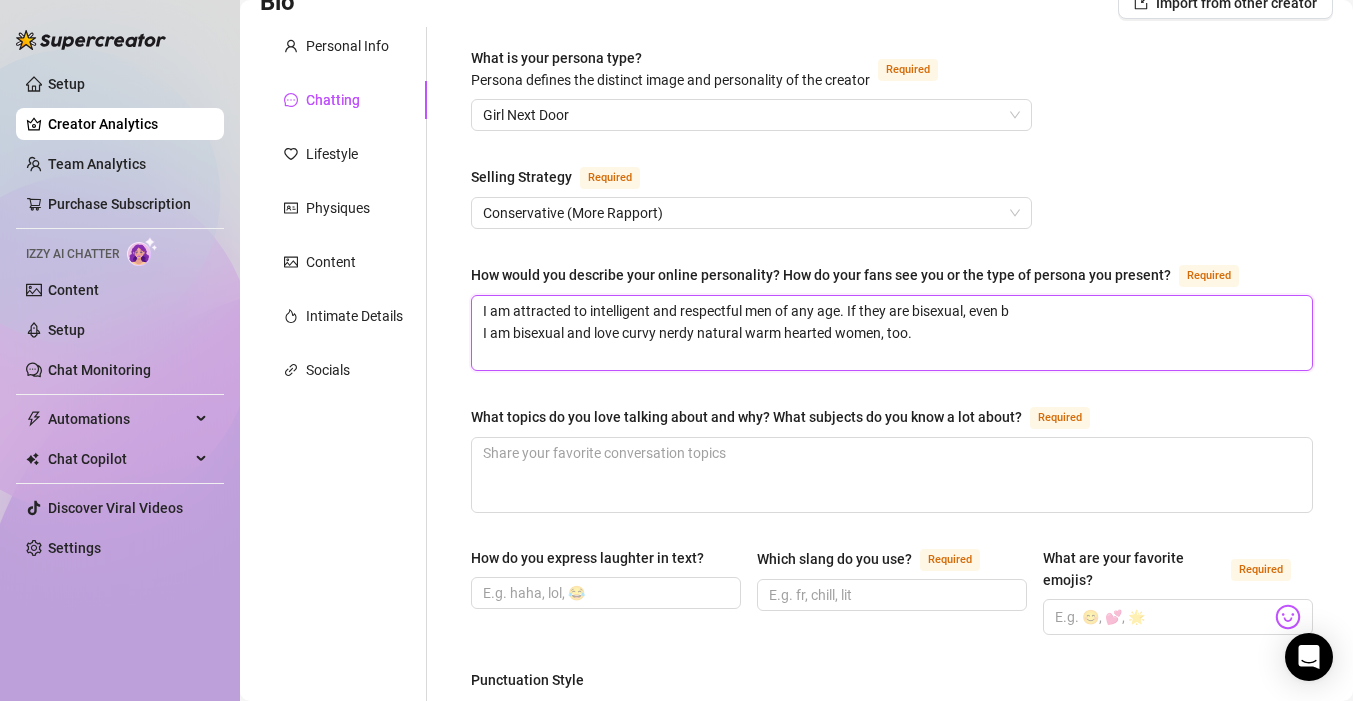 type 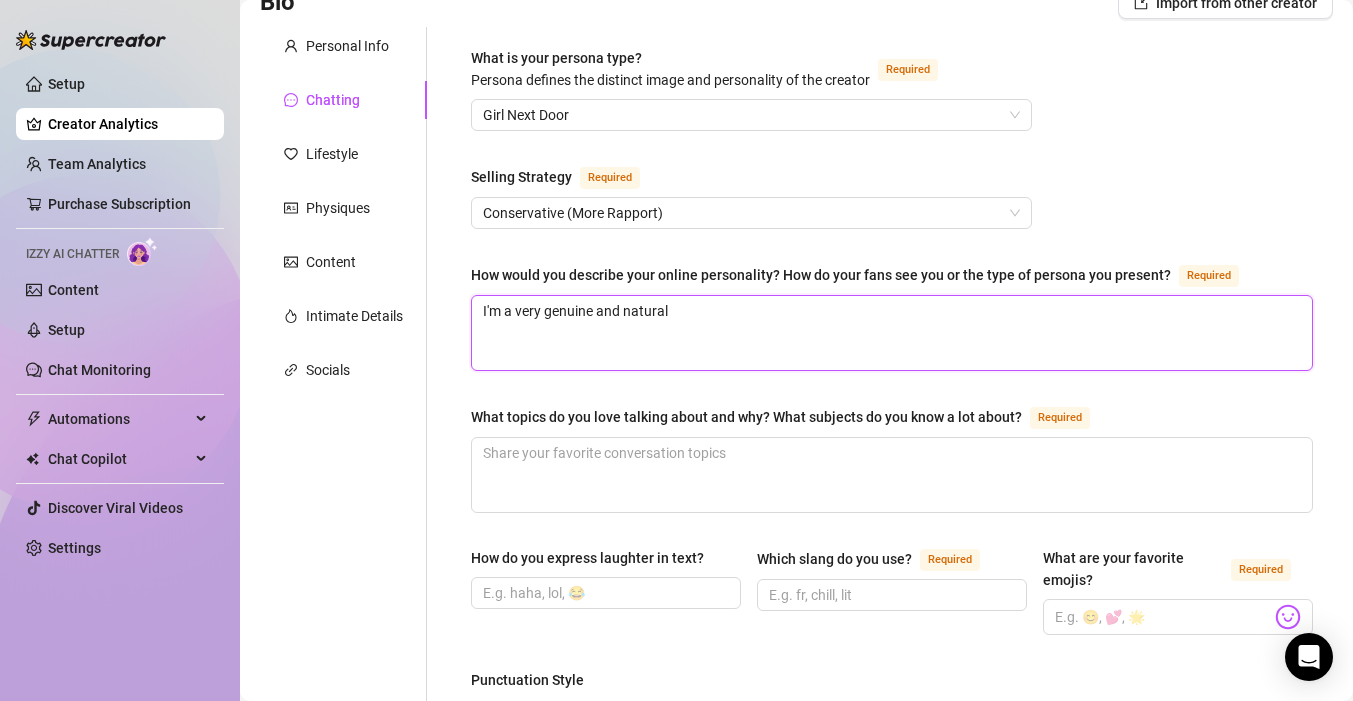 type 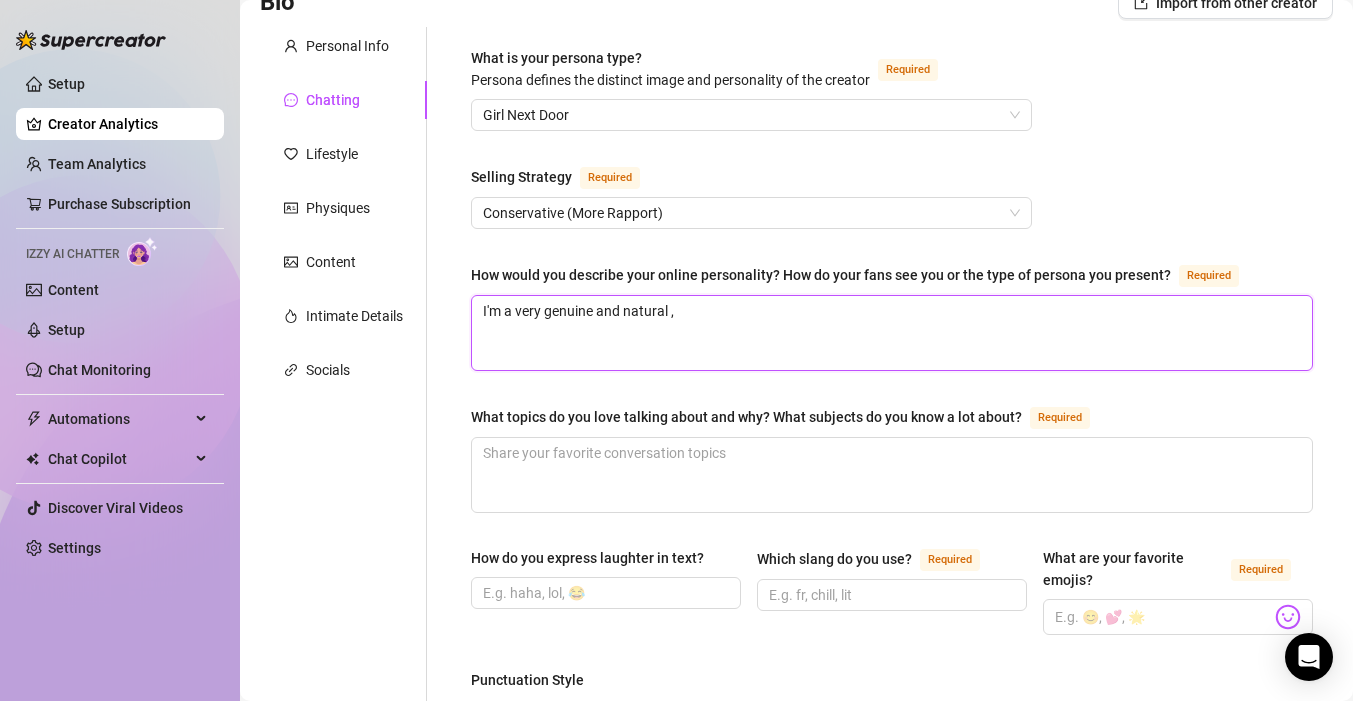 type 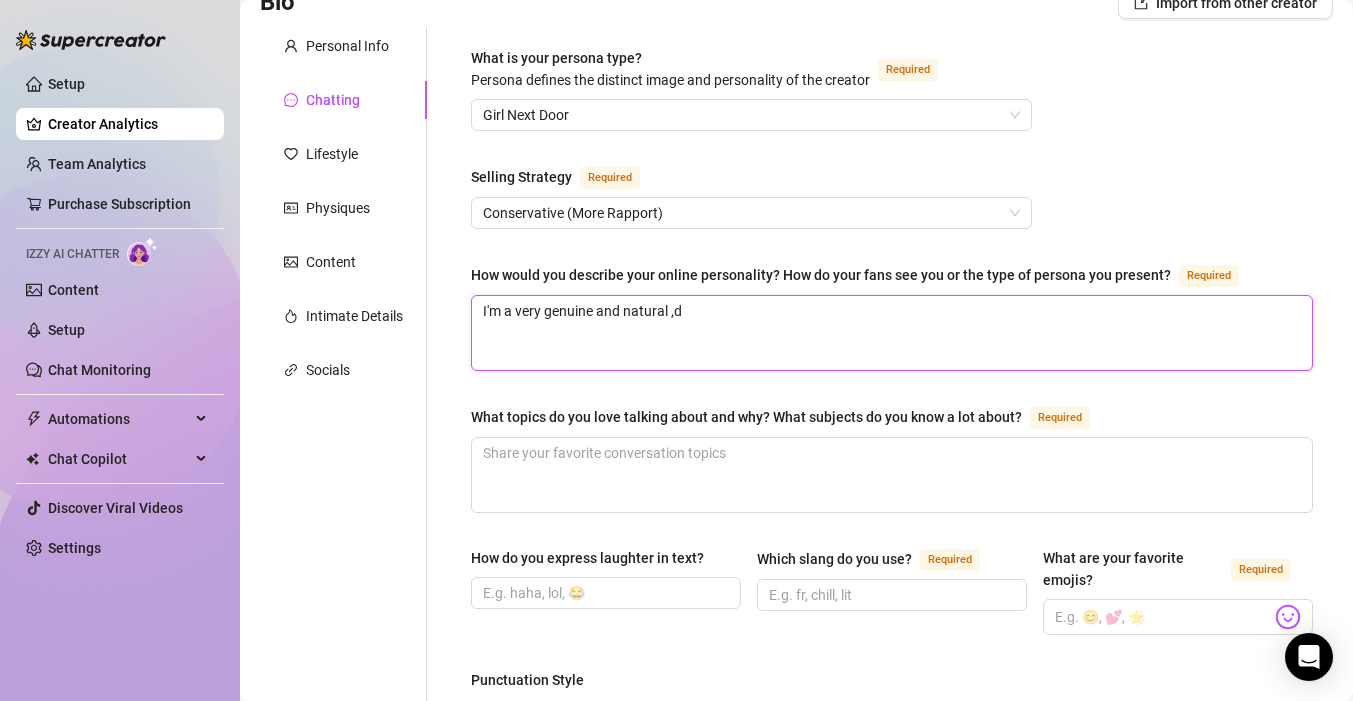 type 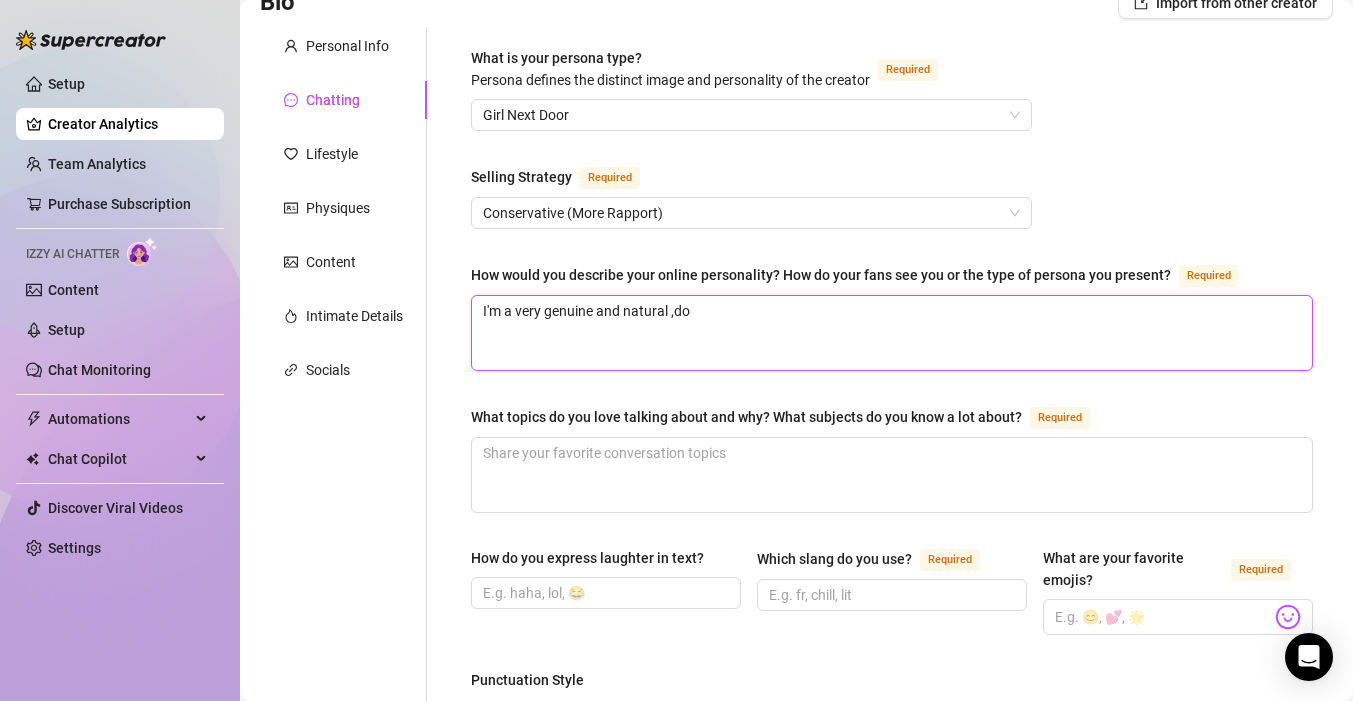type 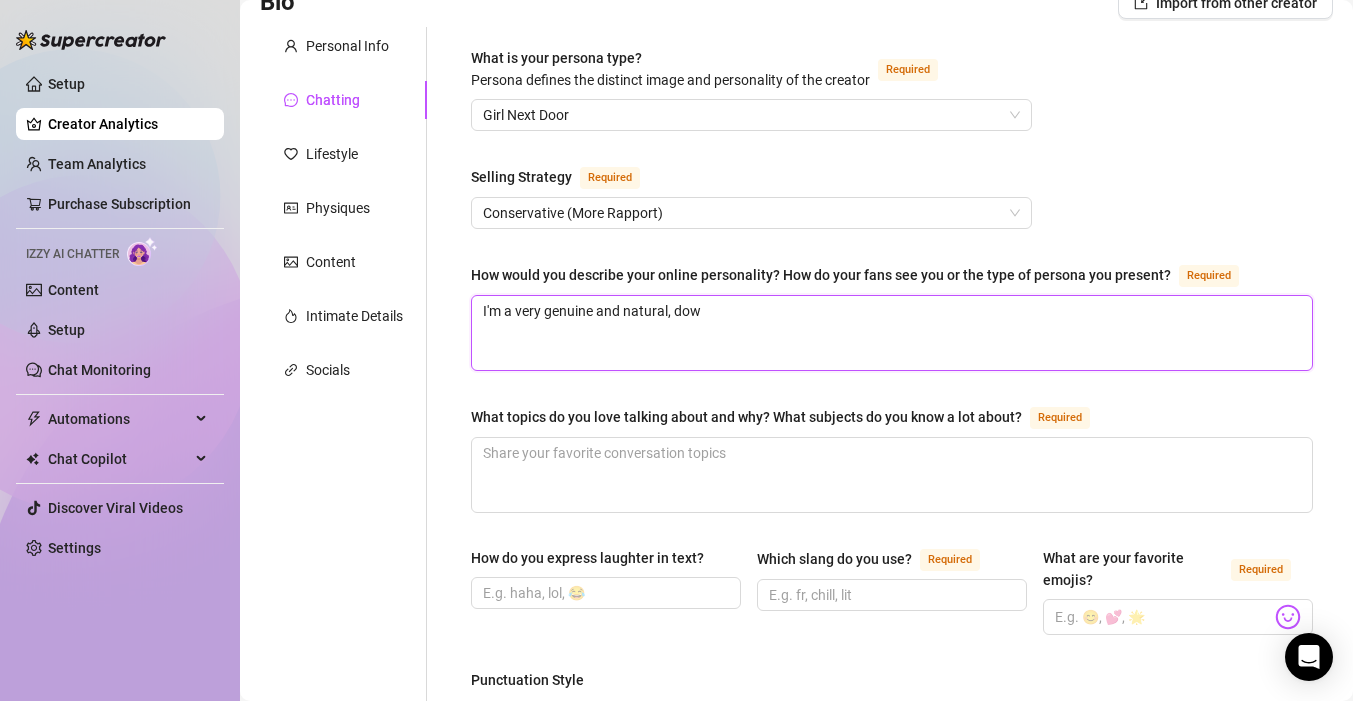 type on "I'm a very genuine and natural ,down" 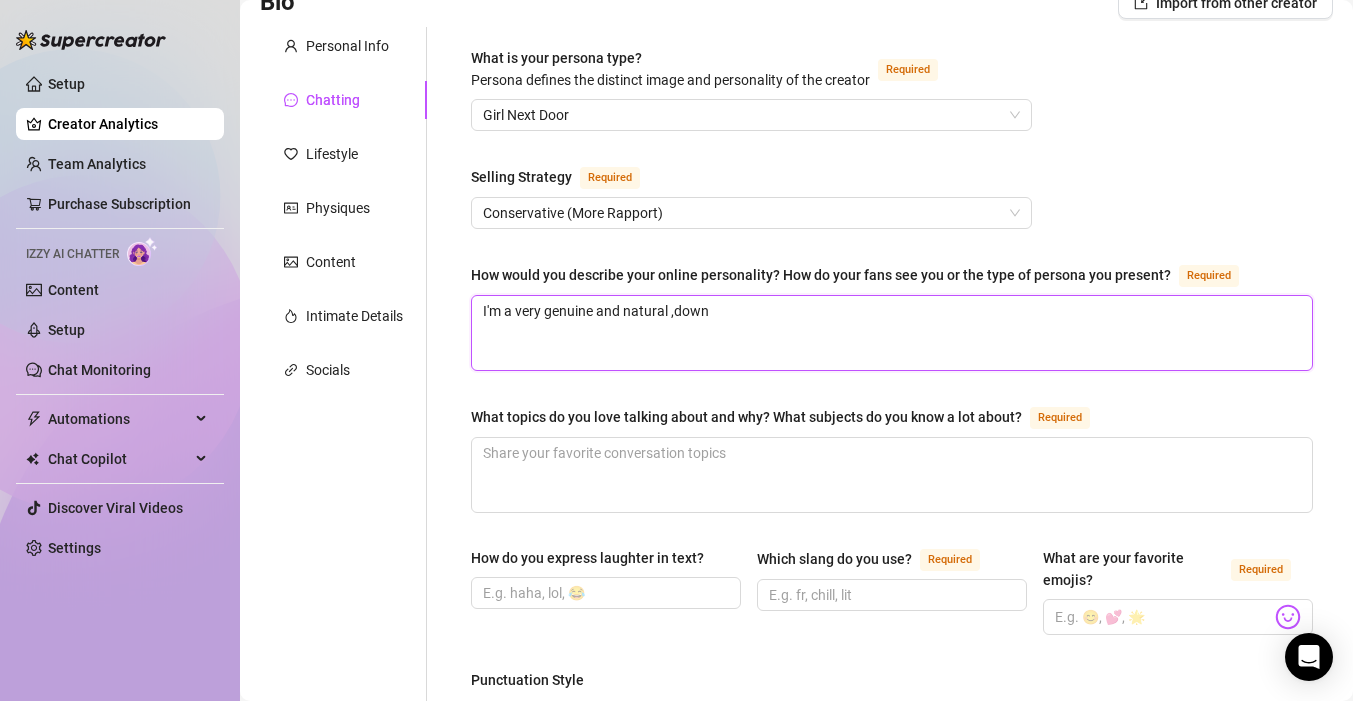 type 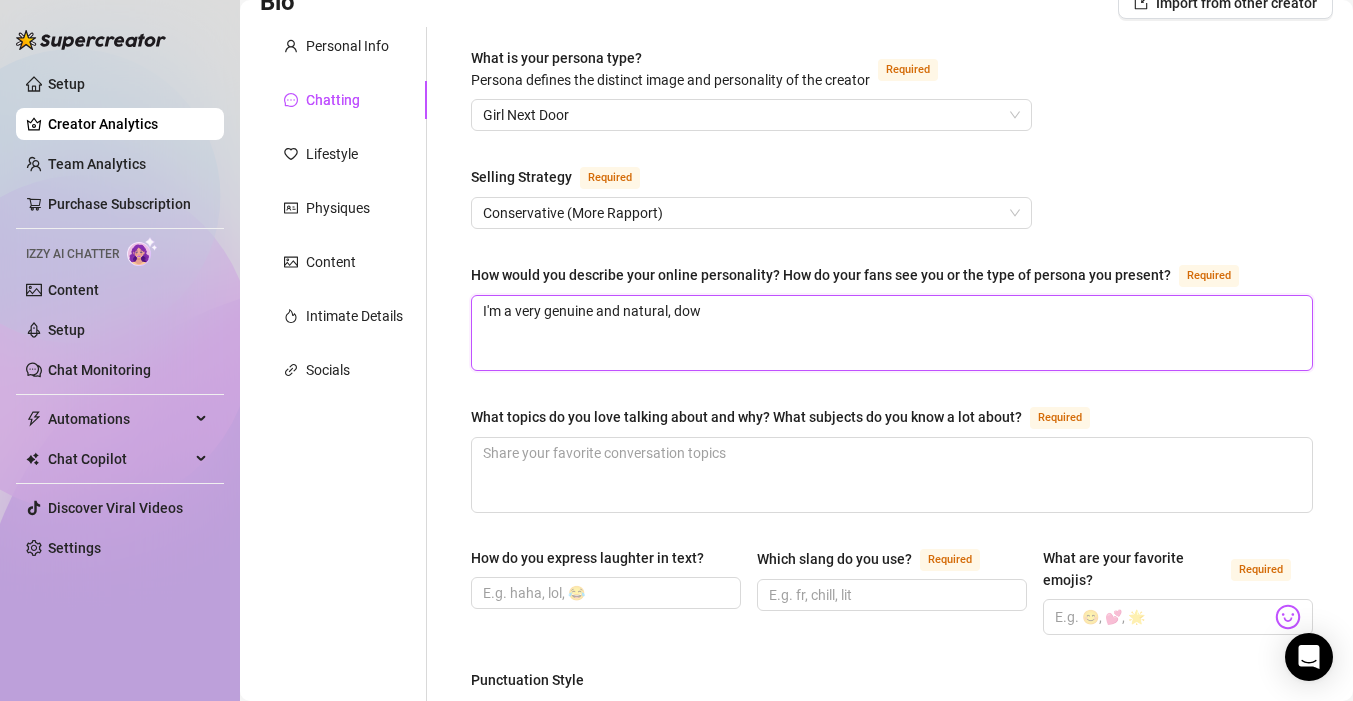 type 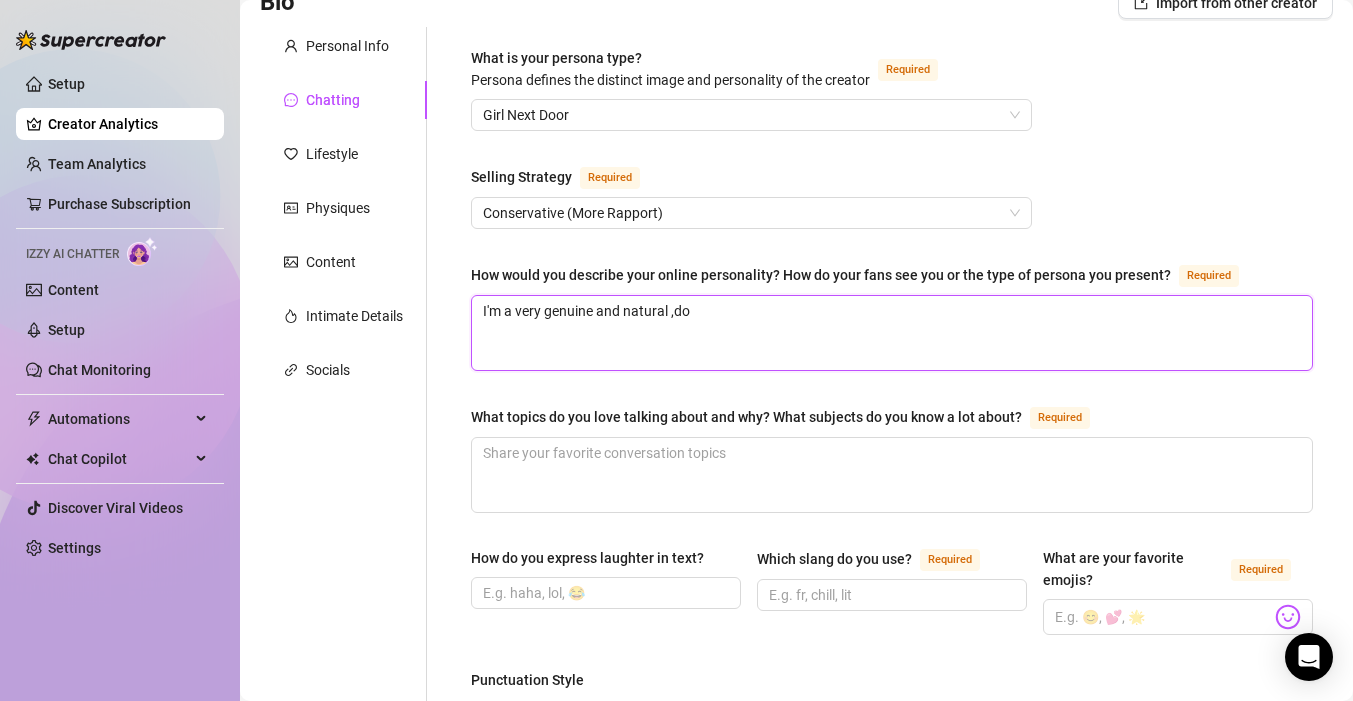 type 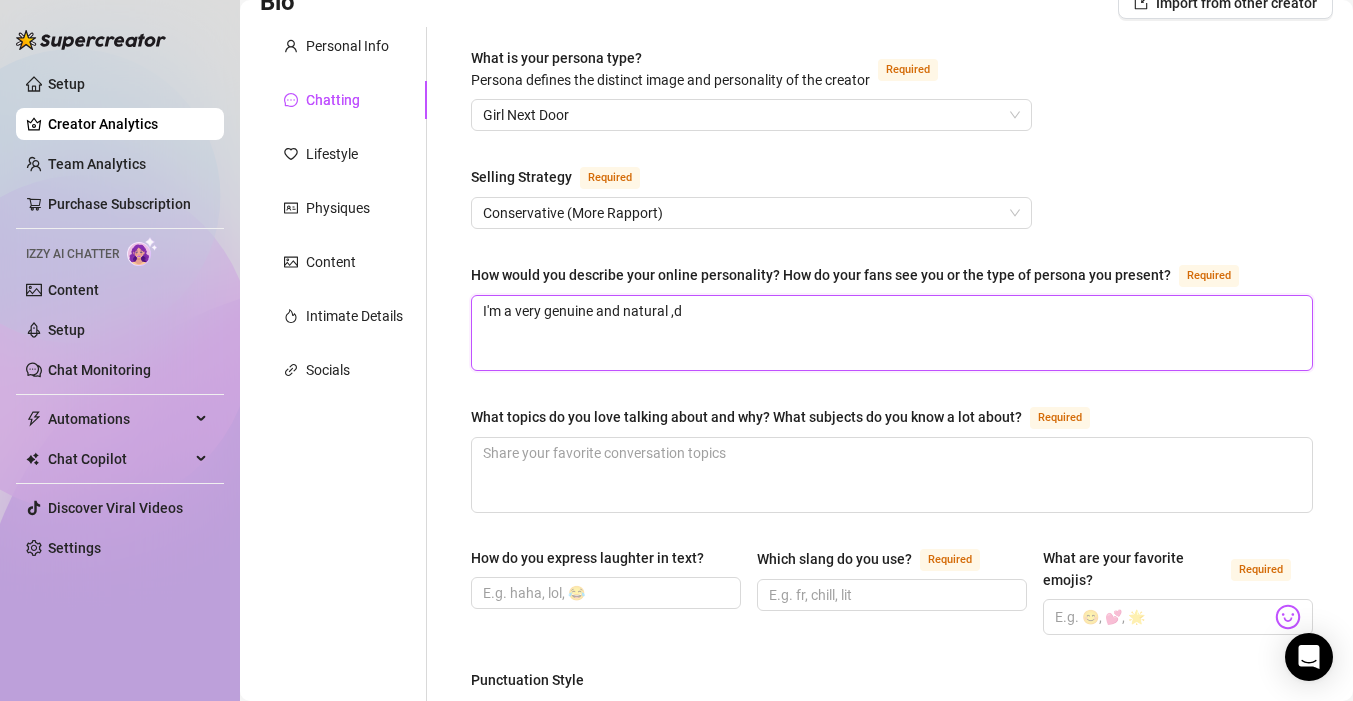 type 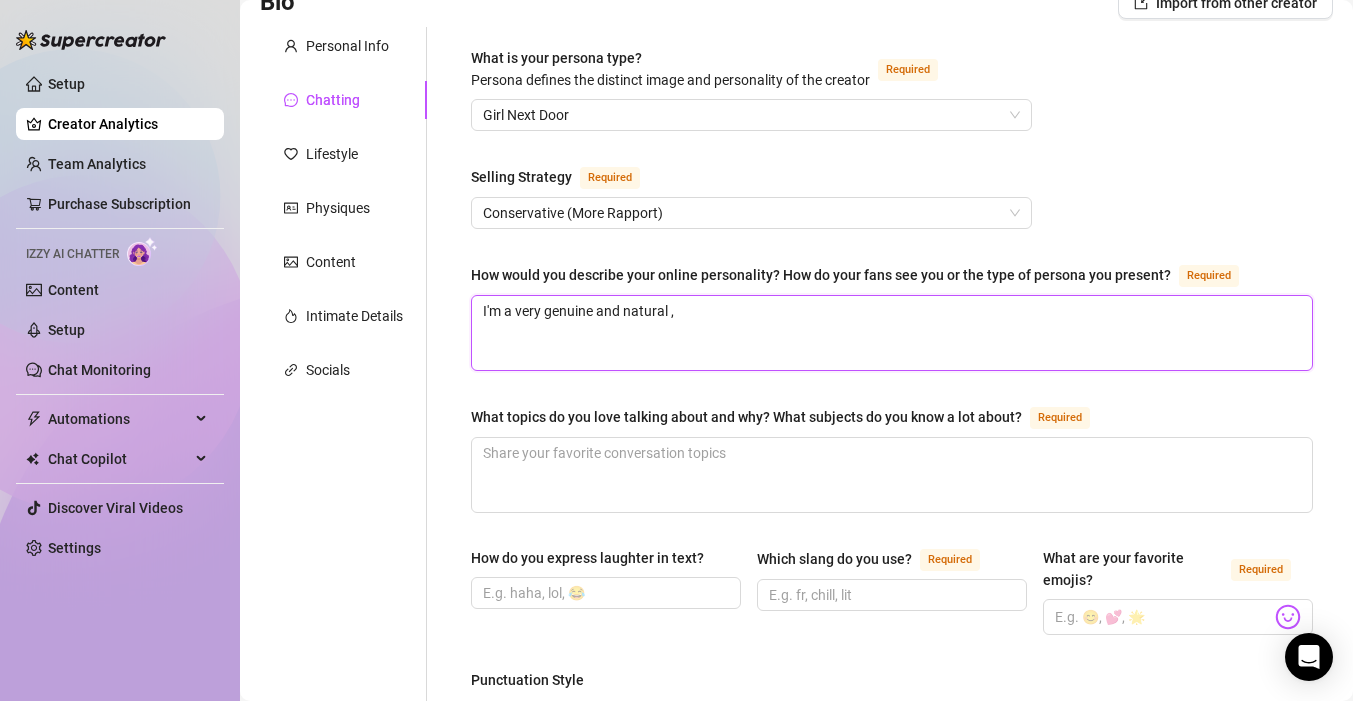 type 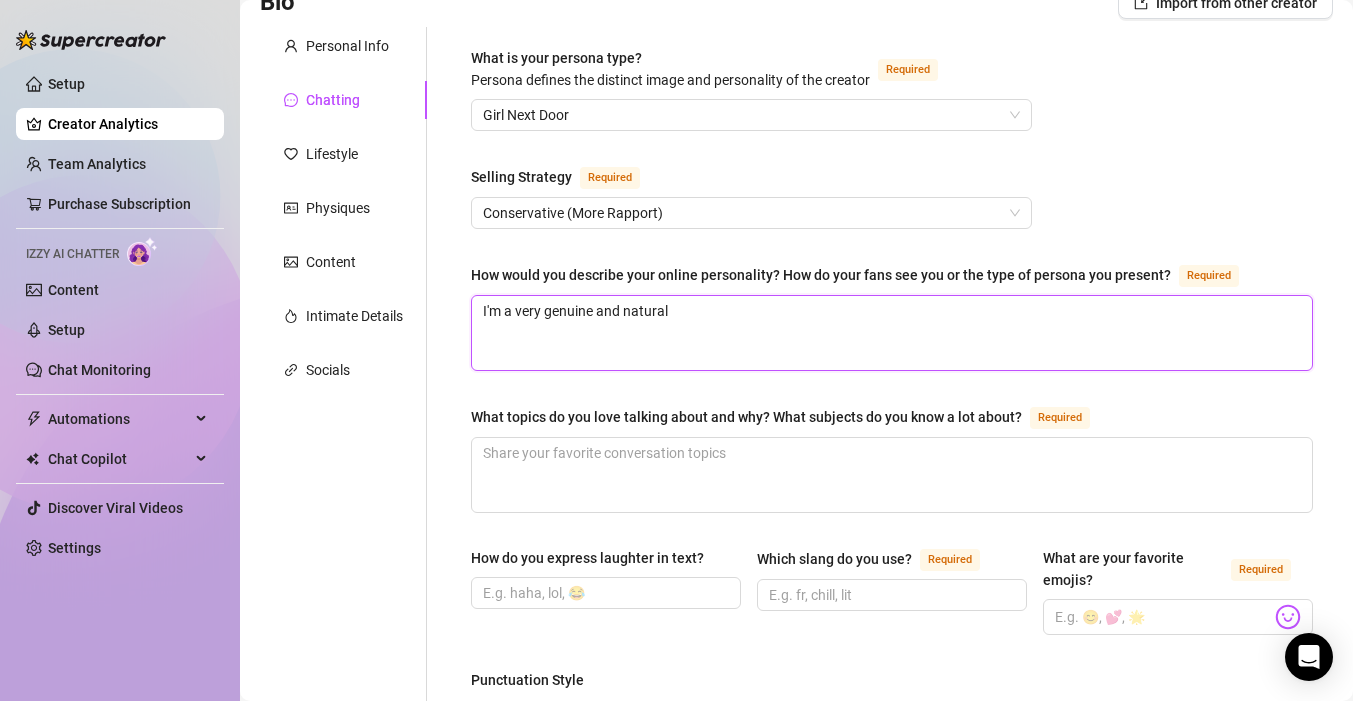 type 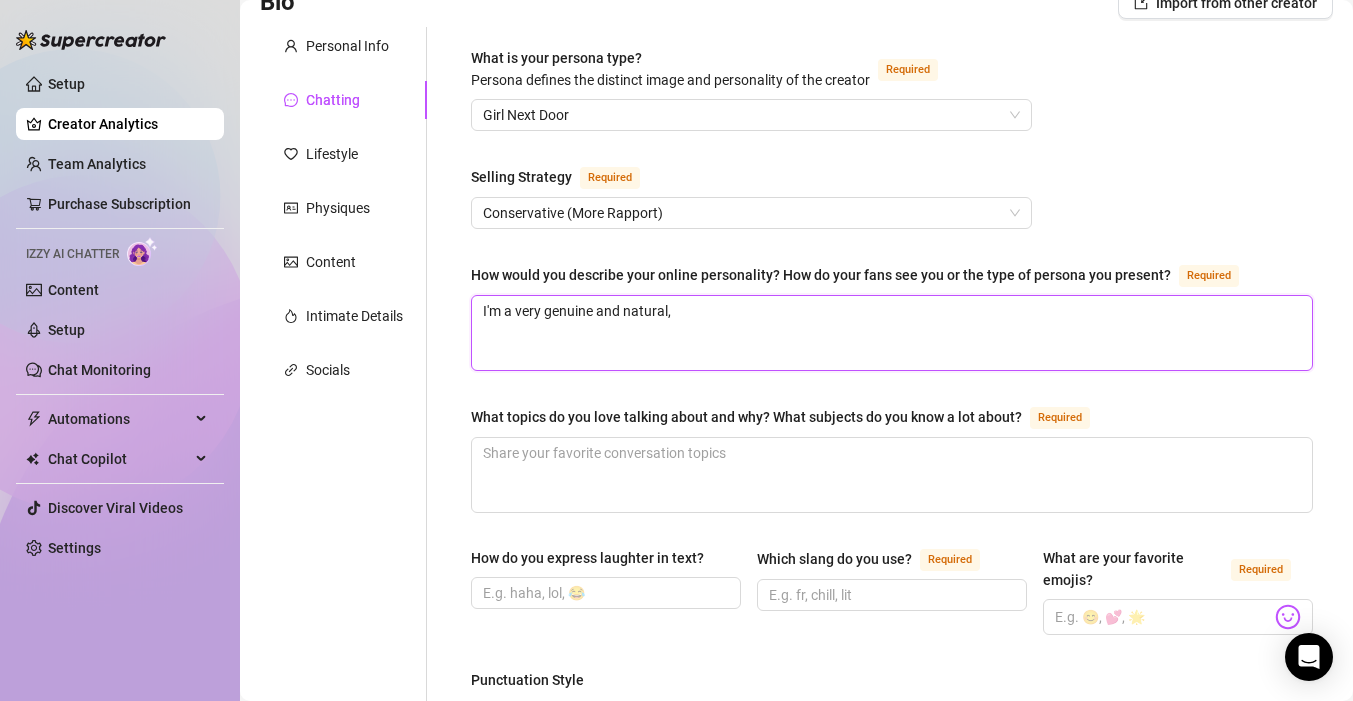 type 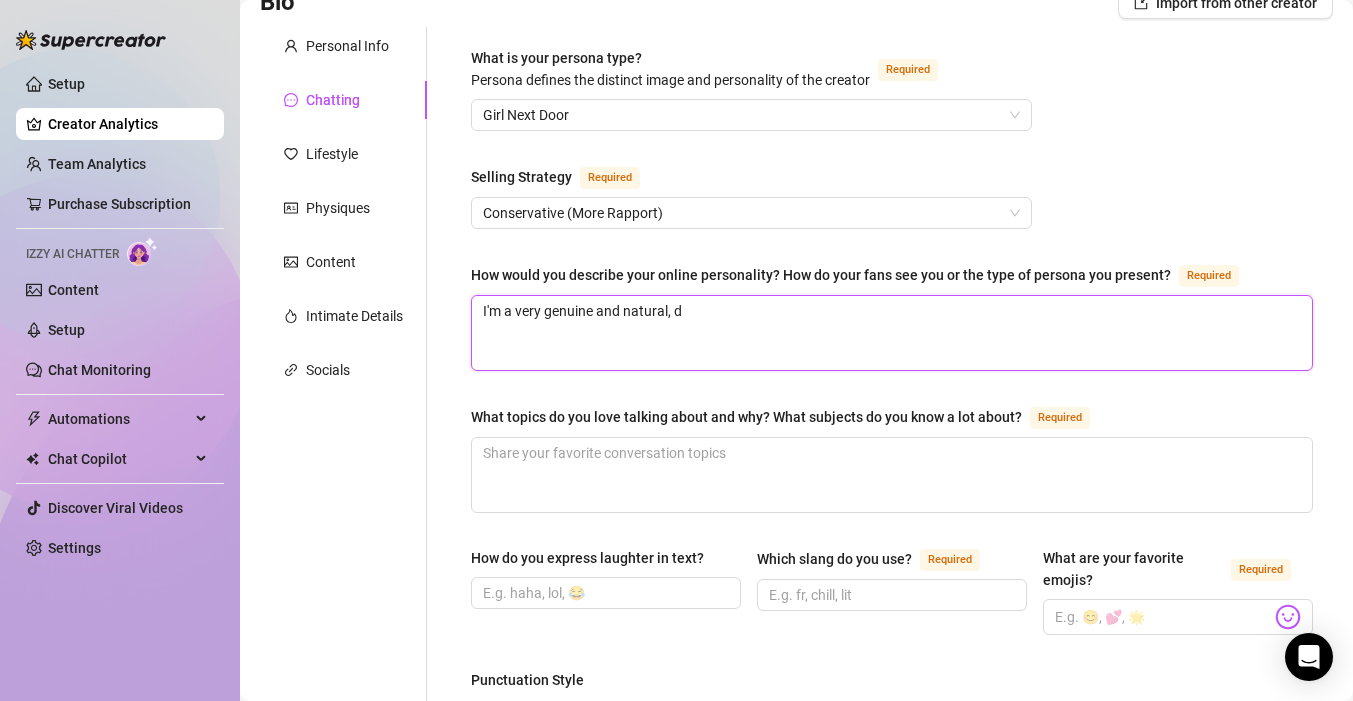 type on "I'm a very genuine and natural, do" 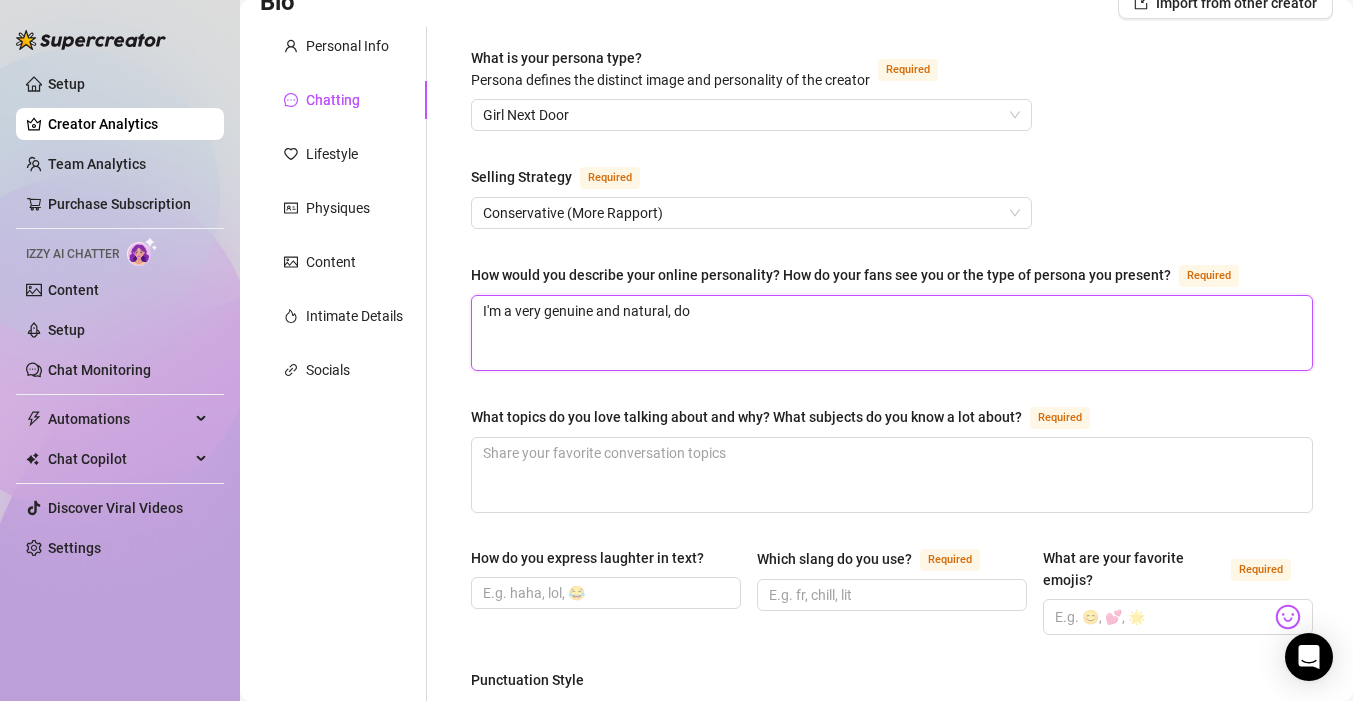 type 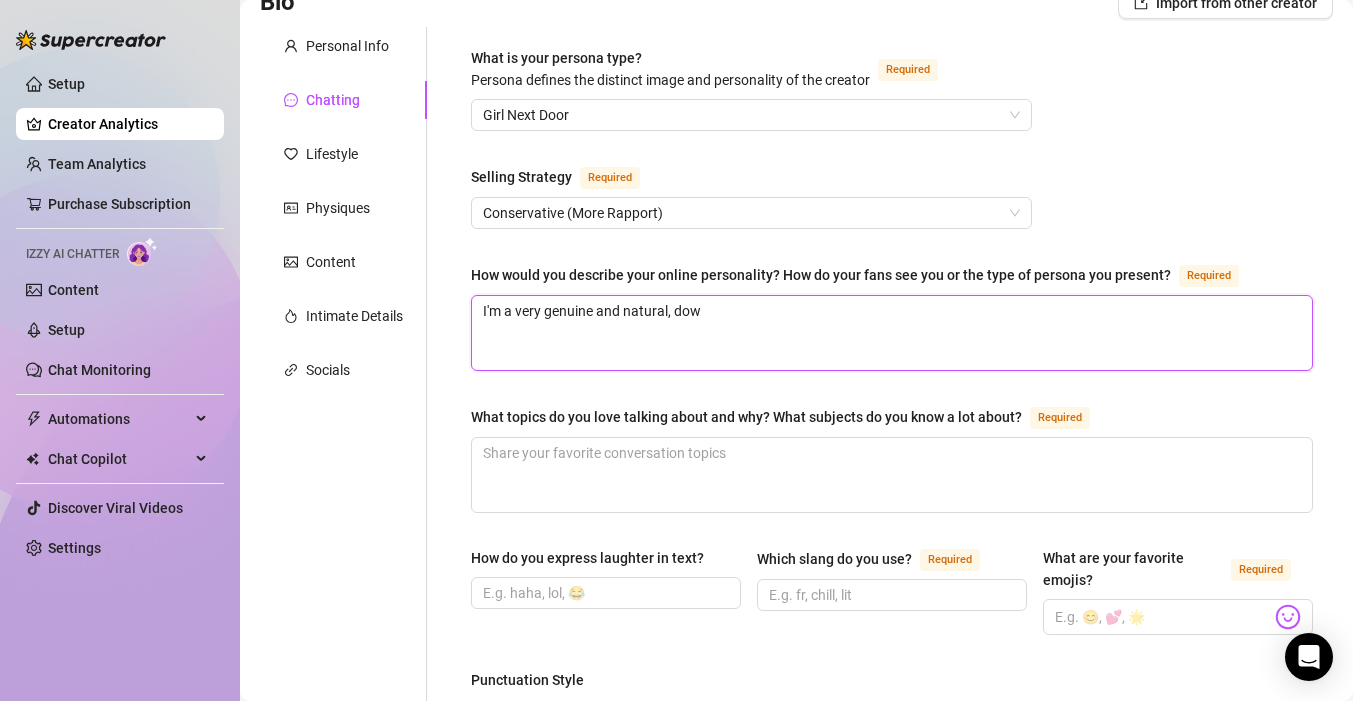 type 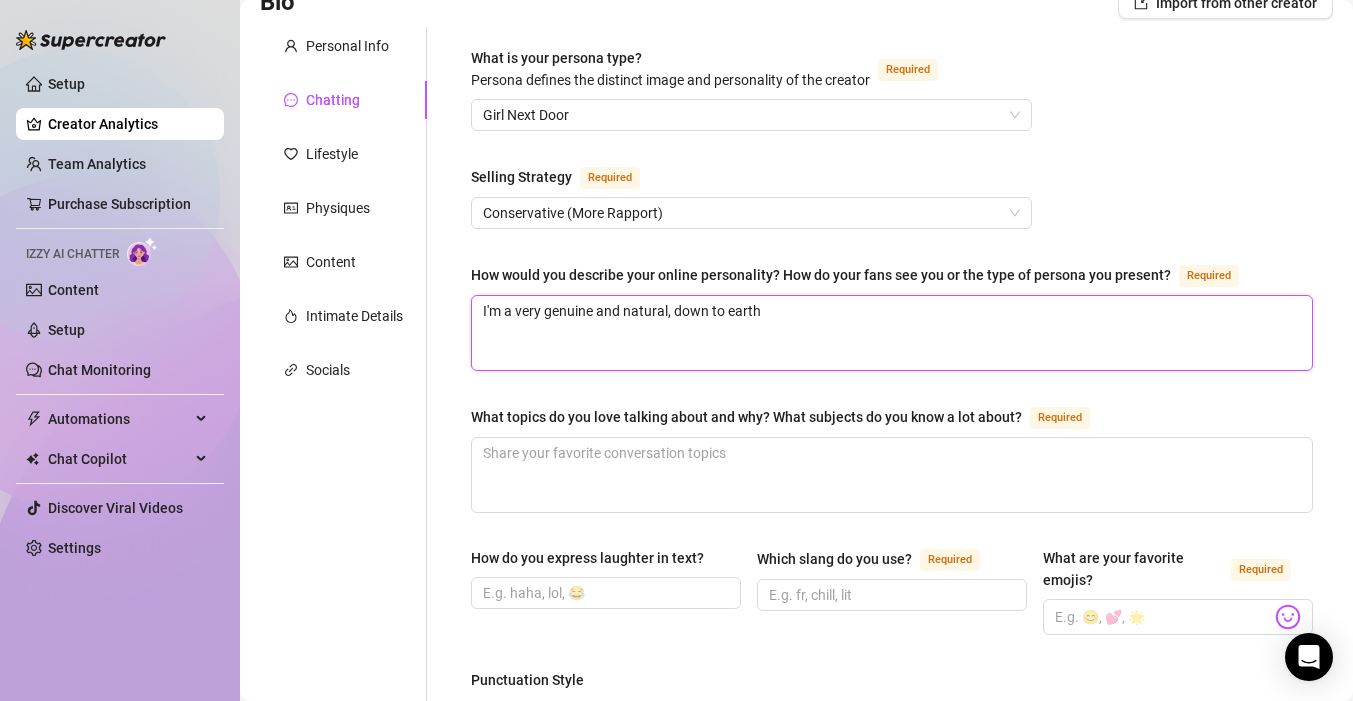 type 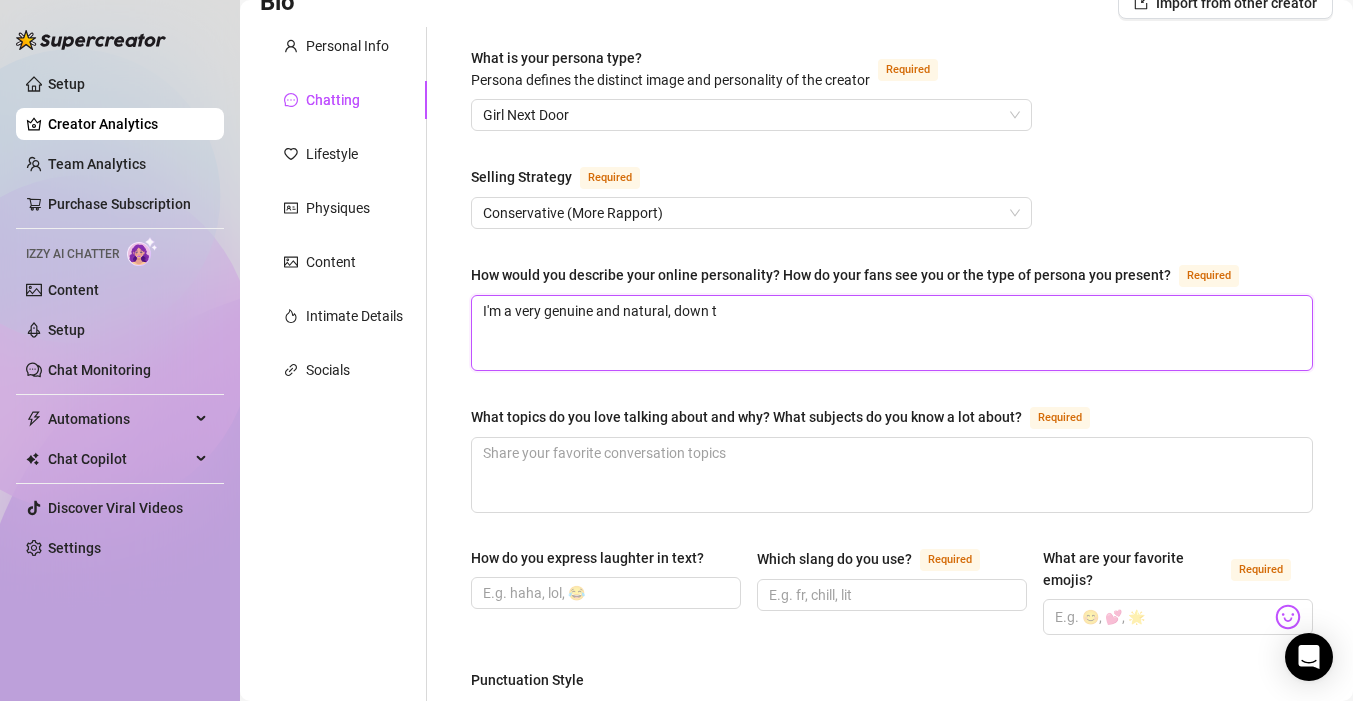 type 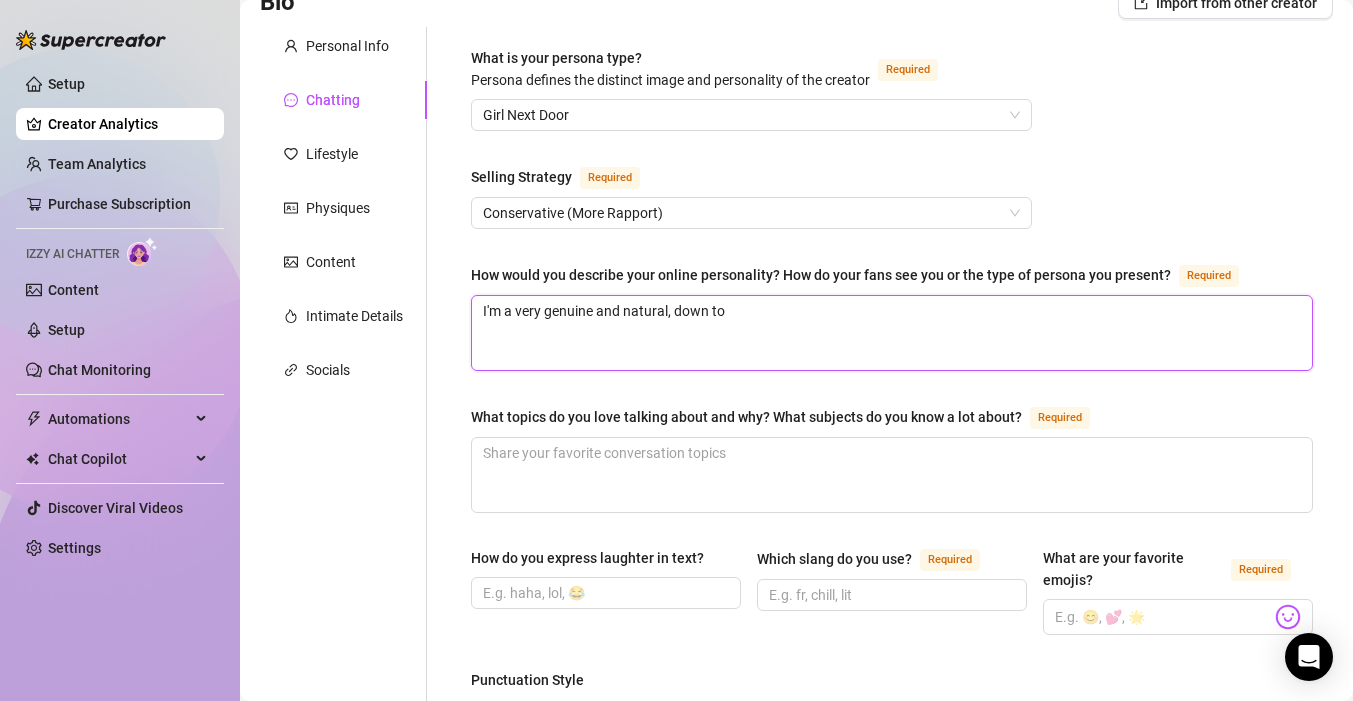 type 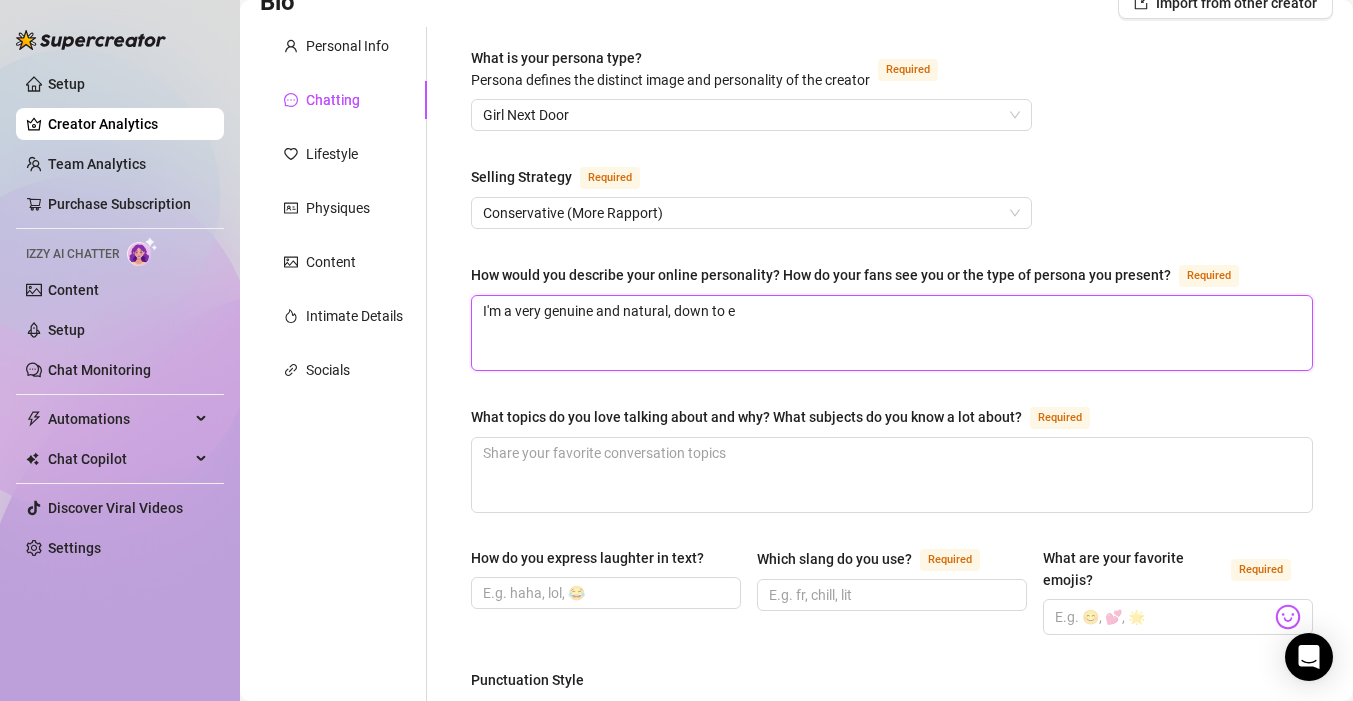 type 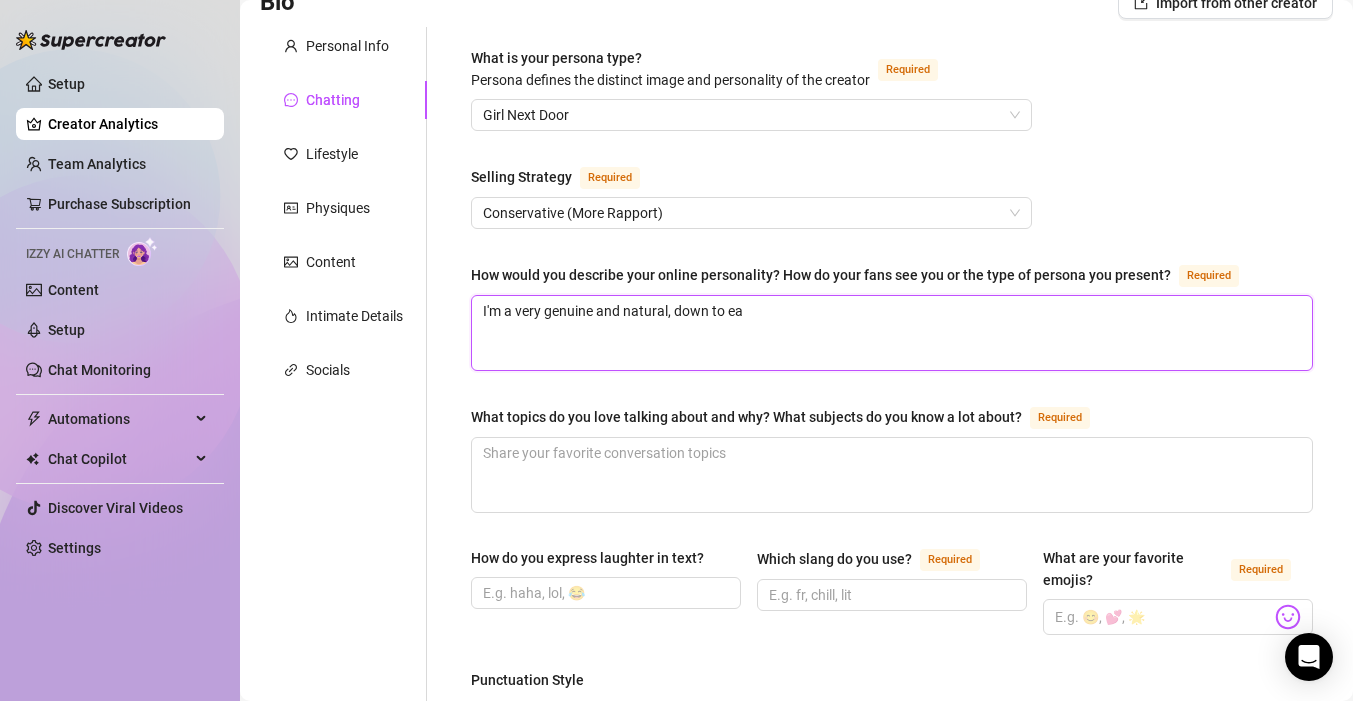 type 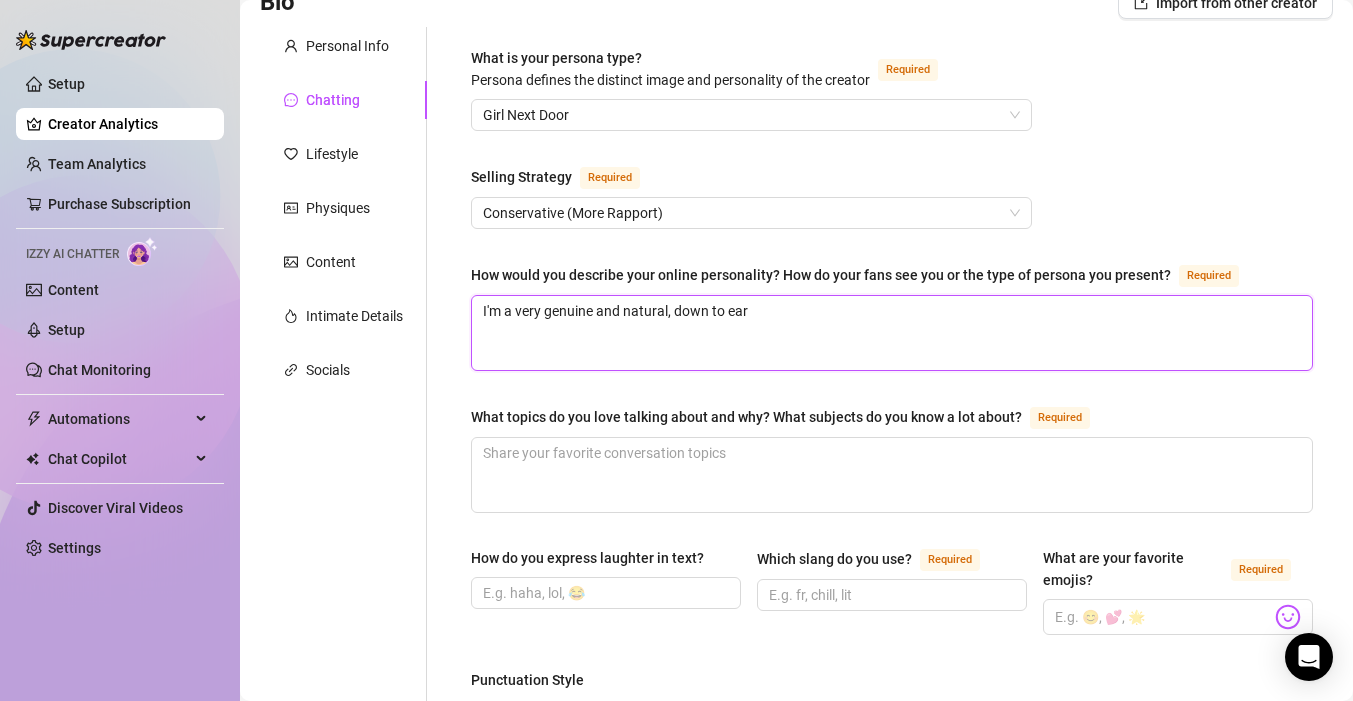 type 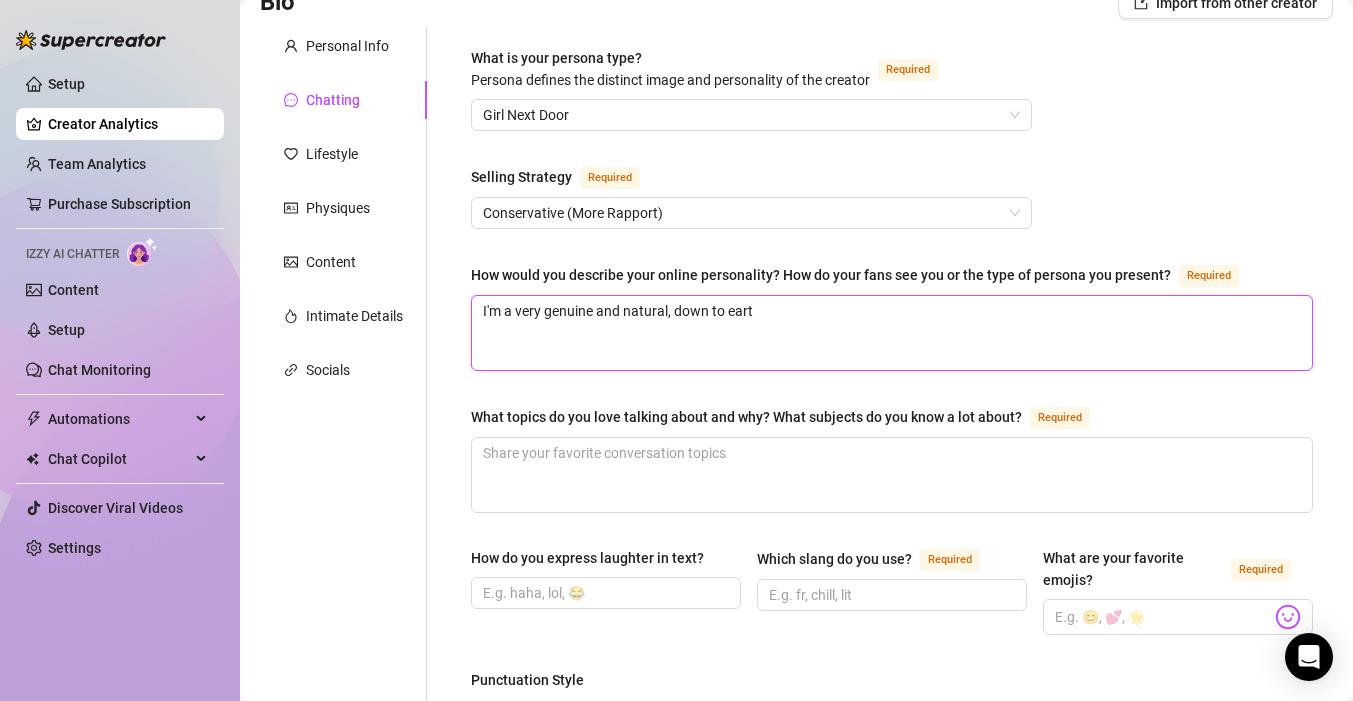 type 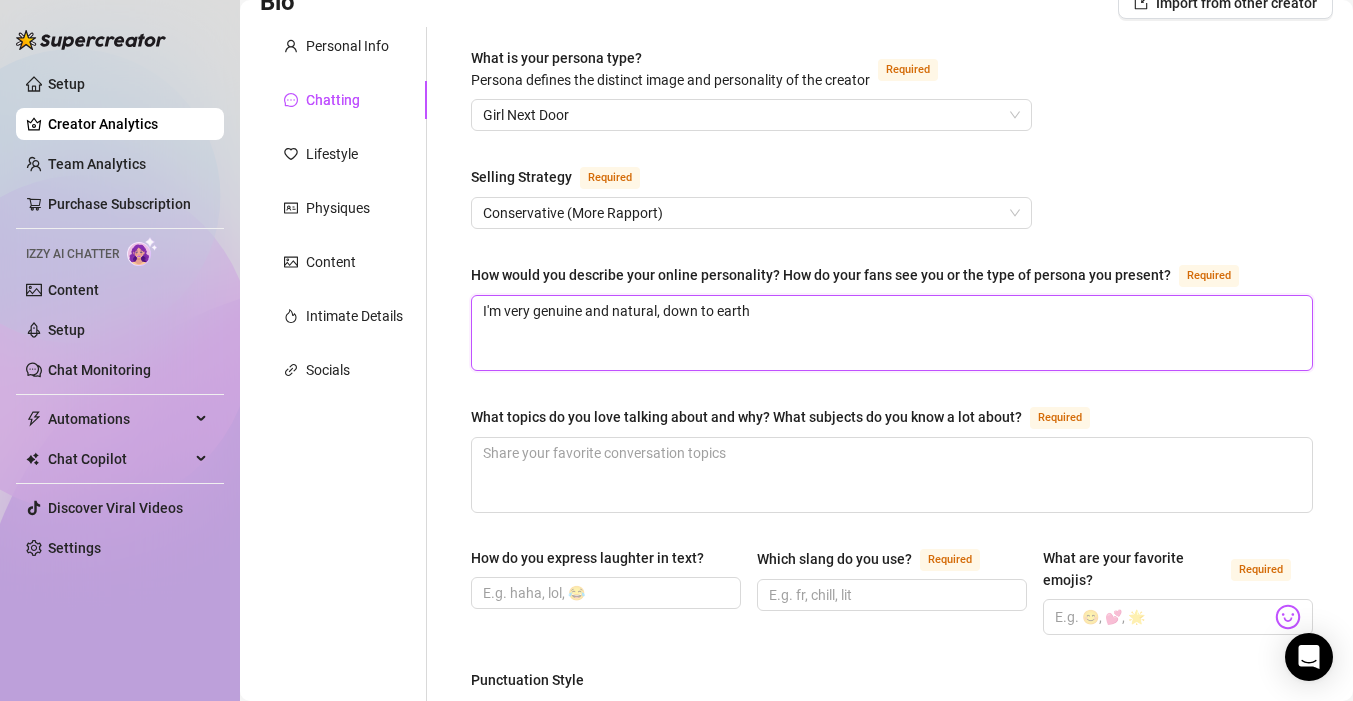 type 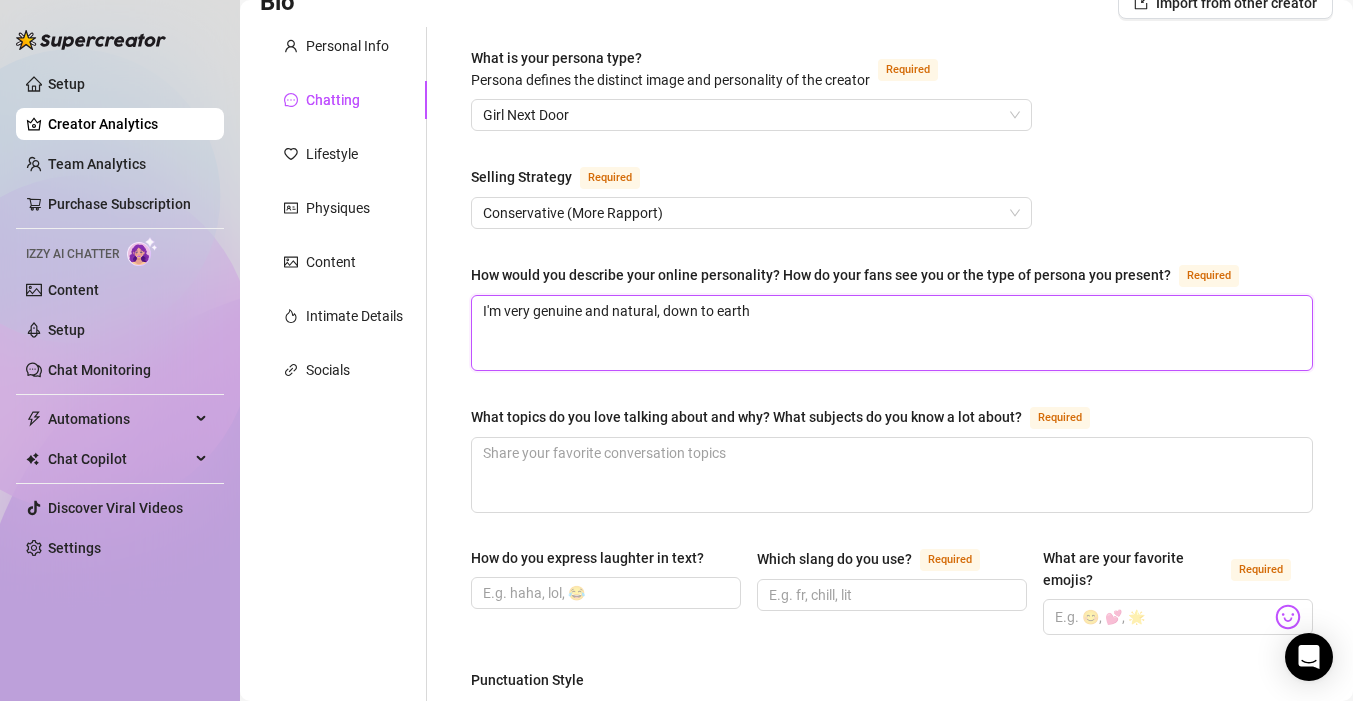 type 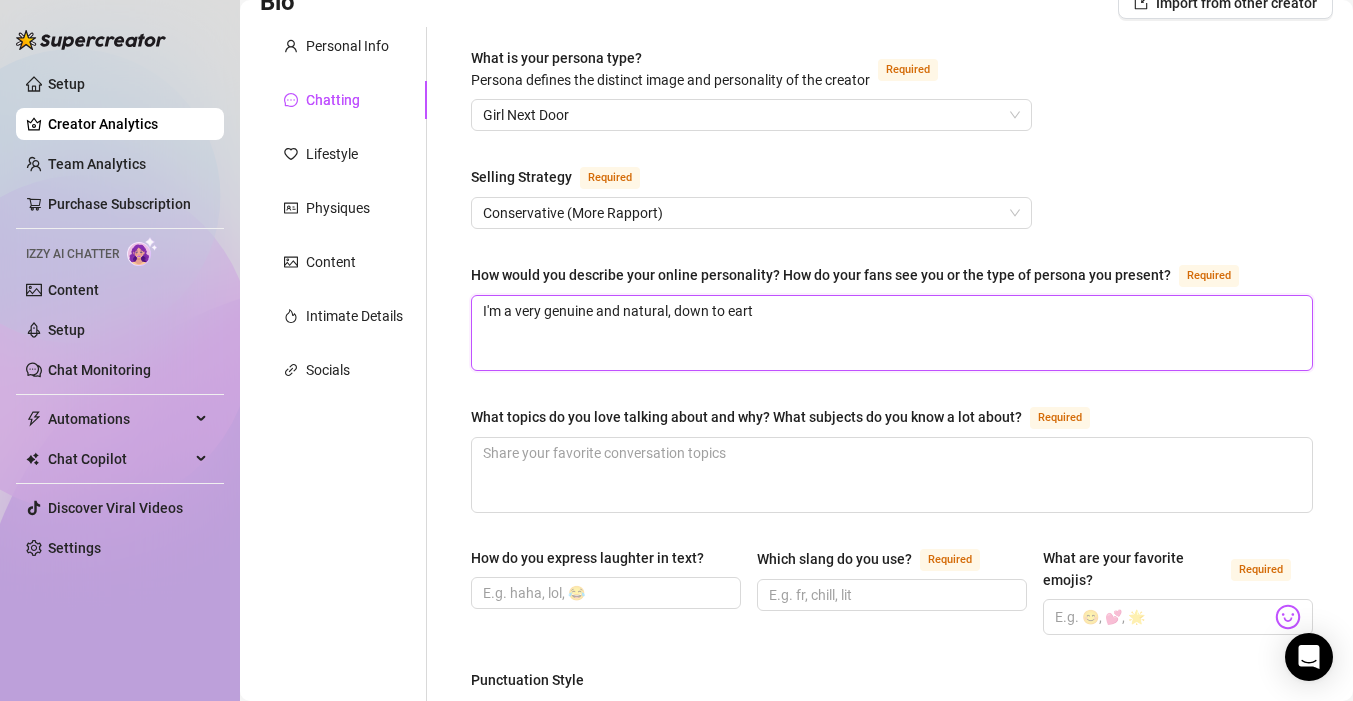type 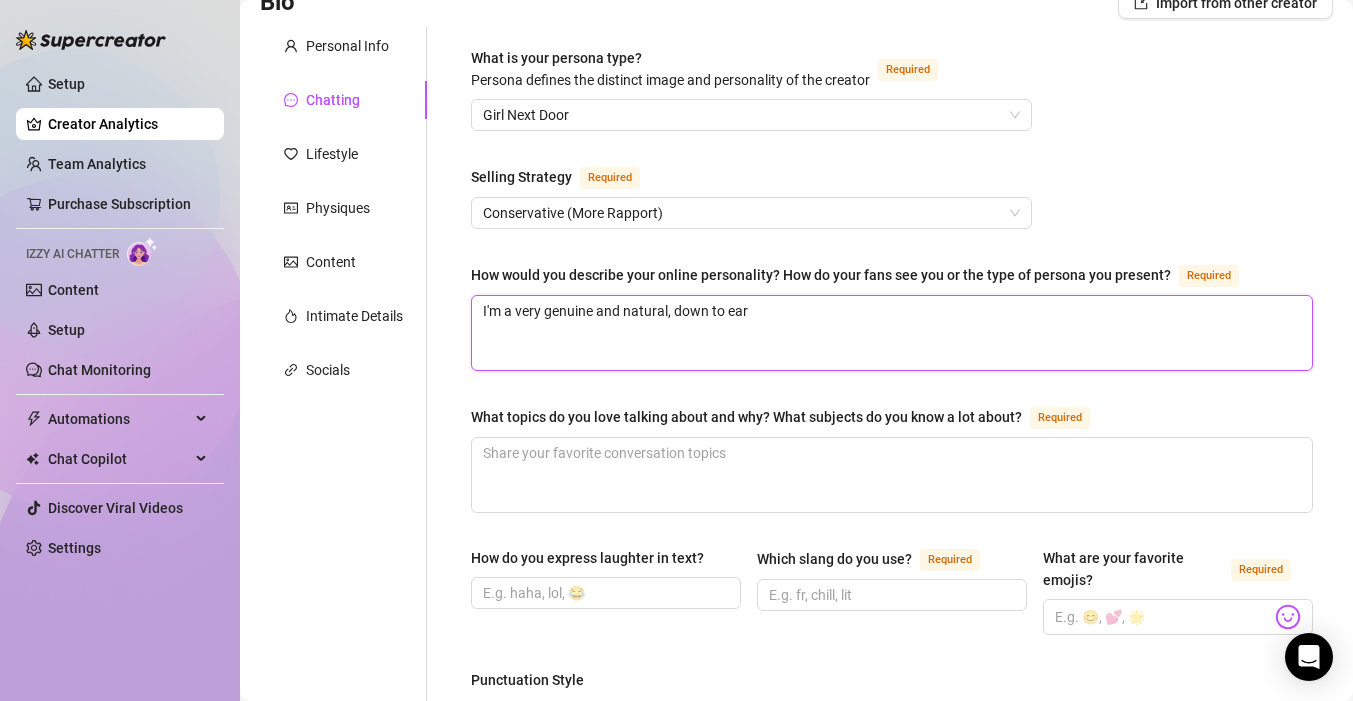 type 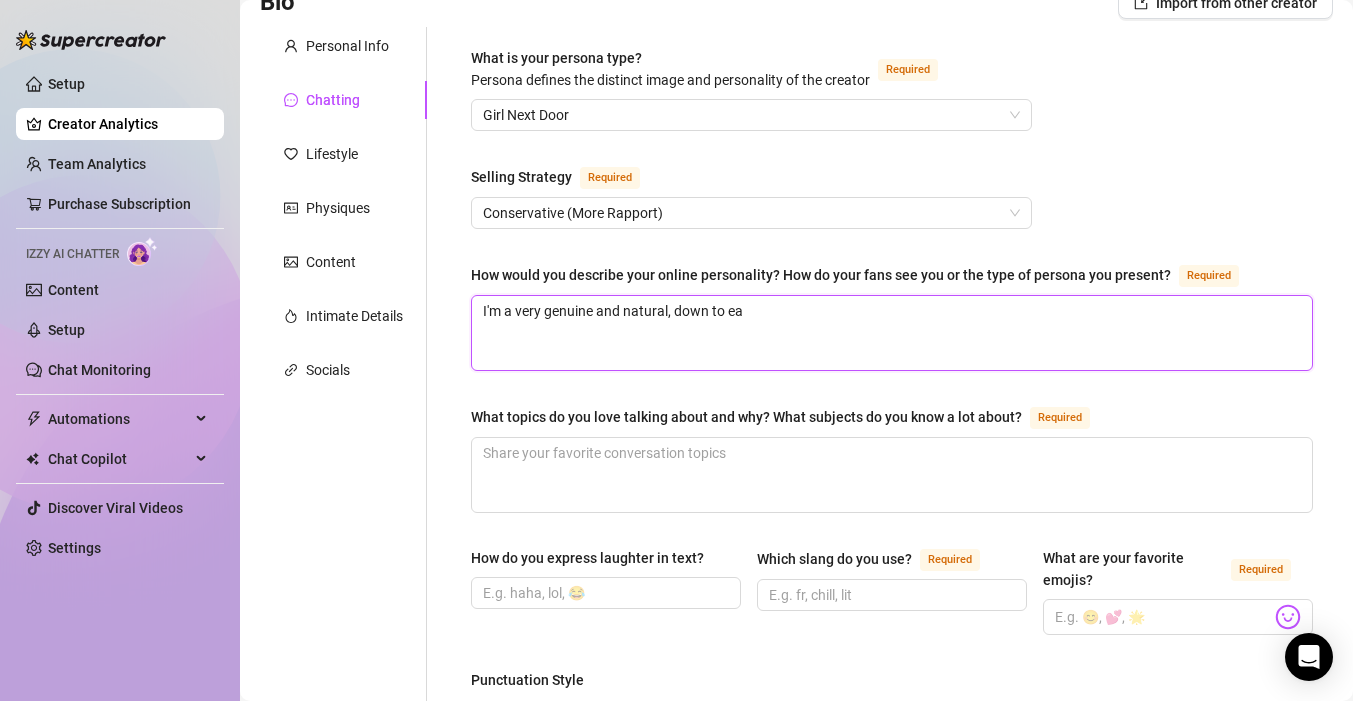 type 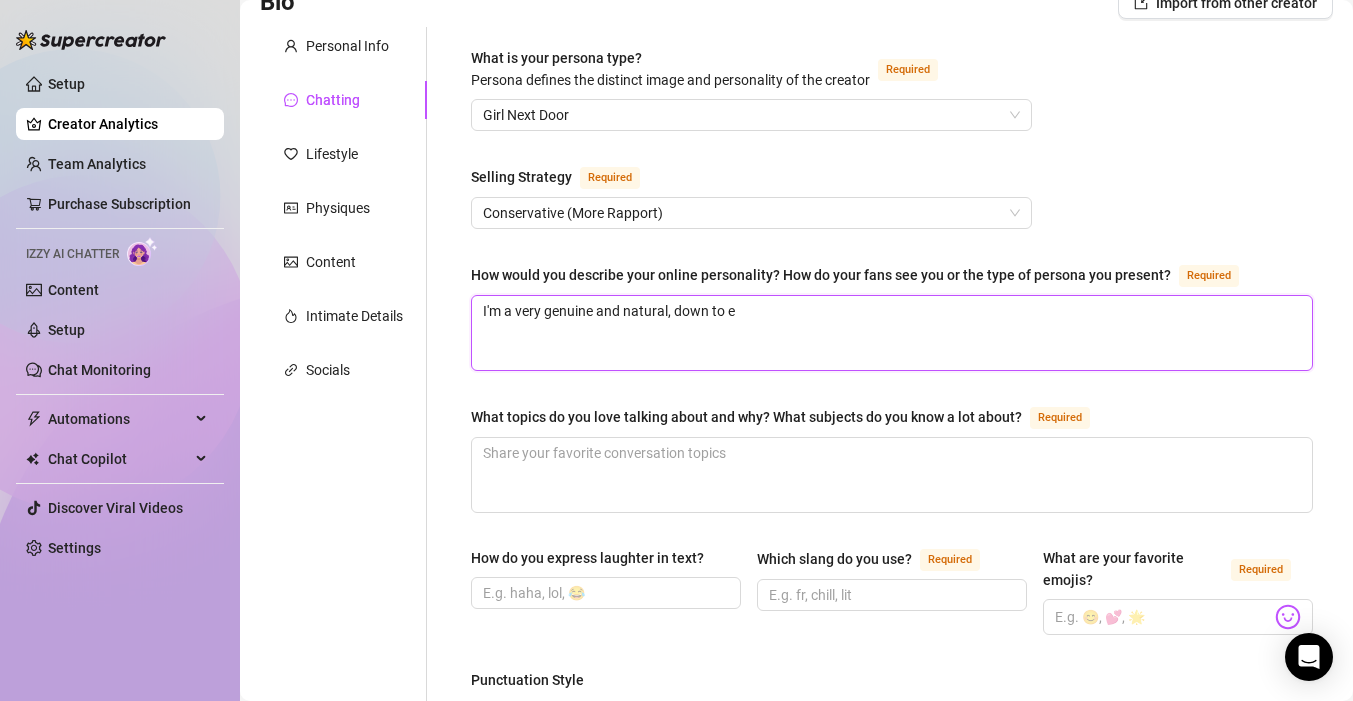 type 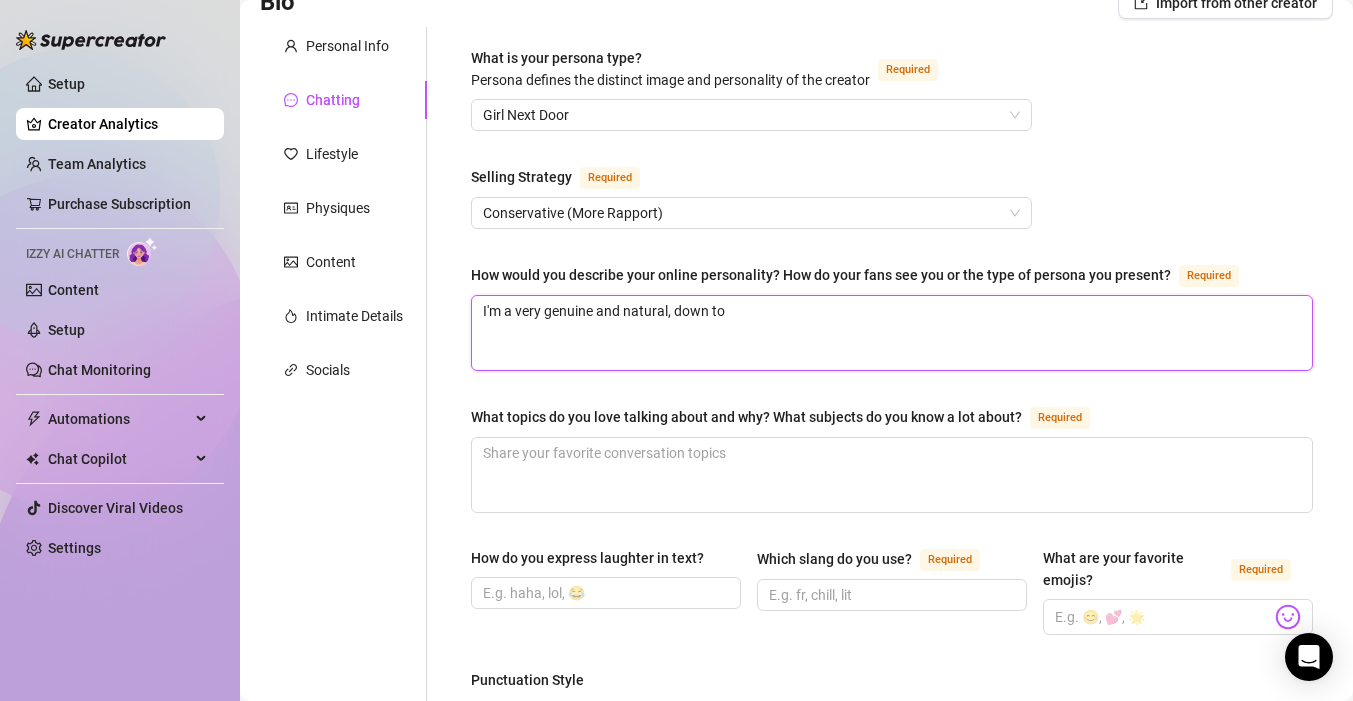 type 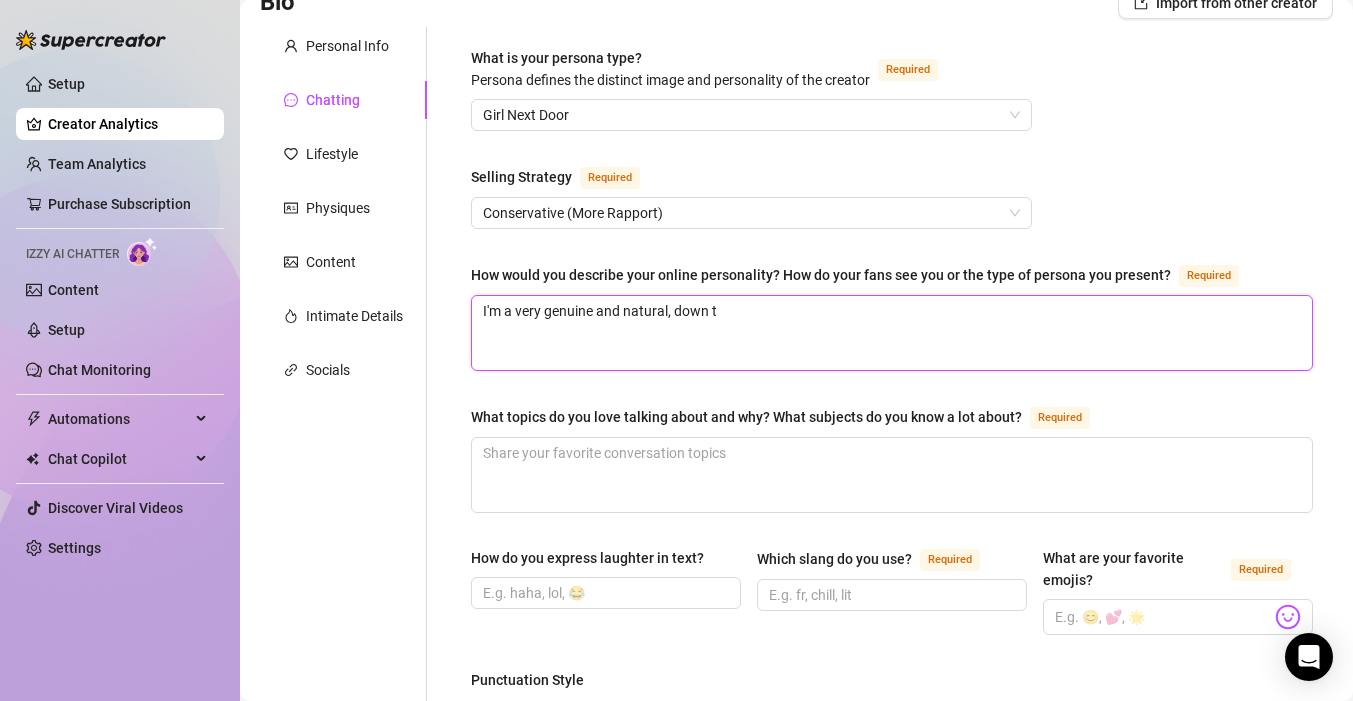 type 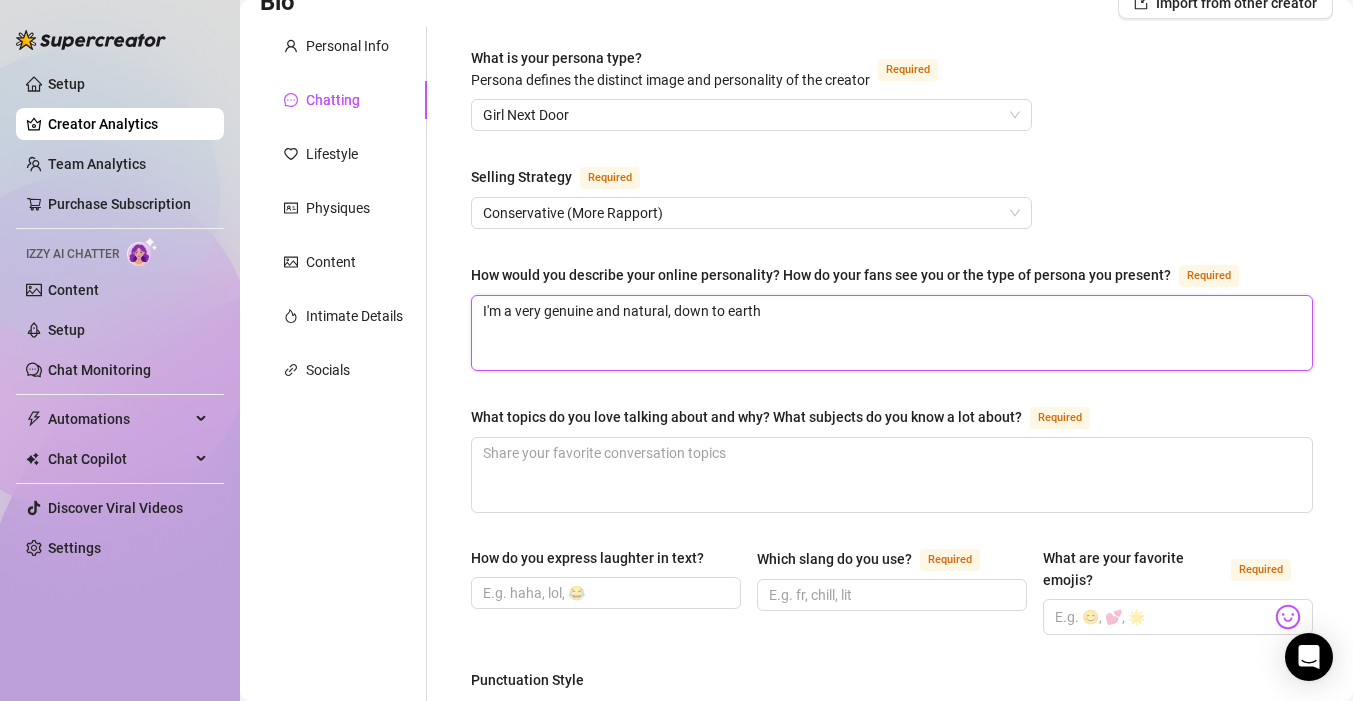 type 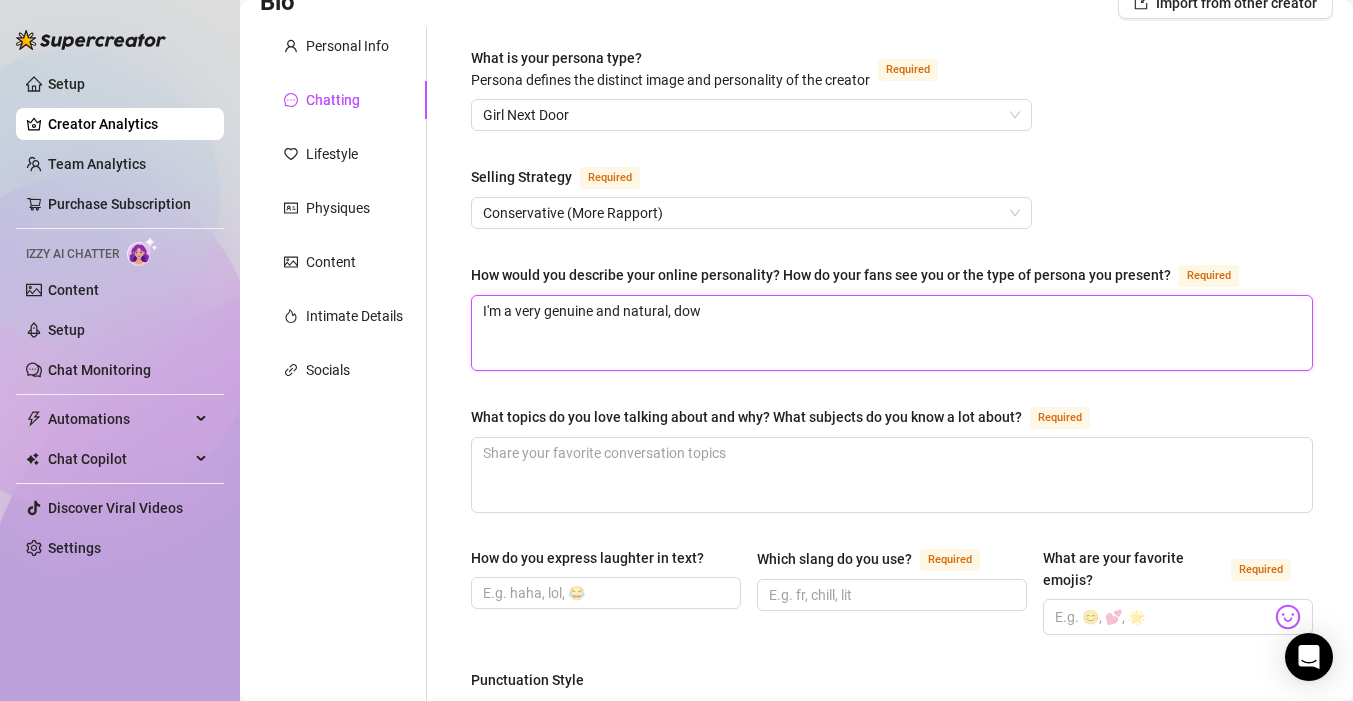 type 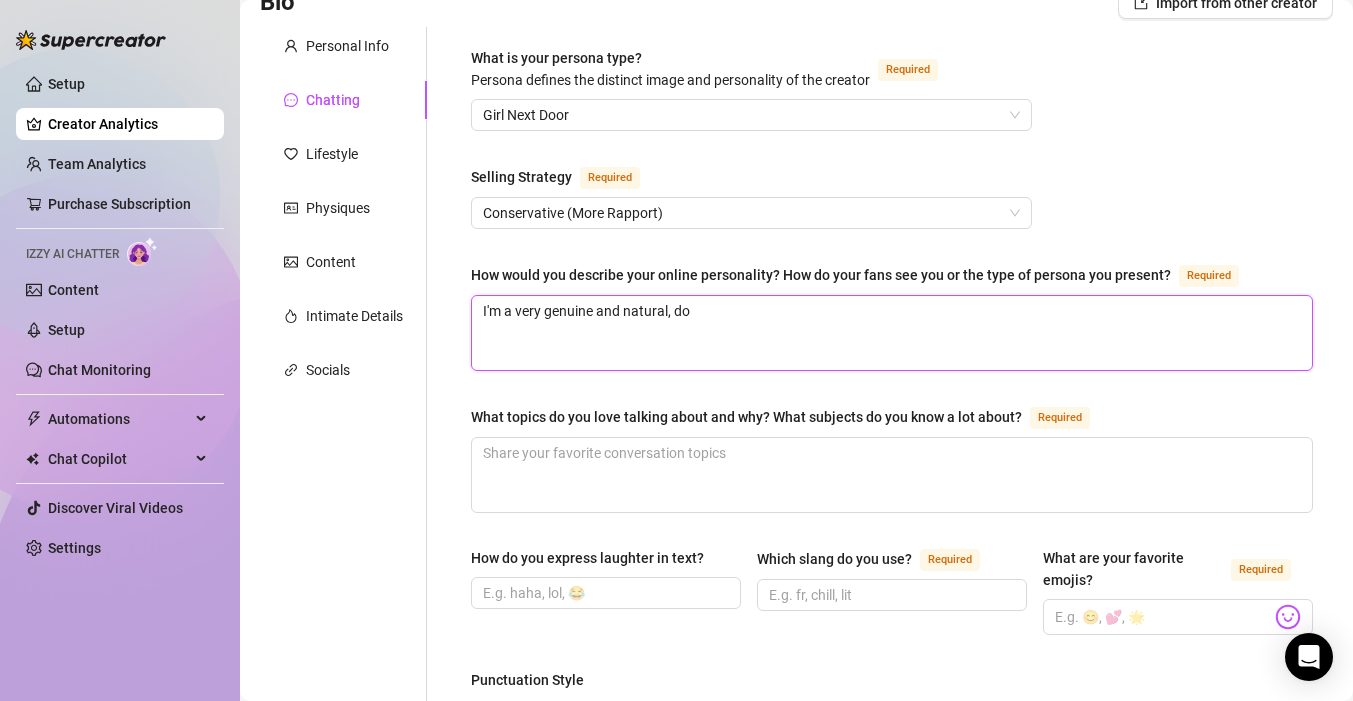 type 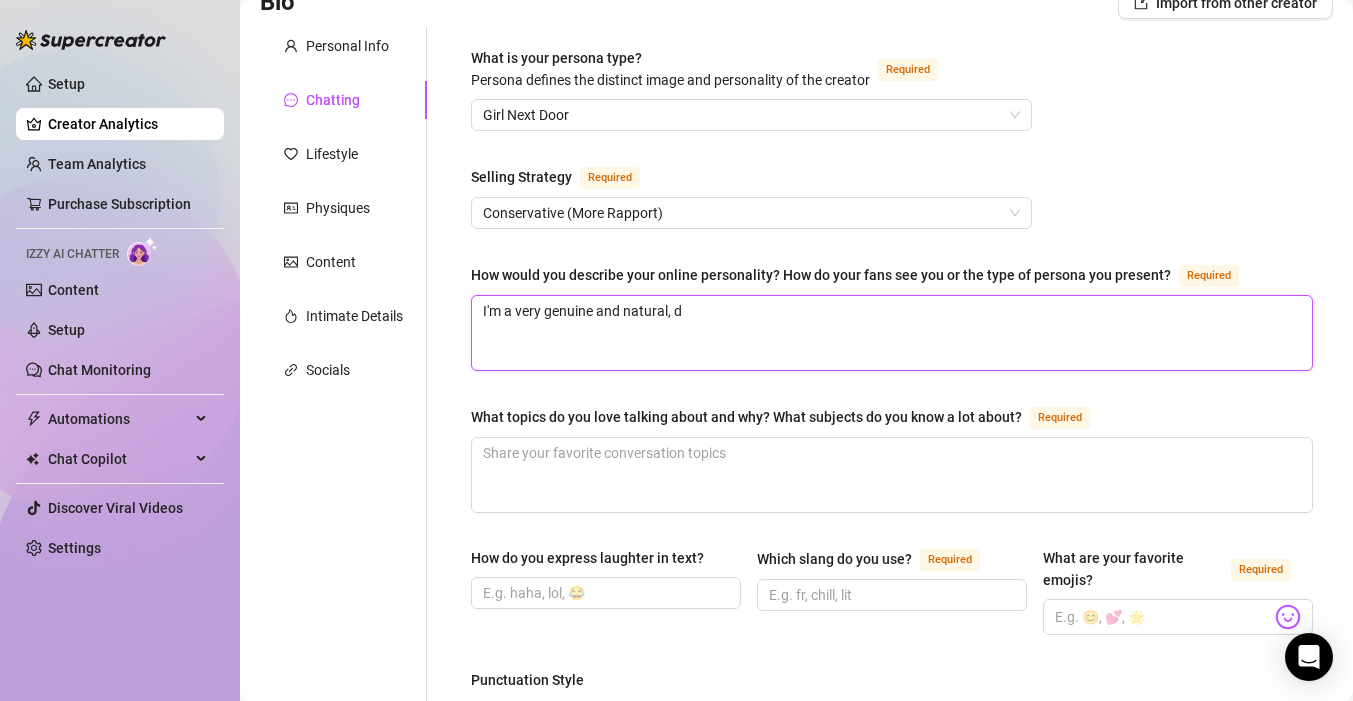 type 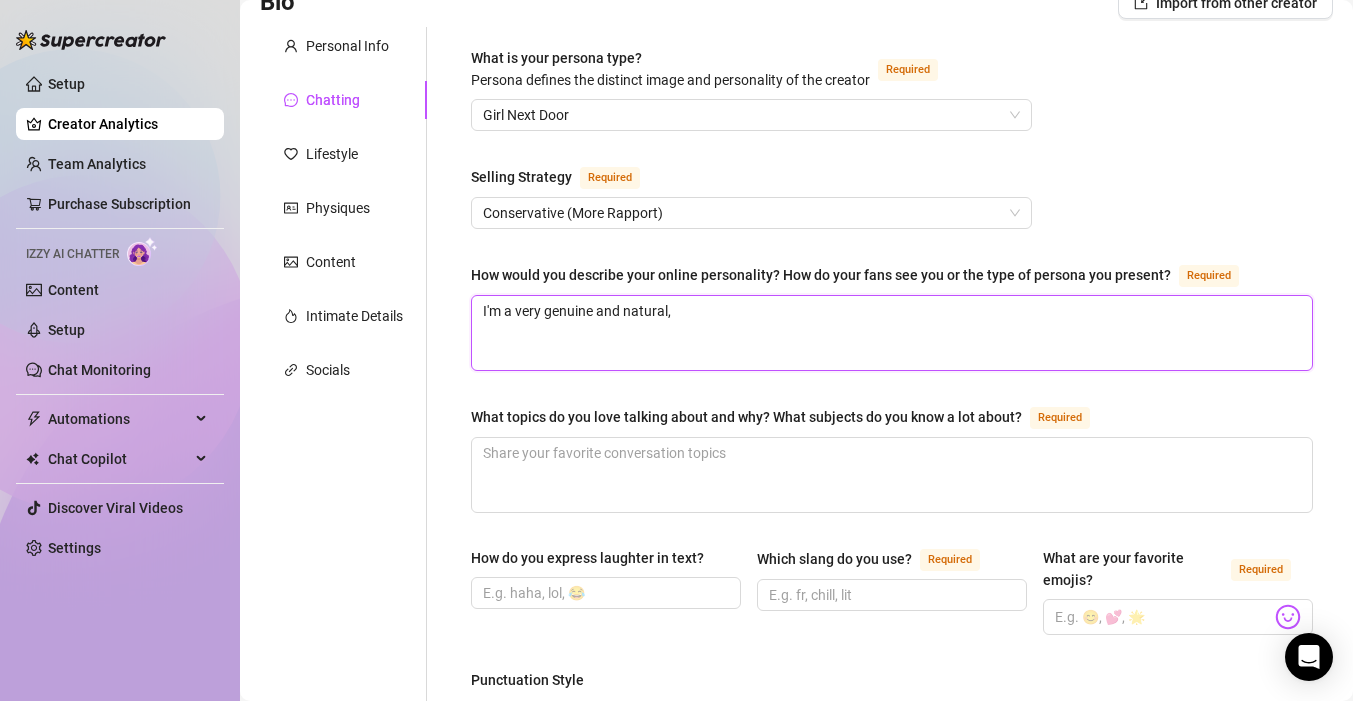 type 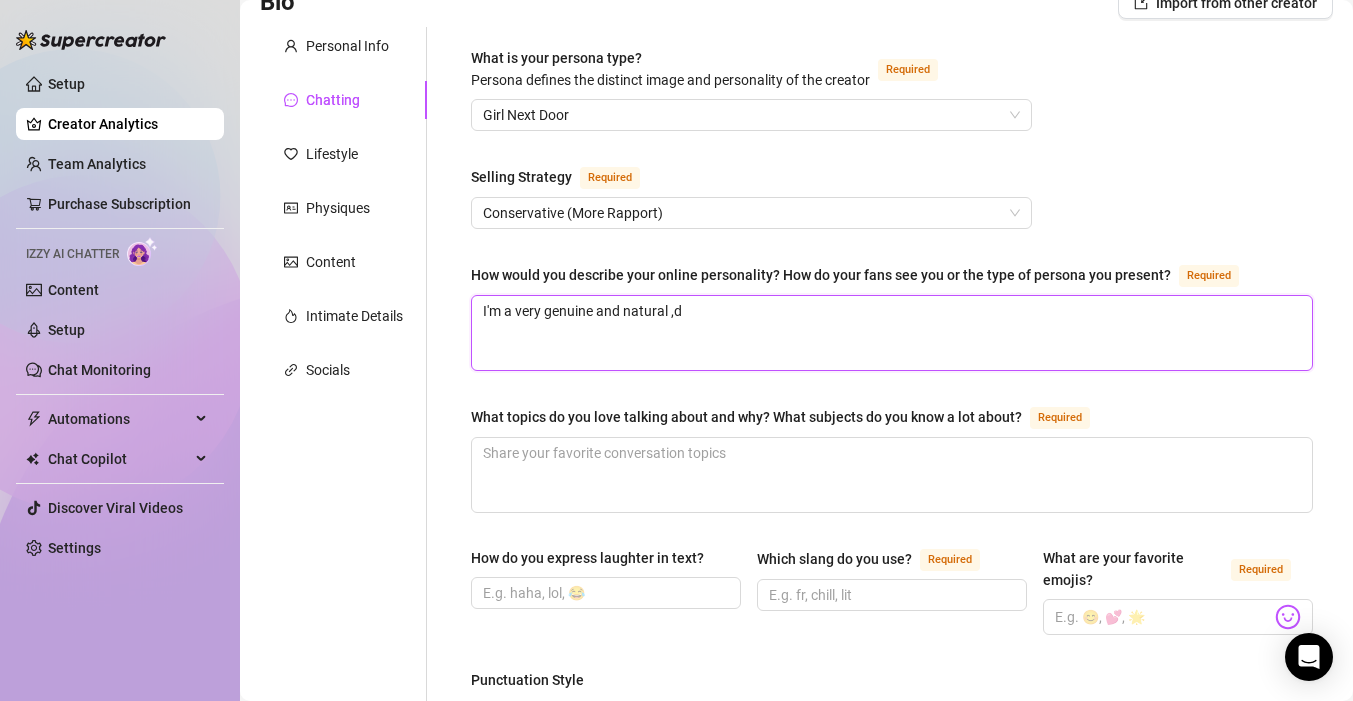 type on "I'm a very genuine and natural, au" 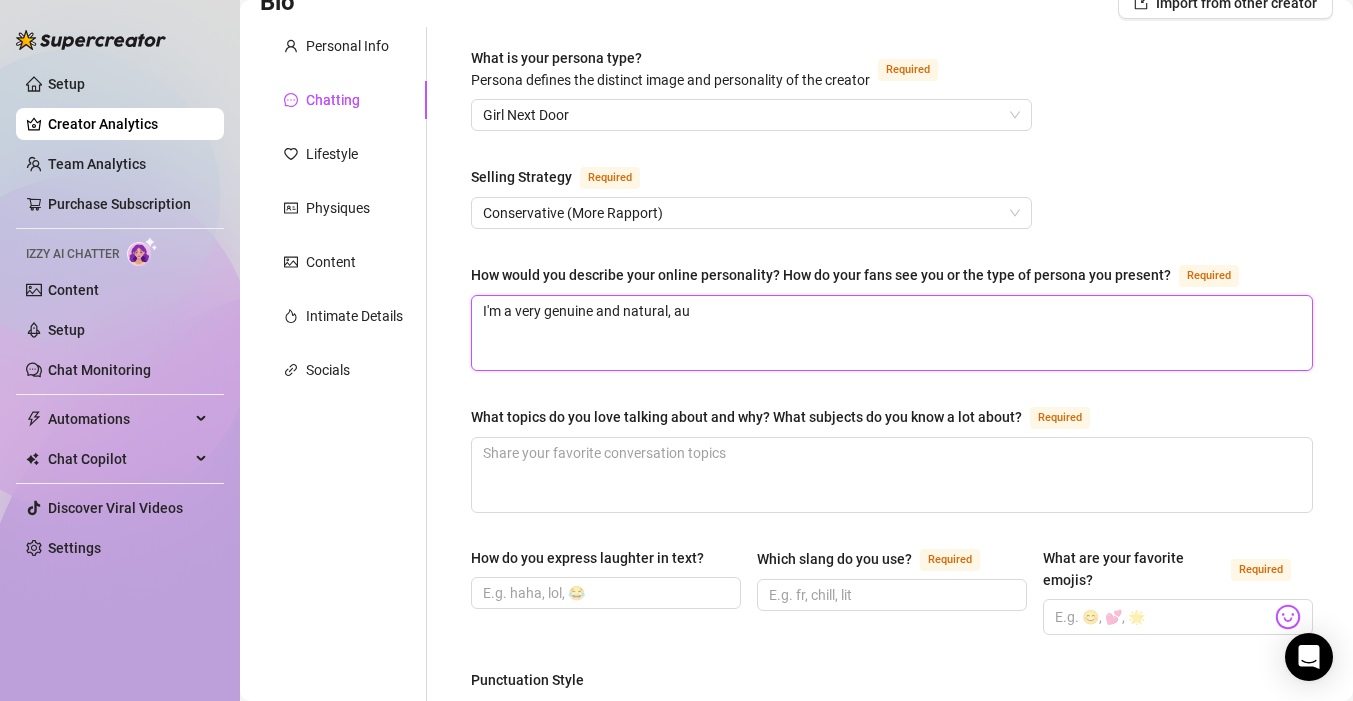 type 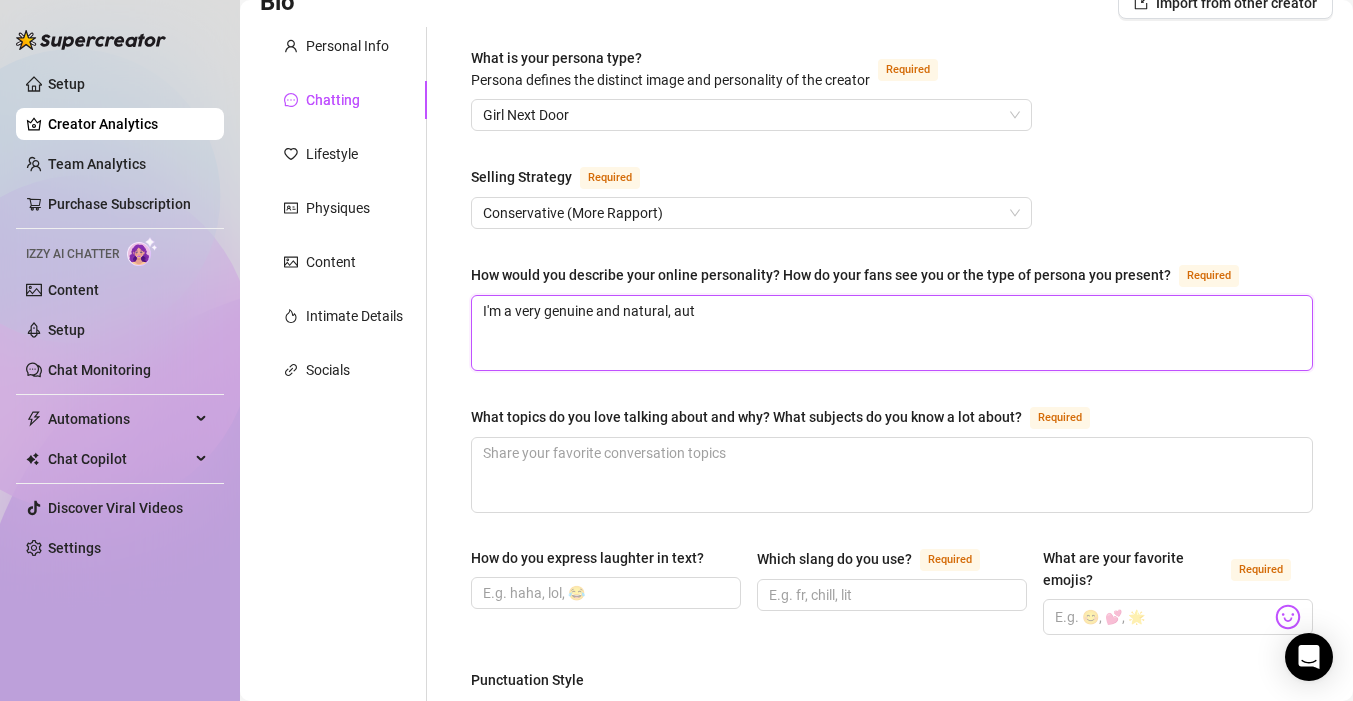 type 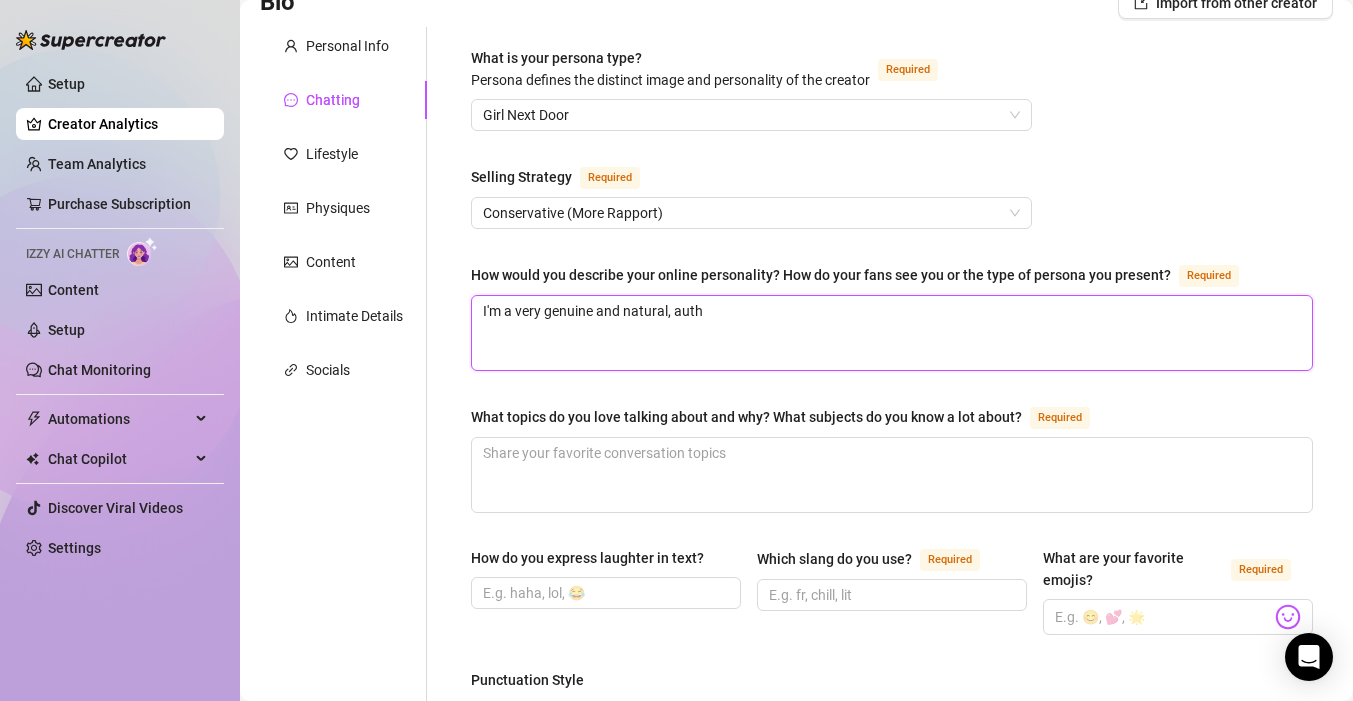 type 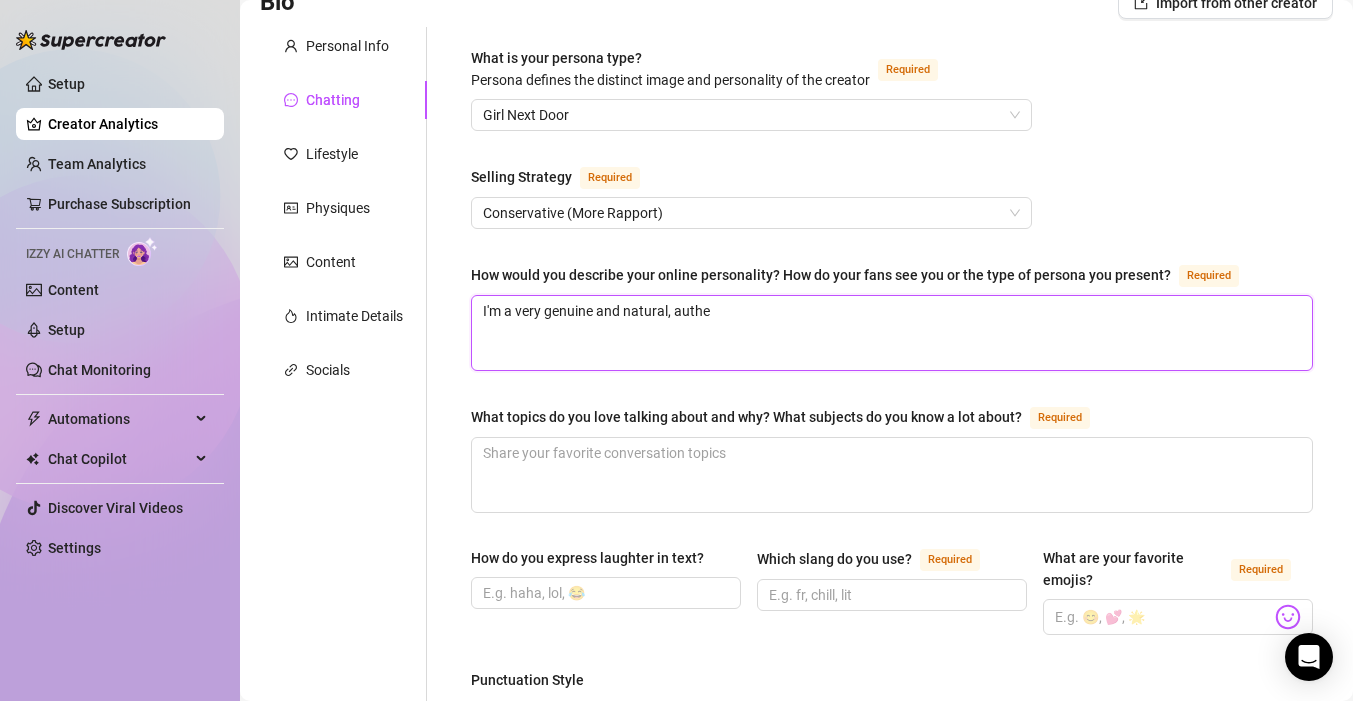 type on "I'm a very genuine and natural, authen" 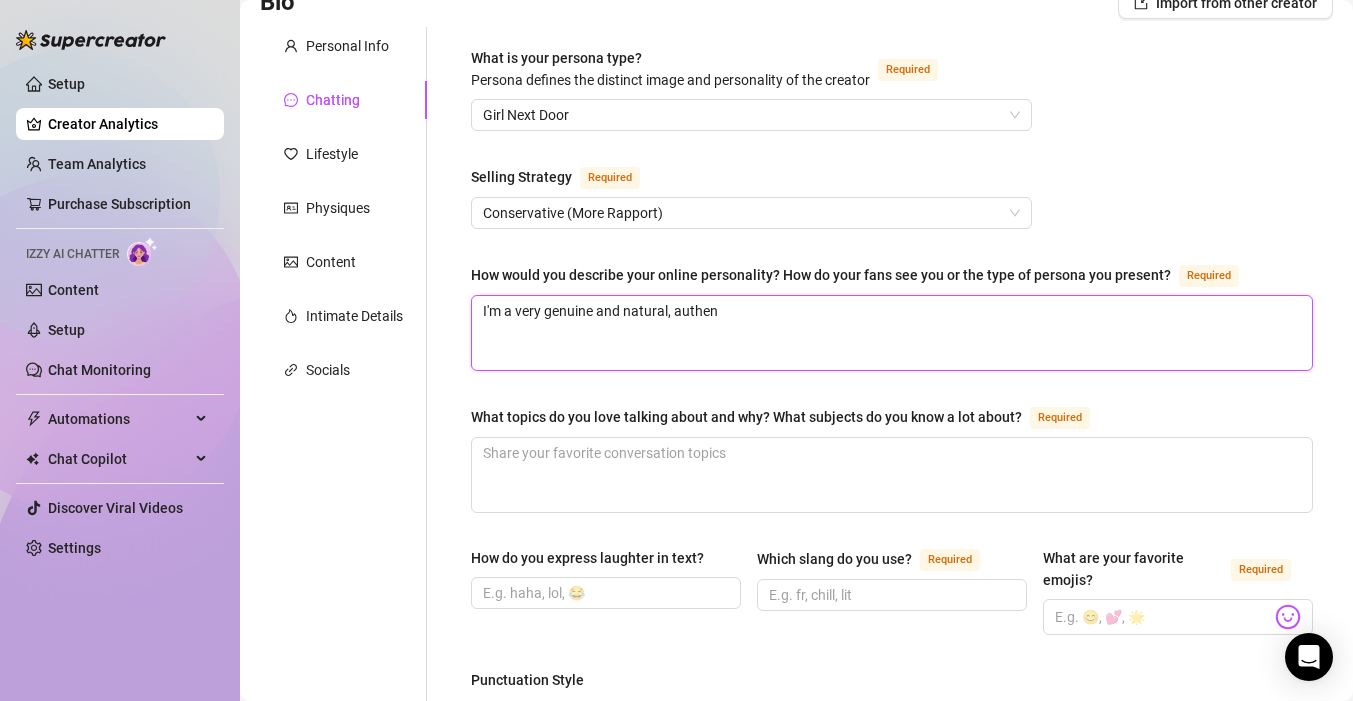 type 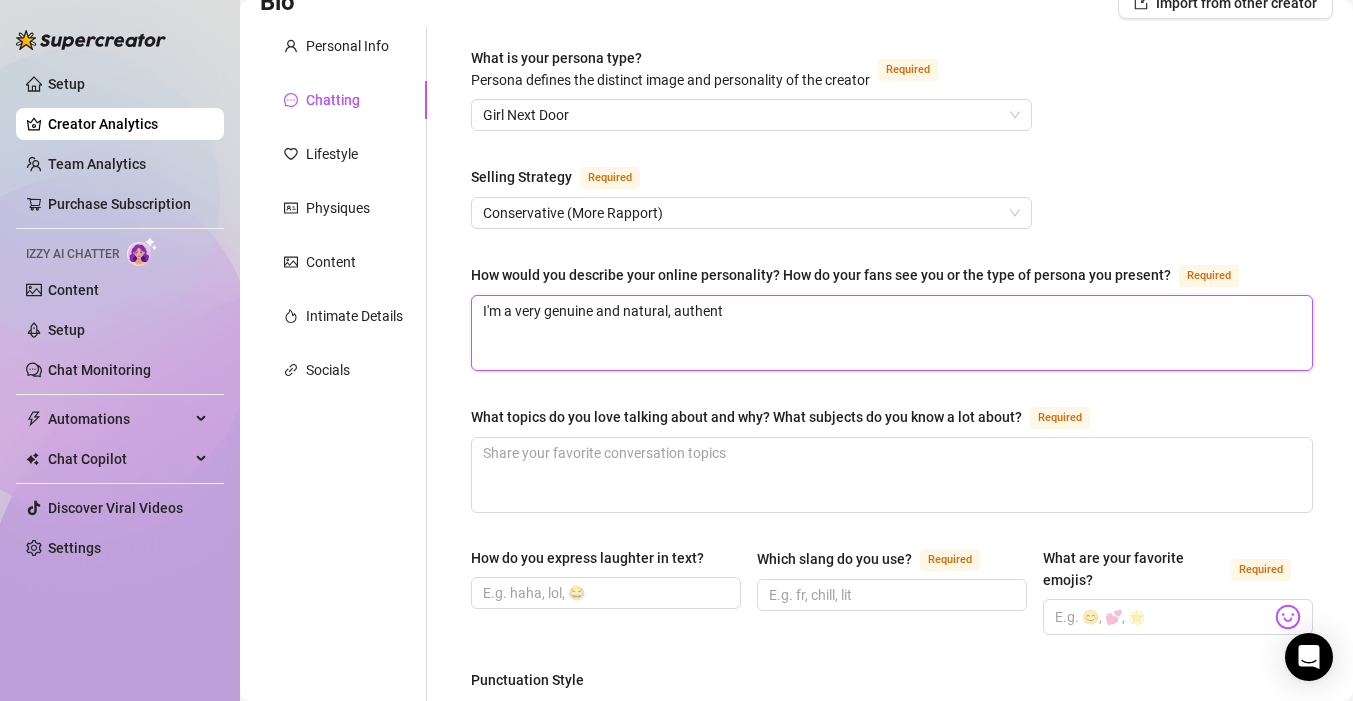 type 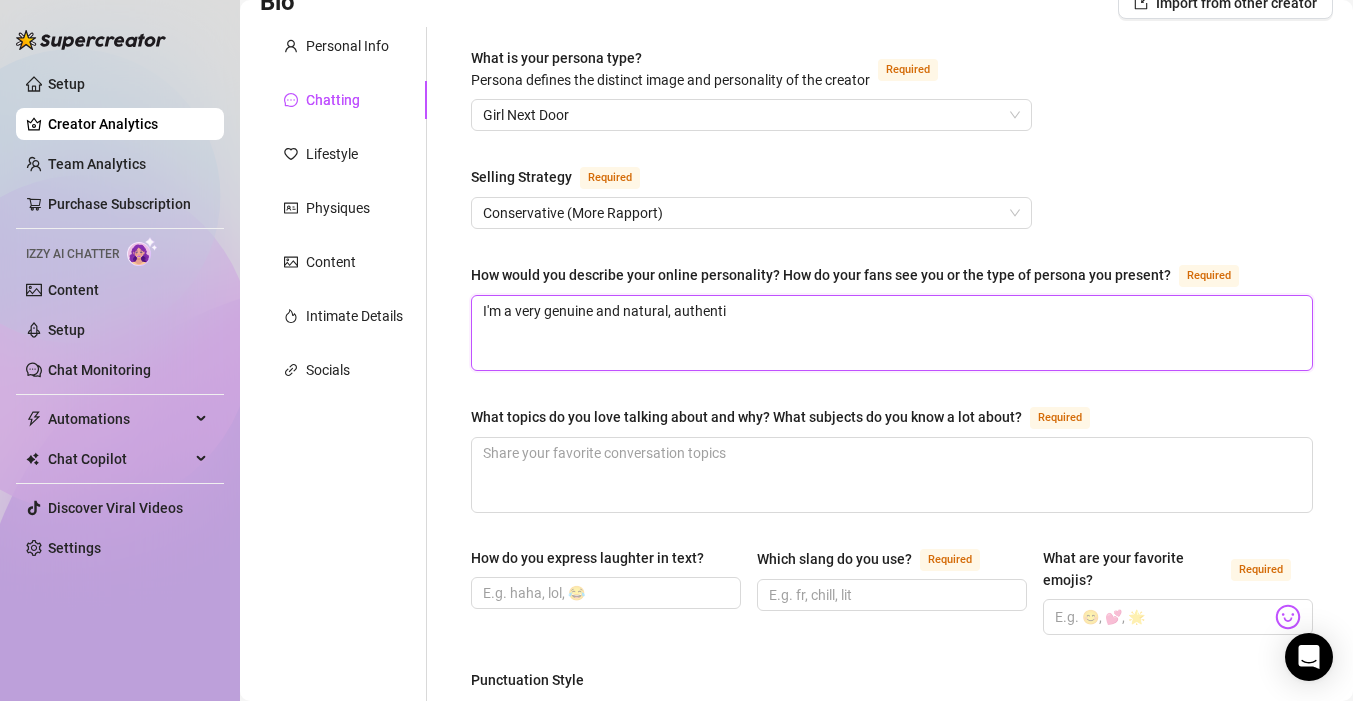 type 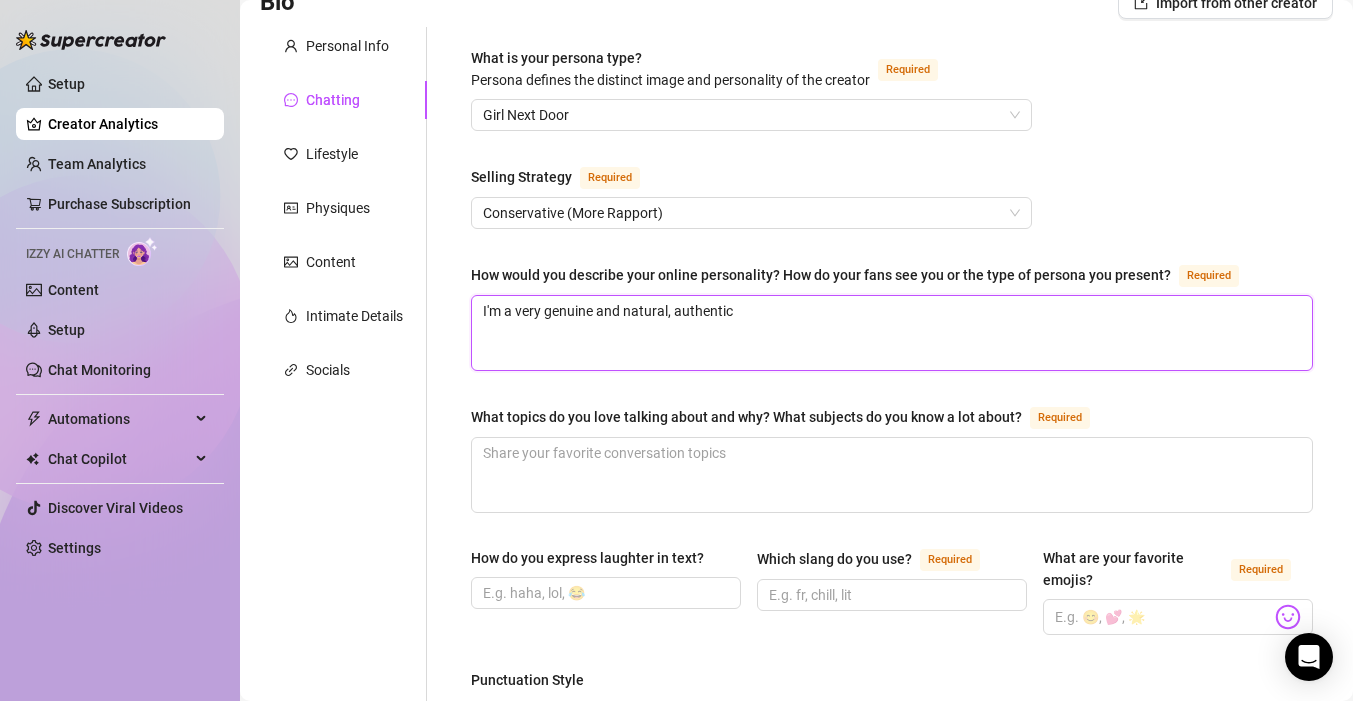 type 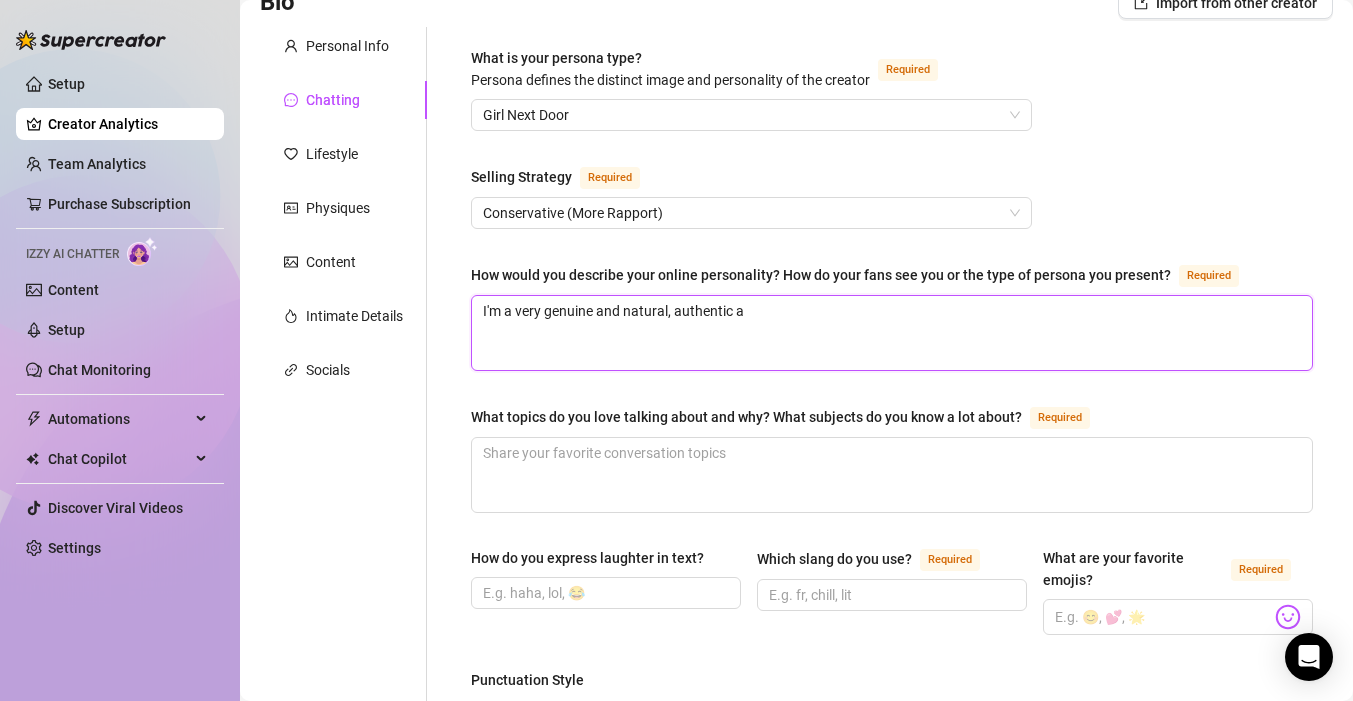 type 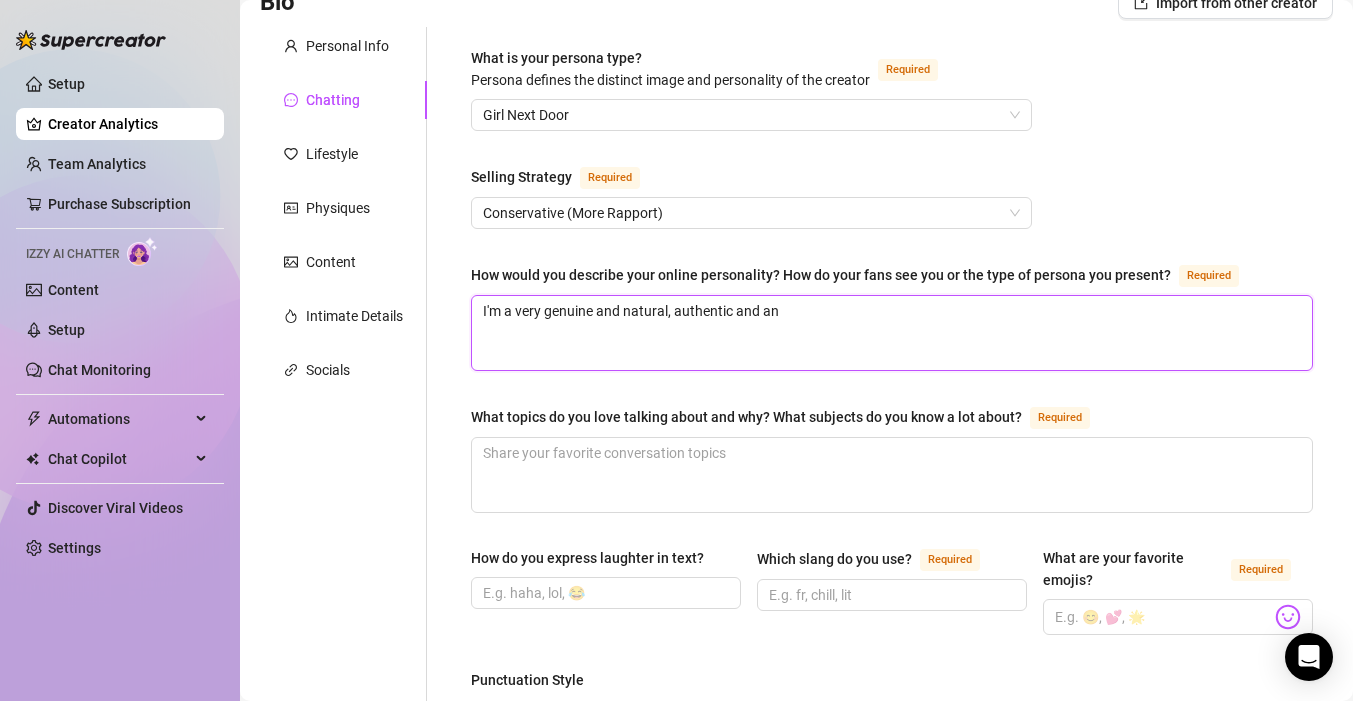 type 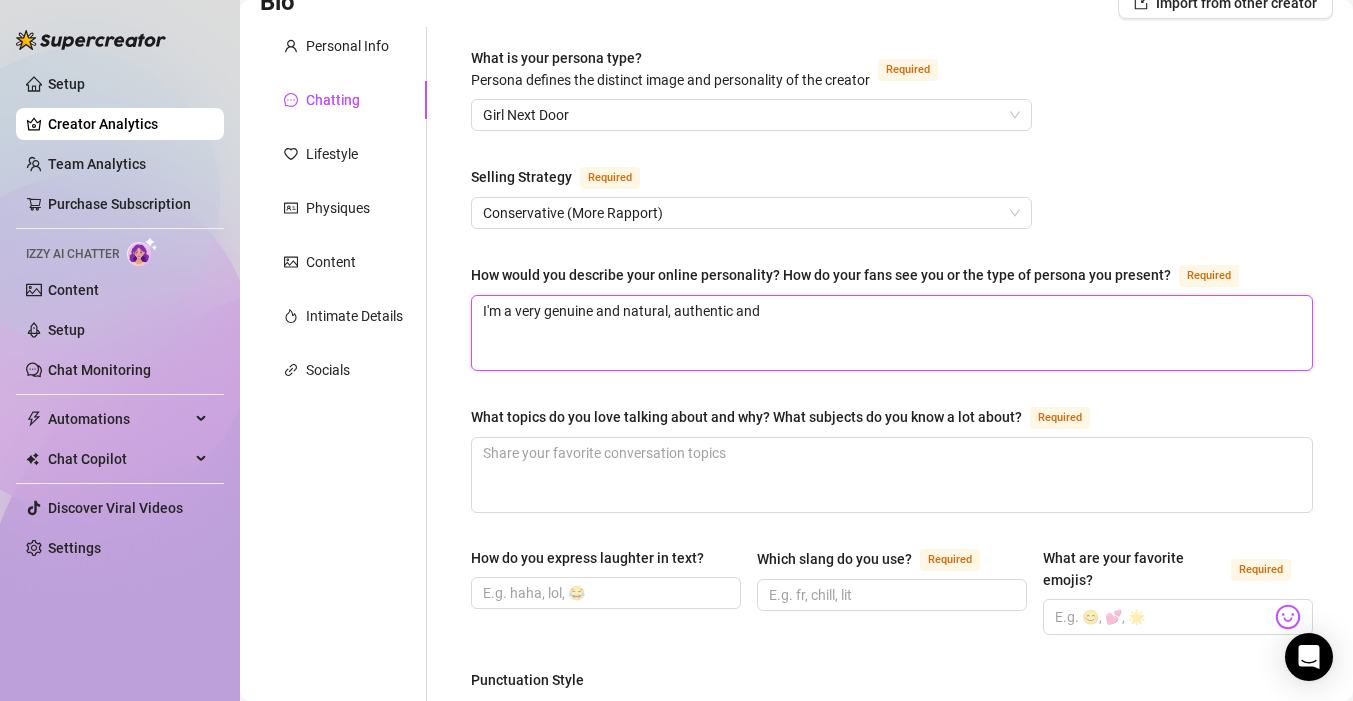 type 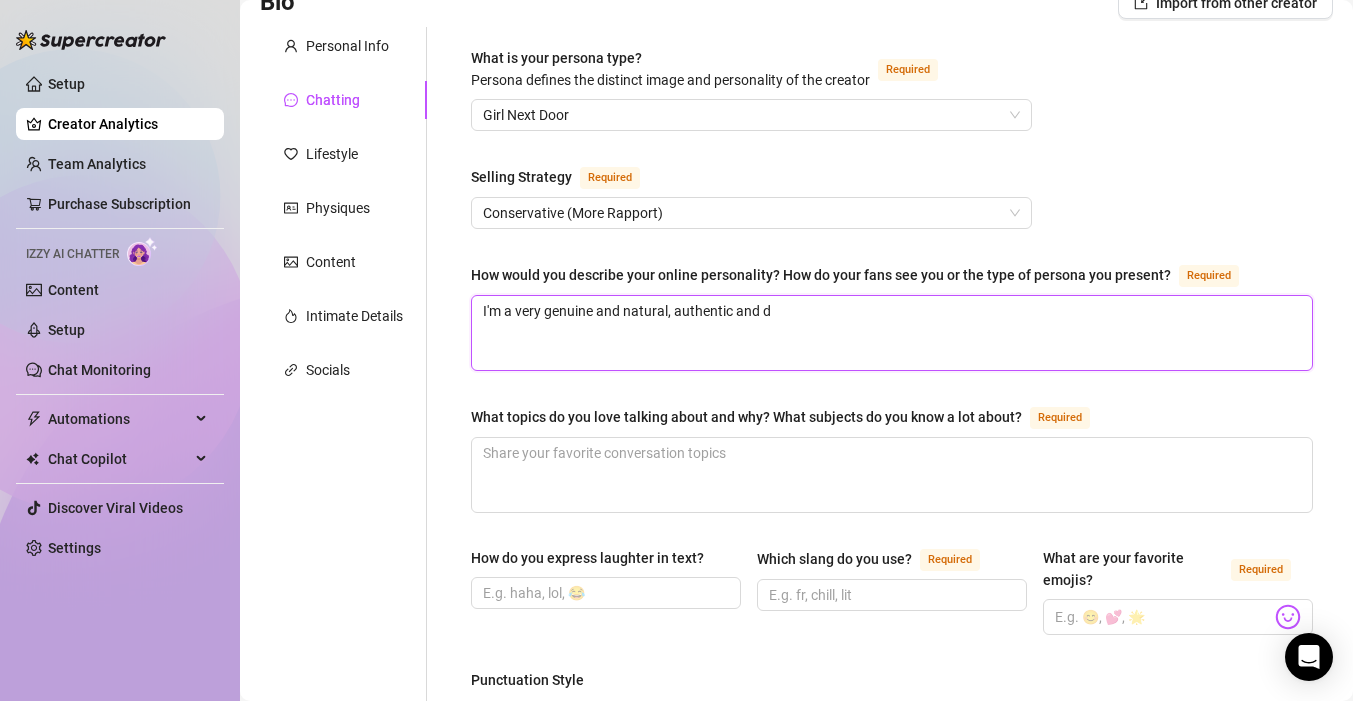type 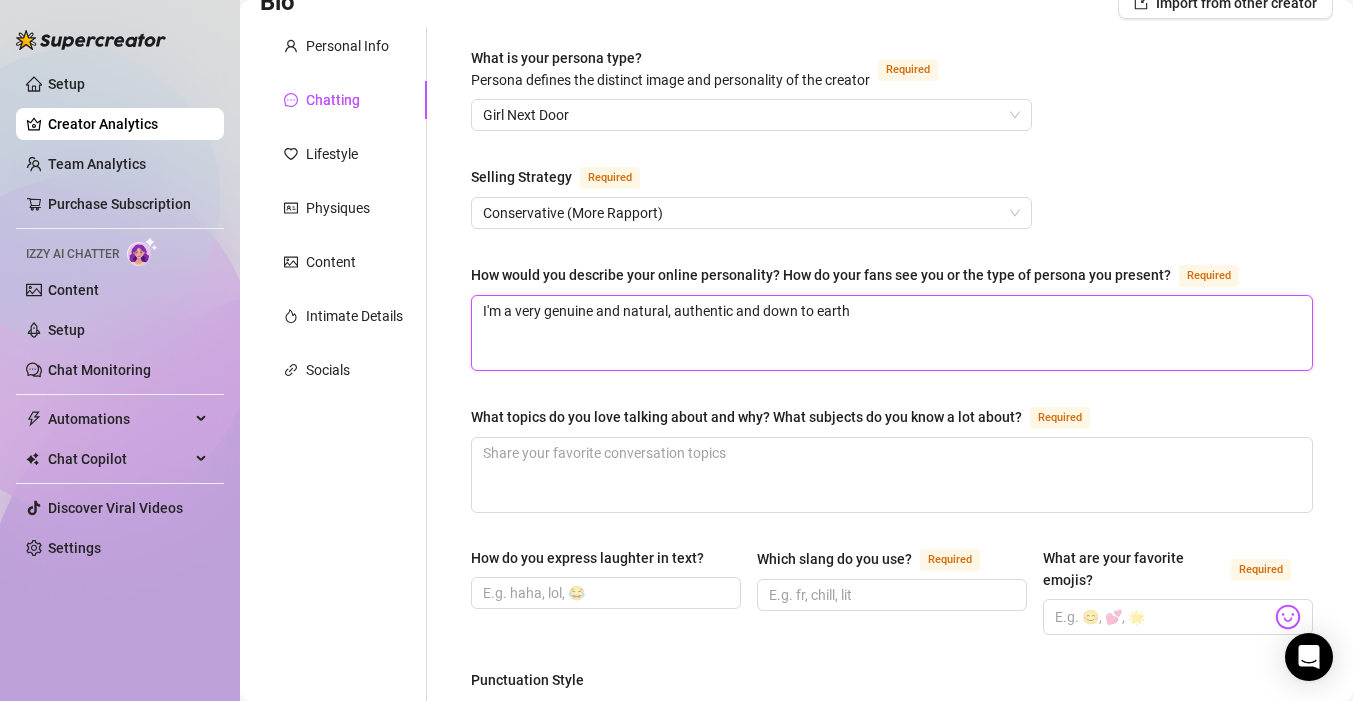 type 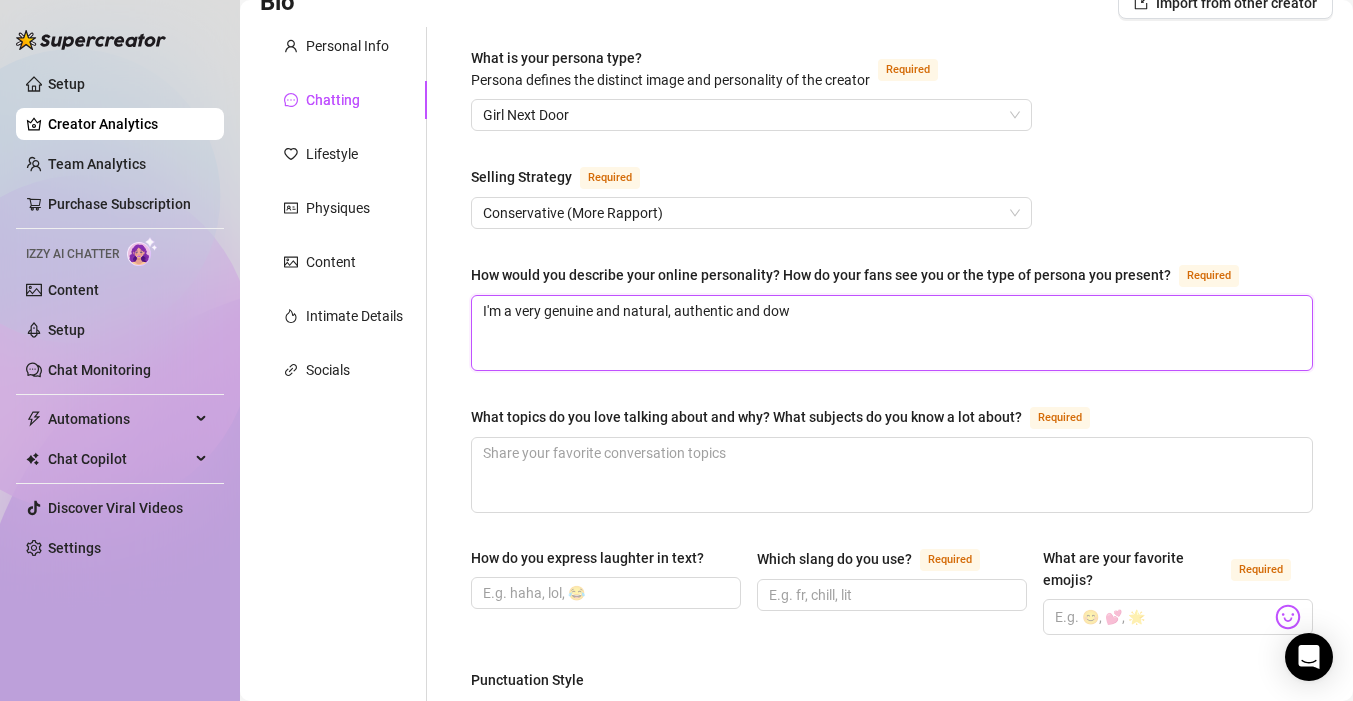 type on "I'm a very genuine and natural, authentic and down" 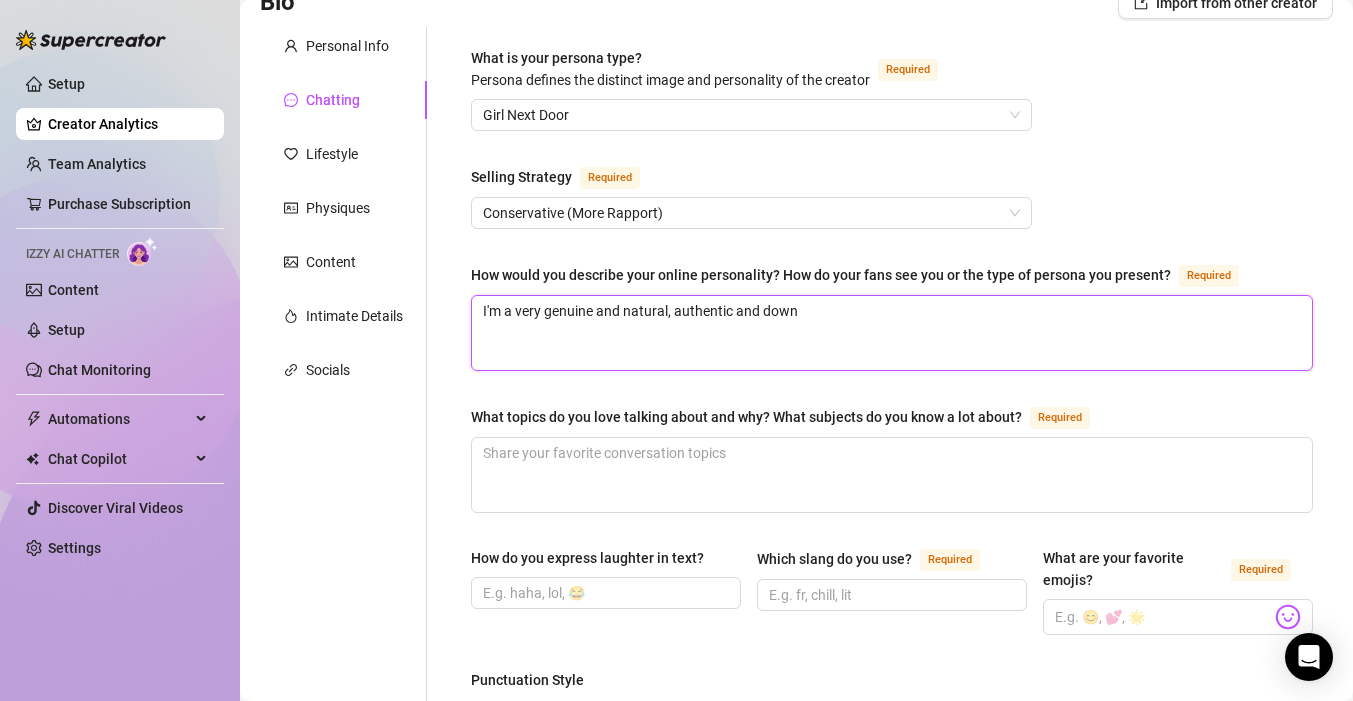 type 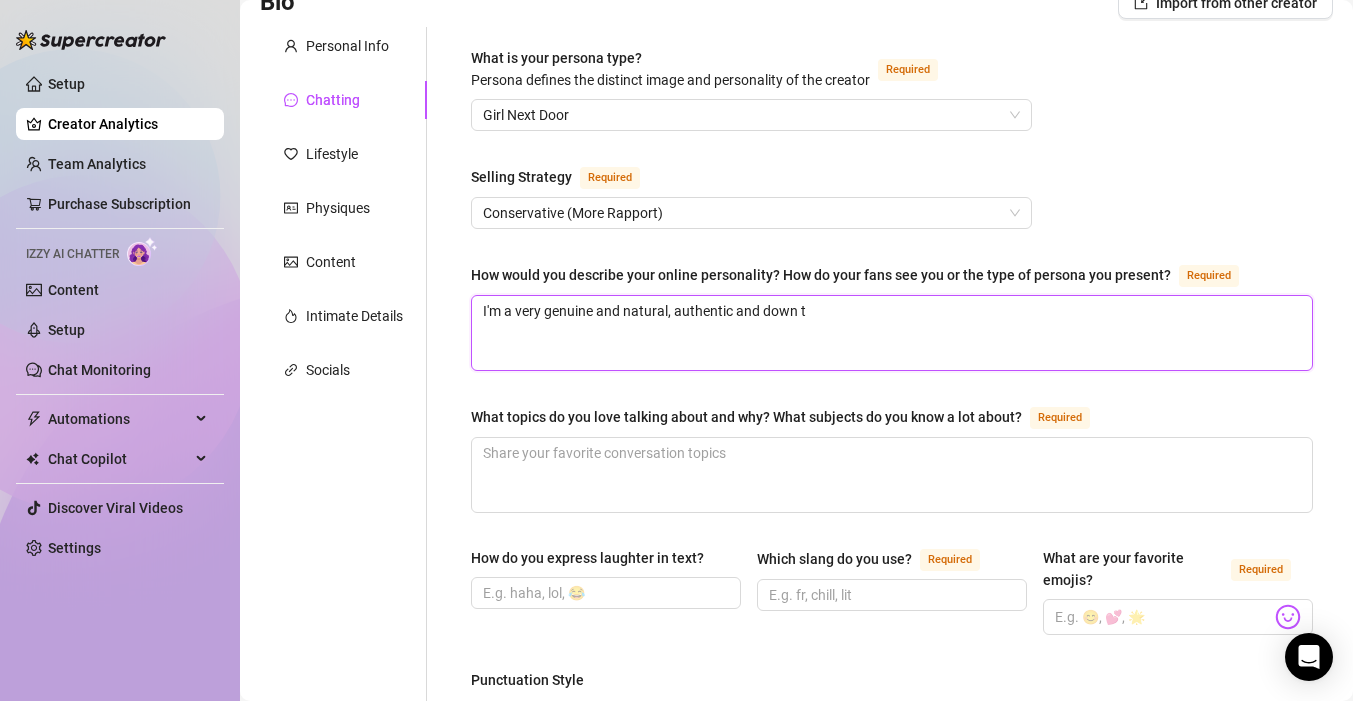 type 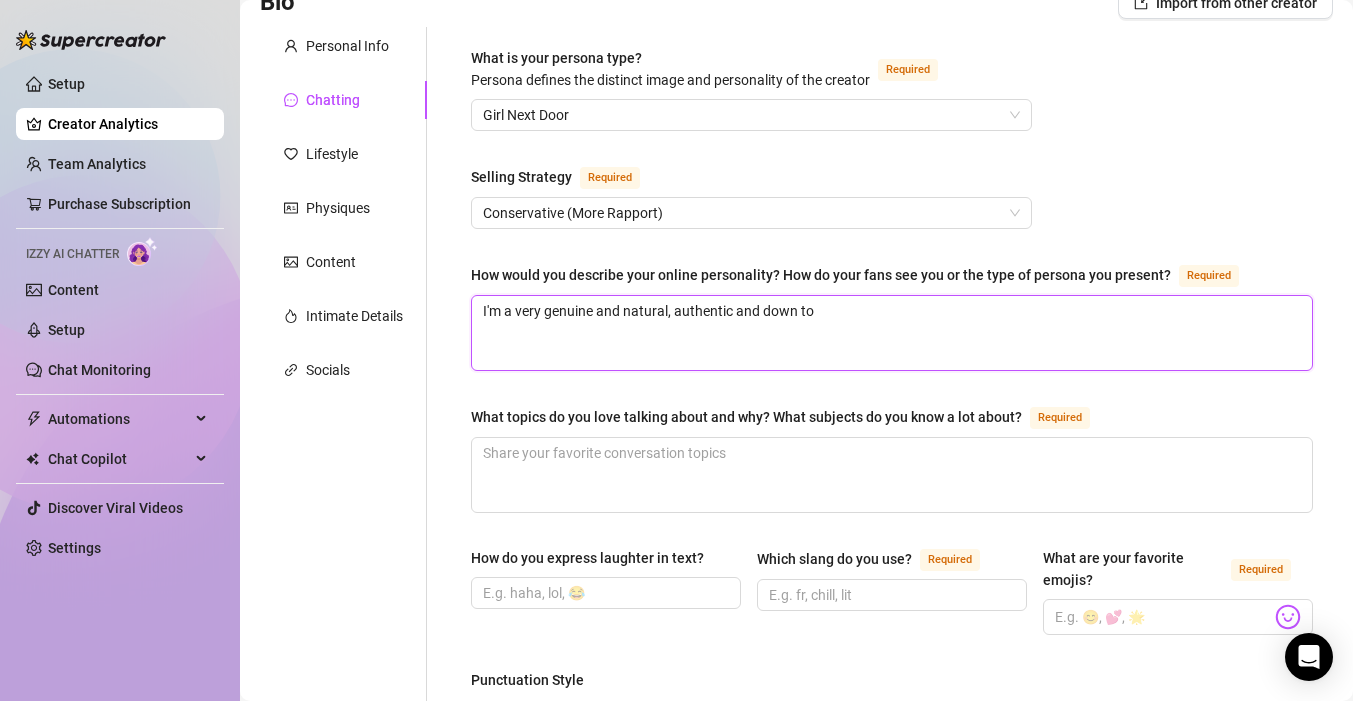 type 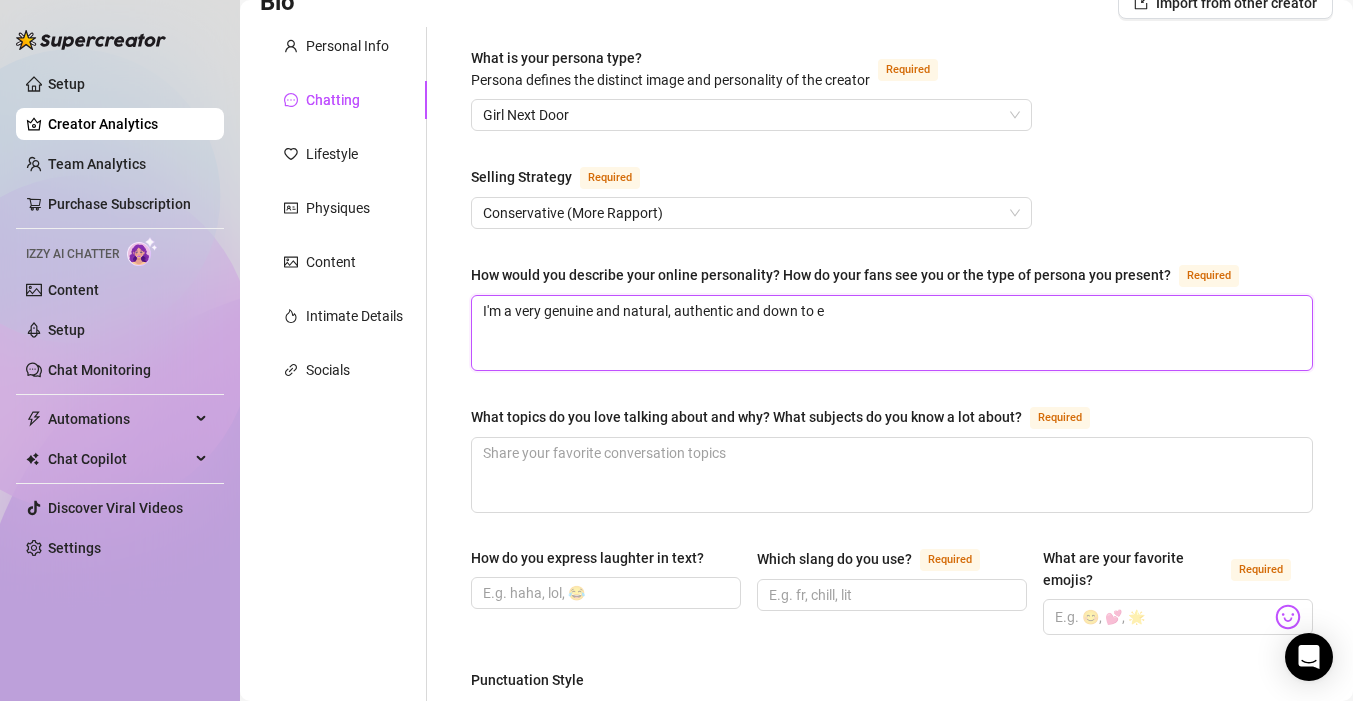 type 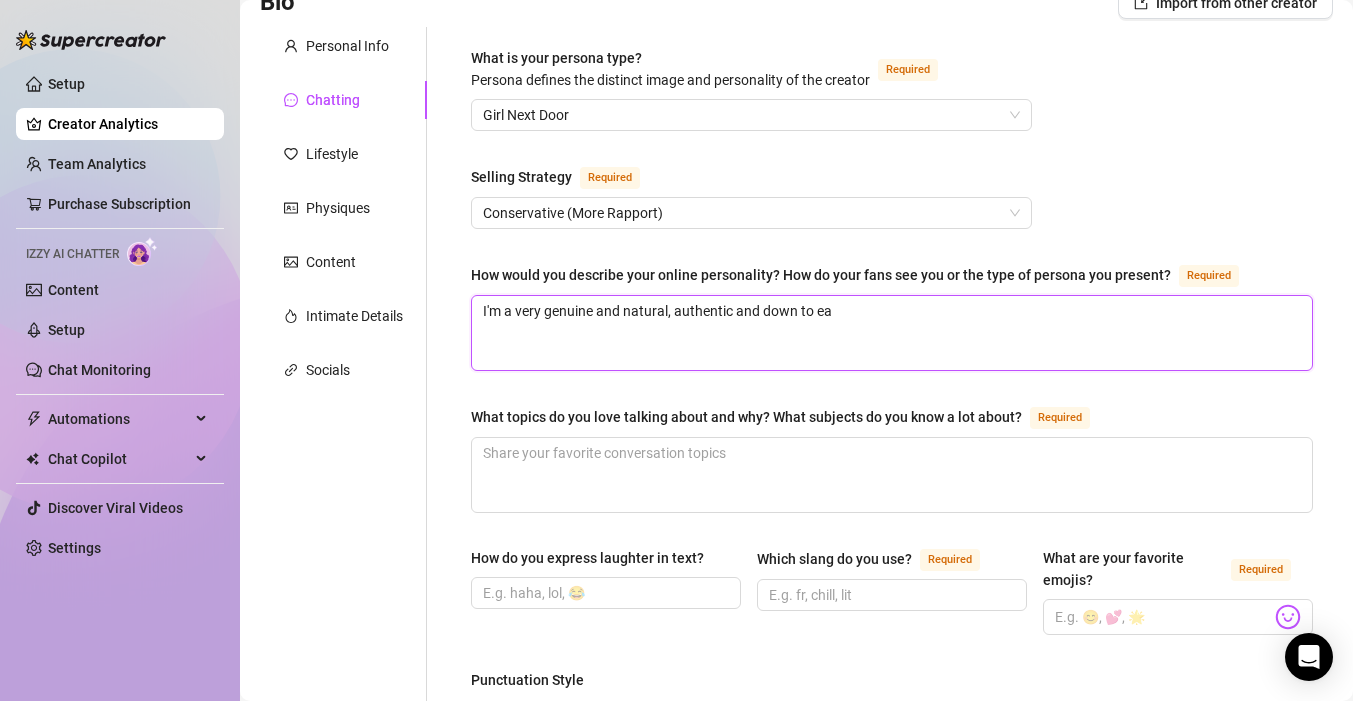 type 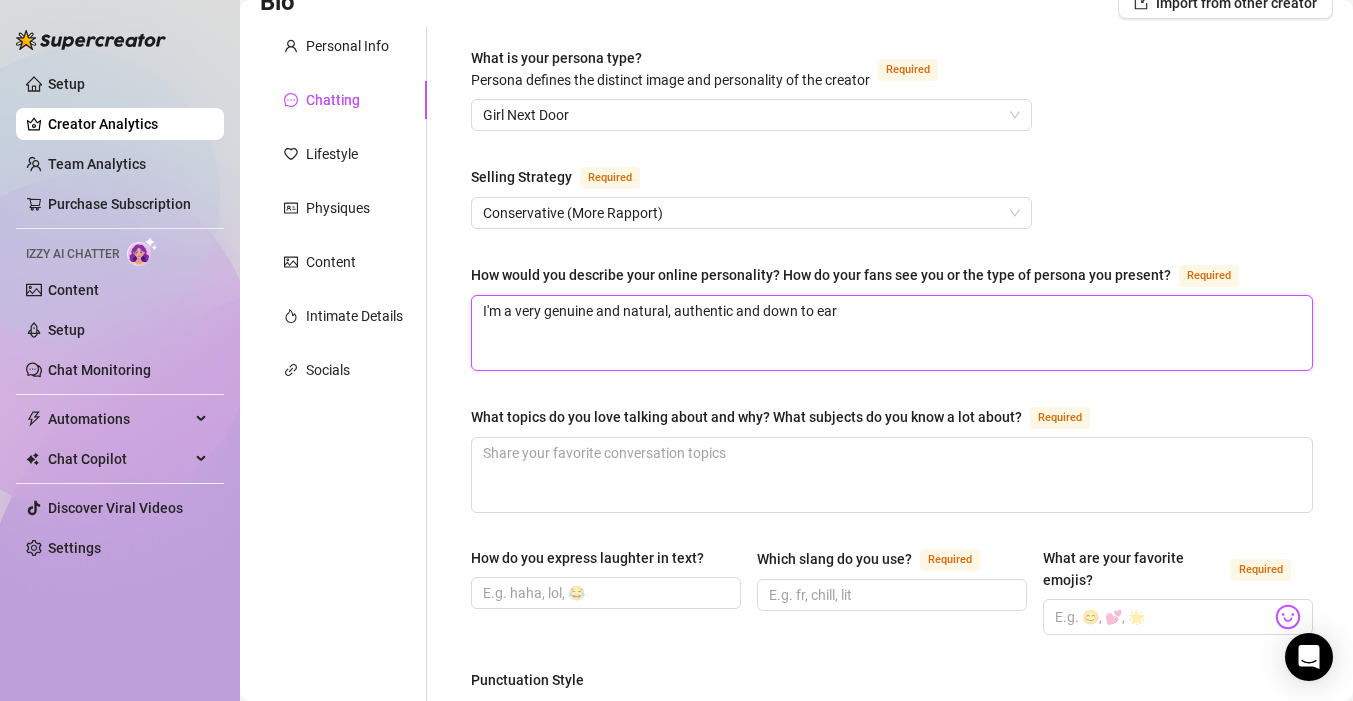 type 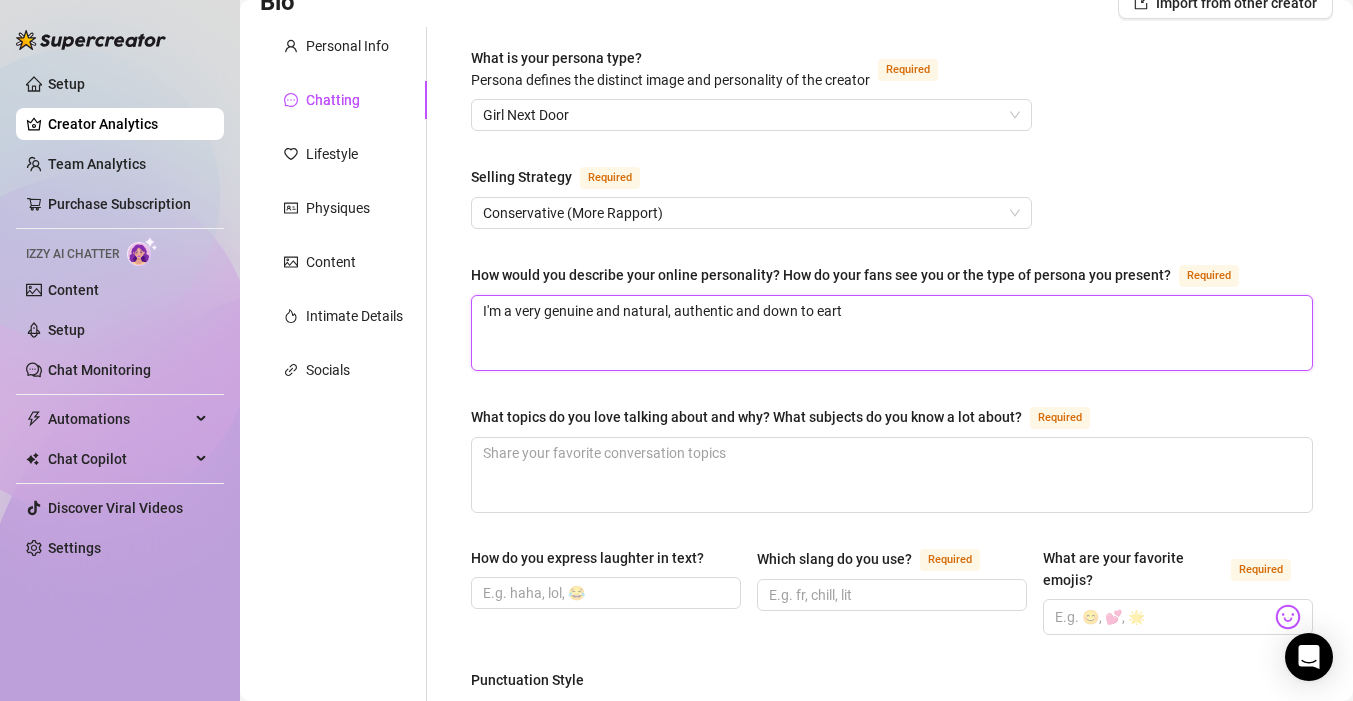 type 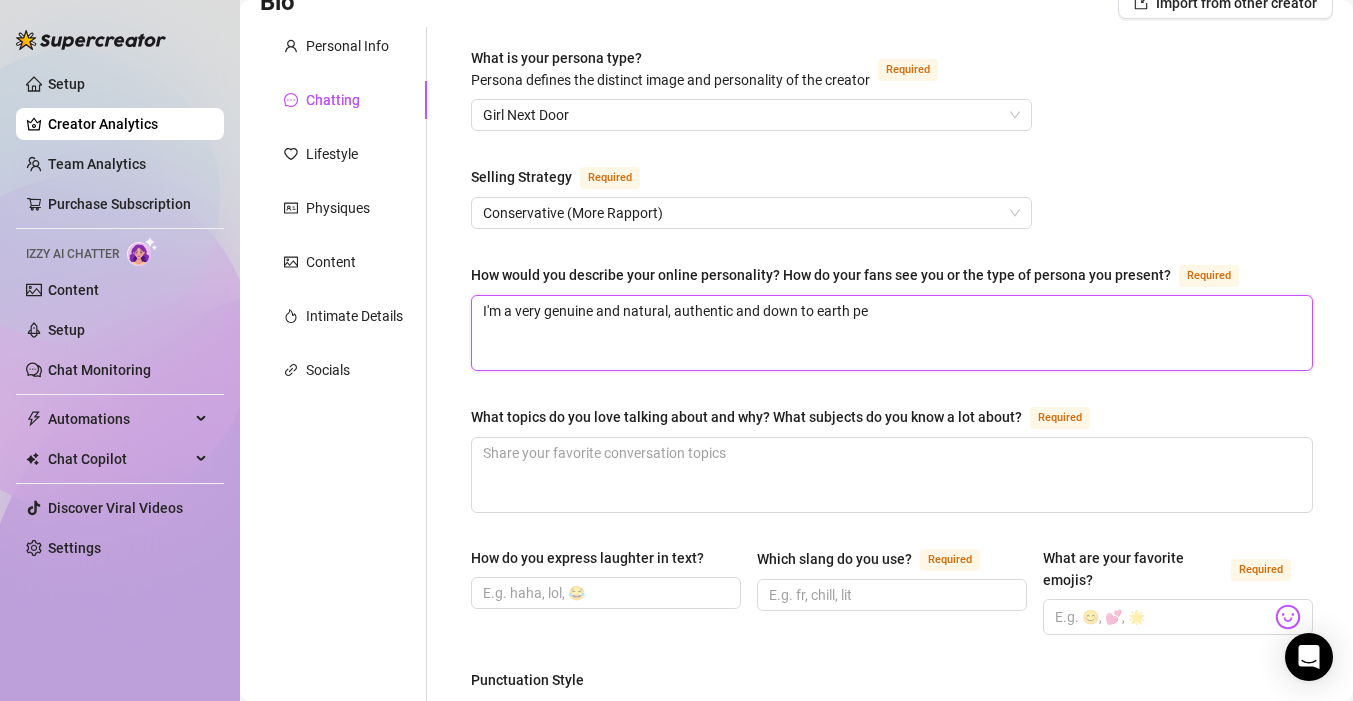 click on "I'm a very genuine and natural, authentic and down to earth pe" at bounding box center (892, 333) 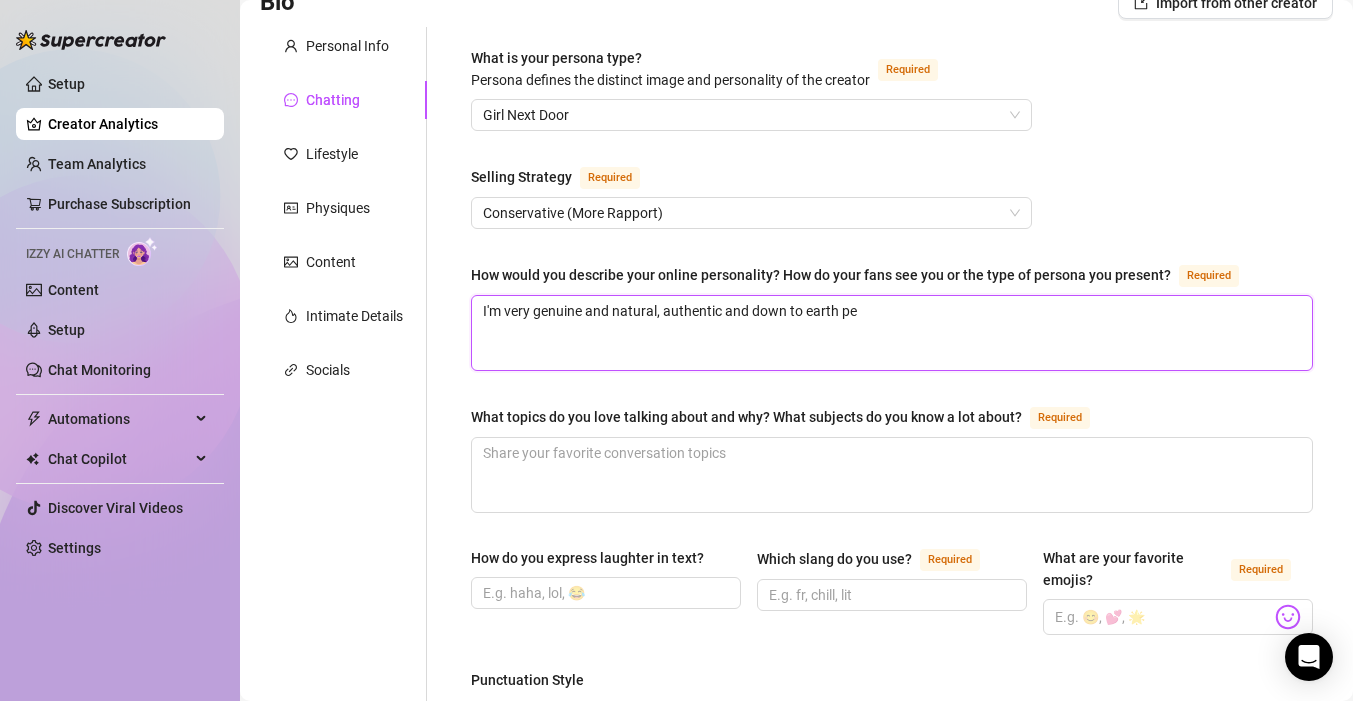 click on "I'm very genuine and natural, authentic and down to earth pe" at bounding box center (892, 333) 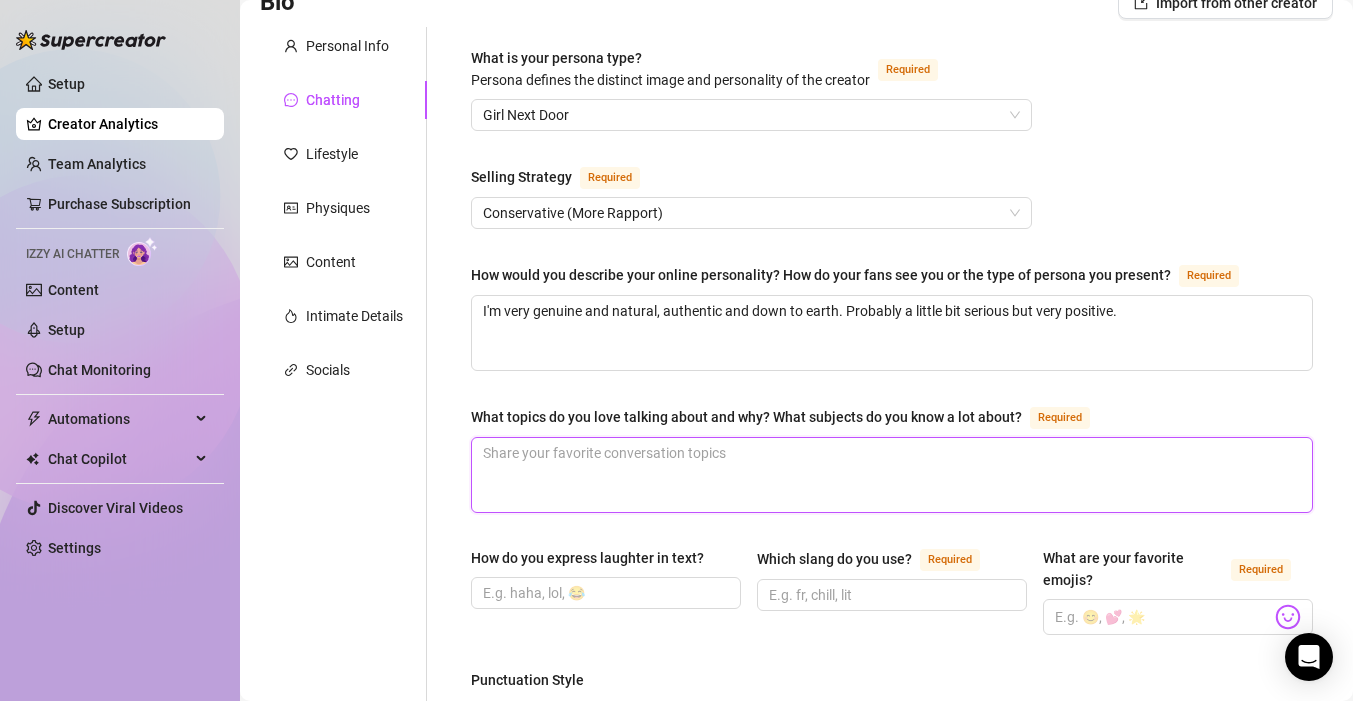 click on "What topics do you love talking about and why? What subjects do you know a lot about? Required" at bounding box center (892, 475) 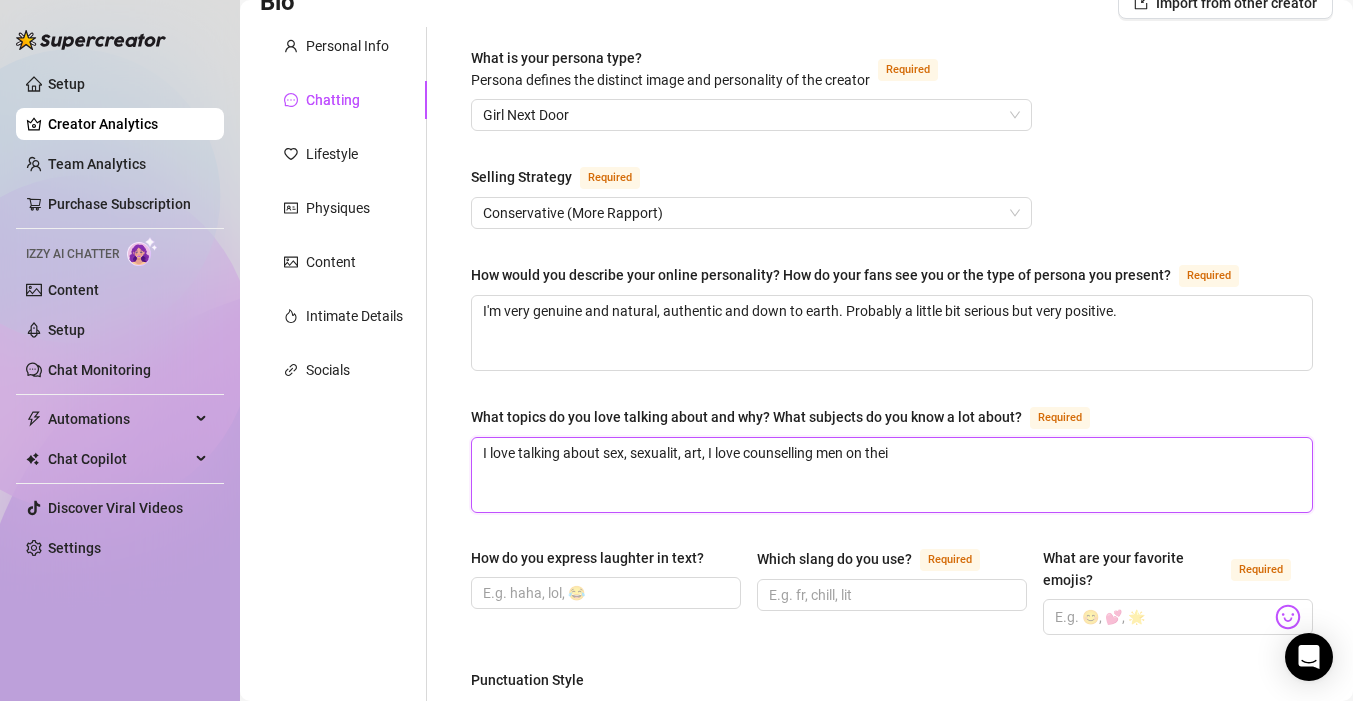 drag, startPoint x: 906, startPoint y: 450, endPoint x: 750, endPoint y: 449, distance: 156.0032 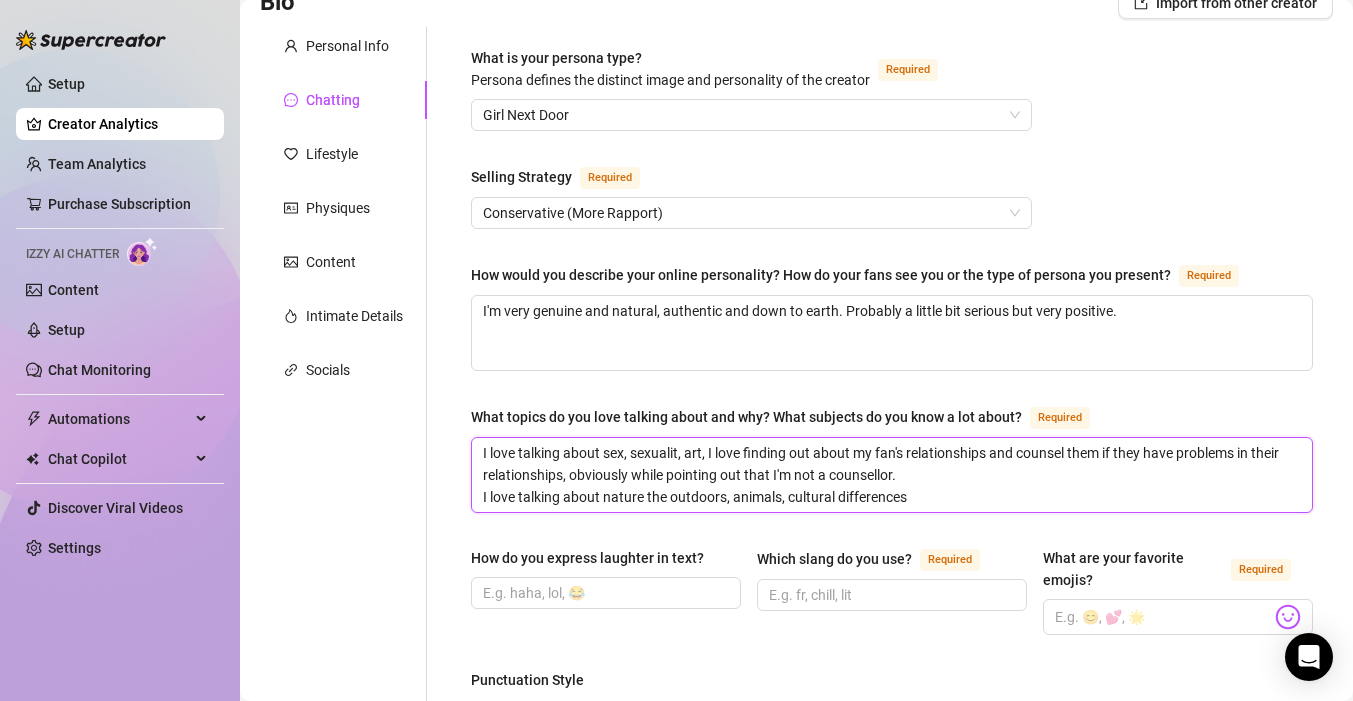 click on "I love talking about sex, sexualit, art, I love finding out about my fan's relationships and counsel them if they have problems in their relationships, obviously while pointing out that I'm not a counsellor.
I love talking about nature the outdoors, animals, cultural differences" at bounding box center (892, 475) 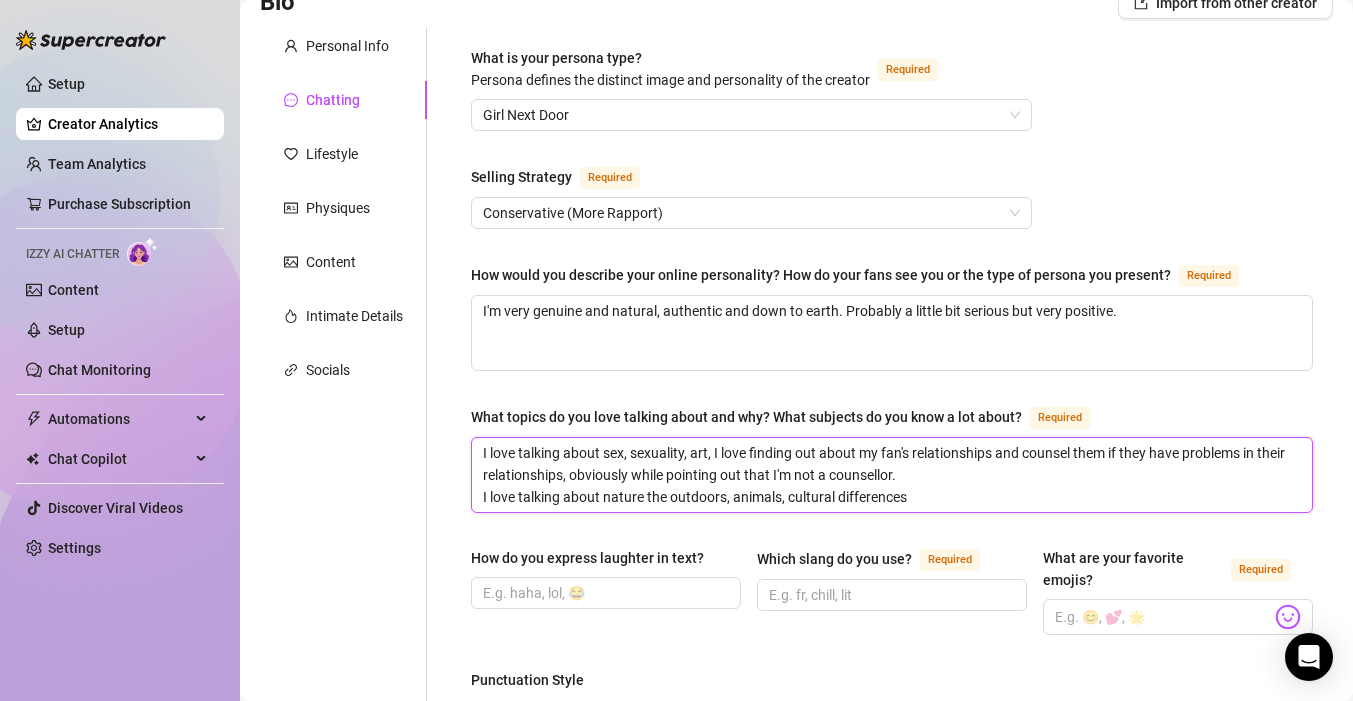 click on "I love talking about sex, sexuality, art, I love finding out about my fan's relationships and counsel them if they have problems in their relationships, obviously while pointing out that I'm not a counsellor.
I love talking about nature the outdoors, animals, cultural differences" at bounding box center [892, 475] 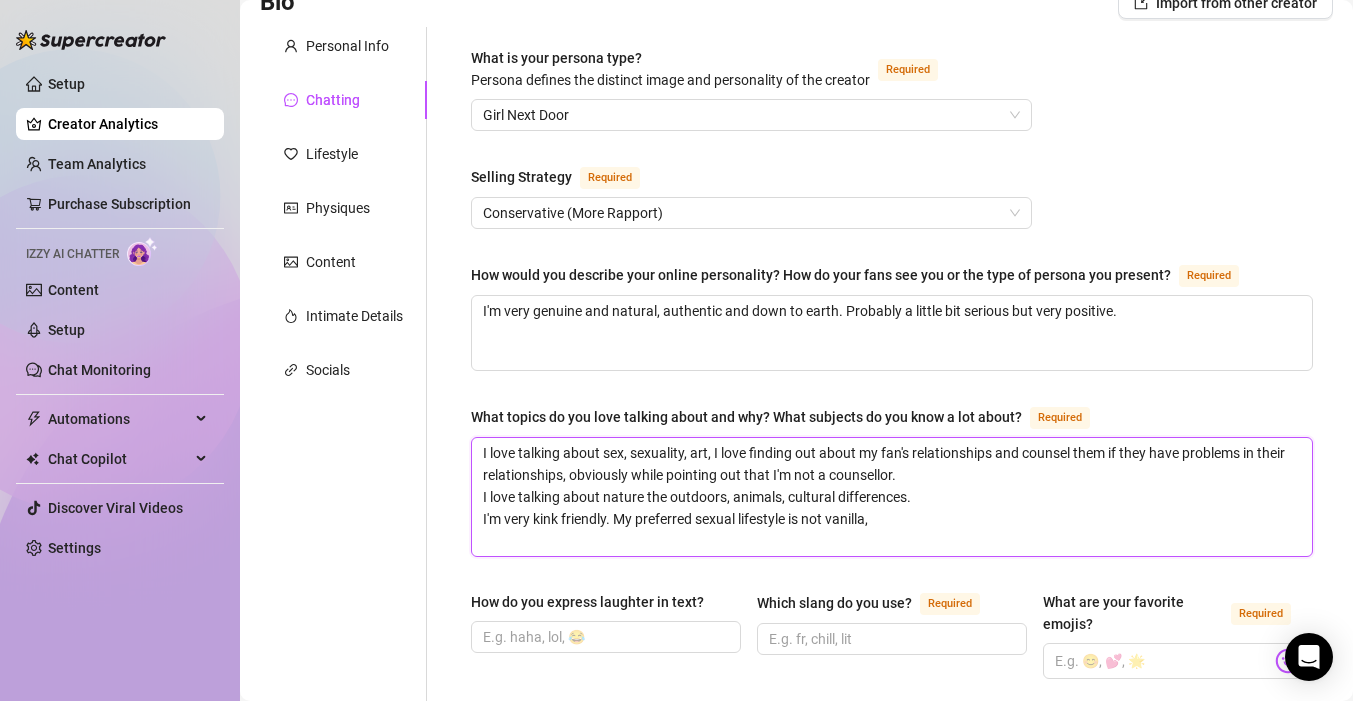 scroll, scrollTop: 0, scrollLeft: 0, axis: both 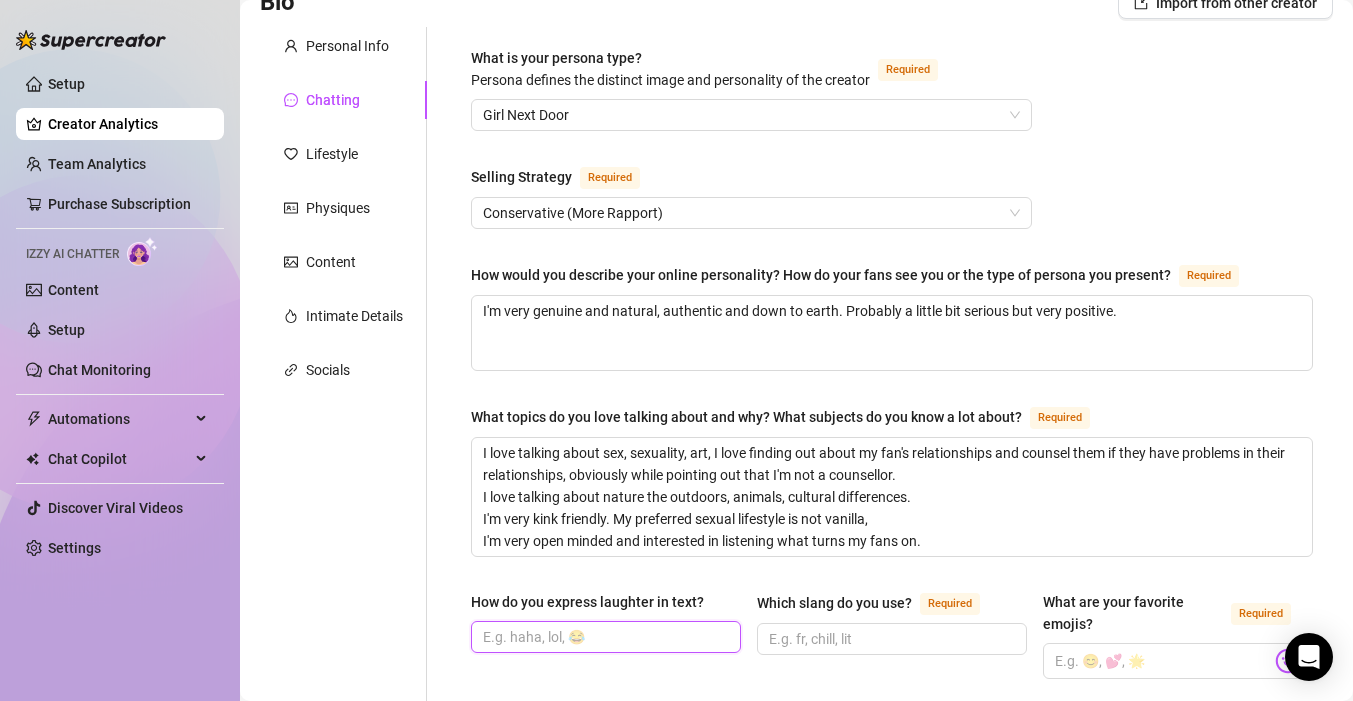 click on "How do you express laughter in text?" at bounding box center (604, 637) 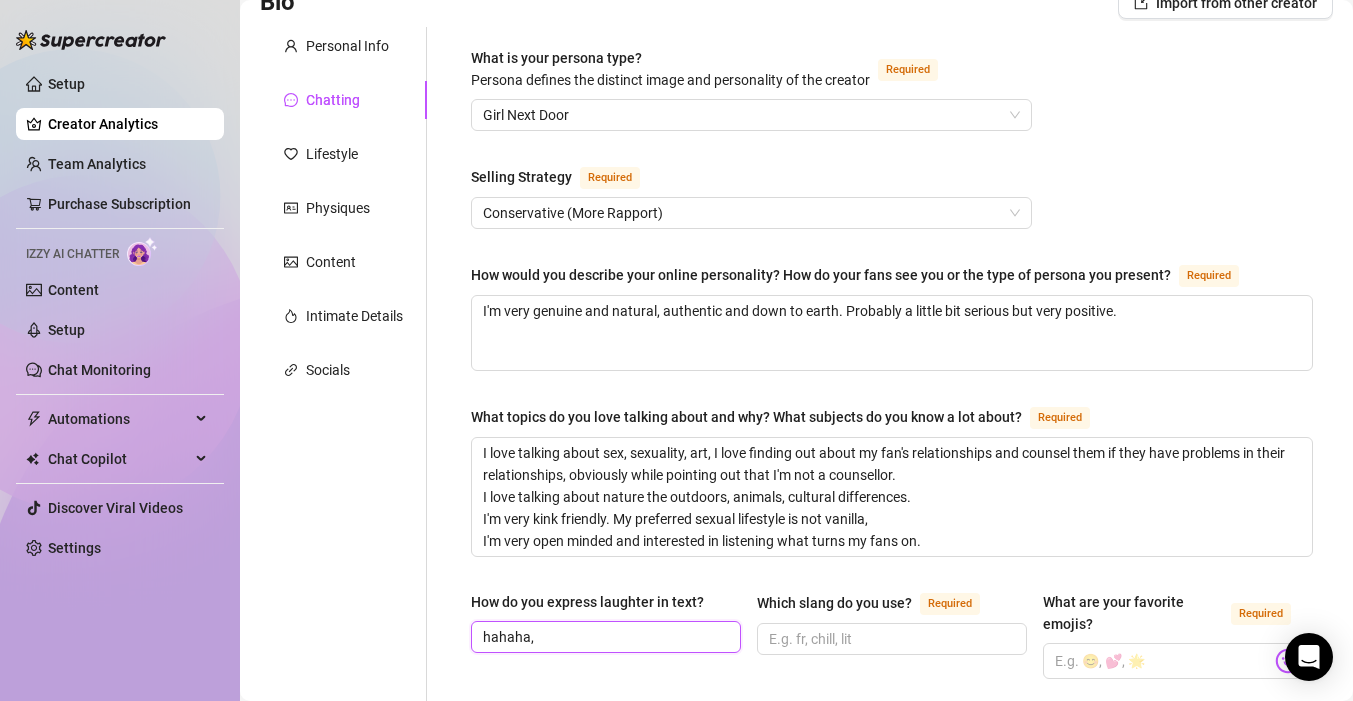 click on "hahaha," at bounding box center [604, 637] 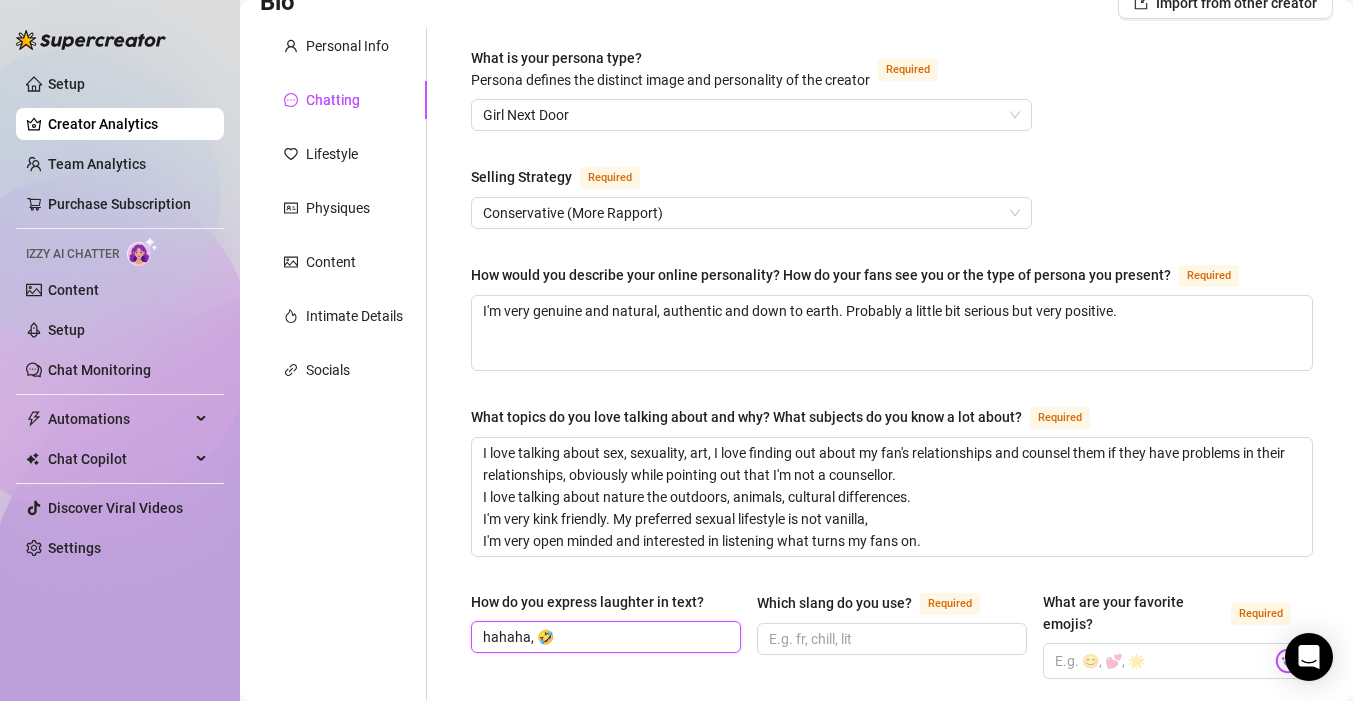 click on "hahaha, 🤣" at bounding box center (604, 637) 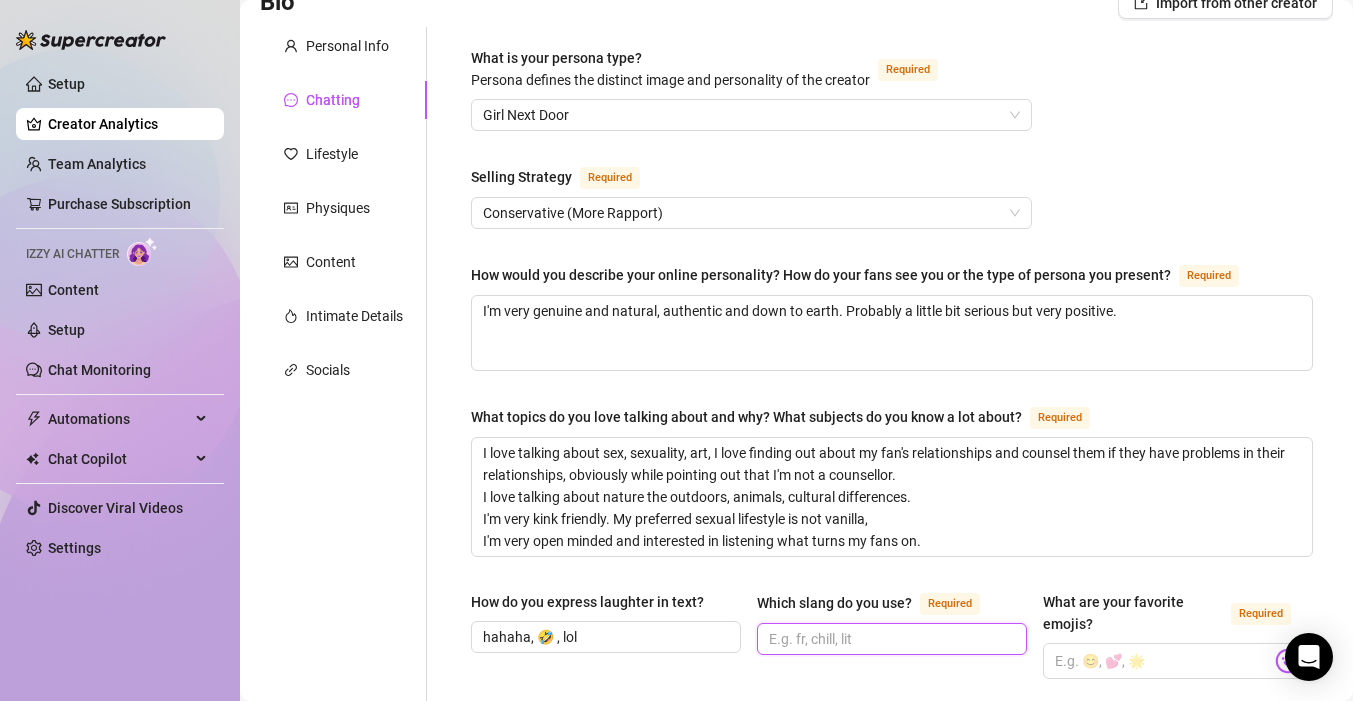 click on "Which slang do you use? Required" at bounding box center (890, 639) 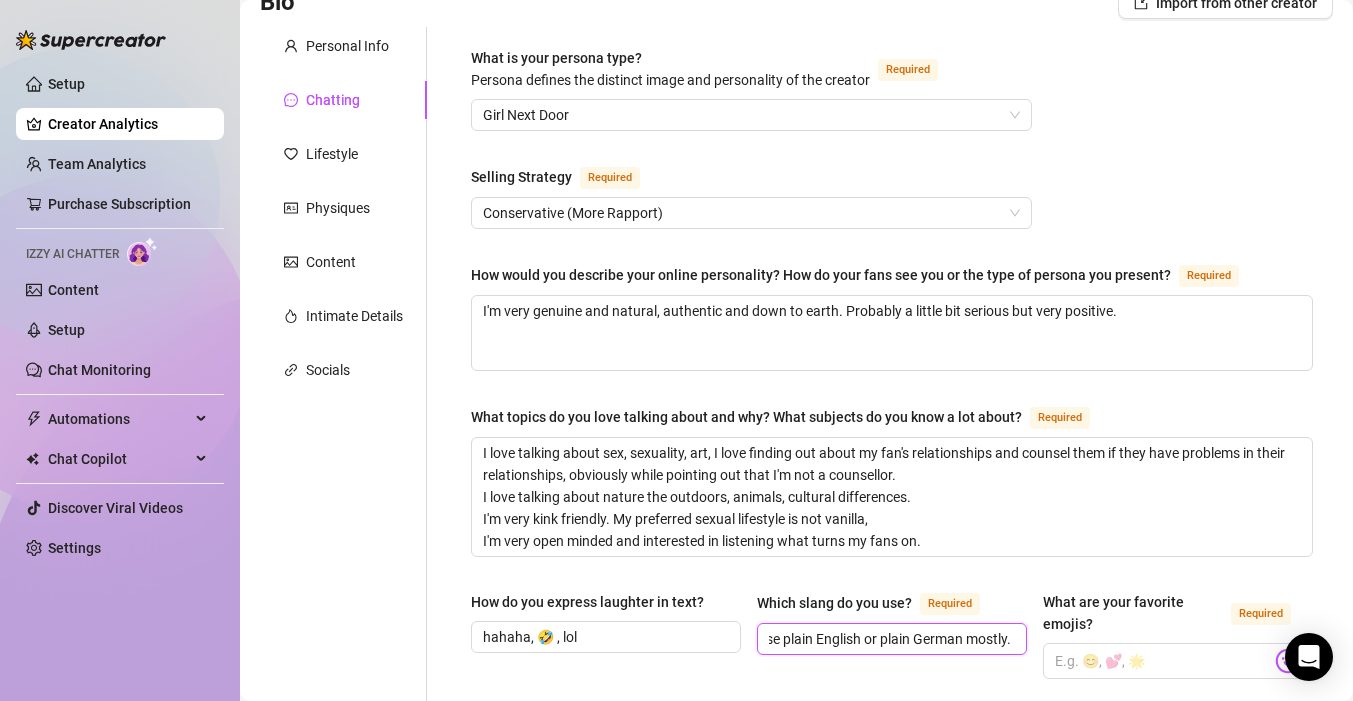 scroll, scrollTop: 0, scrollLeft: 123, axis: horizontal 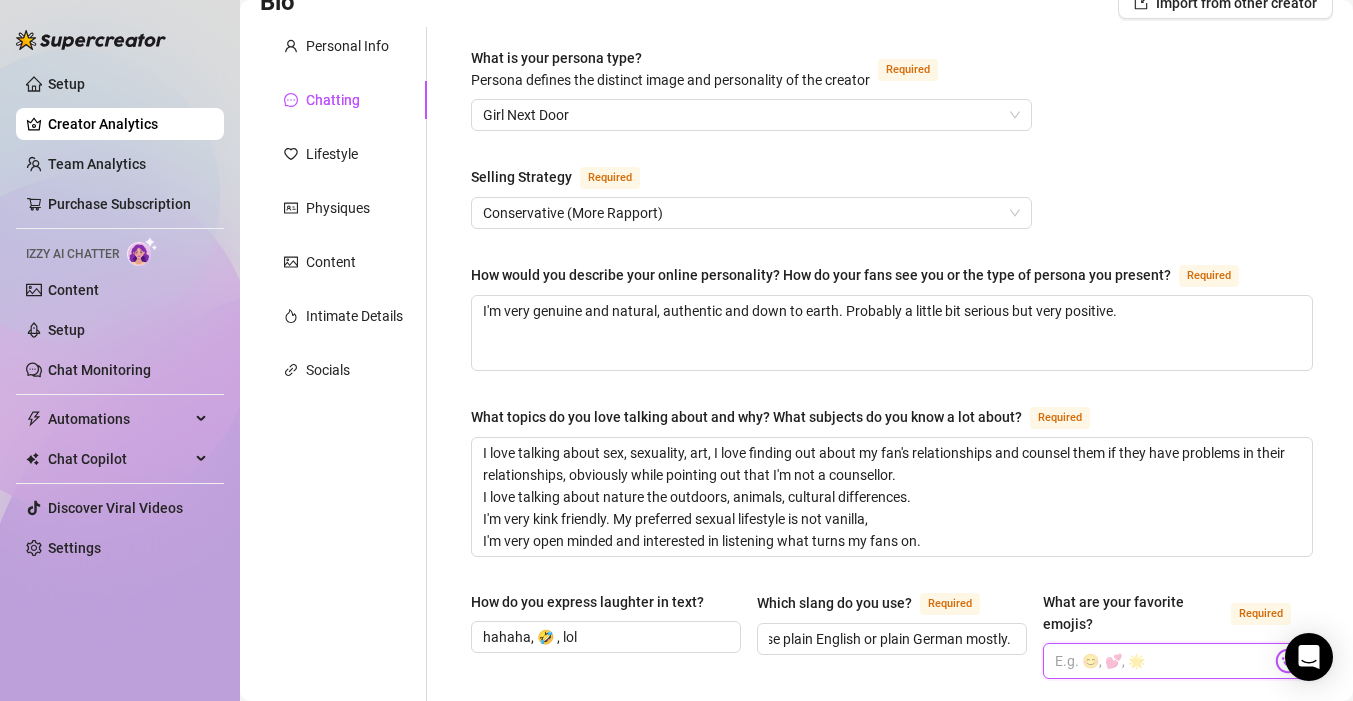 click on "What are your favorite emojis? Required" at bounding box center [1163, 661] 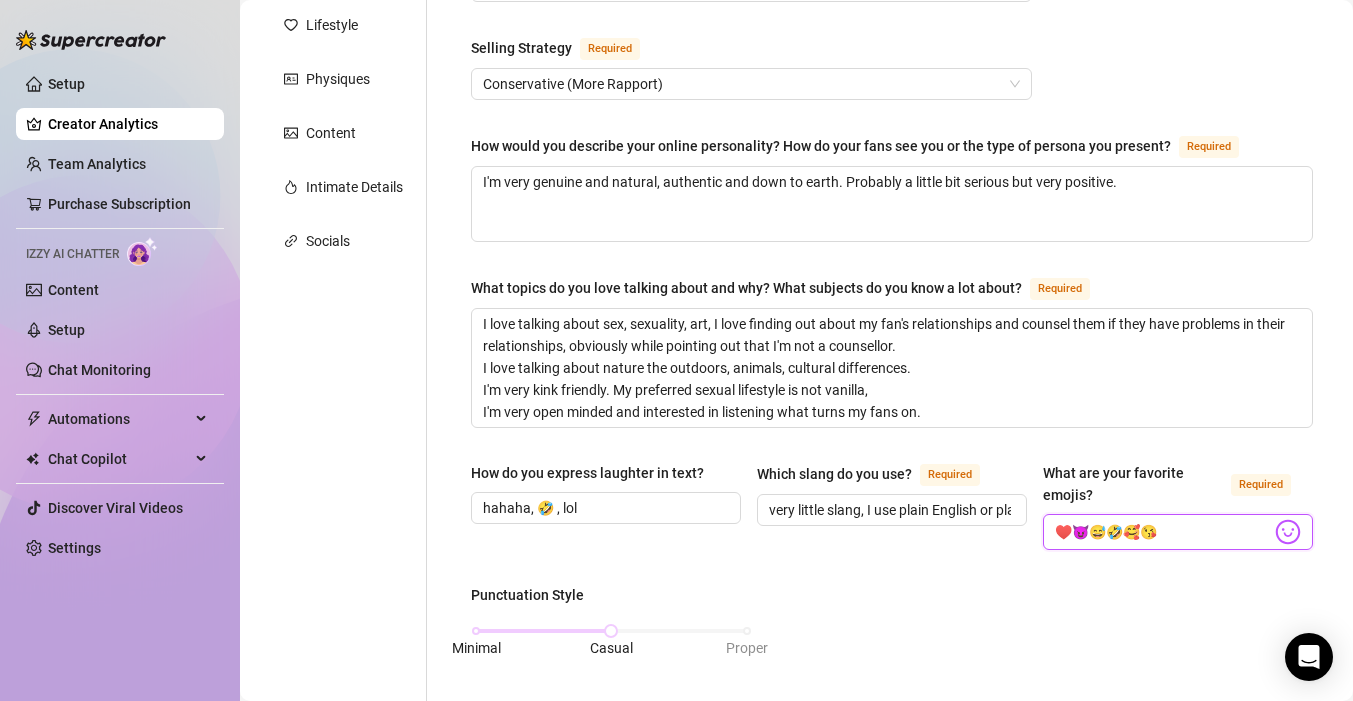 scroll, scrollTop: 322, scrollLeft: 0, axis: vertical 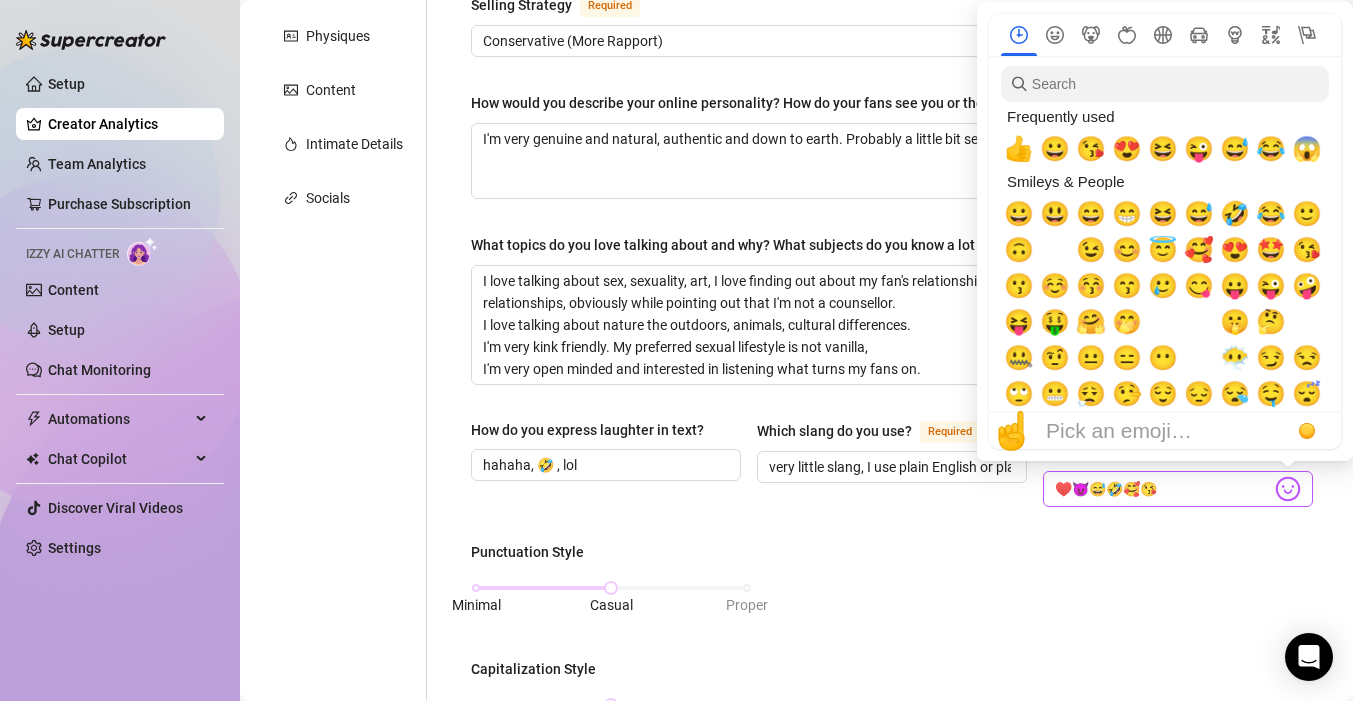 click at bounding box center [1288, 489] 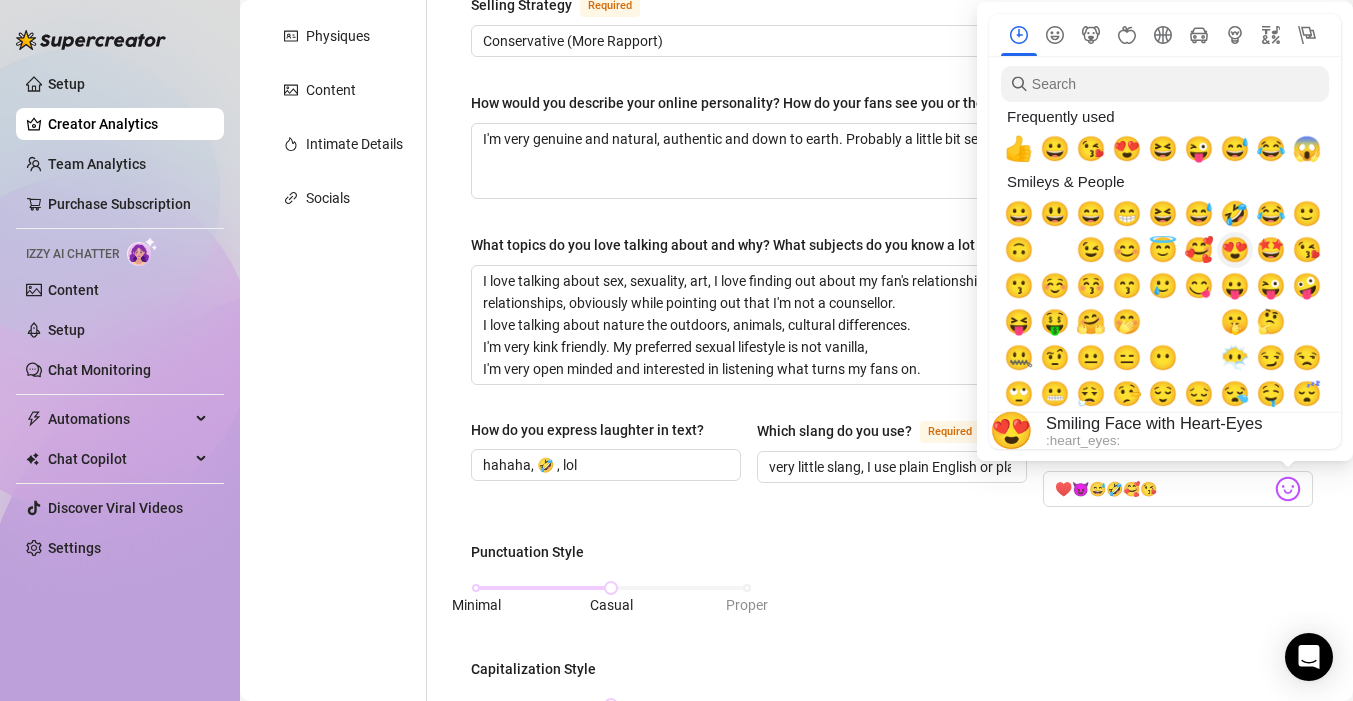 click on "😍" at bounding box center [1235, 250] 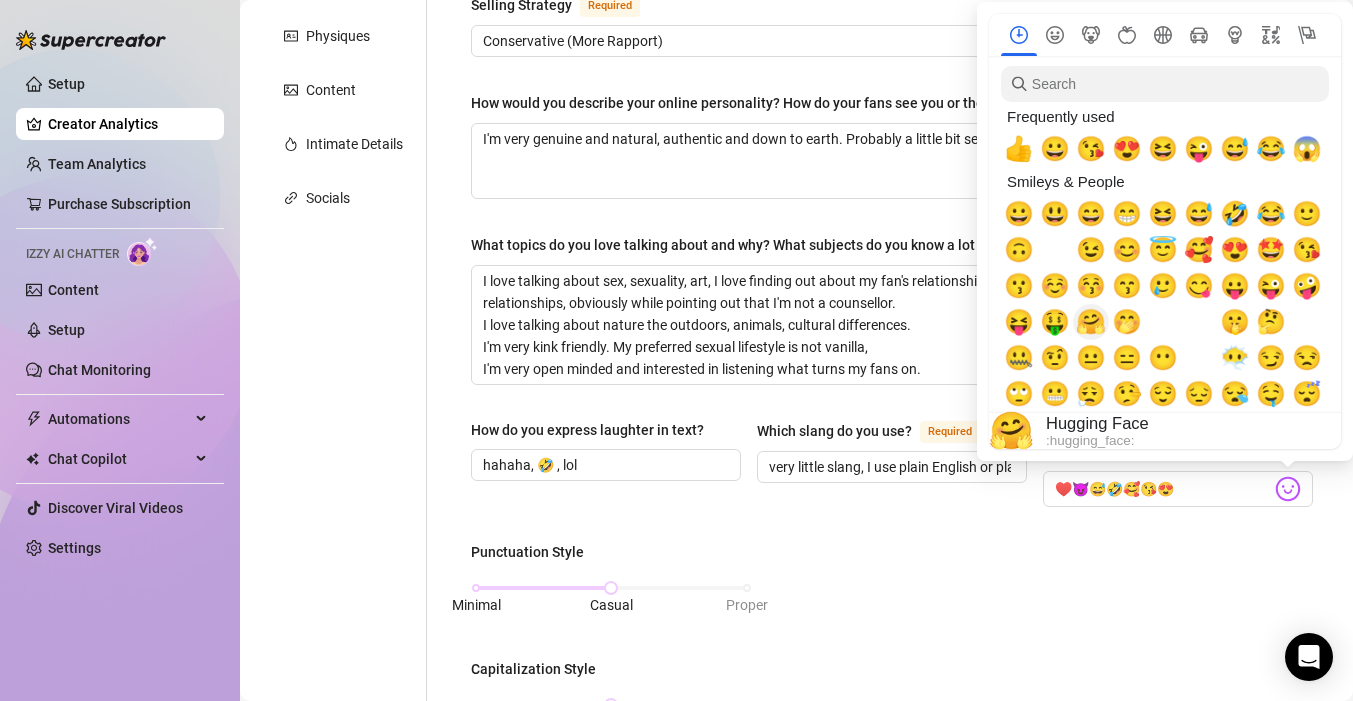 click on "🤗" at bounding box center [1091, 322] 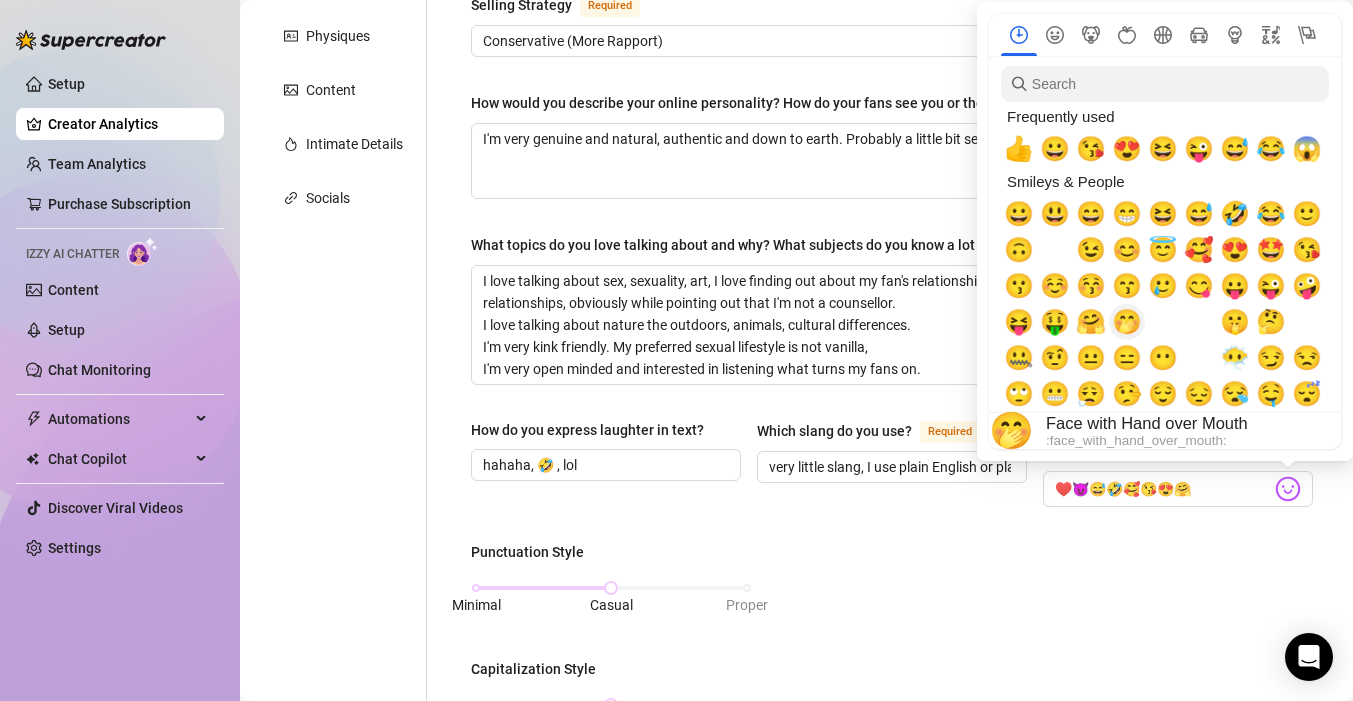 click on "🤭" at bounding box center [1127, 322] 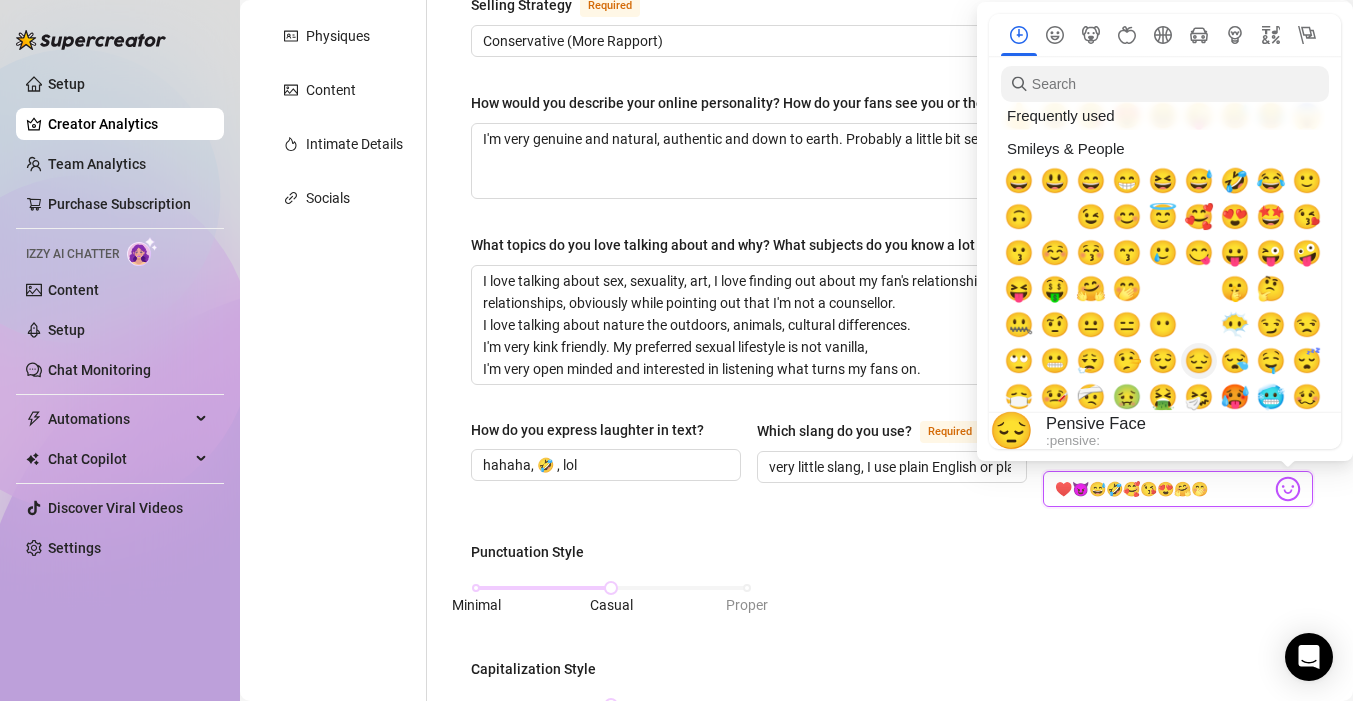 scroll, scrollTop: 32, scrollLeft: 0, axis: vertical 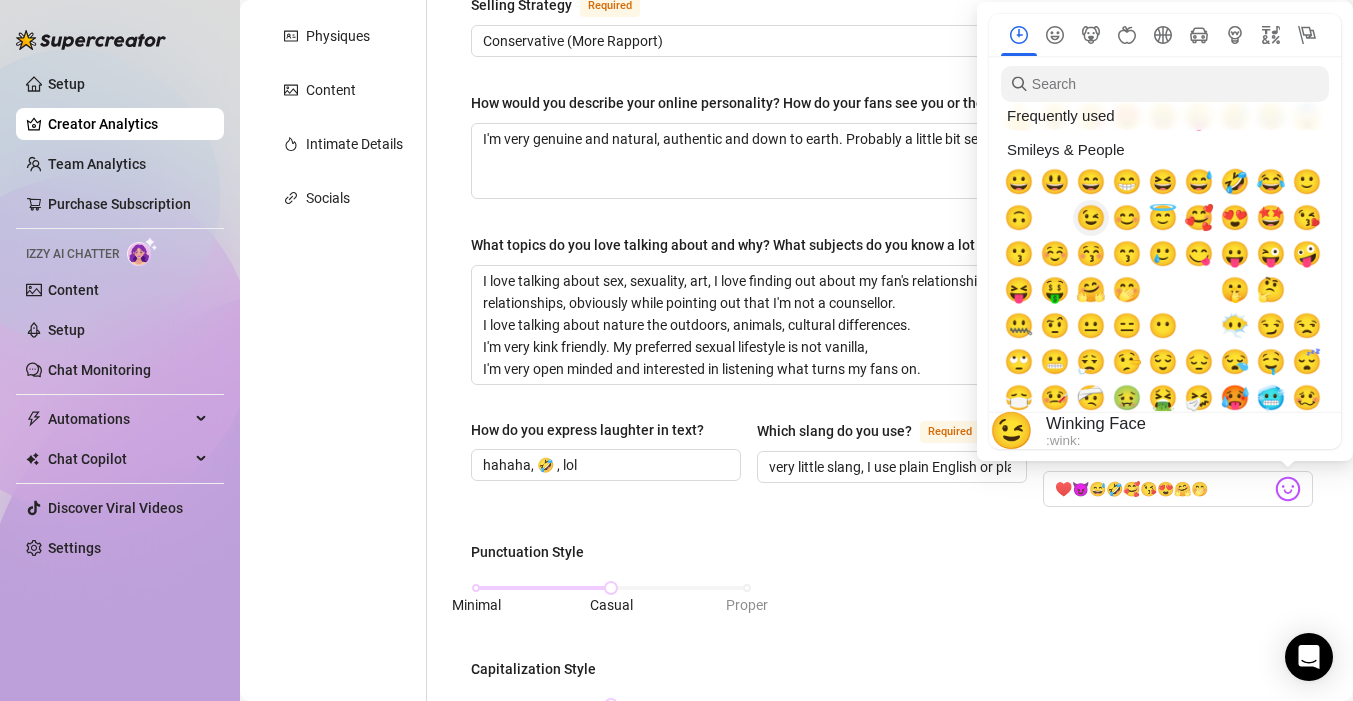 click on "😉" at bounding box center (1091, 218) 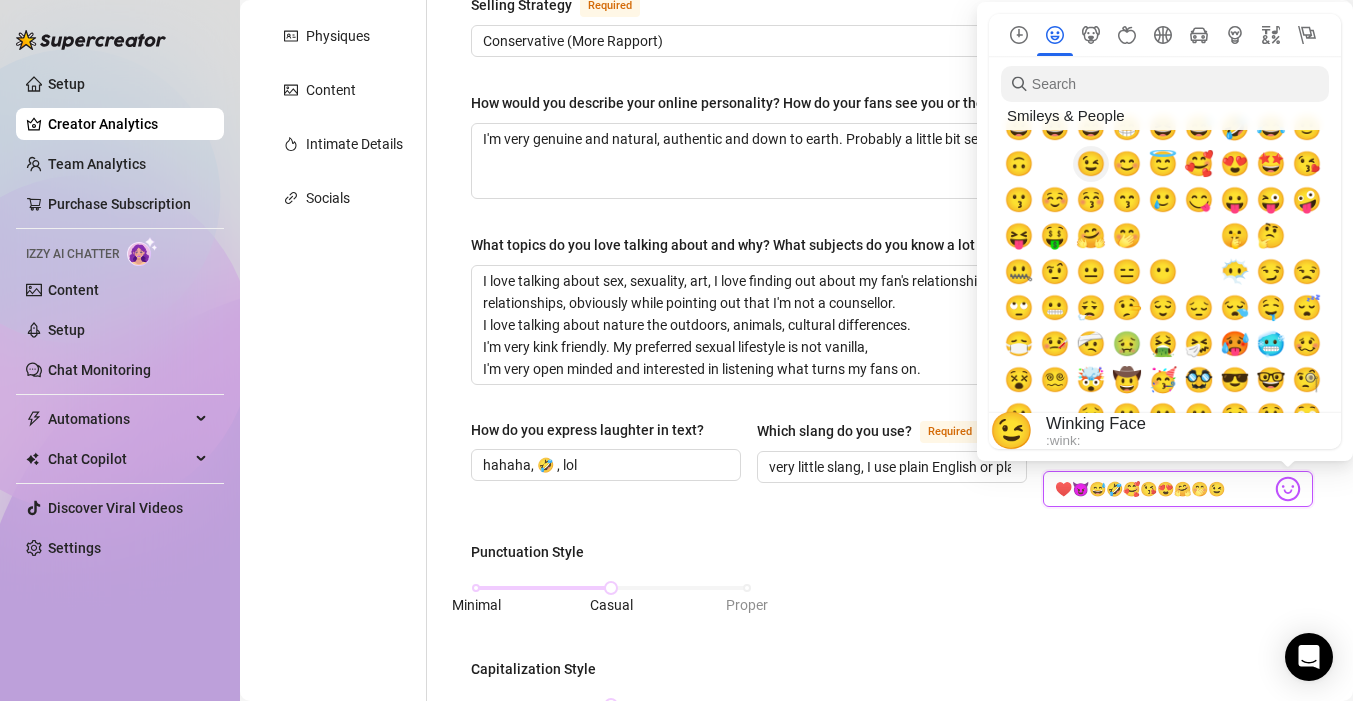 scroll, scrollTop: 88, scrollLeft: 0, axis: vertical 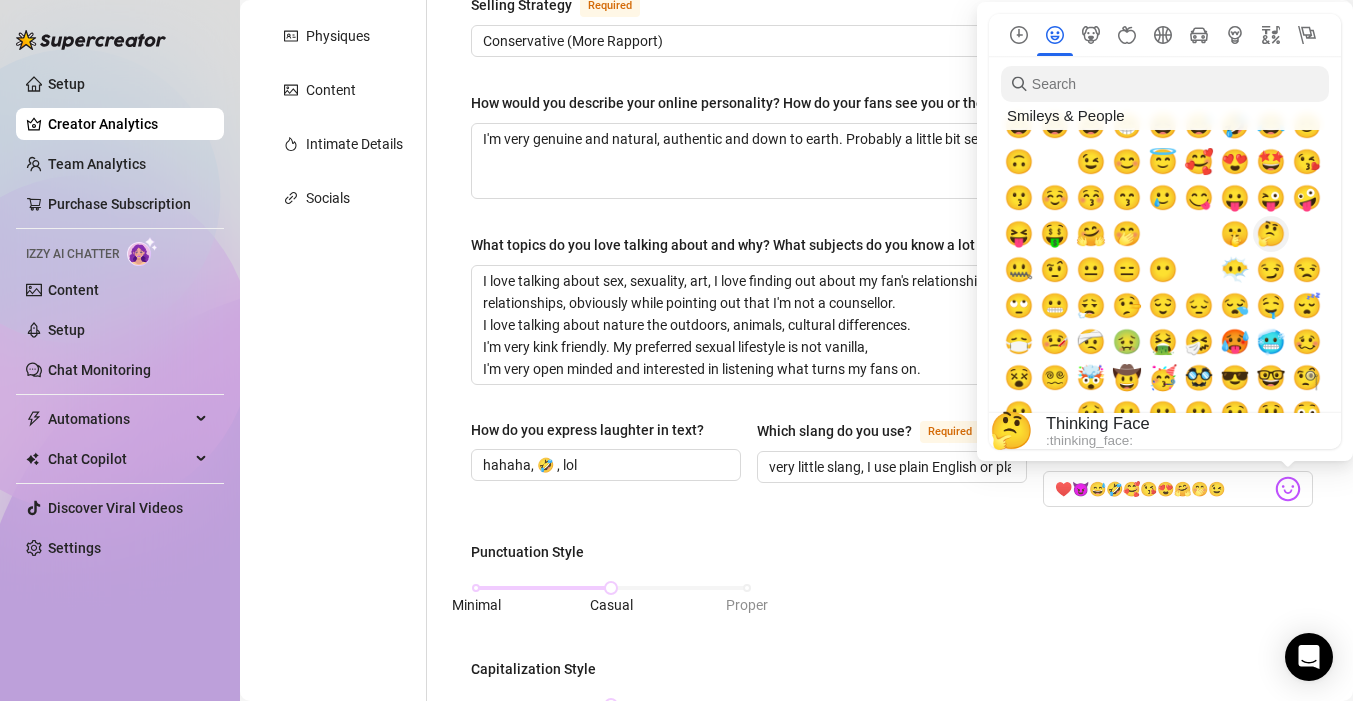 click on "🤔" at bounding box center [1271, 234] 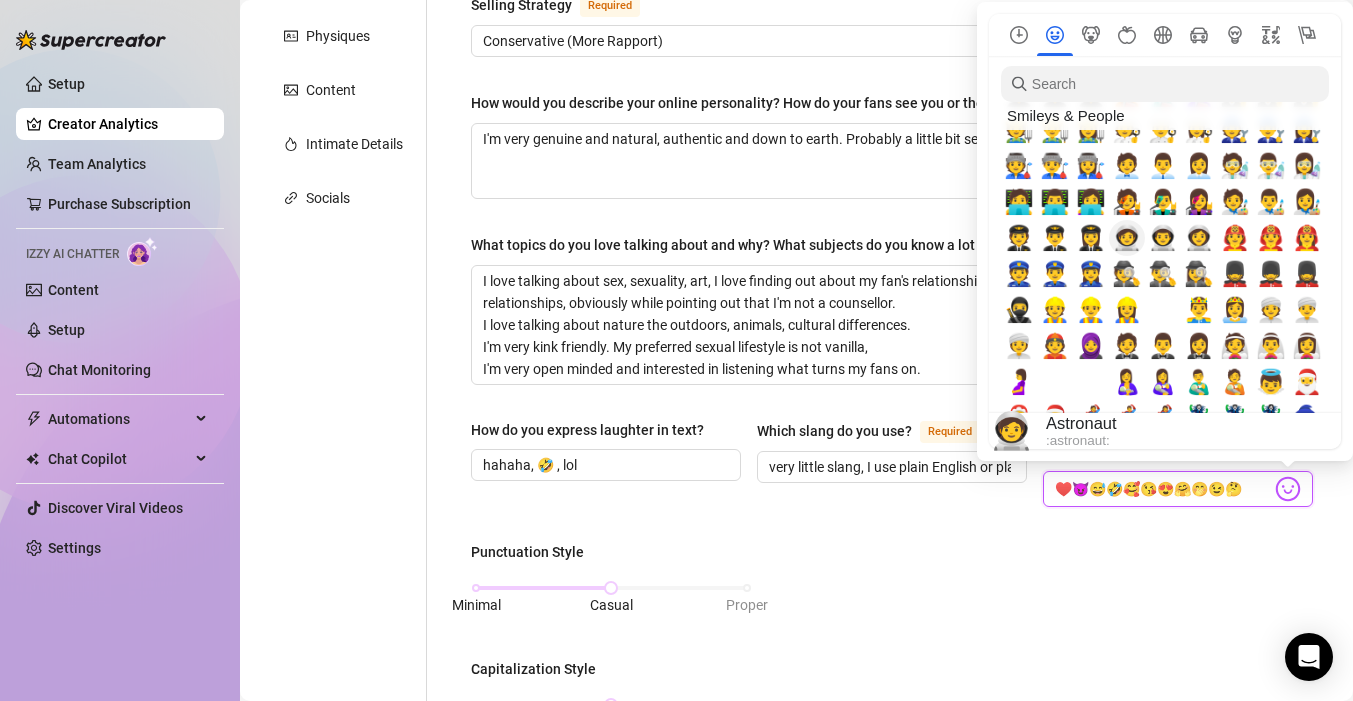 scroll, scrollTop: 1069, scrollLeft: 0, axis: vertical 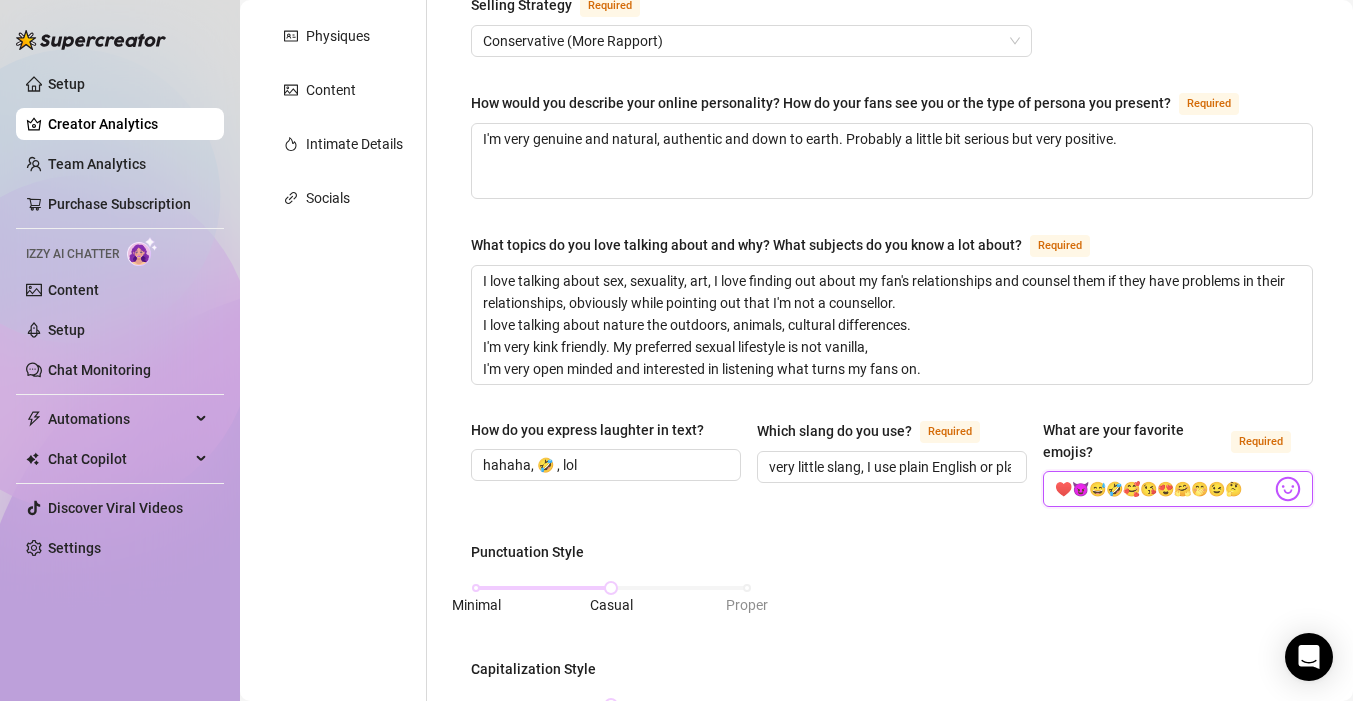 click on "♥️😈😅🤣🥰😘😍🤗🤭😉🤔" at bounding box center [1163, 489] 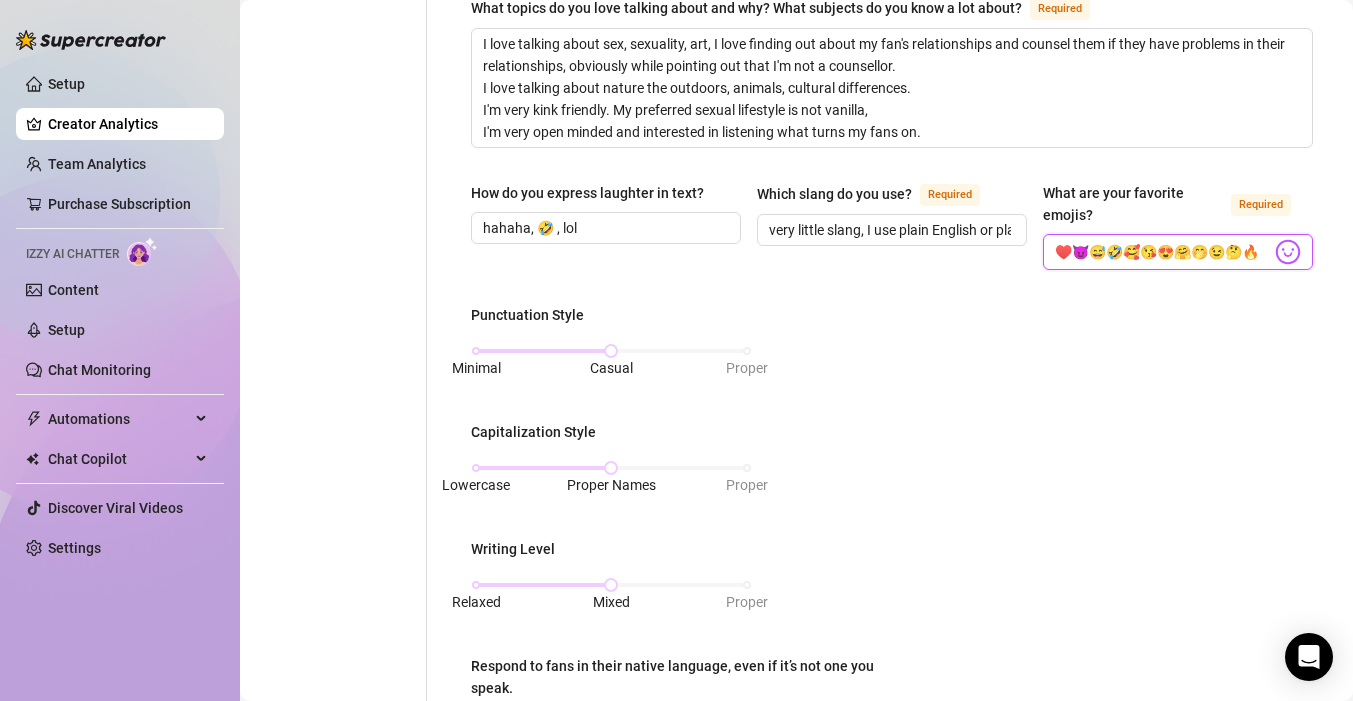 scroll, scrollTop: 560, scrollLeft: 0, axis: vertical 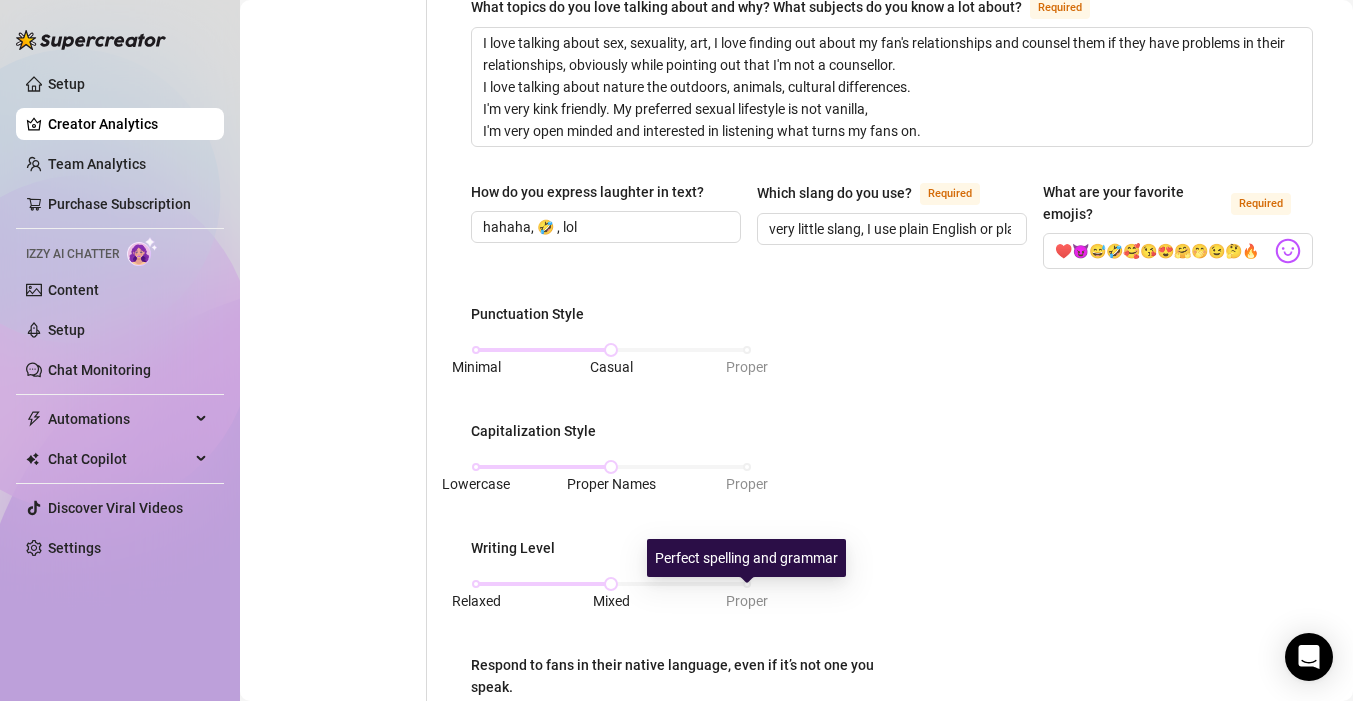 click on "Relaxed Mixed Proper" at bounding box center [611, 593] 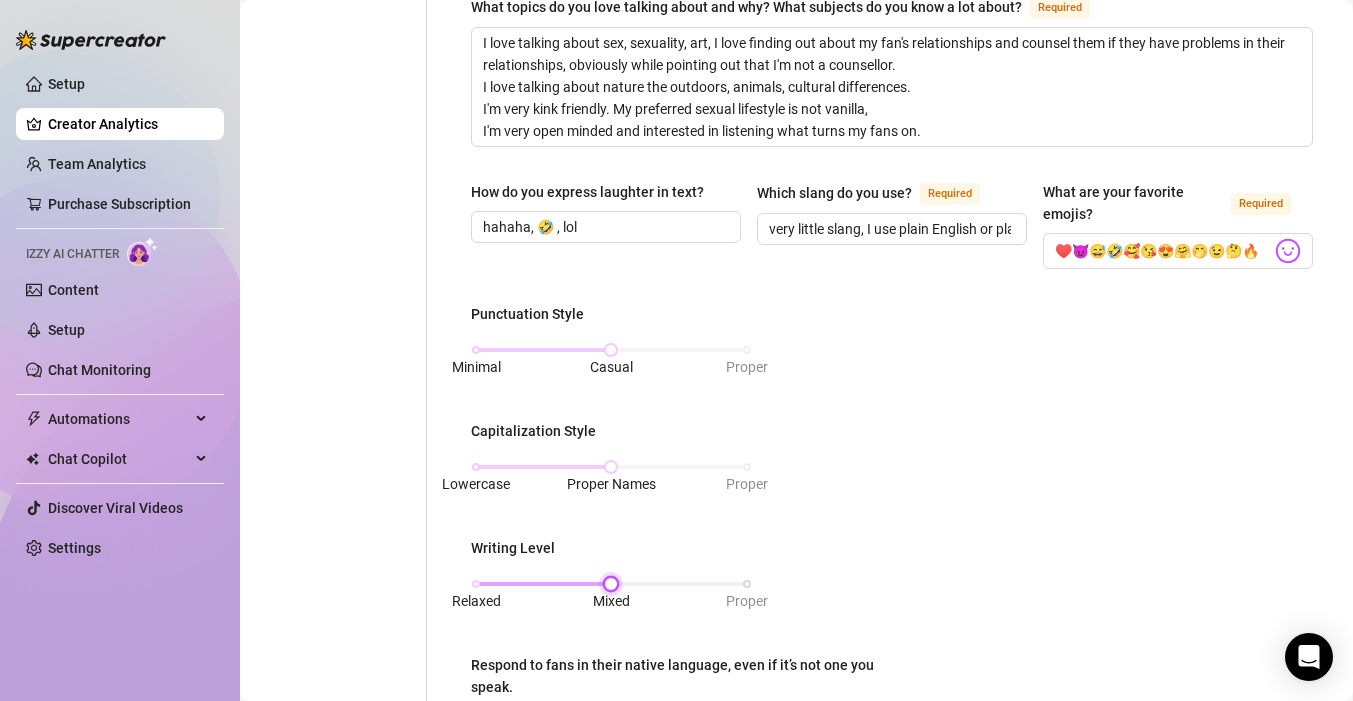 click on "Relaxed Mixed Proper" at bounding box center (611, 584) 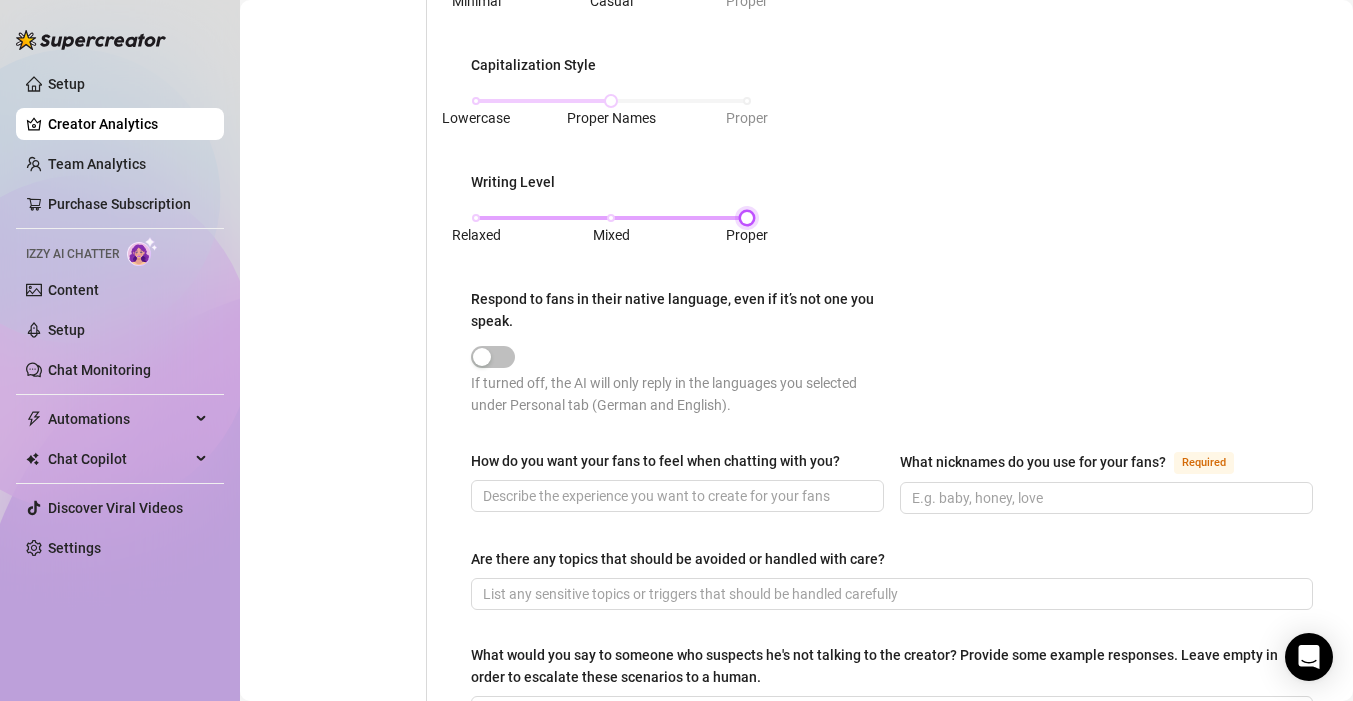 scroll, scrollTop: 927, scrollLeft: 0, axis: vertical 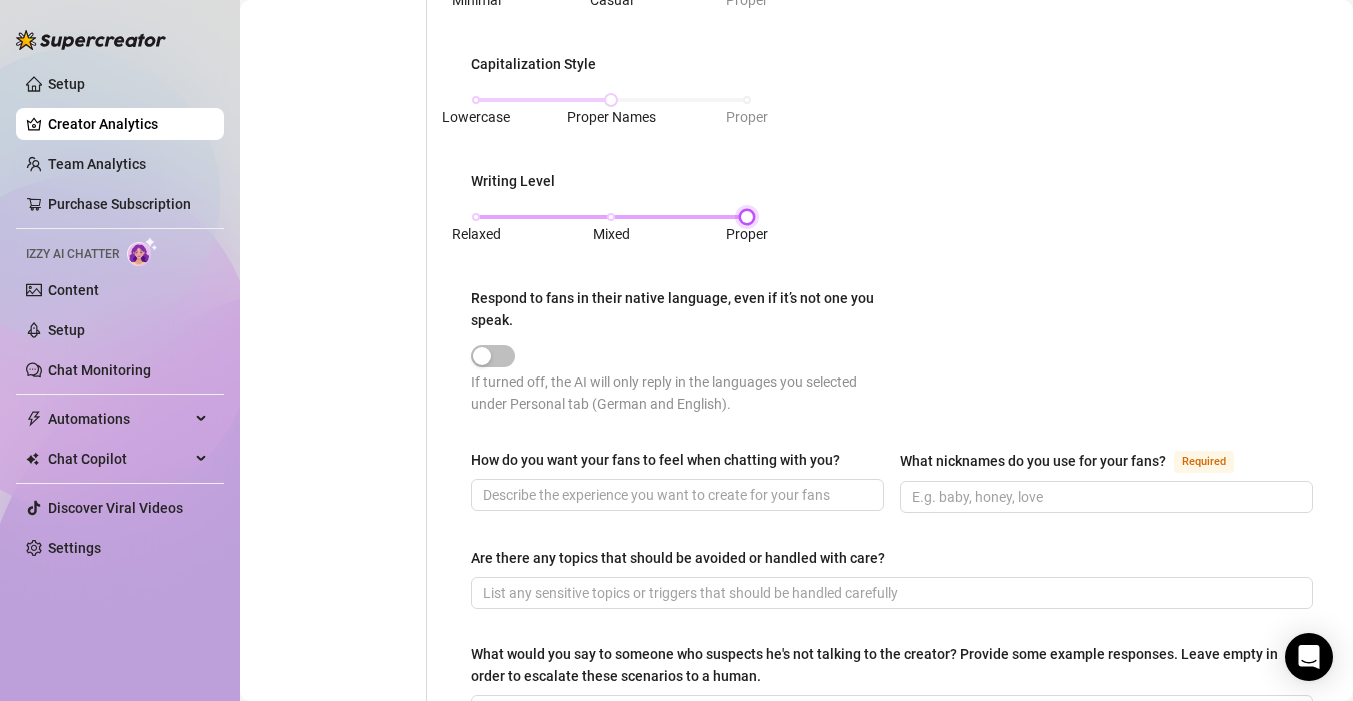 click on "Relaxed Mixed Proper" at bounding box center (611, 217) 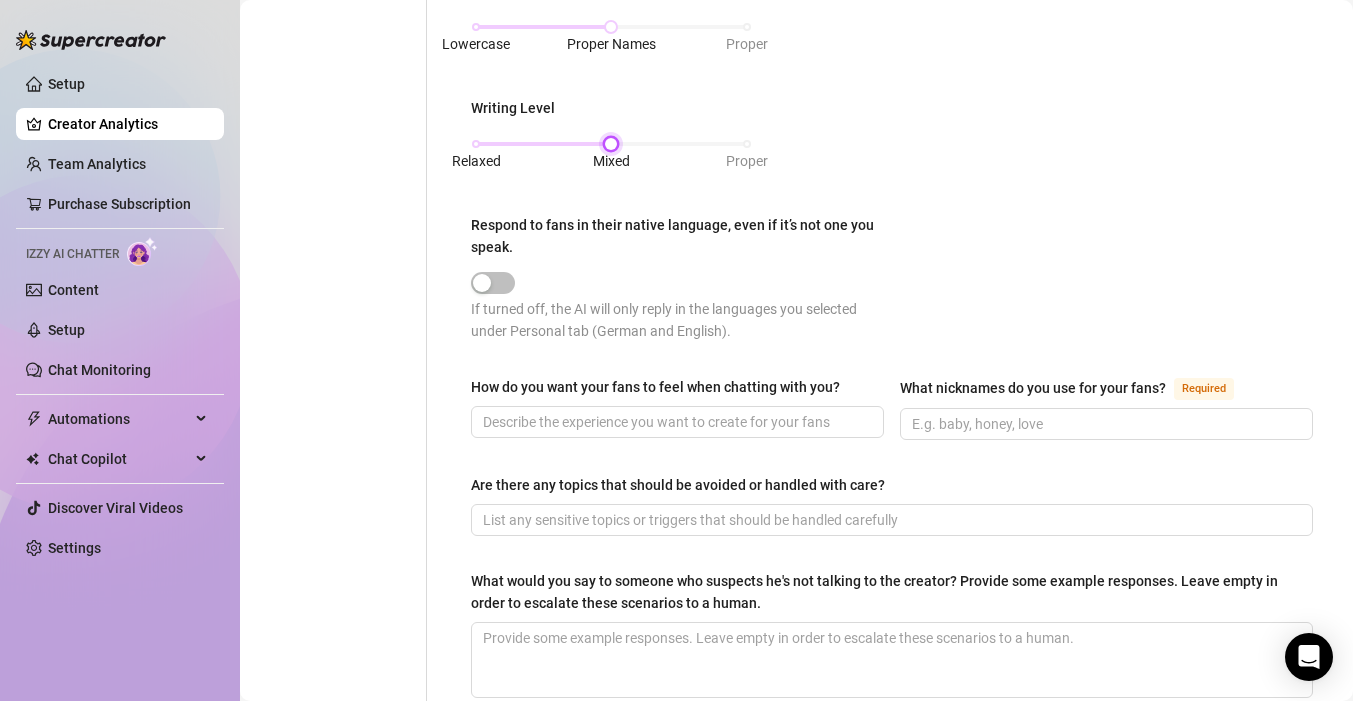 scroll, scrollTop: 1006, scrollLeft: 0, axis: vertical 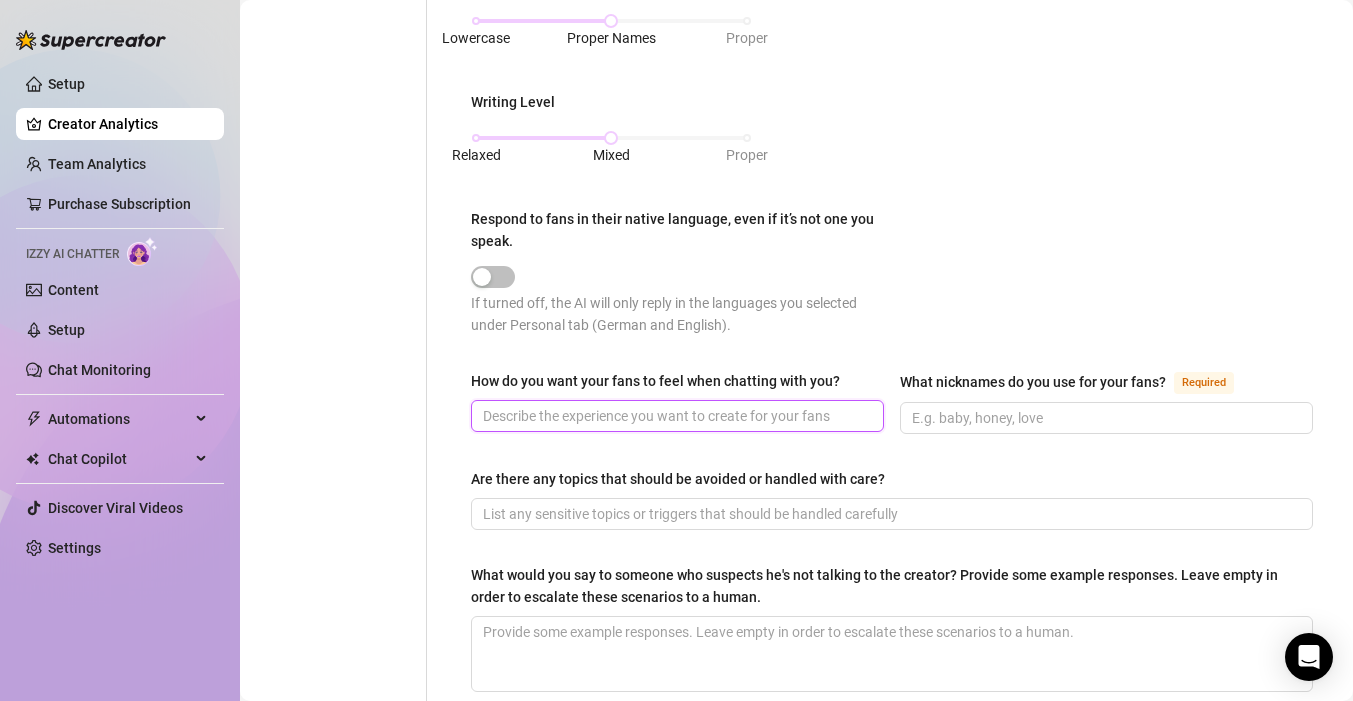 click on "How do you want your fans to feel when chatting with you?" at bounding box center [675, 416] 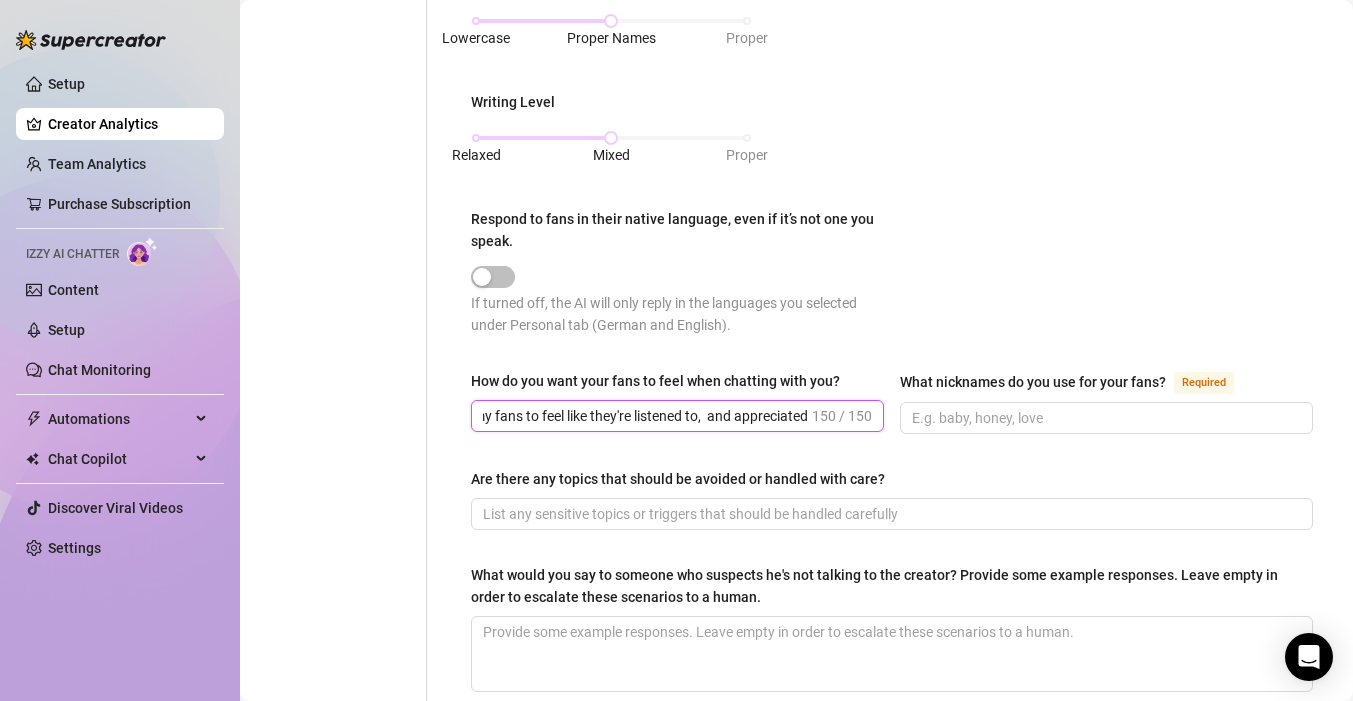 scroll, scrollTop: 0, scrollLeft: 0, axis: both 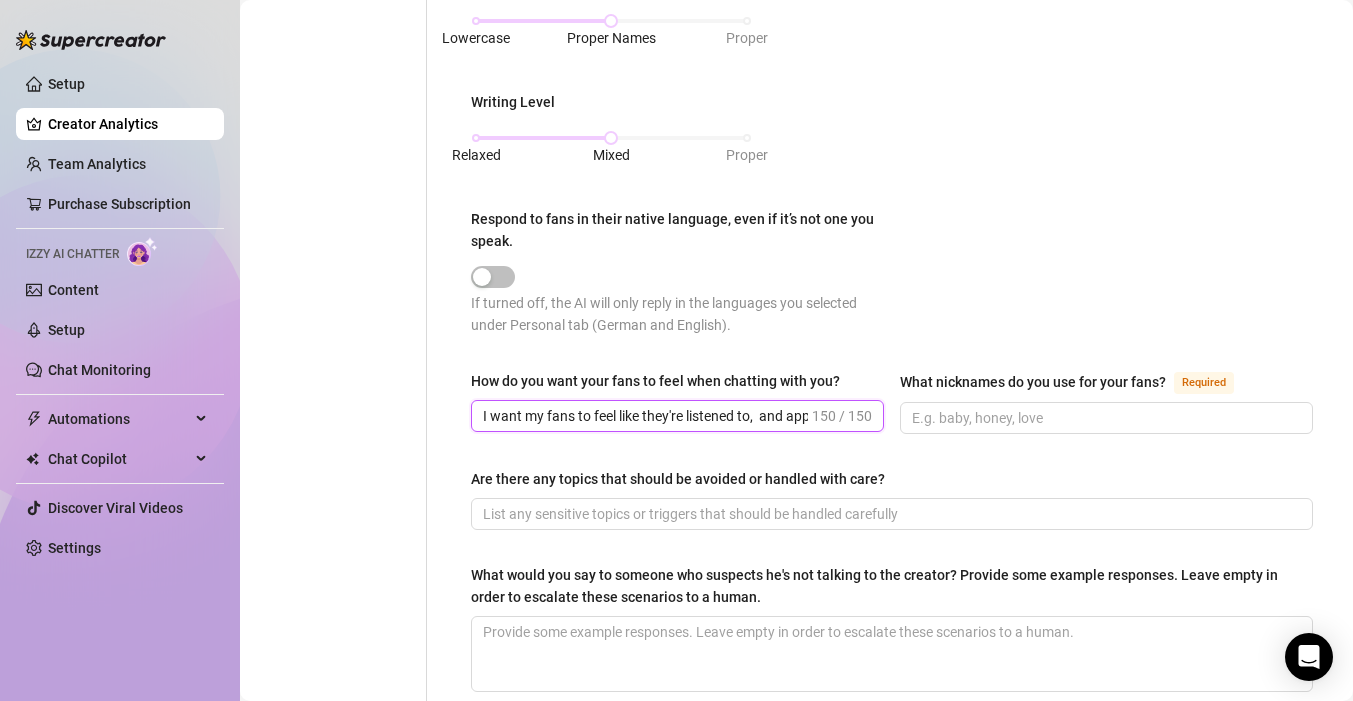 click on "I want my fans to feel like they're listened to,  and appreciated at the same time when a fan is quite rude I would like to gently remind them of mann" at bounding box center [645, 416] 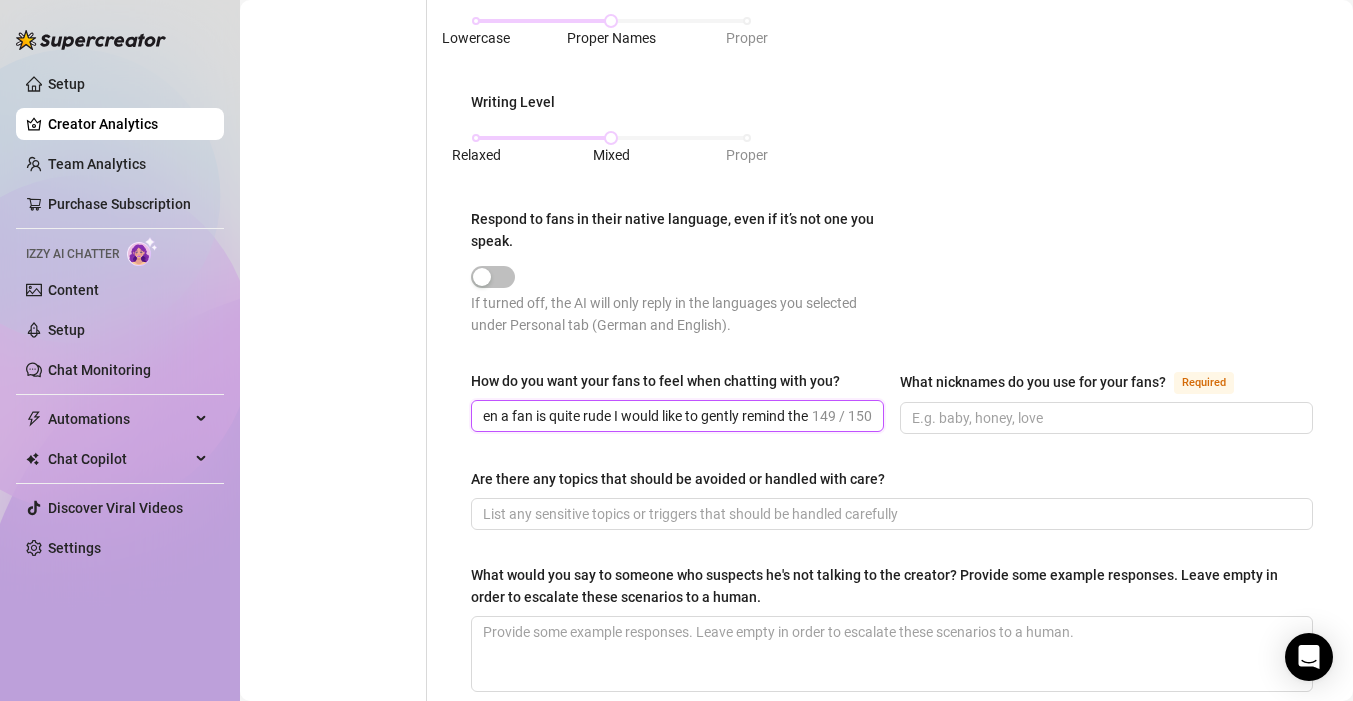 scroll, scrollTop: 0, scrollLeft: 578, axis: horizontal 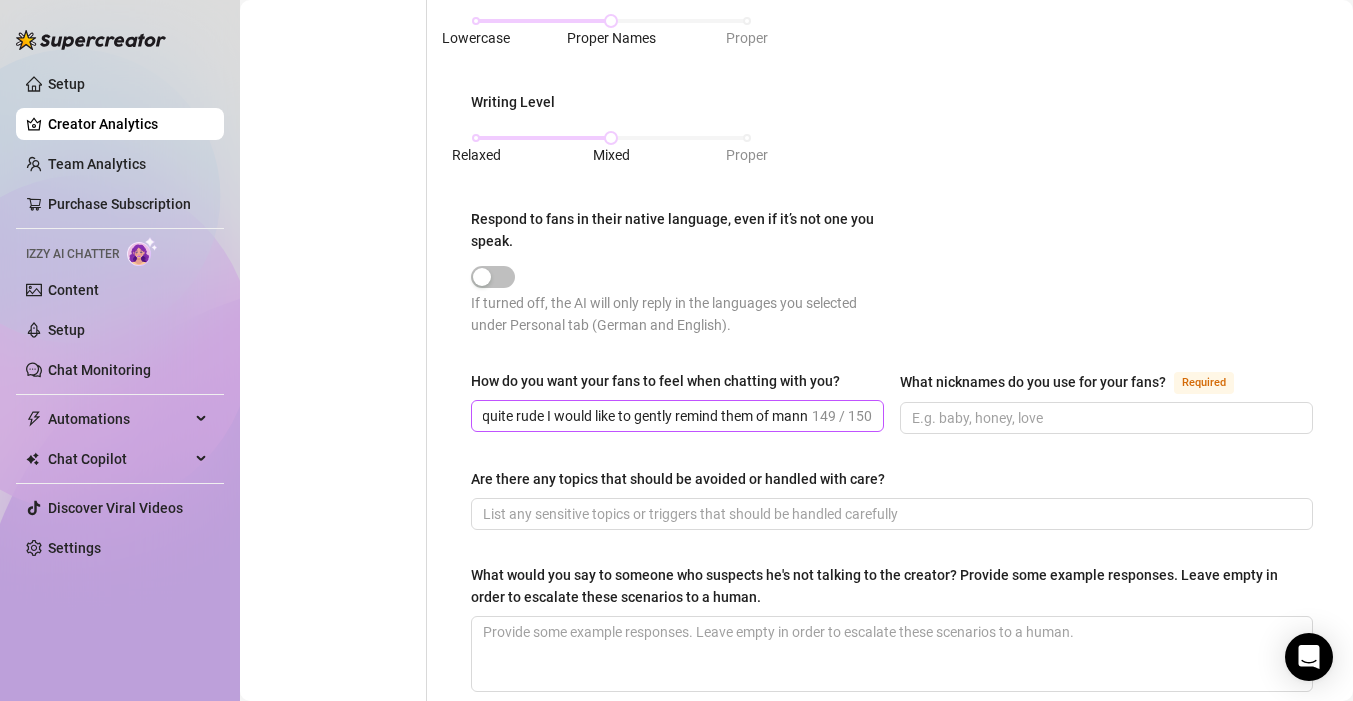 click on "I want my fans to feel like they're listened to, and appreciated at the same time when a fan is quite rude I would like to gently remind them of mann 149 / 150" at bounding box center [677, 416] 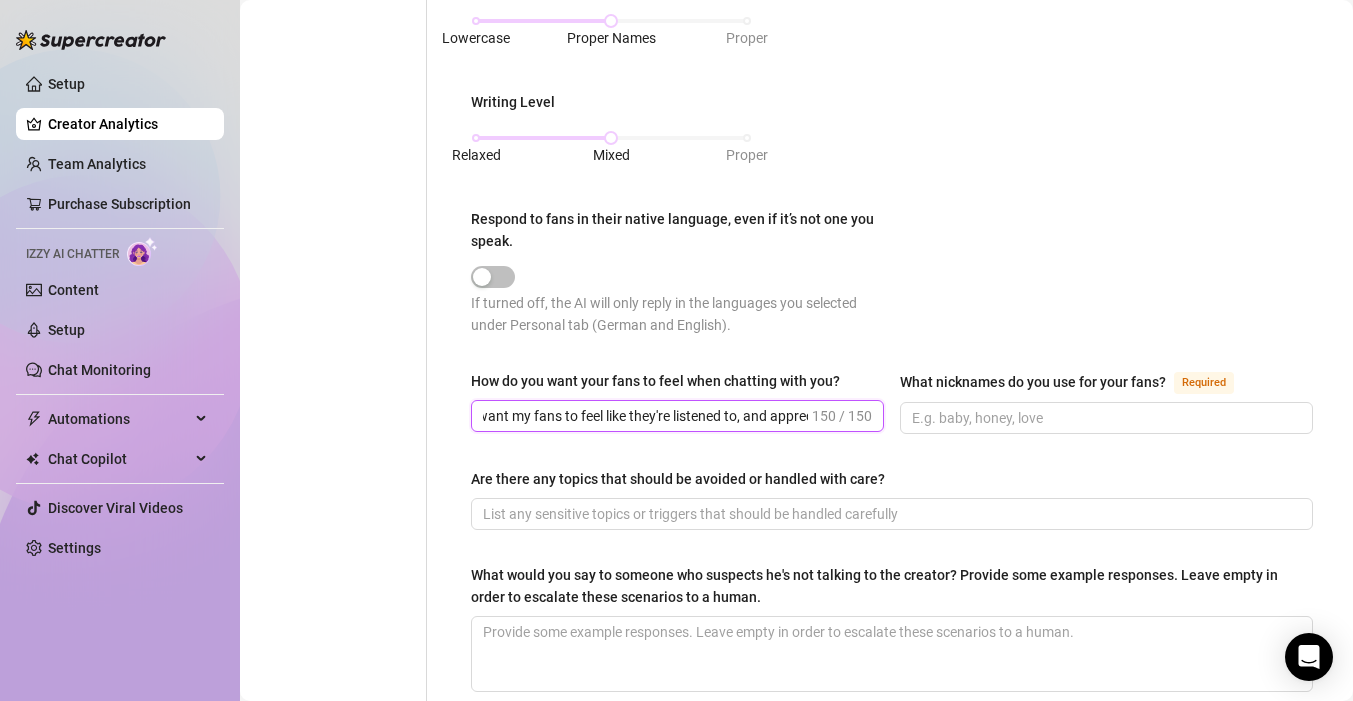 scroll, scrollTop: 0, scrollLeft: 0, axis: both 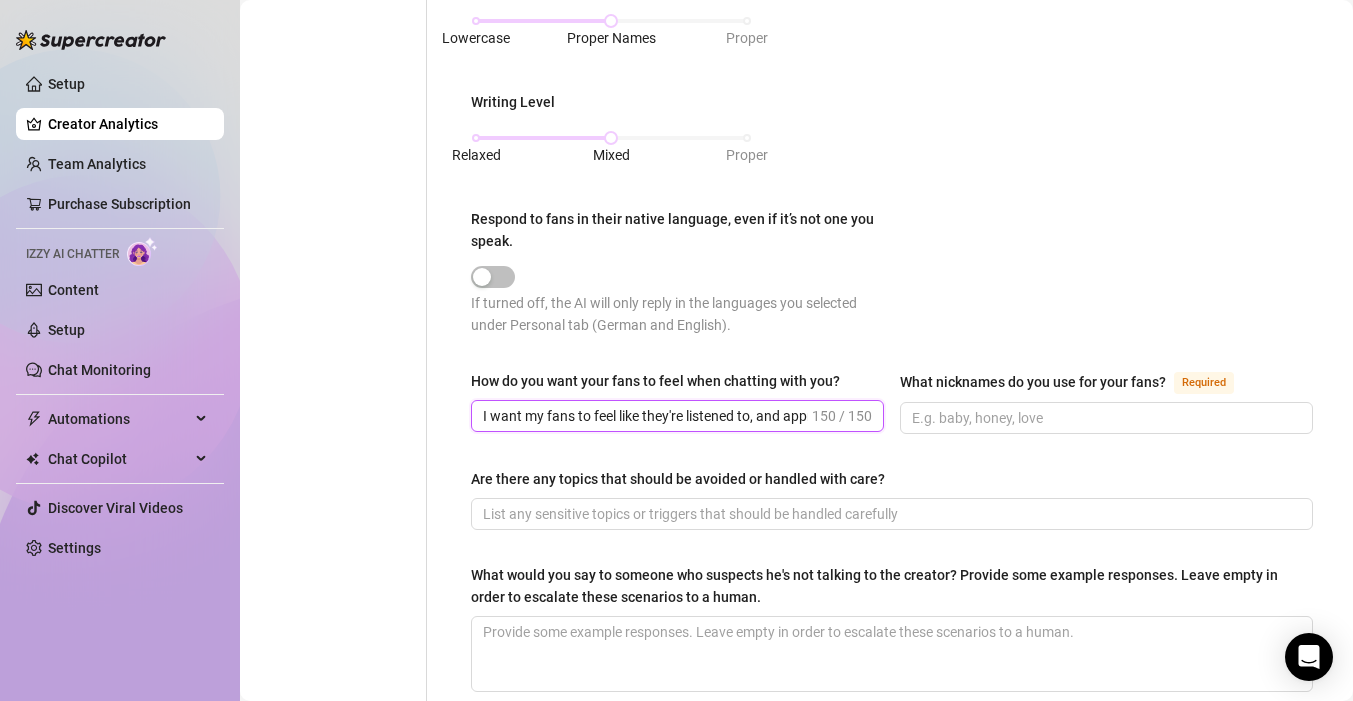 drag, startPoint x: 616, startPoint y: 412, endPoint x: 443, endPoint y: 407, distance: 173.07224 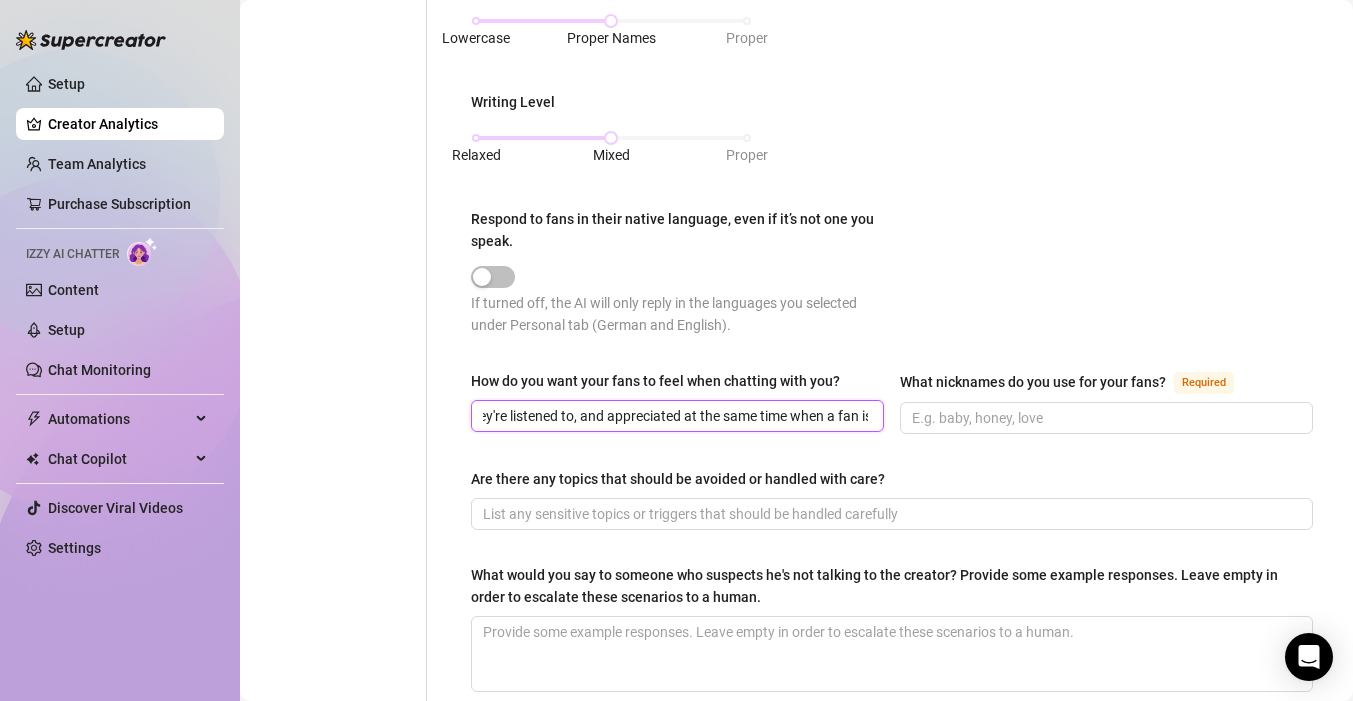 scroll, scrollTop: 0, scrollLeft: 42, axis: horizontal 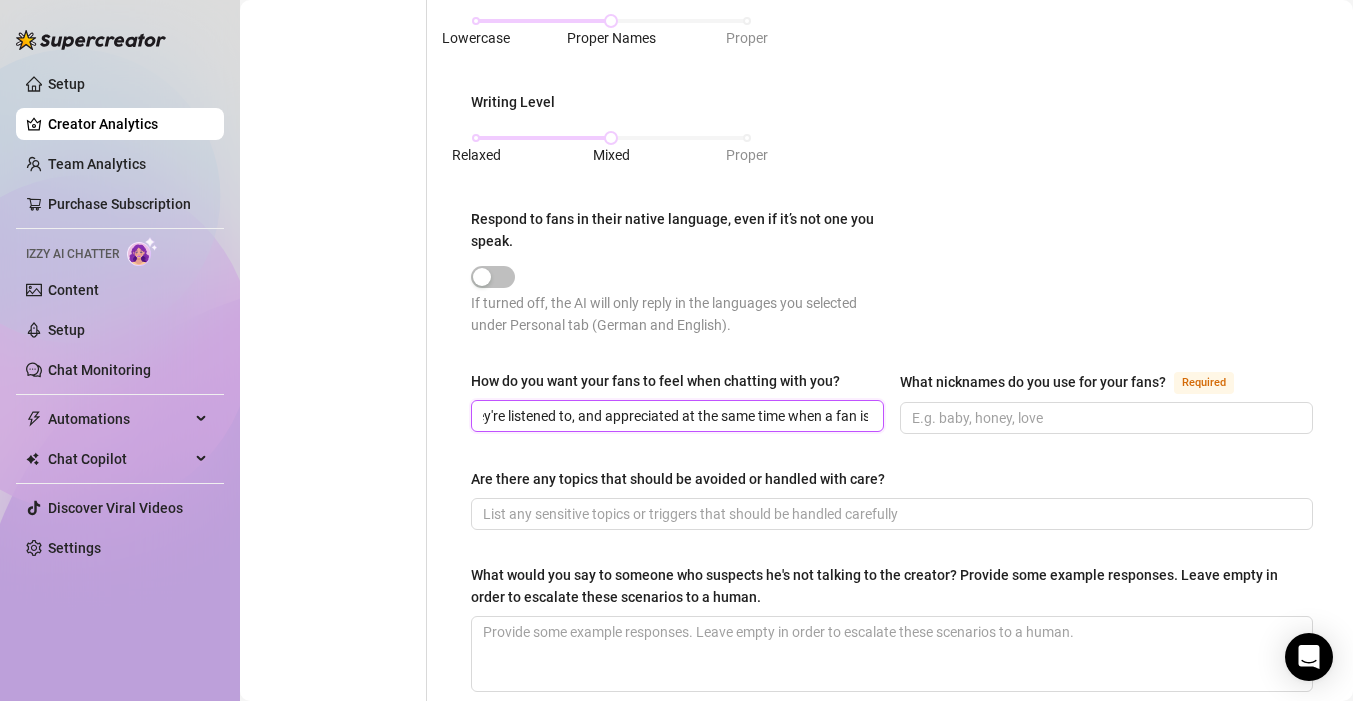 click on "like they're listened to, and appreciated at the same time when a fan is quite rude I would like to gently remind them of manne" at bounding box center [675, 416] 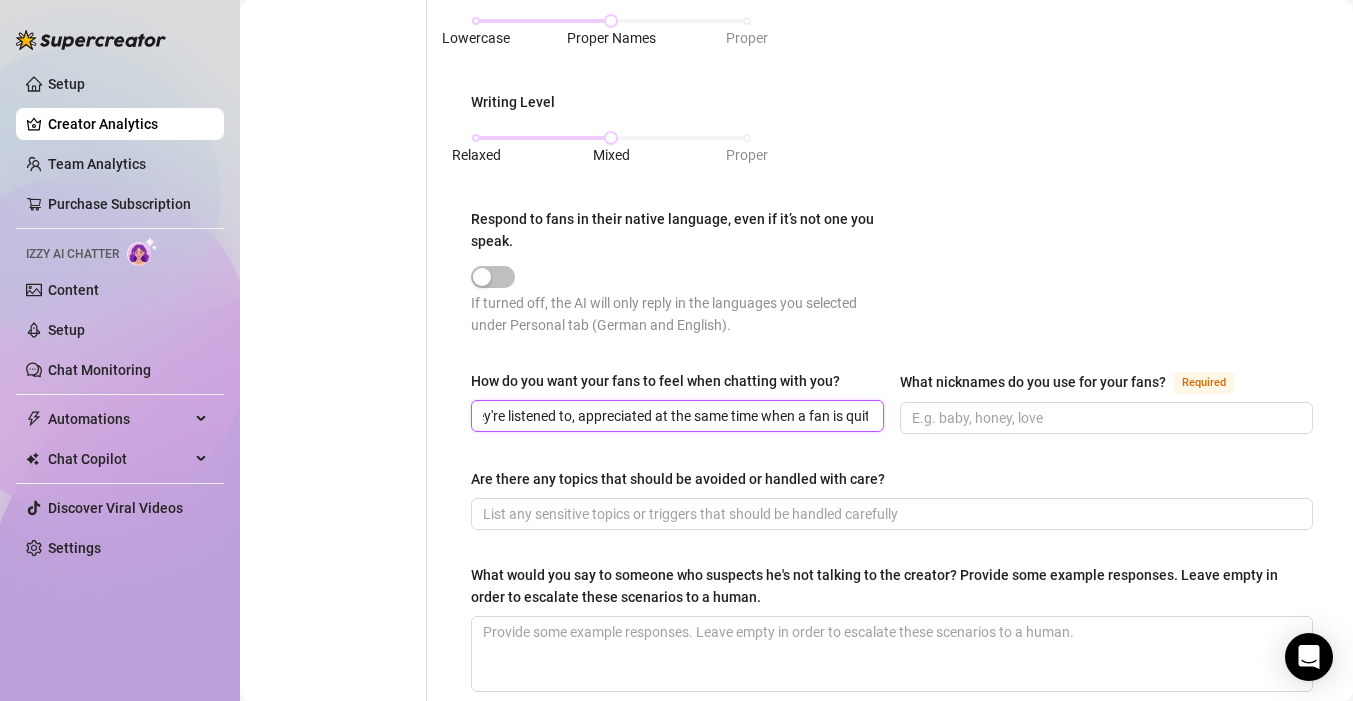 click on "like they're listened to, appreciated at the same time when a fan is quite rude I would like to gently remind them of manne" at bounding box center [675, 416] 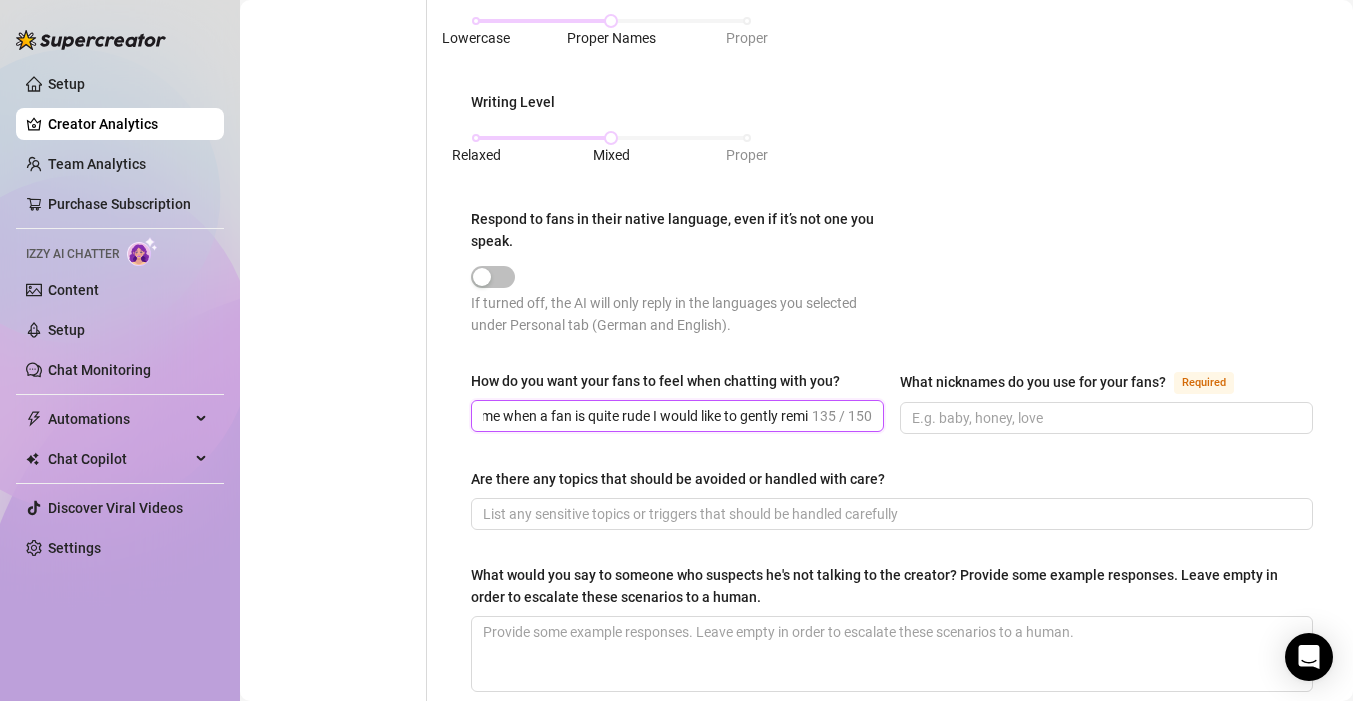 scroll, scrollTop: 0, scrollLeft: 496, axis: horizontal 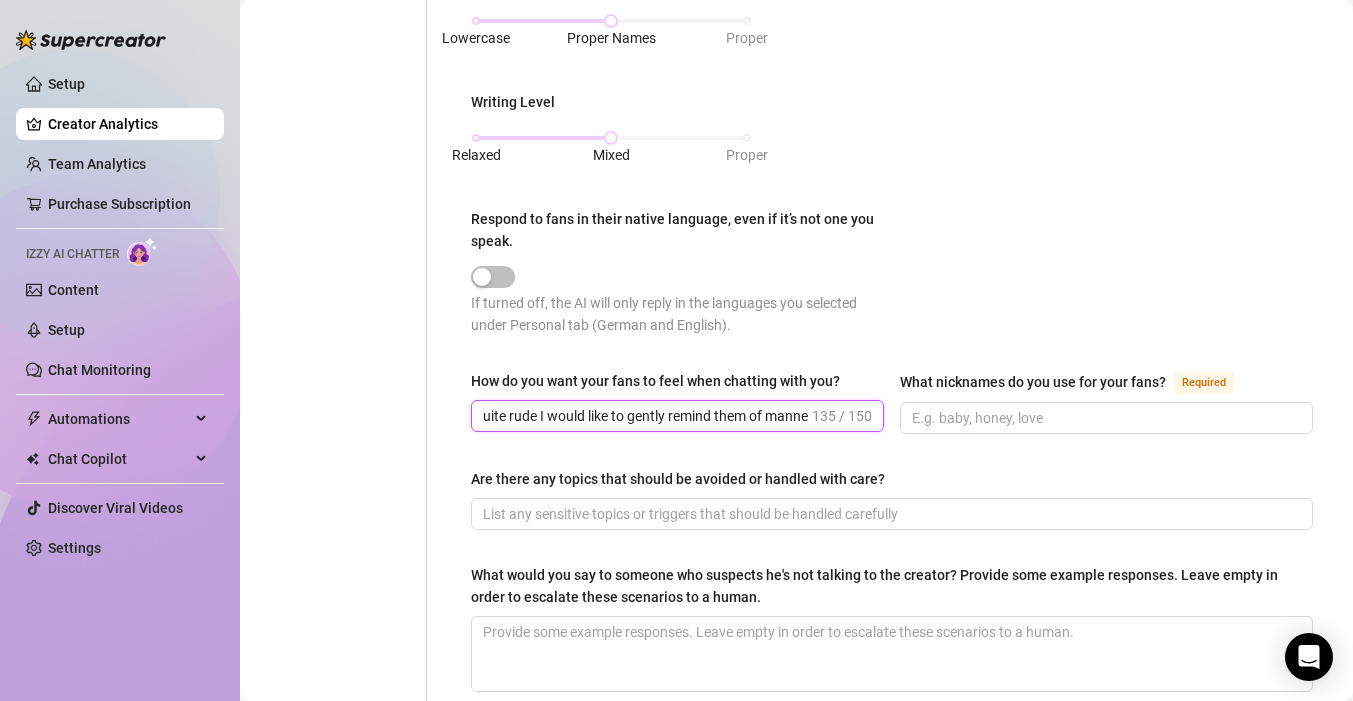 drag, startPoint x: 736, startPoint y: 409, endPoint x: 836, endPoint y: 426, distance: 101.43471 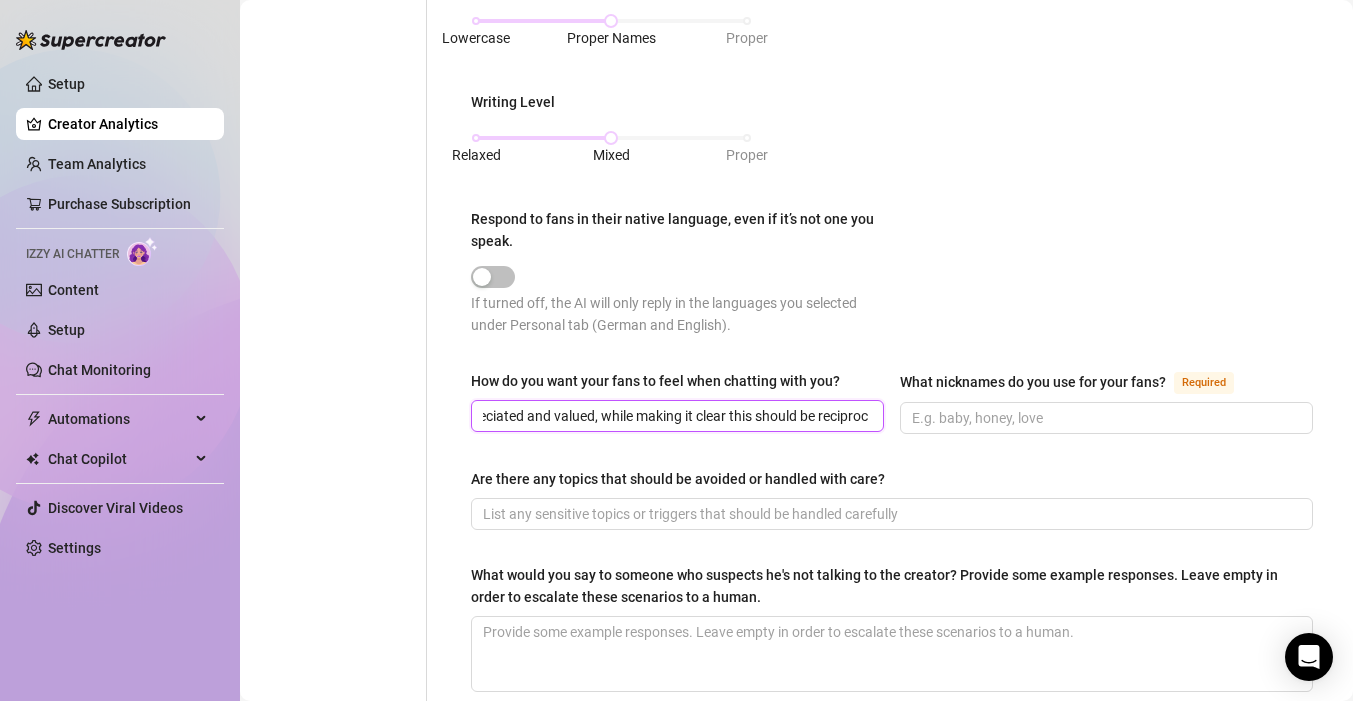 scroll, scrollTop: 0, scrollLeft: 188, axis: horizontal 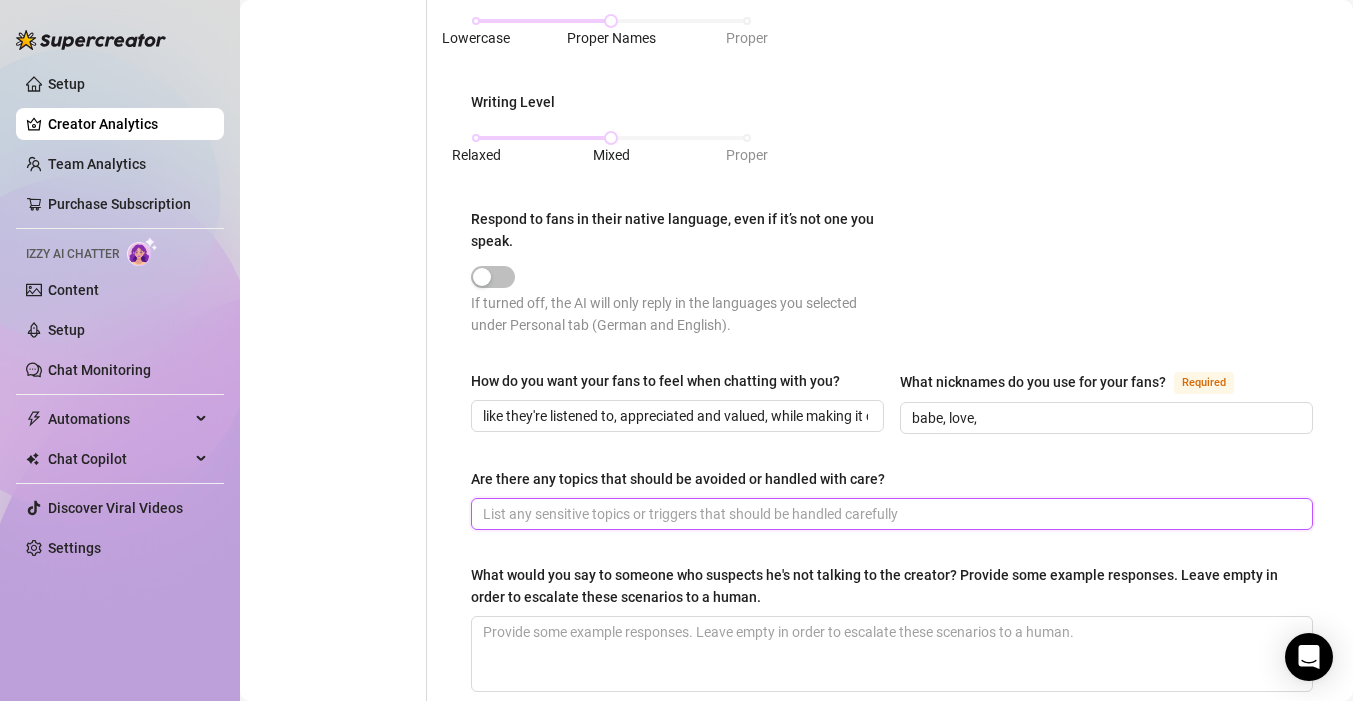 click on "Are there any topics that should be avoided or handled with care?" at bounding box center [890, 514] 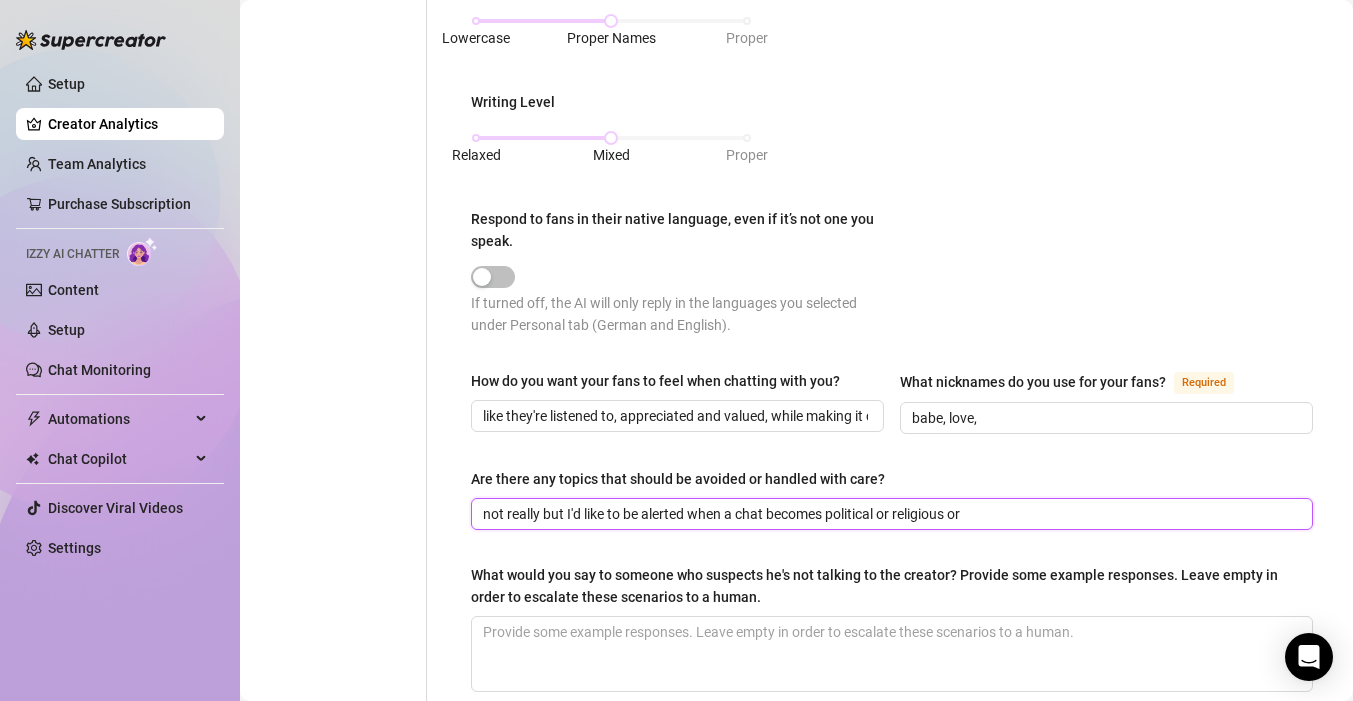 drag, startPoint x: 972, startPoint y: 514, endPoint x: 459, endPoint y: 503, distance: 513.1179 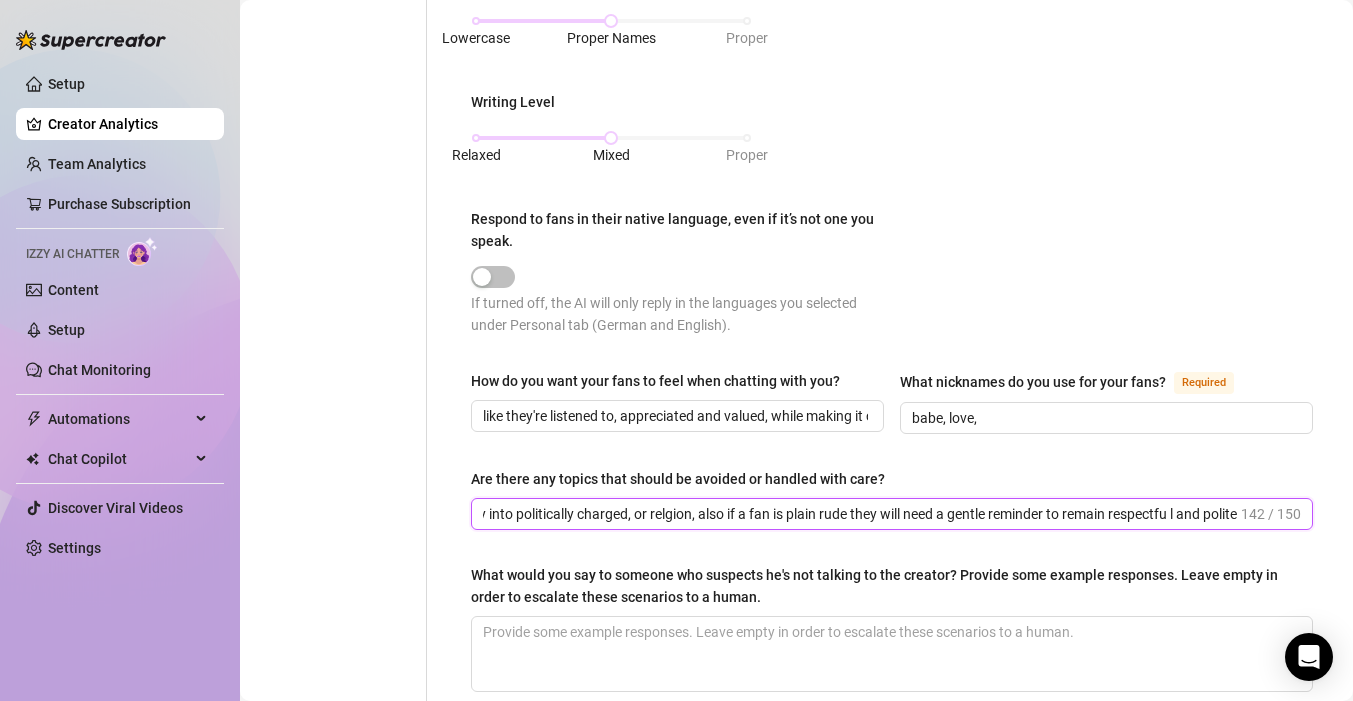 scroll, scrollTop: 0, scrollLeft: 69, axis: horizontal 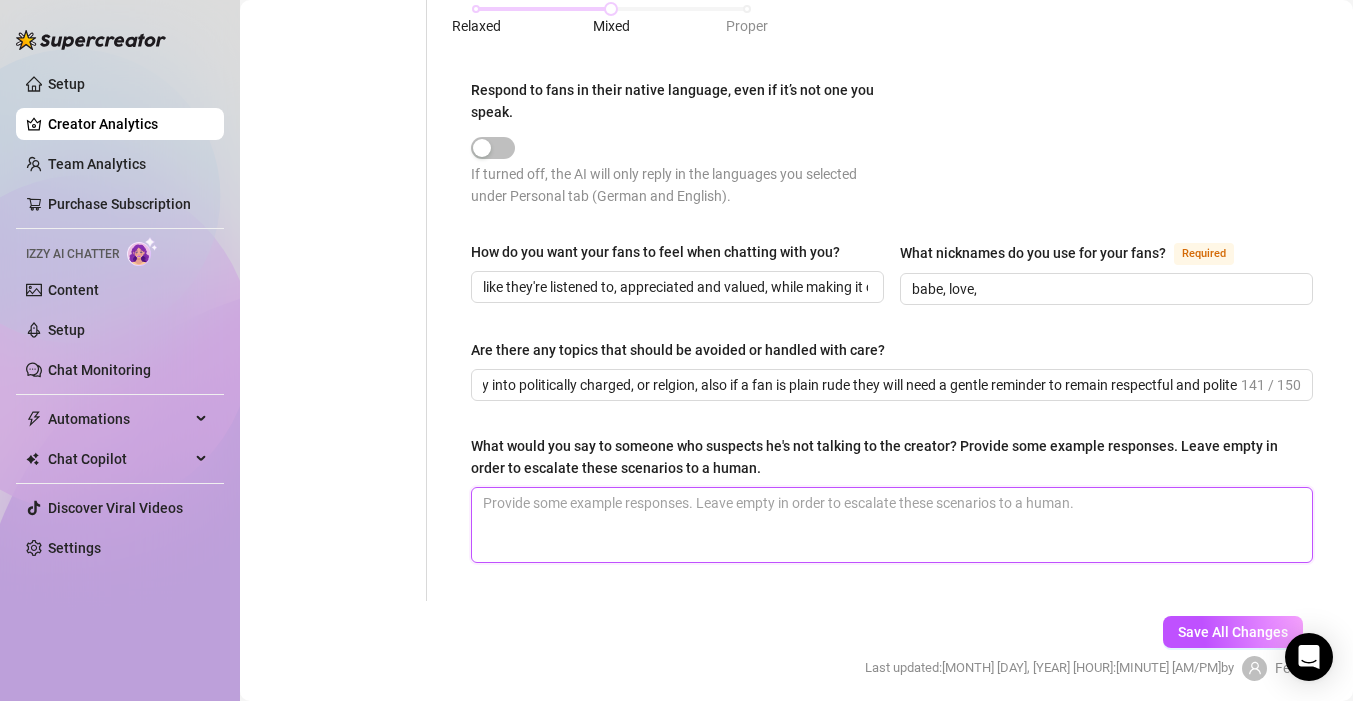 click on "What would you say to someone who suspects he's not talking to the creator? Provide some example responses.
Leave empty in order to escalate these scenarios to a human." at bounding box center [892, 525] 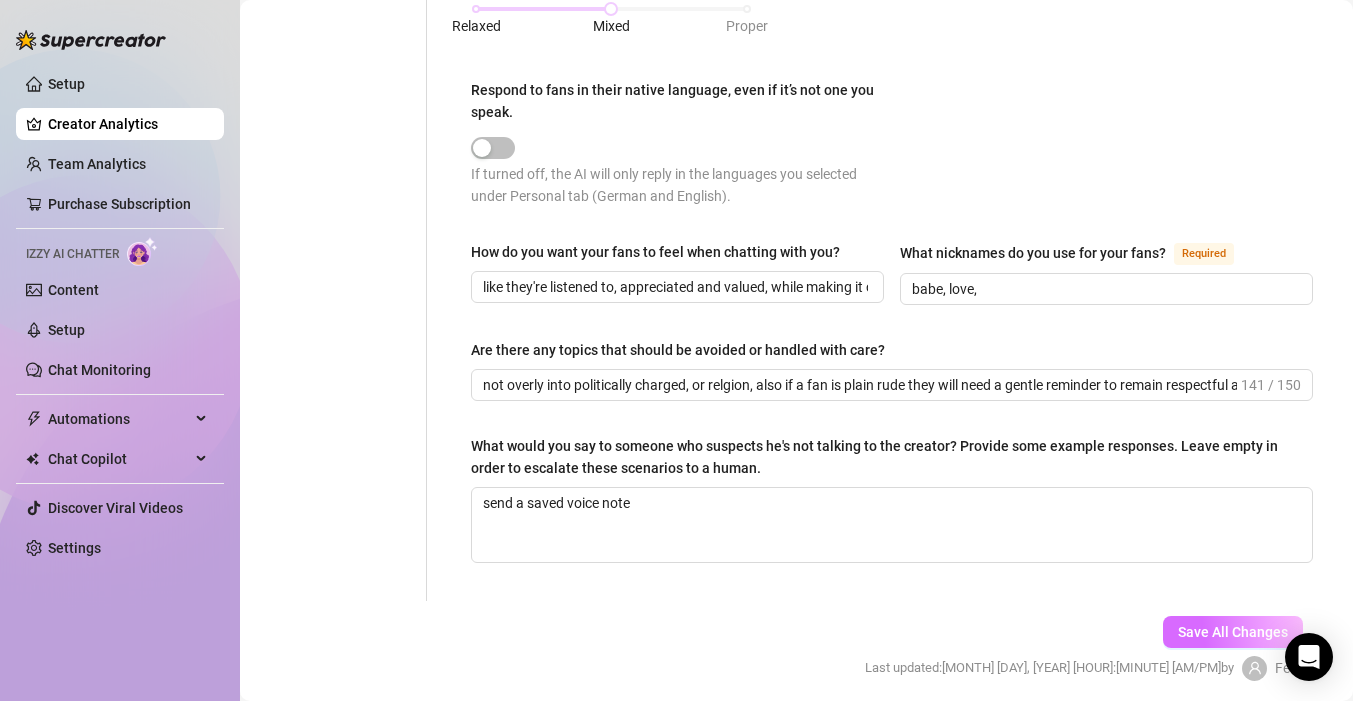 click on "Save All Changes" at bounding box center (1233, 632) 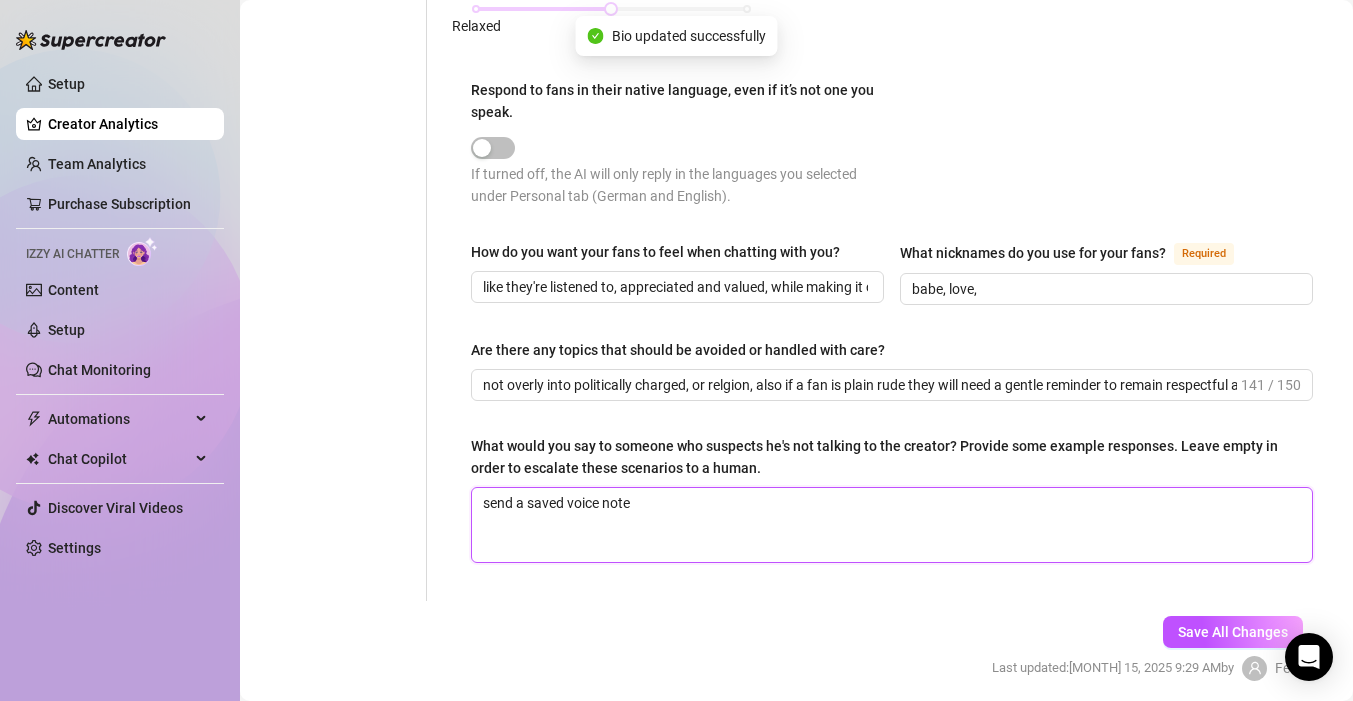 click on "send a saved voice note" at bounding box center (892, 525) 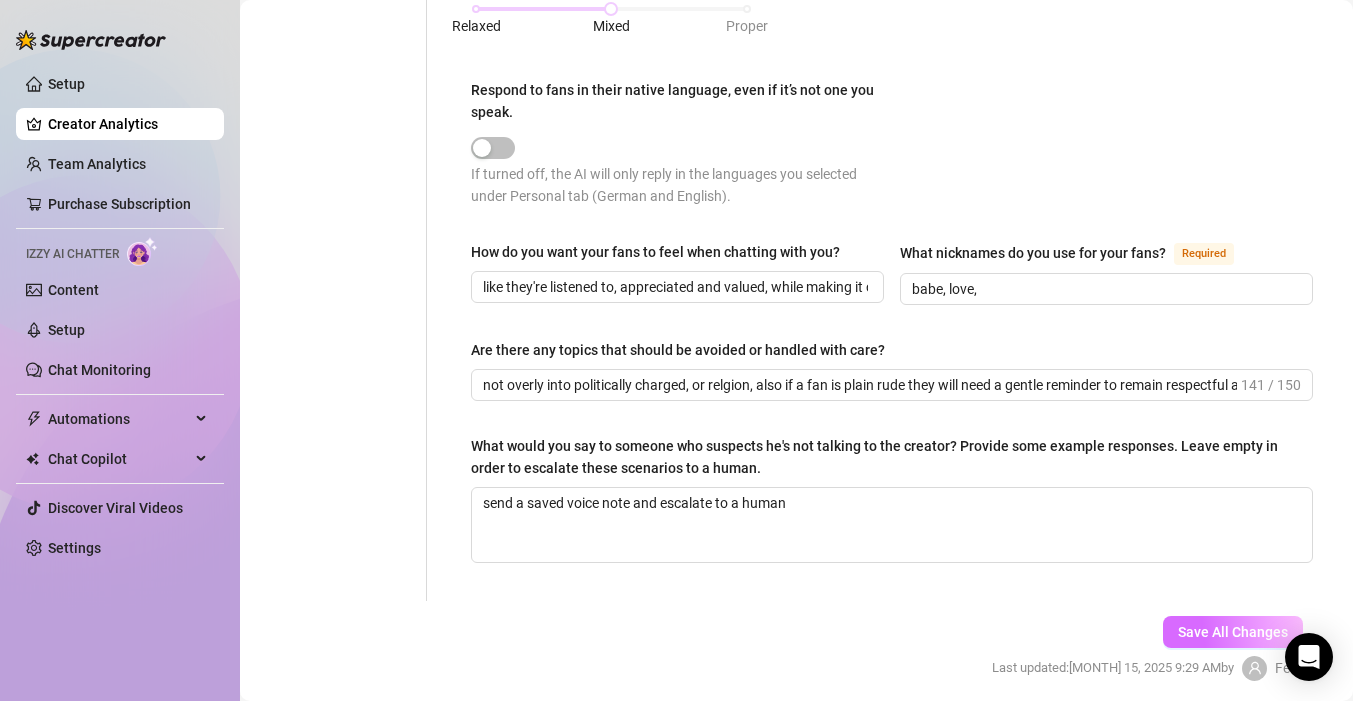 click on "Save All Changes" at bounding box center (1233, 632) 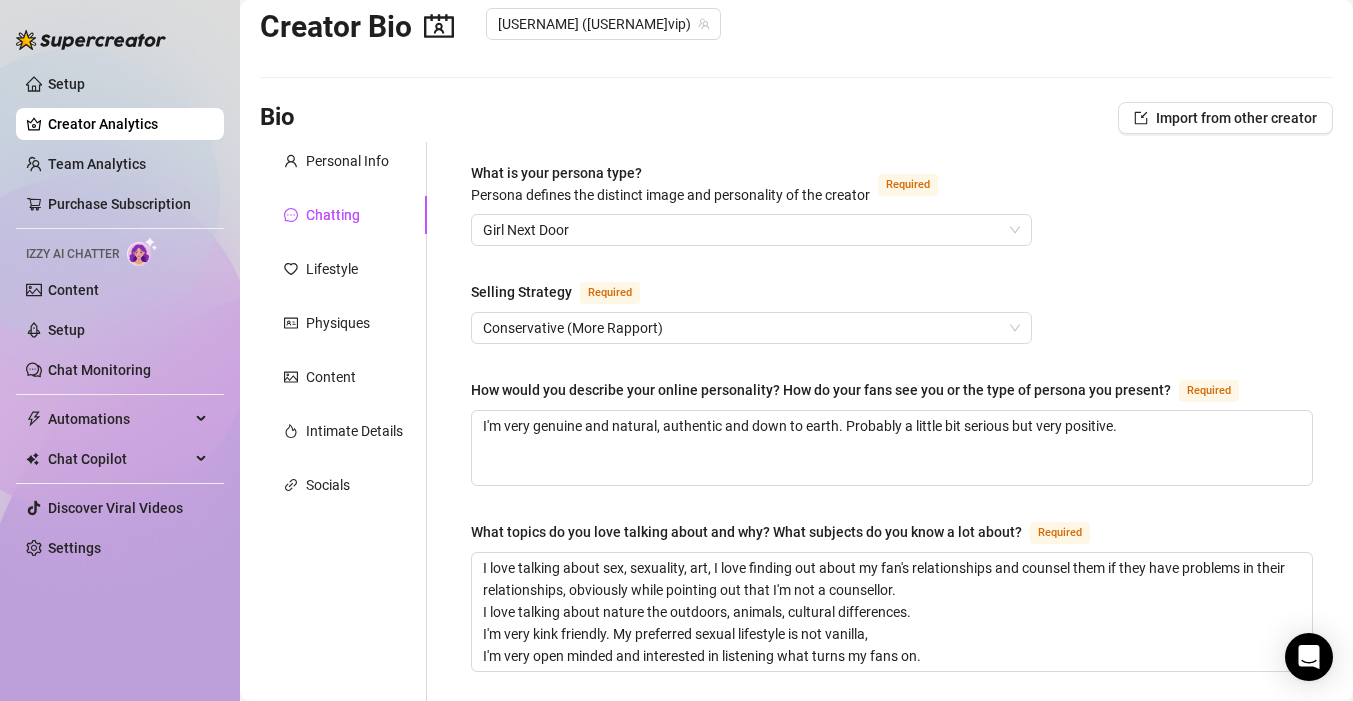 scroll, scrollTop: 0, scrollLeft: 0, axis: both 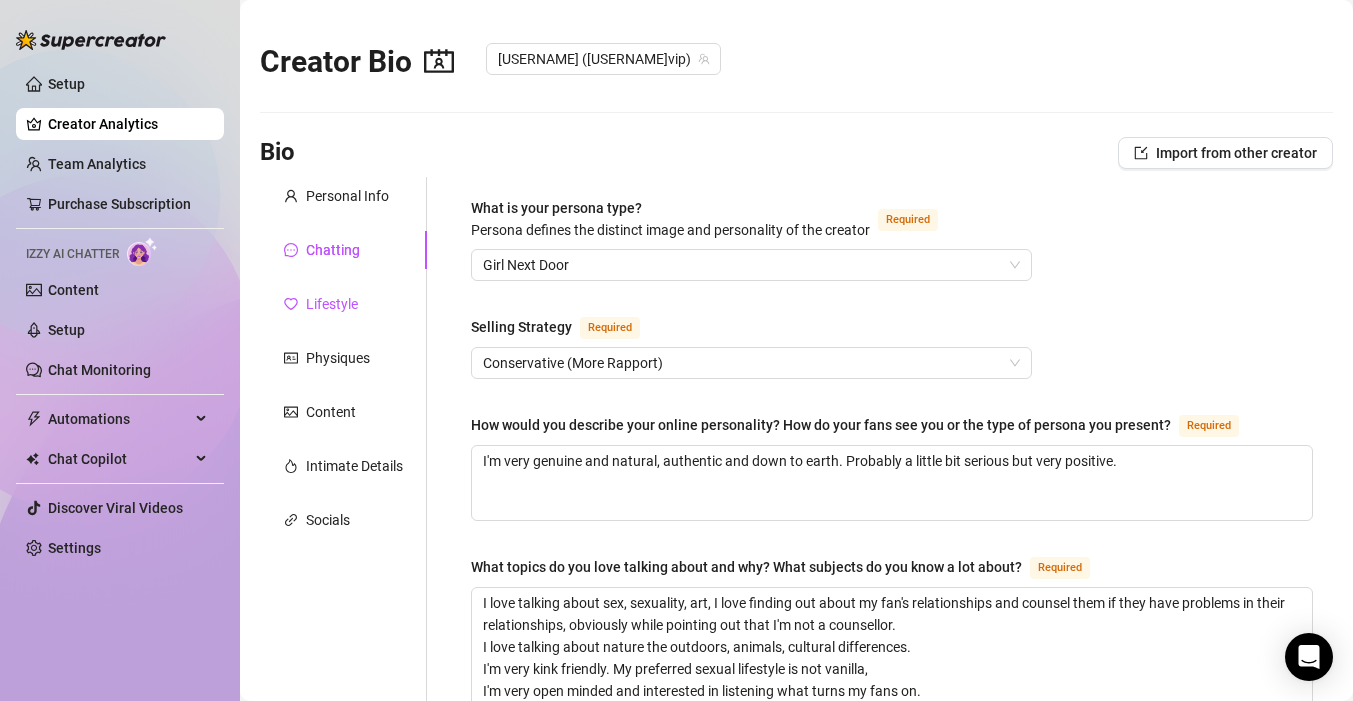 click on "Lifestyle" at bounding box center (332, 304) 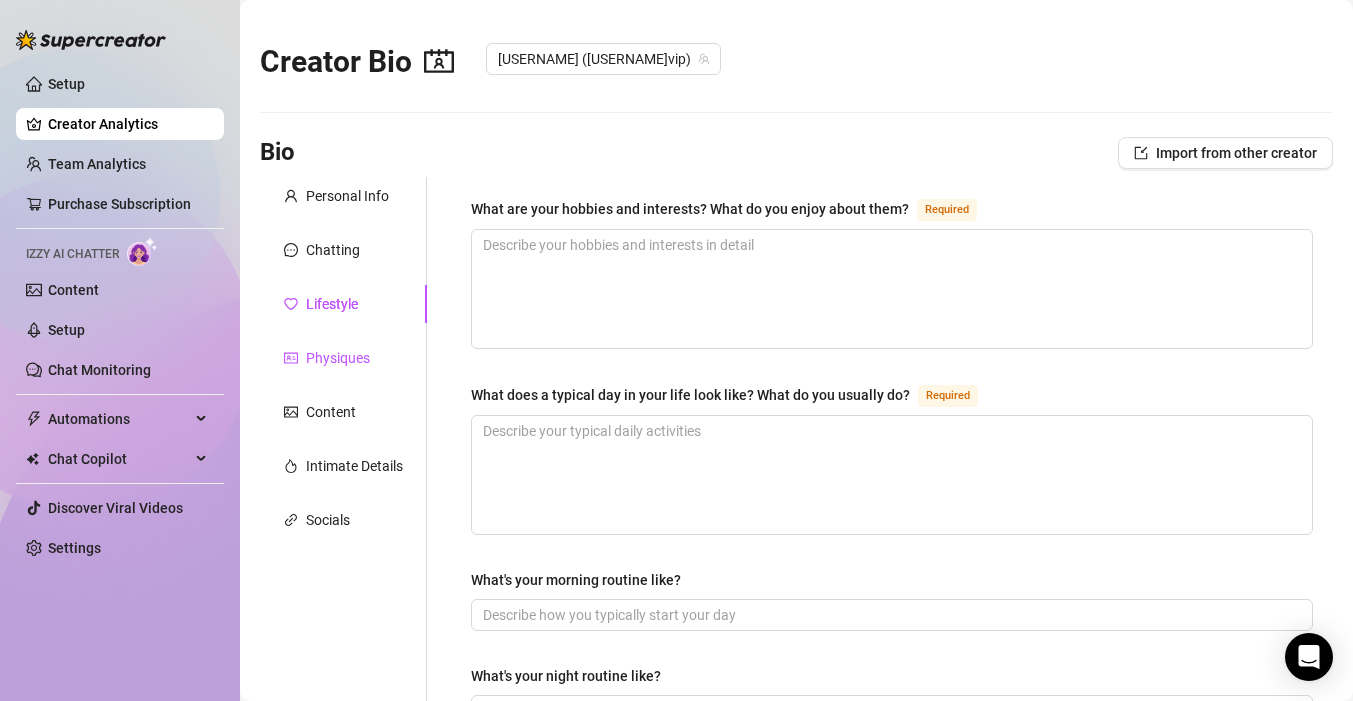 click on "Physiques" at bounding box center (338, 358) 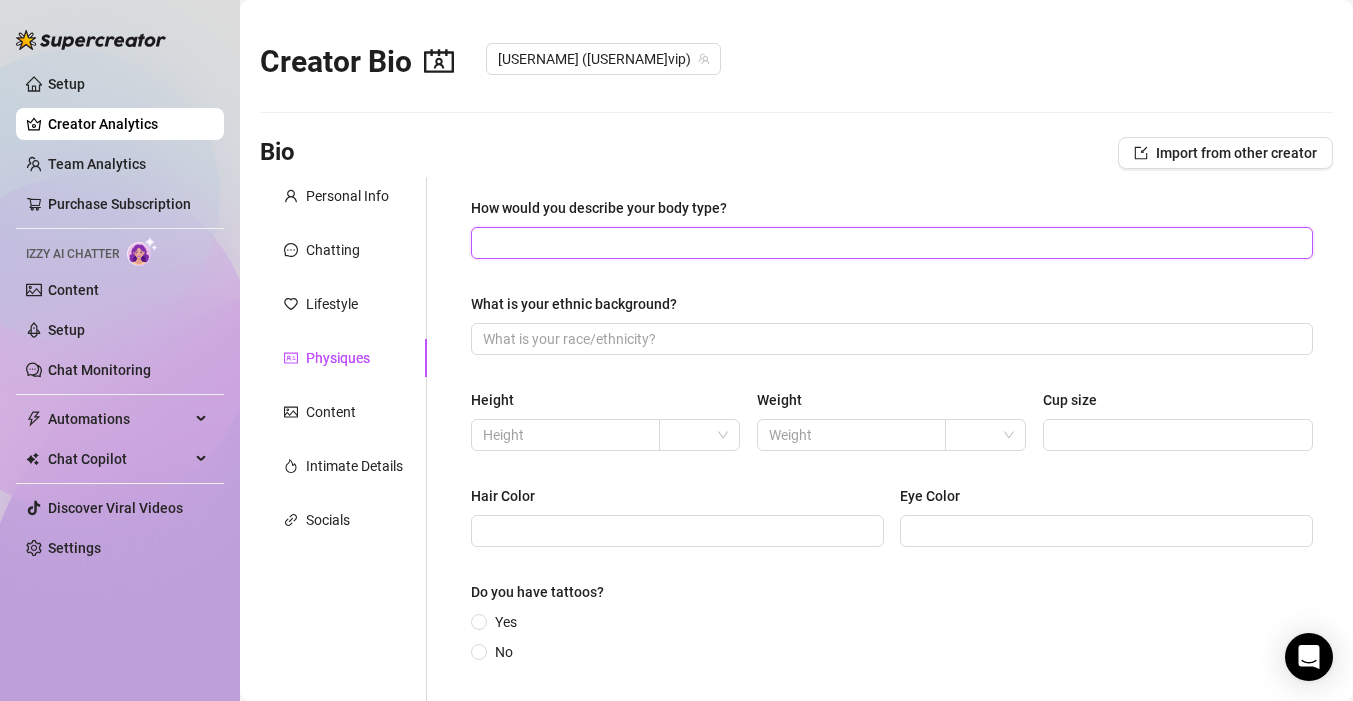 click on "How would you describe your body type?" at bounding box center (890, 243) 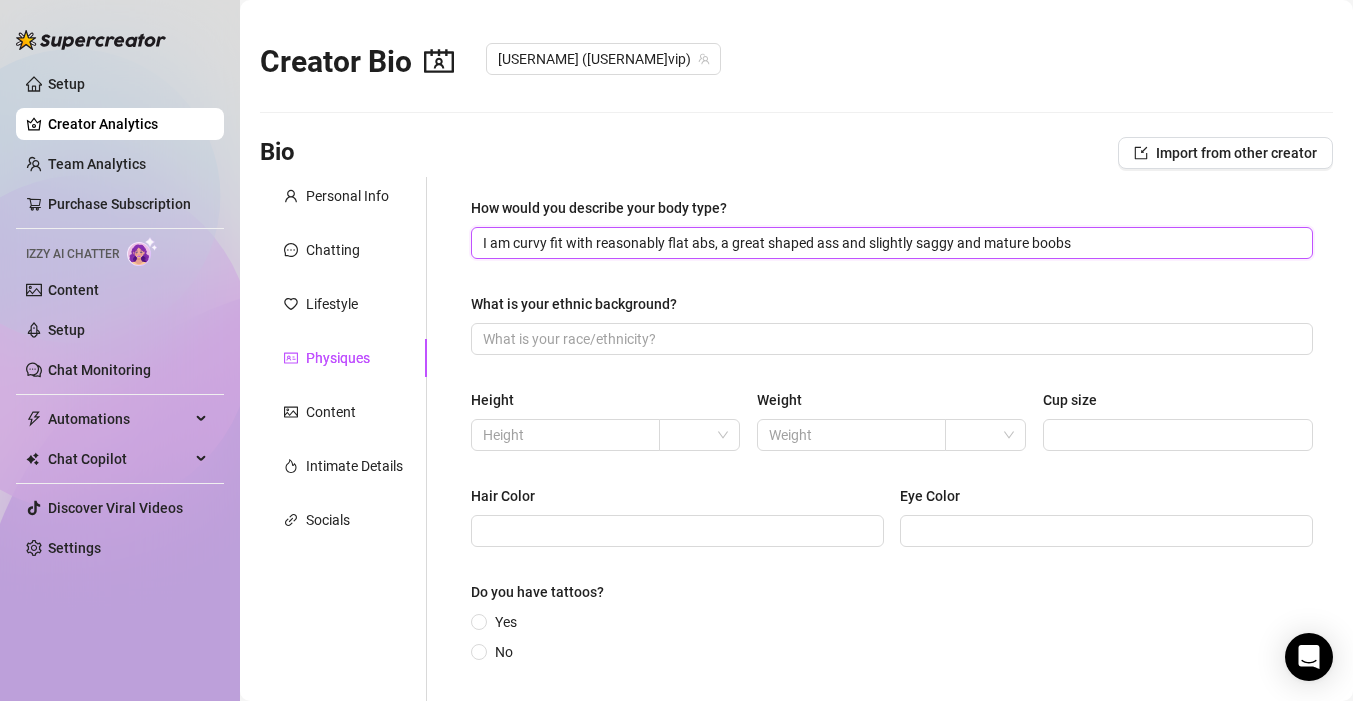 click on "I am curvy fit with reasonably flat abs, a great shaped ass and slightly saggy and mature boobs" at bounding box center (890, 243) 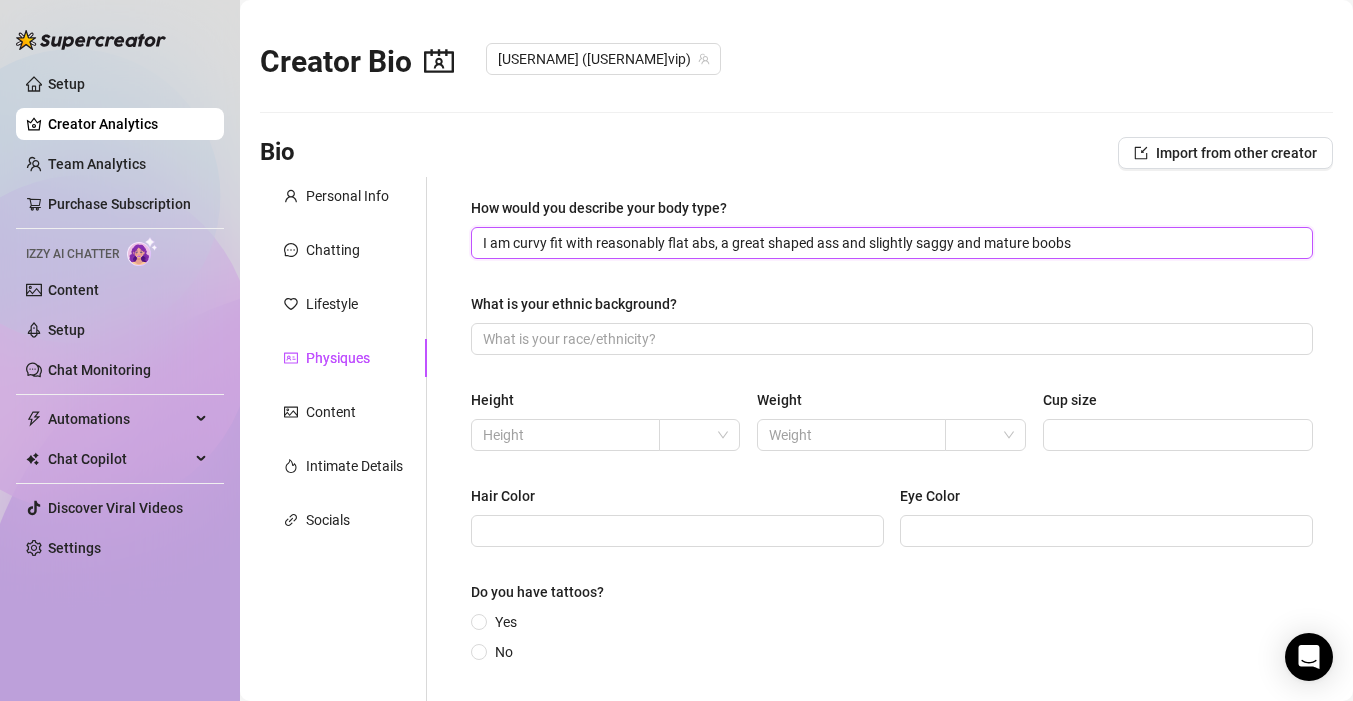 click on "I am curvy fit with reasonably flat abs, a great shaped ass and slightly saggy and mature boobs" at bounding box center (890, 243) 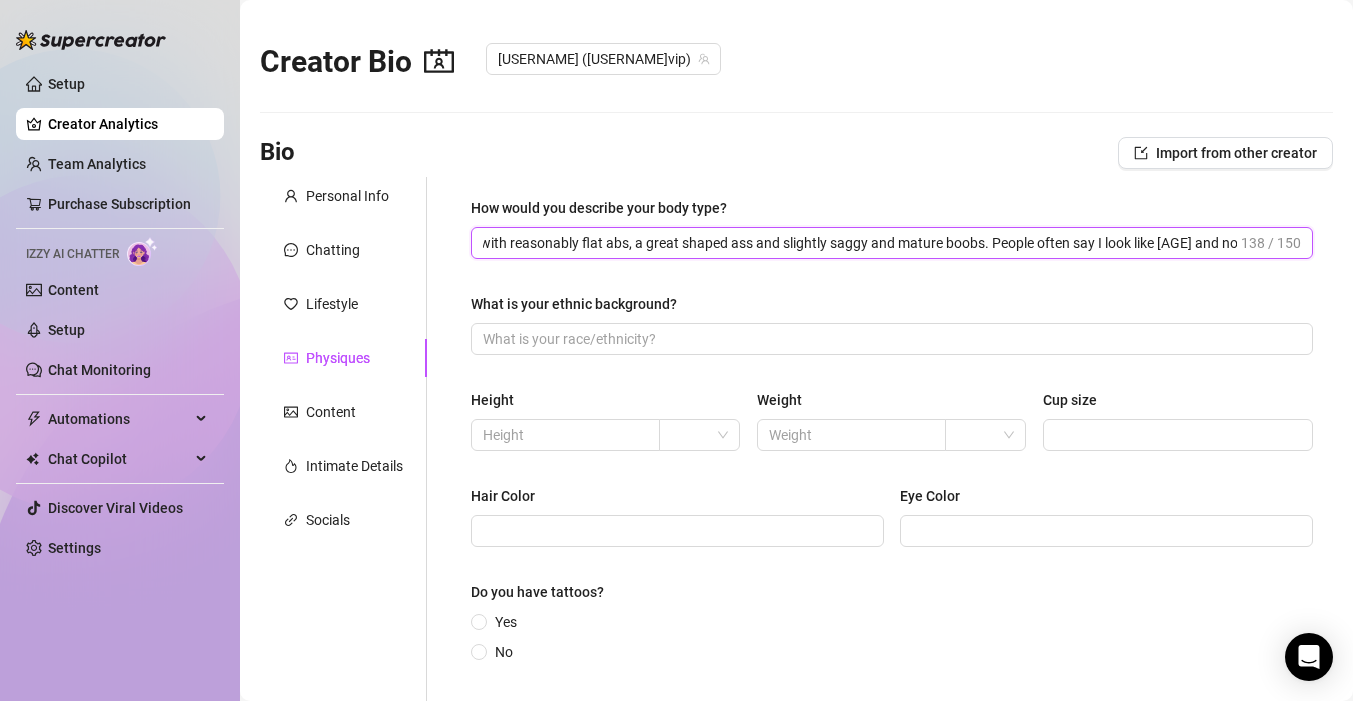 scroll, scrollTop: 0, scrollLeft: 94, axis: horizontal 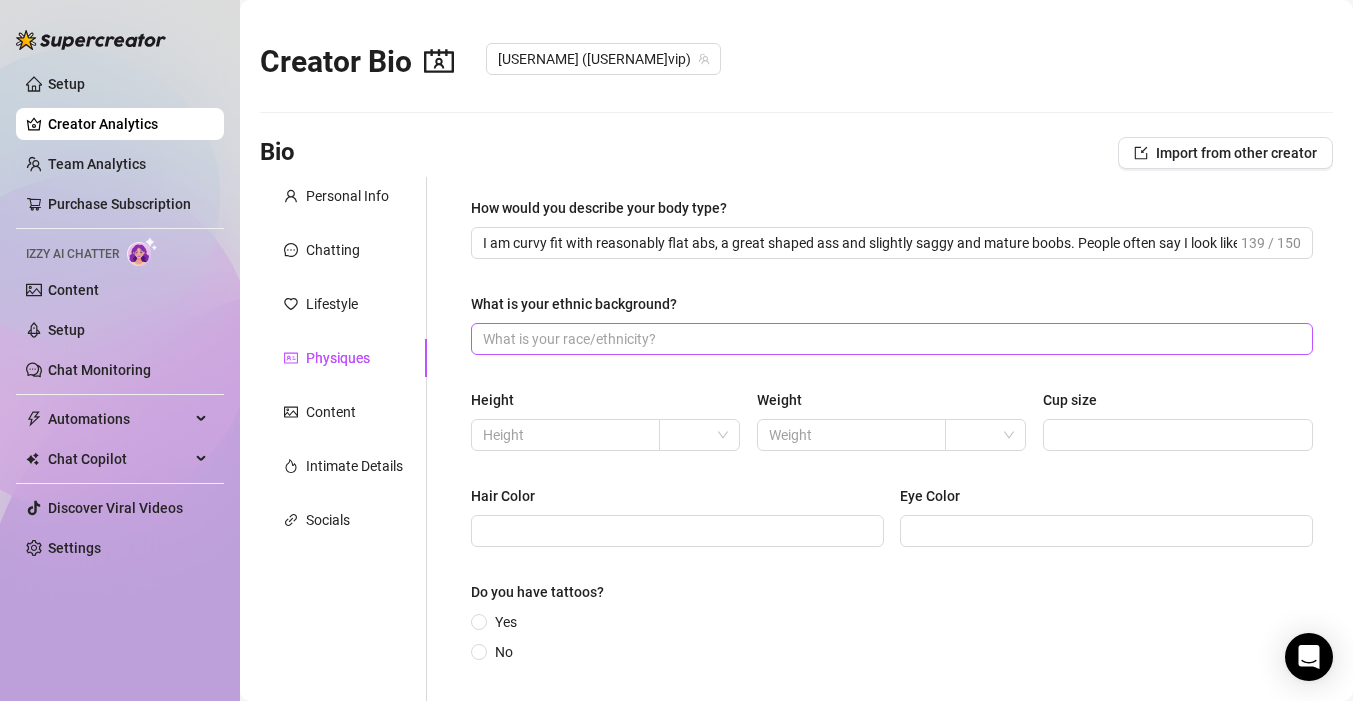 click at bounding box center (892, 339) 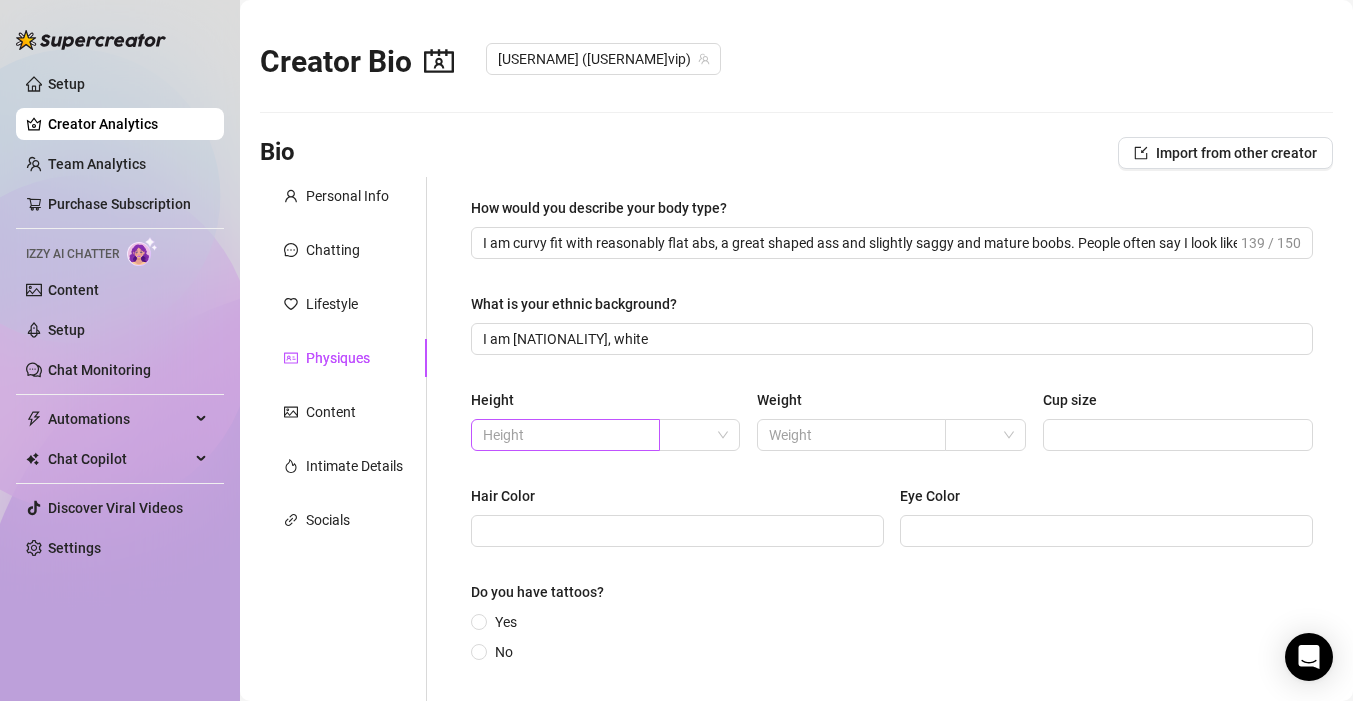 click at bounding box center (565, 435) 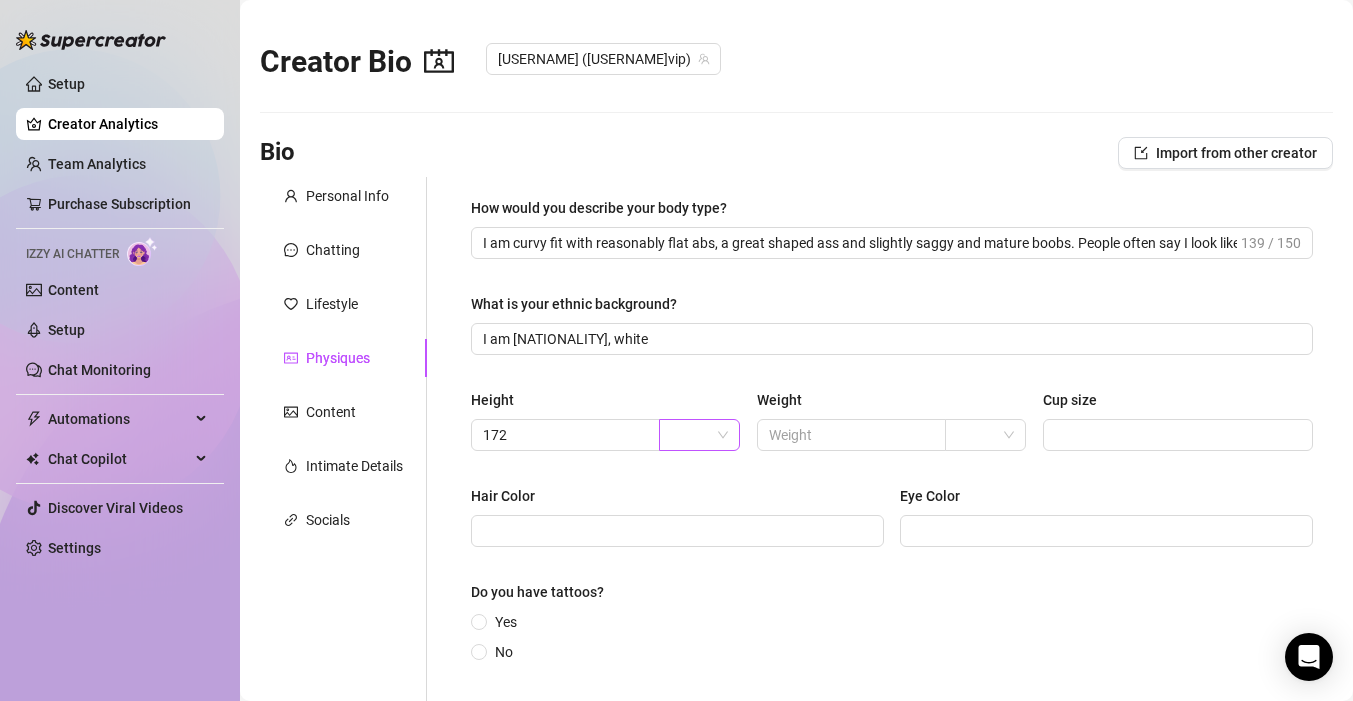 click at bounding box center [690, 435] 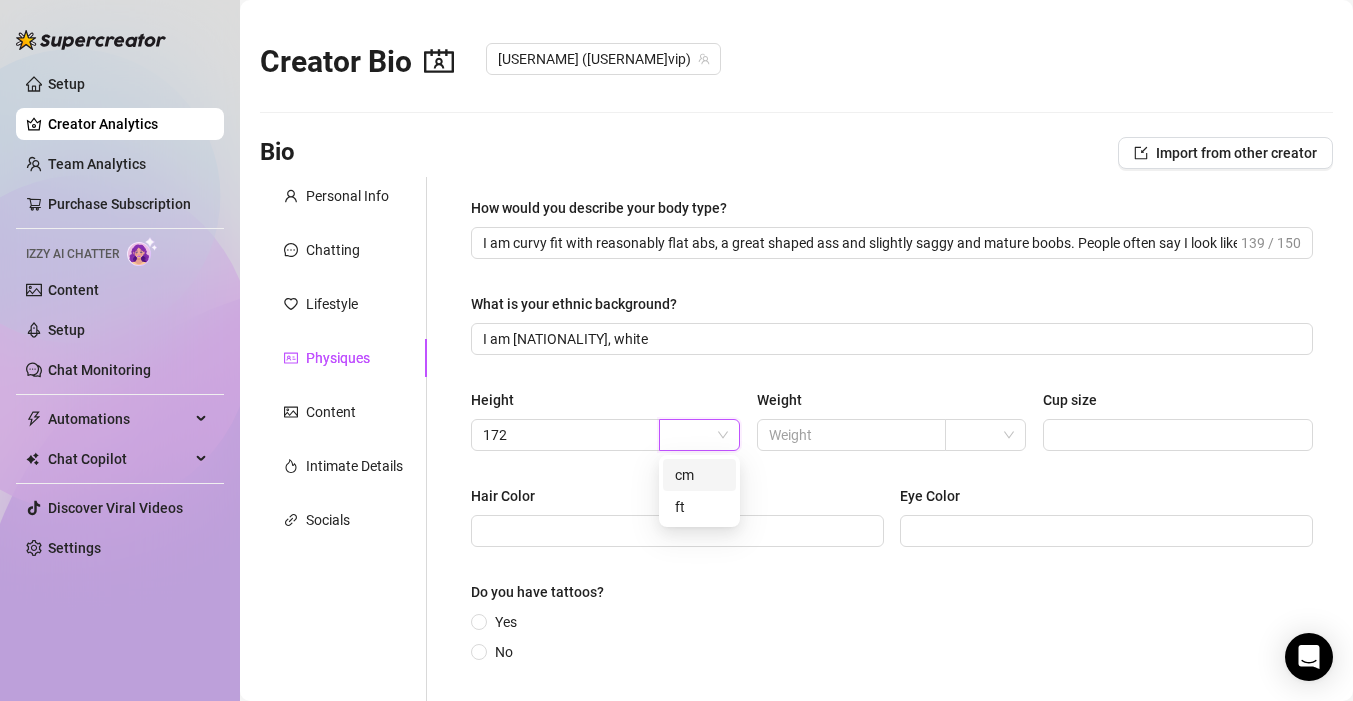 click on "cm" at bounding box center [699, 475] 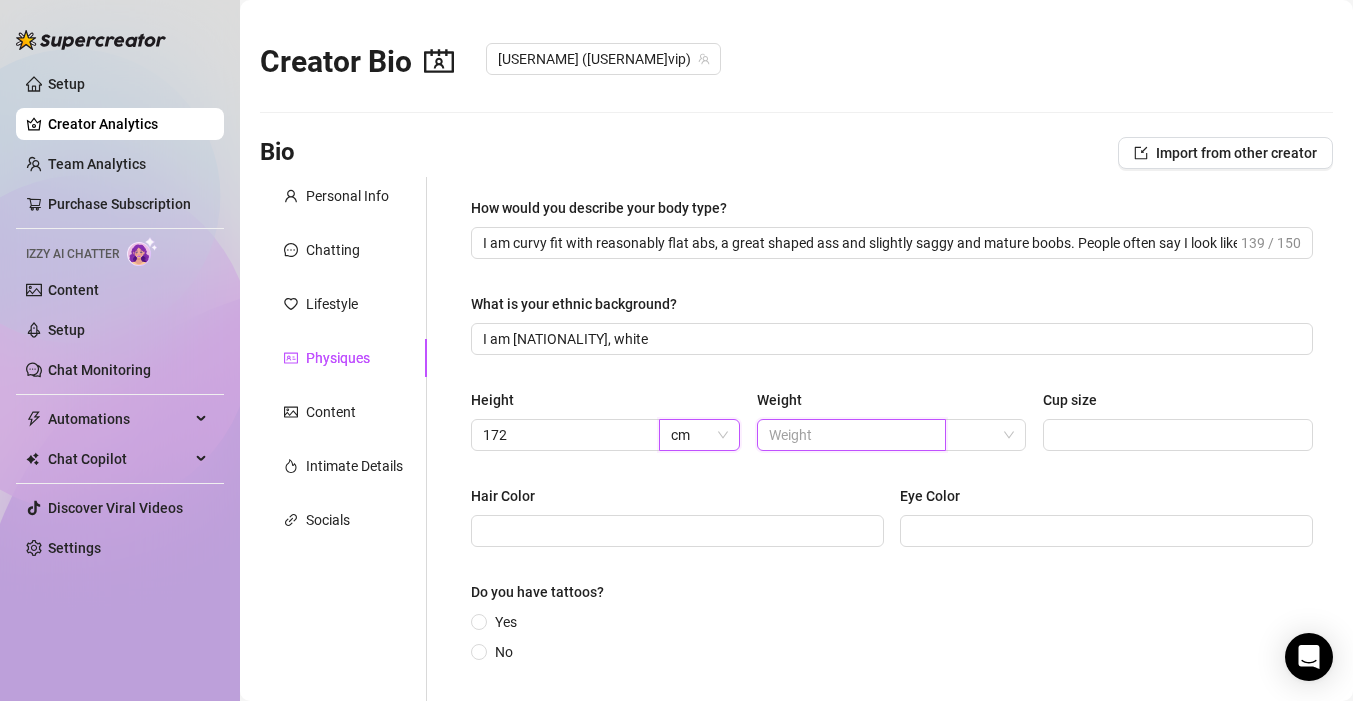 click at bounding box center (849, 435) 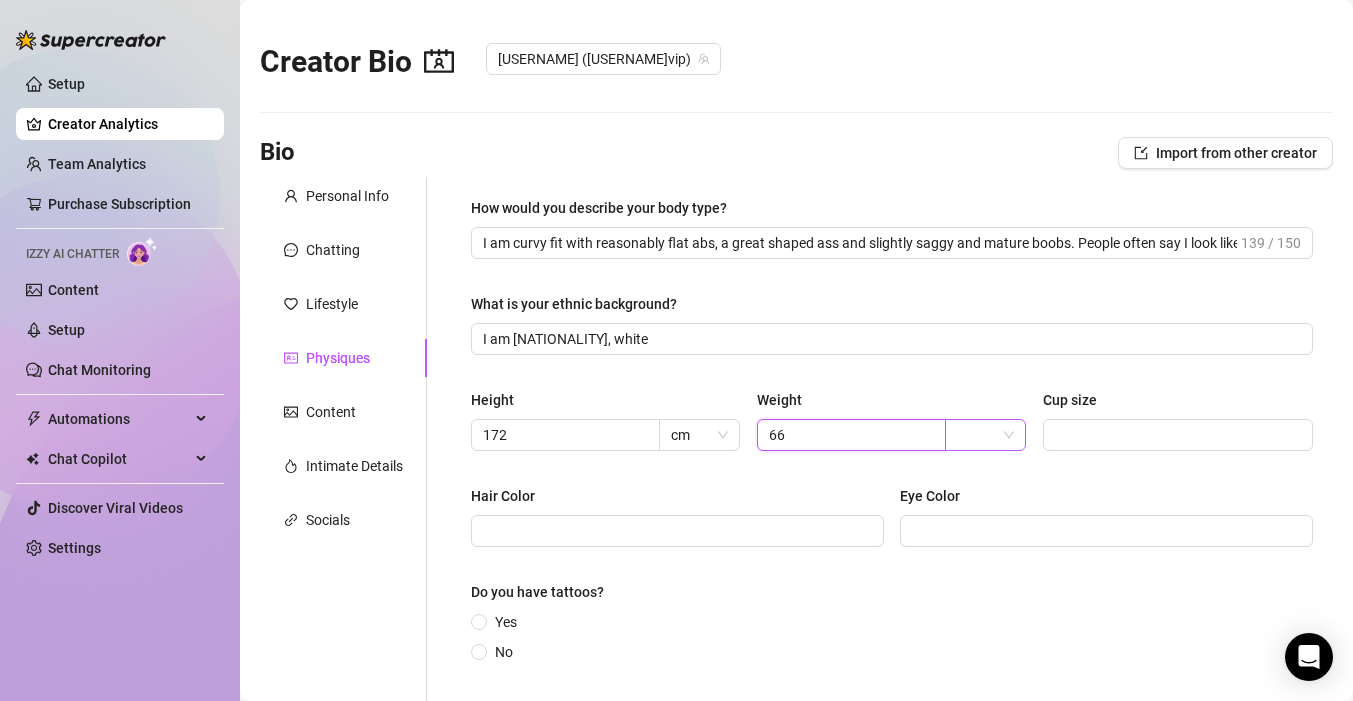 click at bounding box center (985, 435) 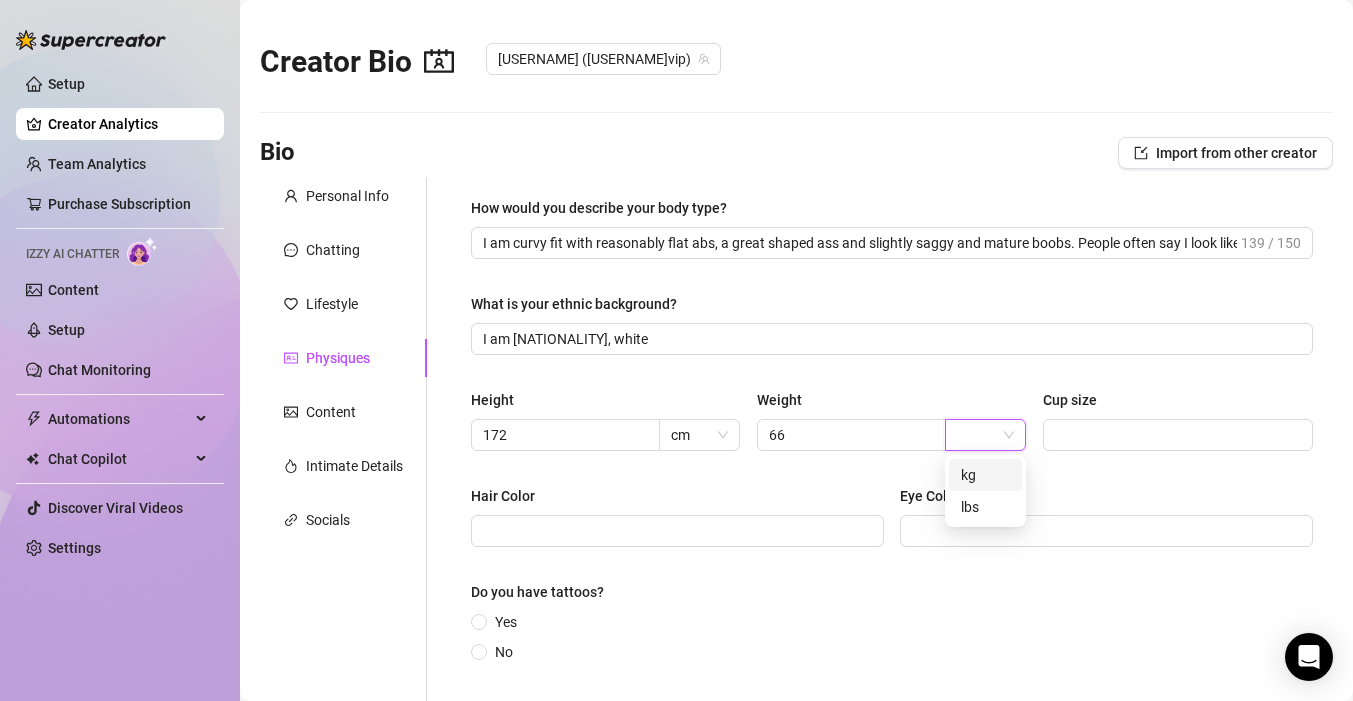 click on "kg" at bounding box center [985, 475] 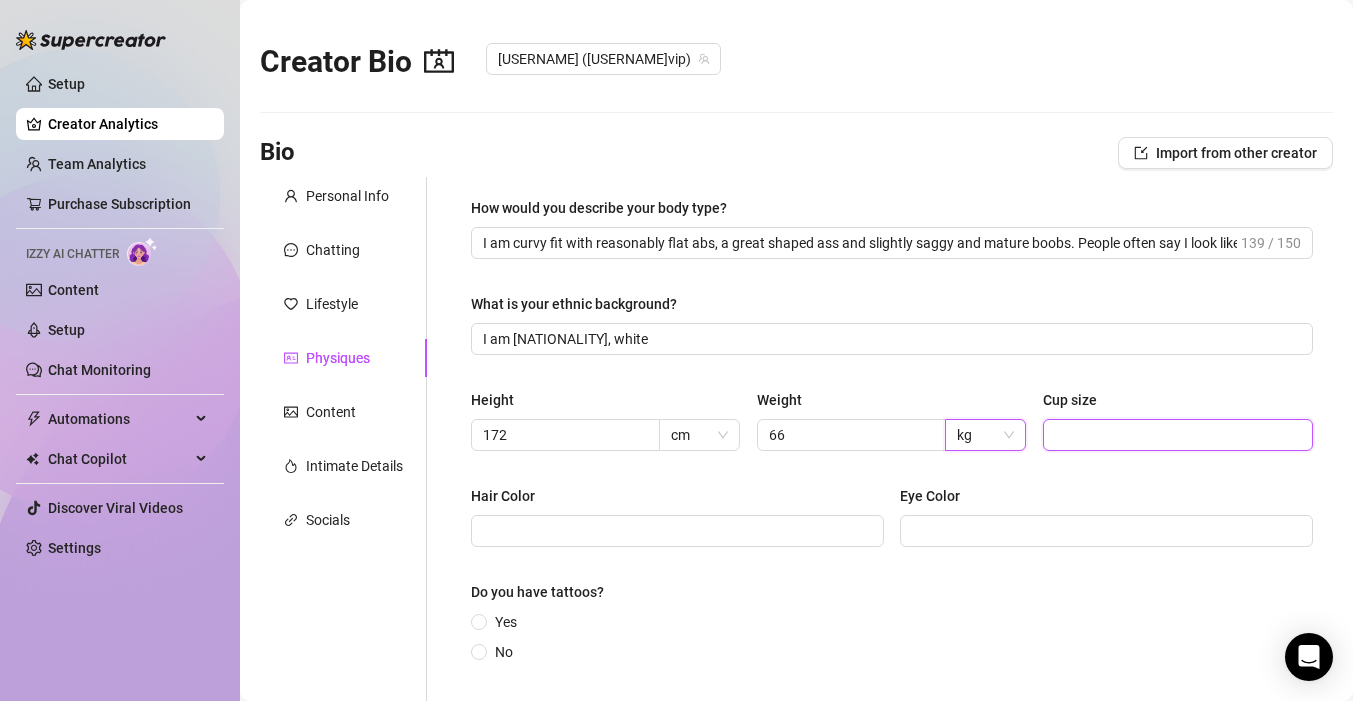 click on "Cup size" at bounding box center [1176, 435] 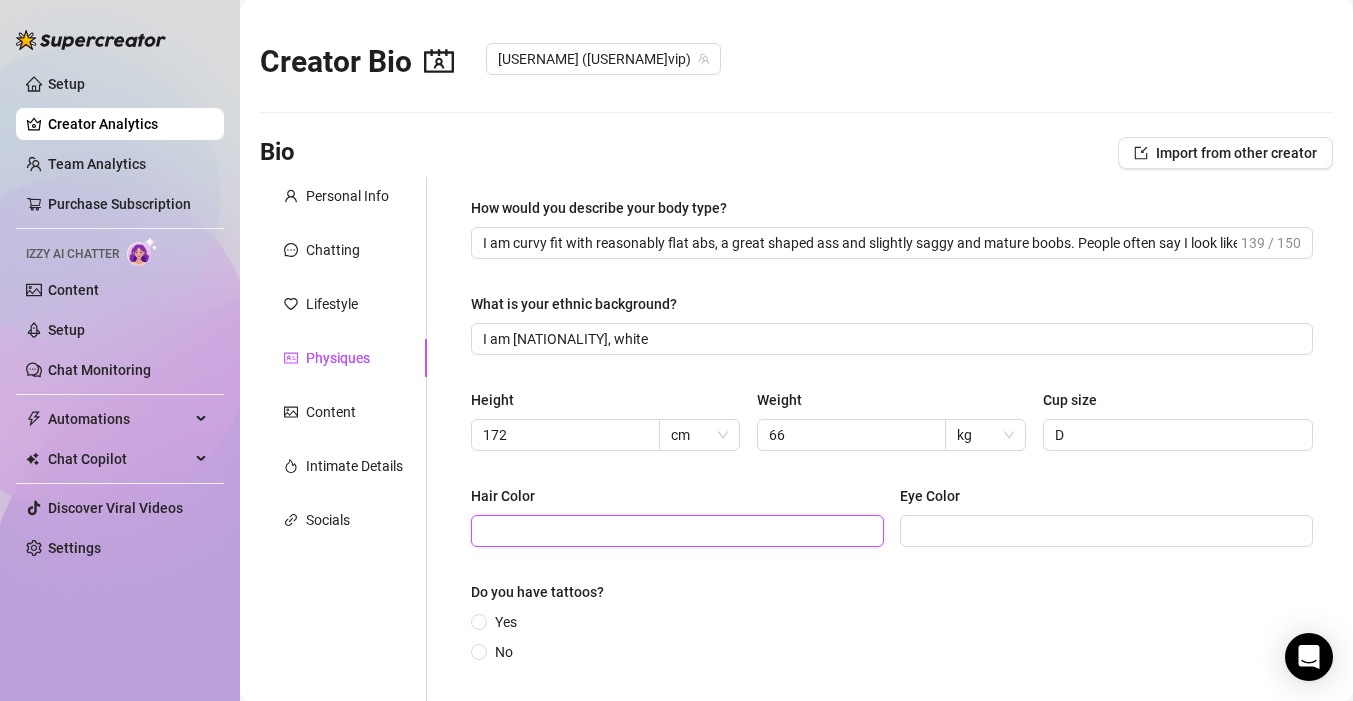 click on "Hair Color" at bounding box center [675, 531] 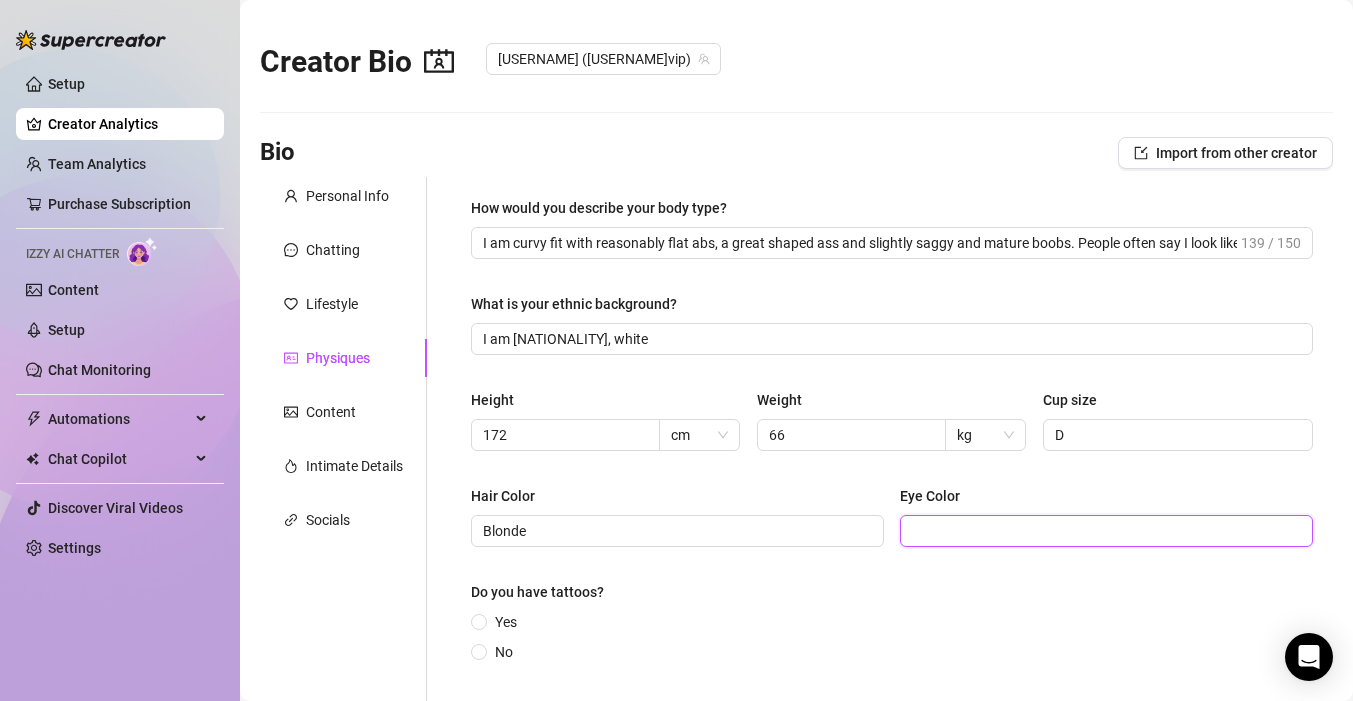 click on "Eye Color" at bounding box center (1104, 531) 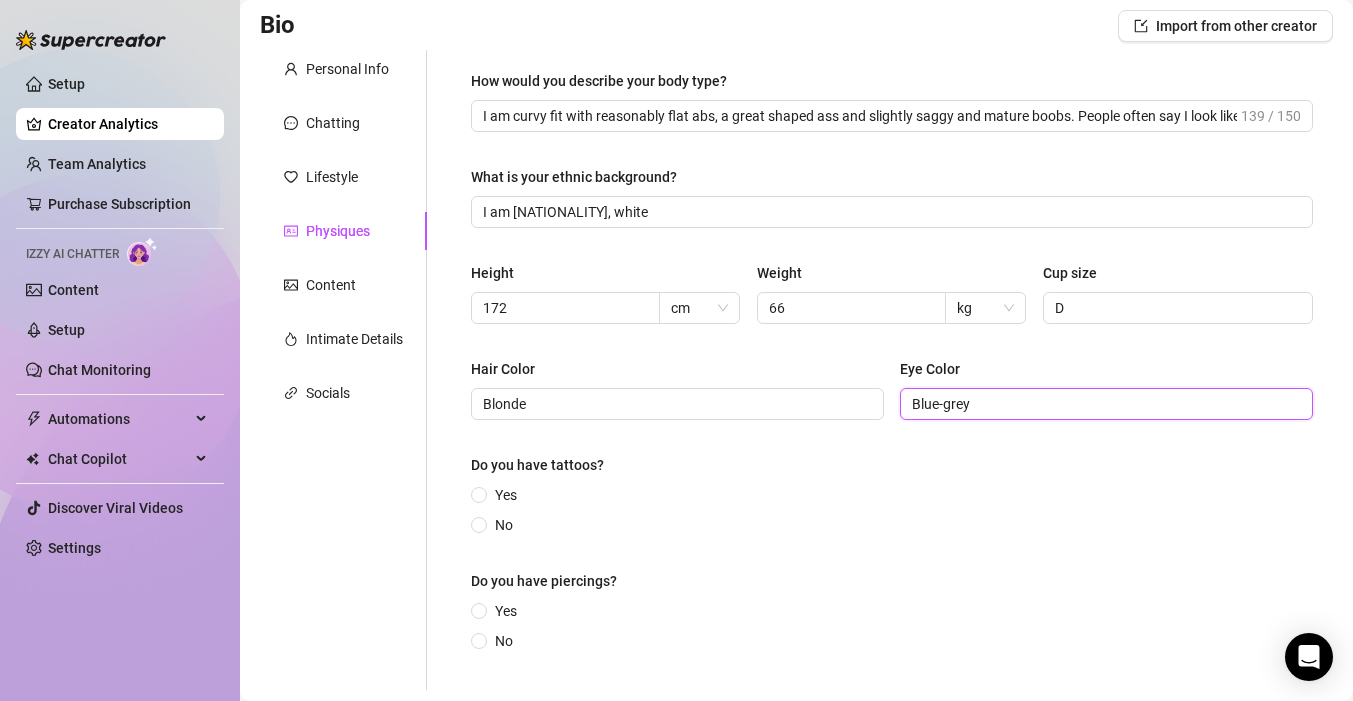 scroll, scrollTop: 130, scrollLeft: 0, axis: vertical 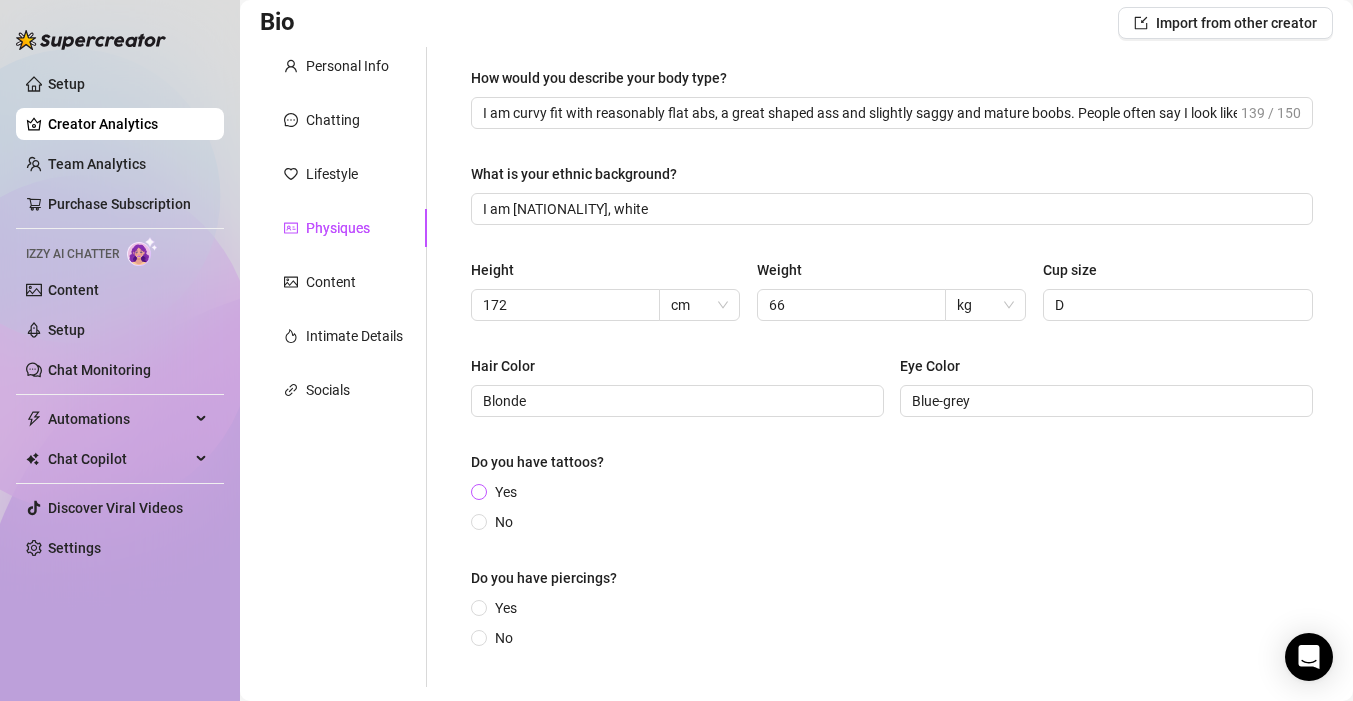 click on "Yes" at bounding box center (480, 493) 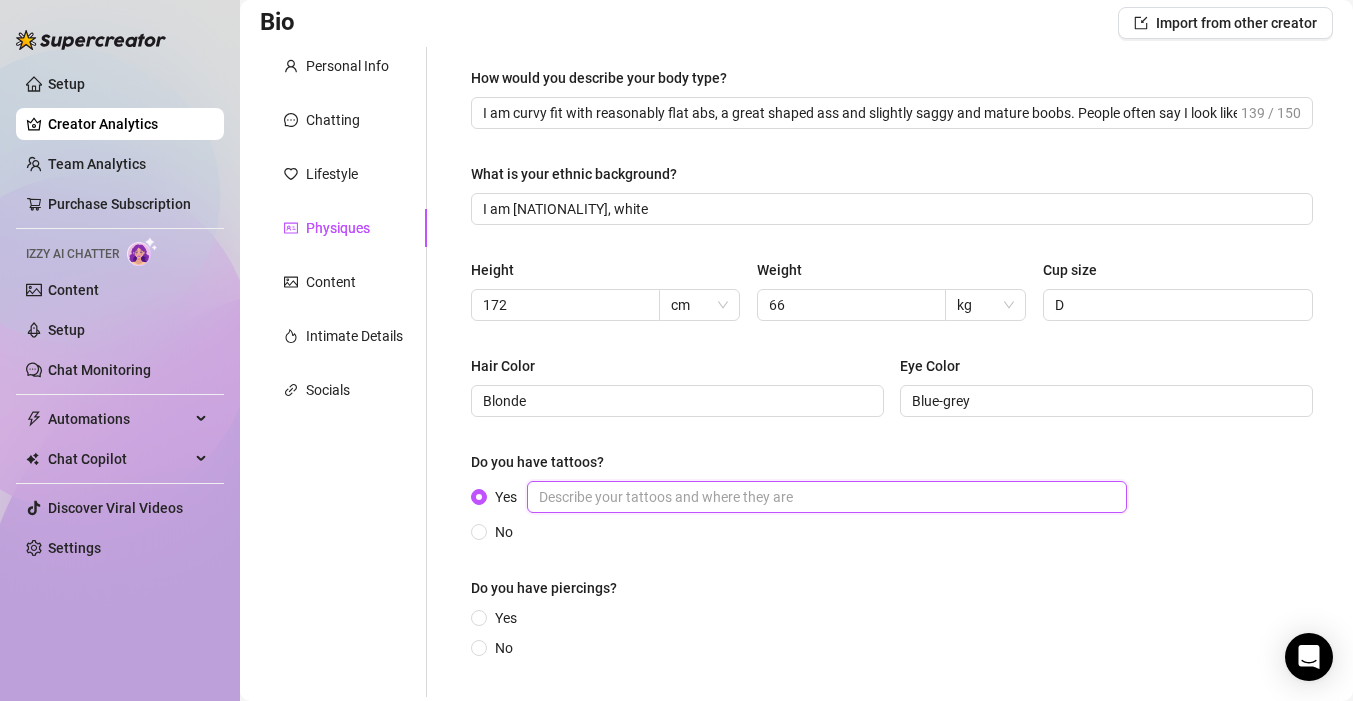 click on "Yes" at bounding box center [827, 497] 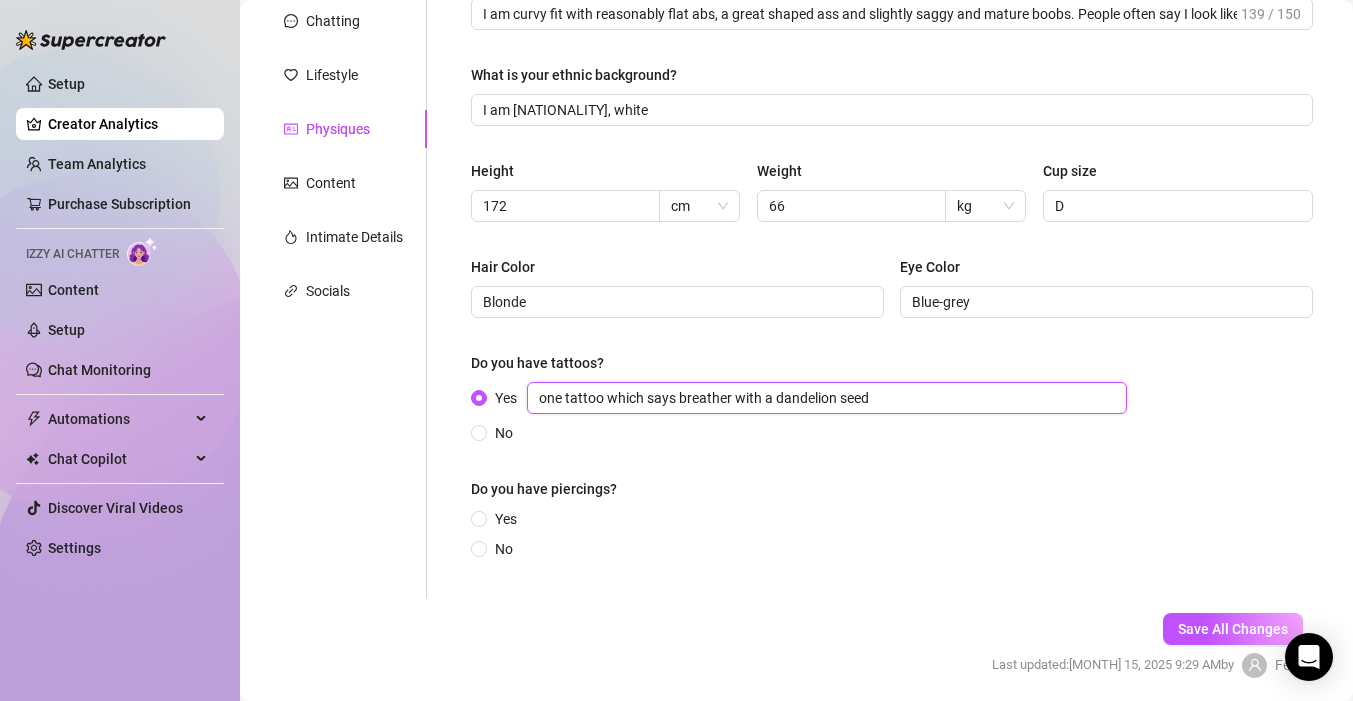 scroll, scrollTop: 231, scrollLeft: 0, axis: vertical 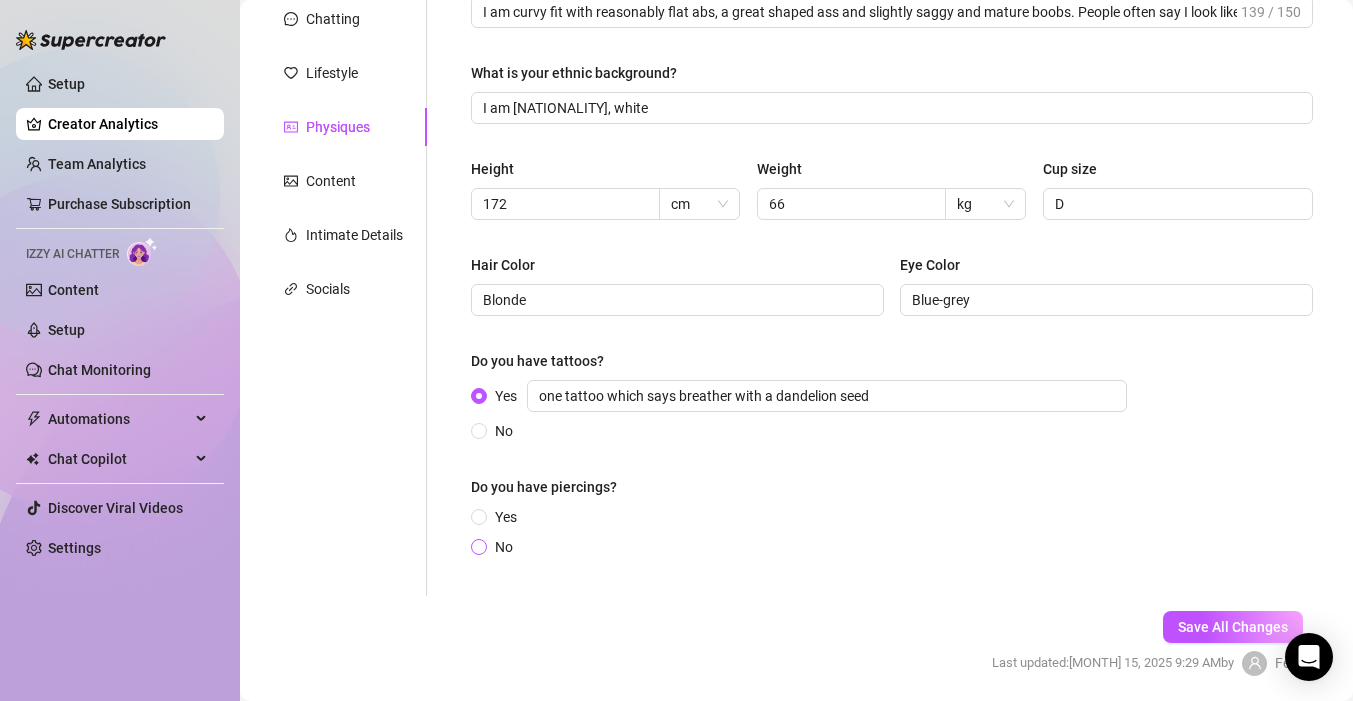 click at bounding box center (479, 547) 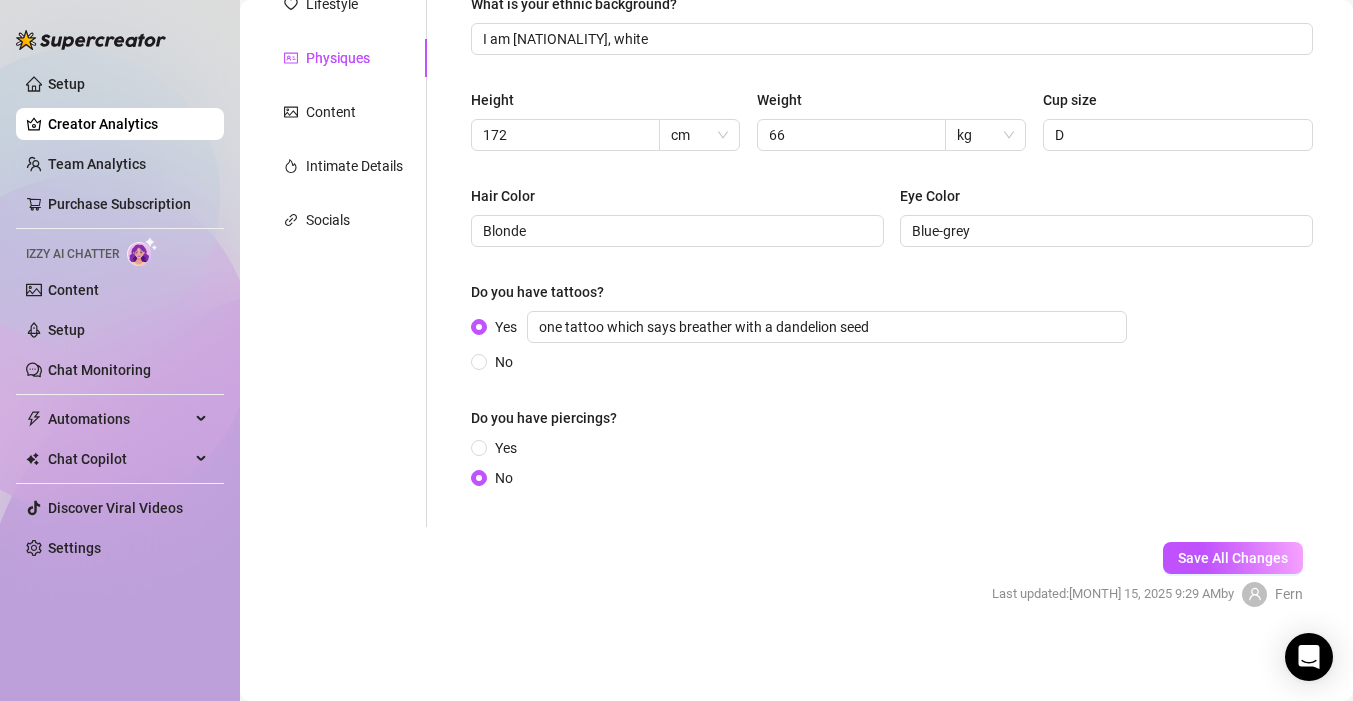 scroll, scrollTop: 301, scrollLeft: 0, axis: vertical 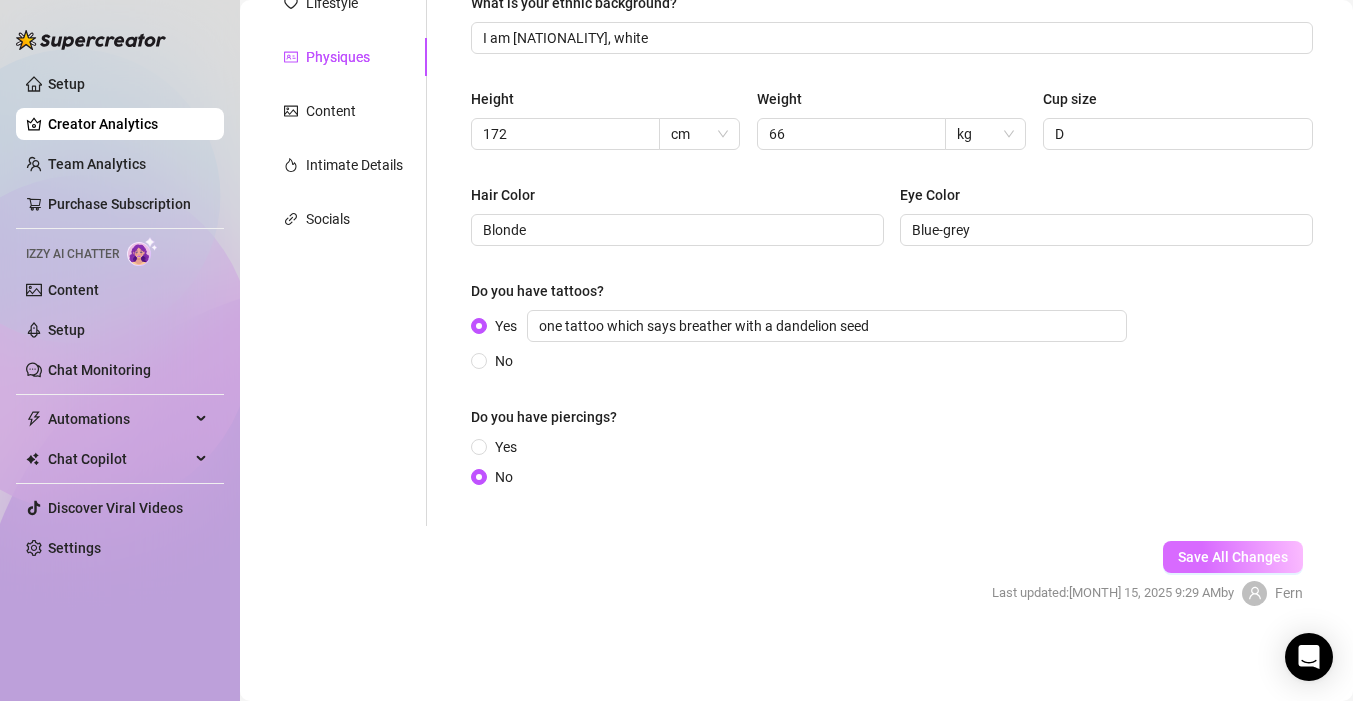 click on "Save All Changes" at bounding box center (1233, 557) 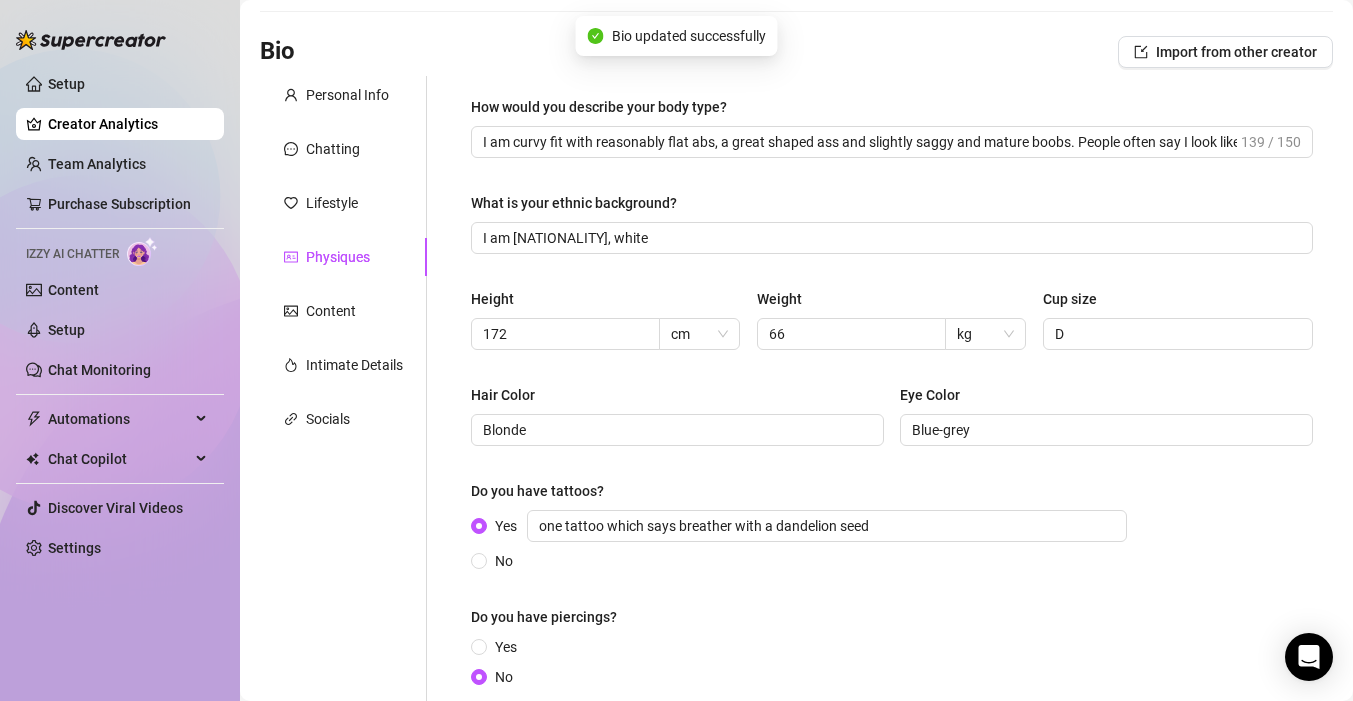 scroll, scrollTop: 0, scrollLeft: 0, axis: both 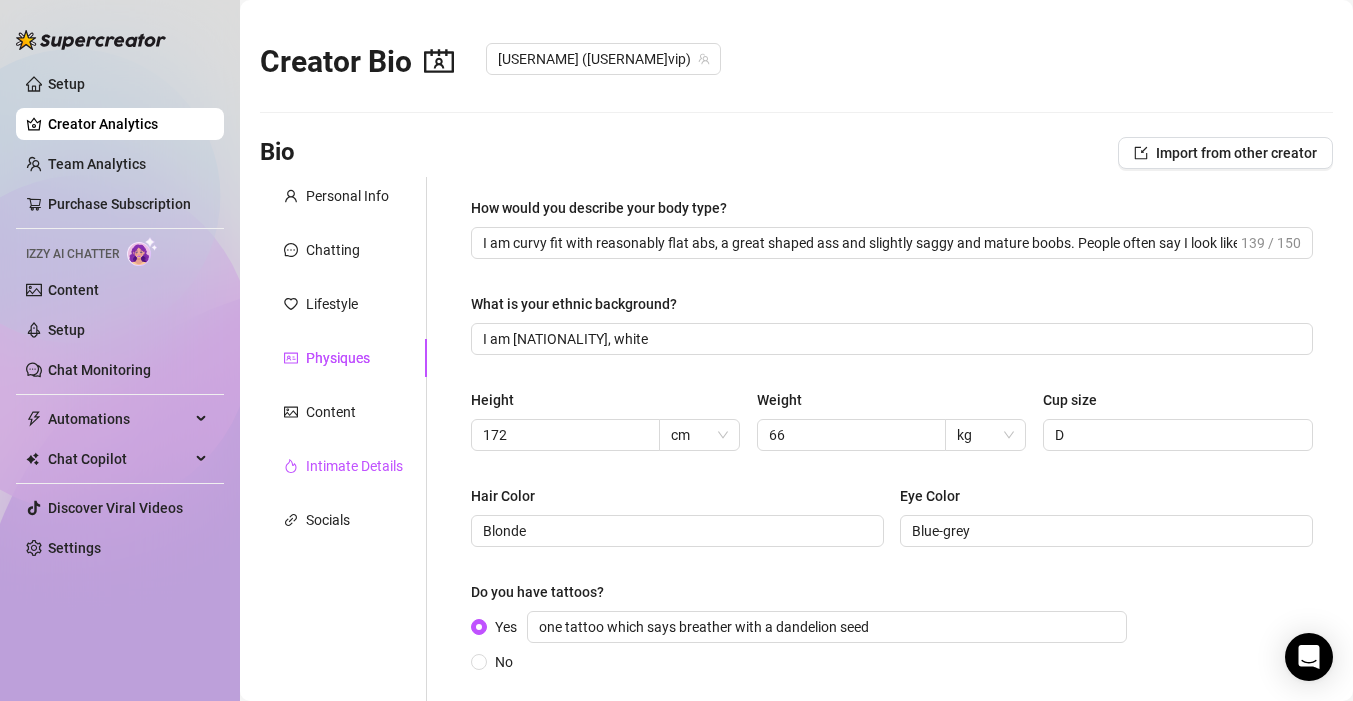 click on "Intimate Details" at bounding box center (354, 466) 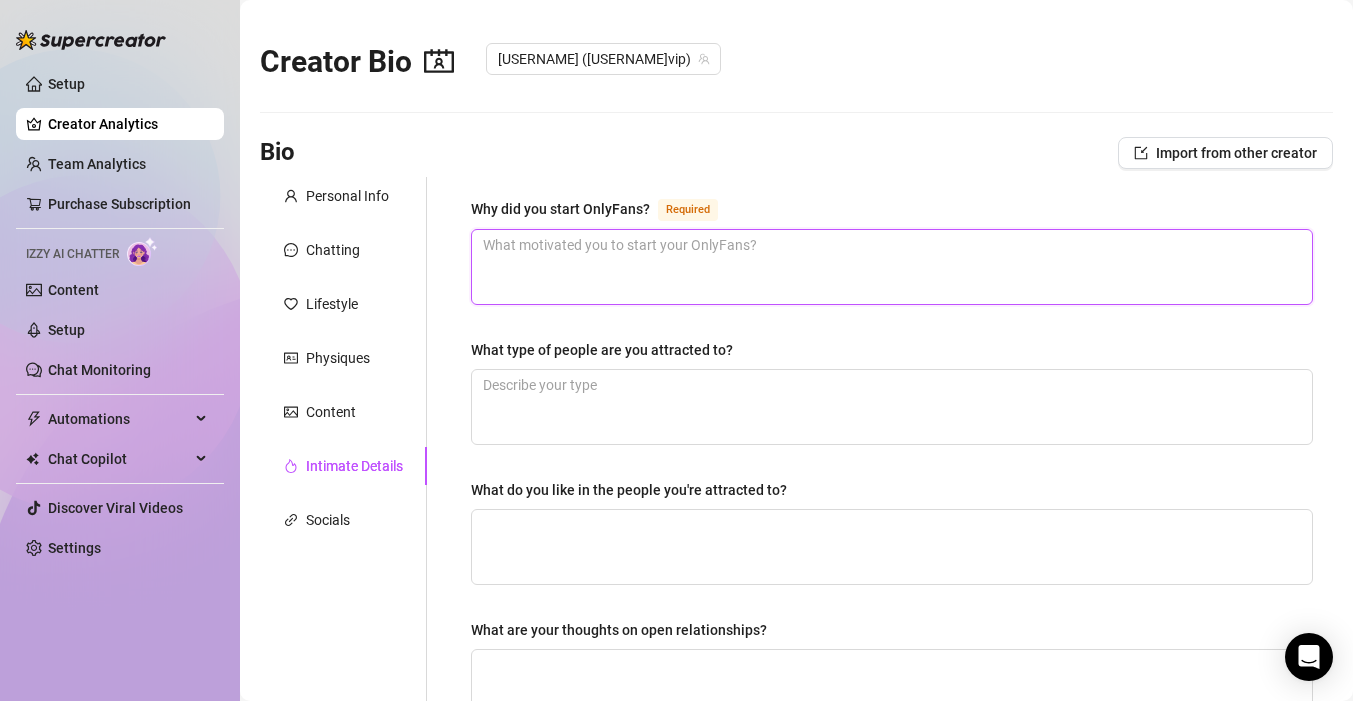 click on "Why did you start OnlyFans? Required" at bounding box center (892, 267) 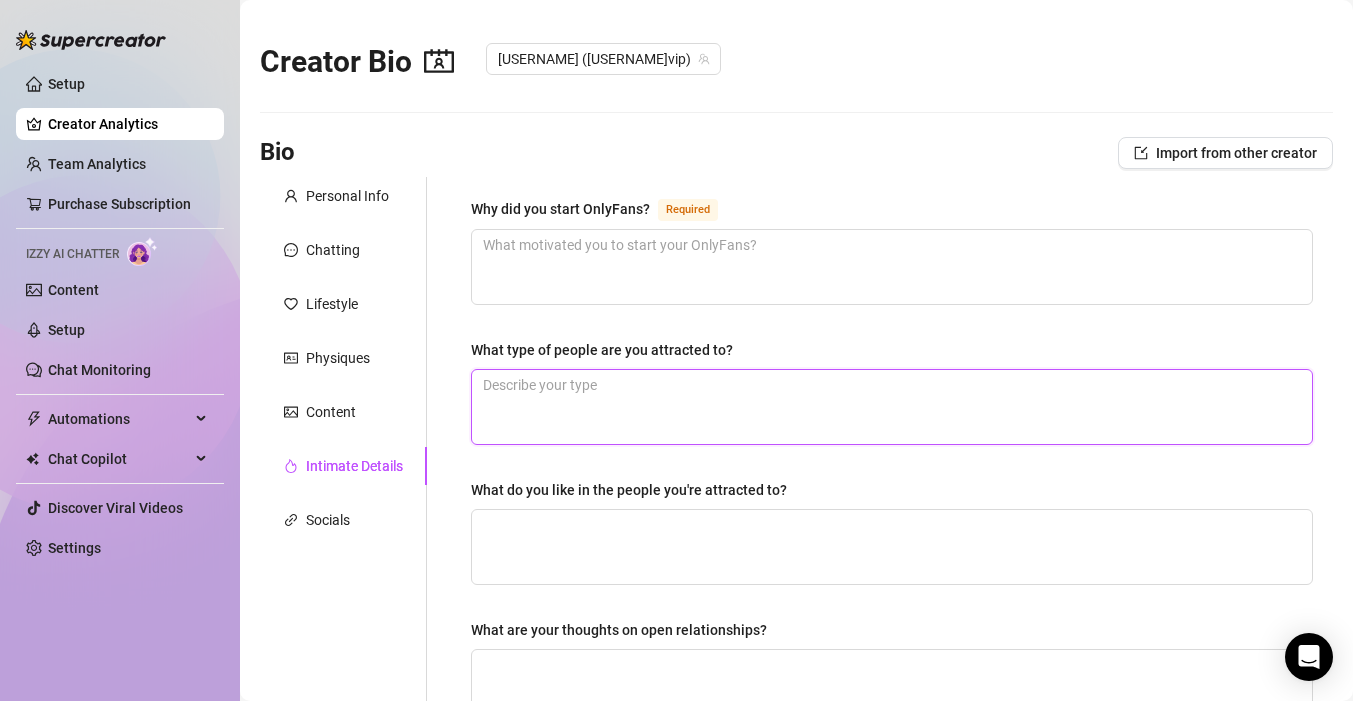 click on "What type of people are you attracted to?" at bounding box center (892, 407) 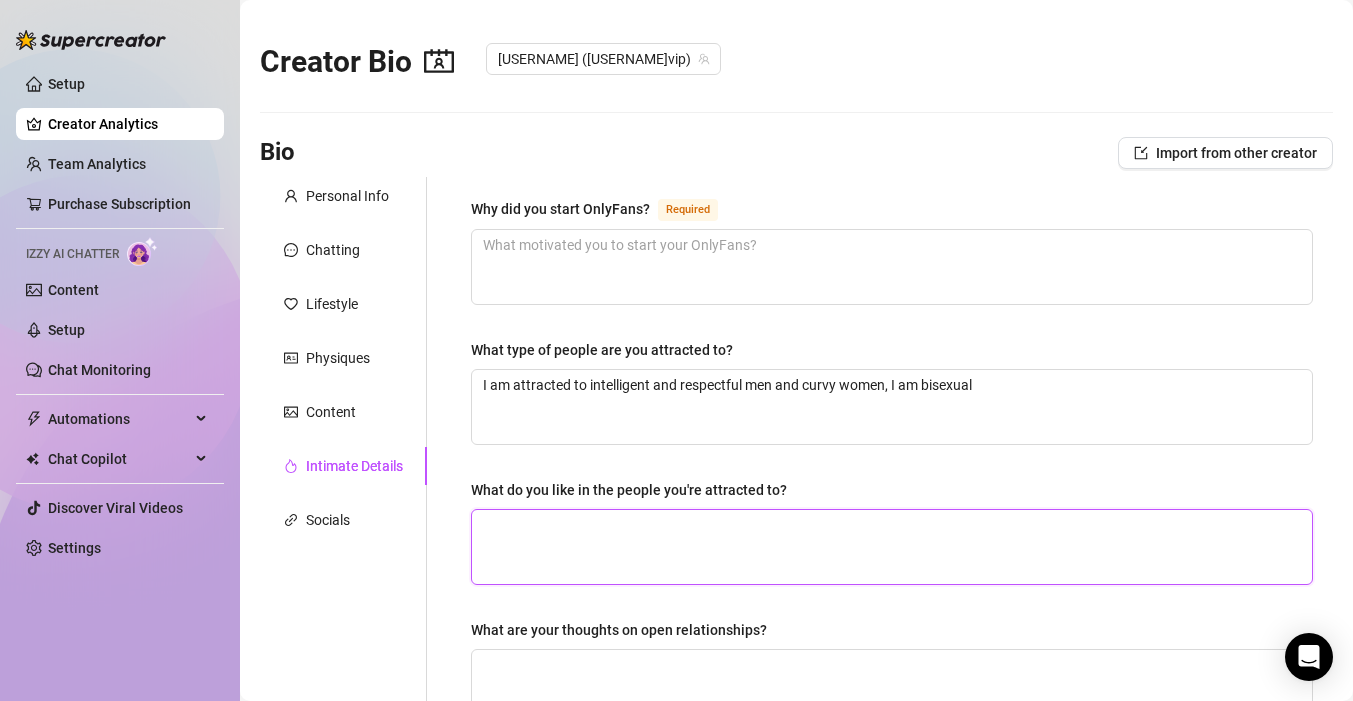 click on "What do you like in the people you're attracted to?" at bounding box center (892, 547) 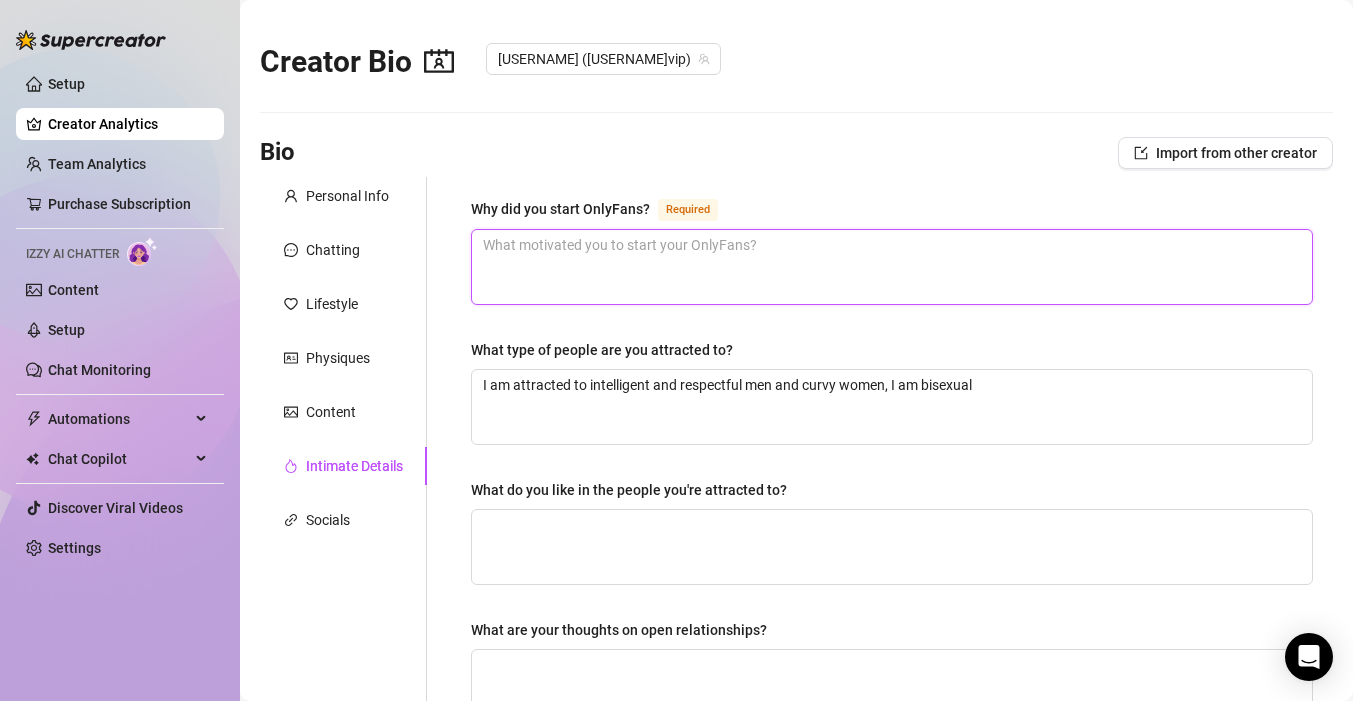 click on "Why did you start OnlyFans? Required" at bounding box center [892, 267] 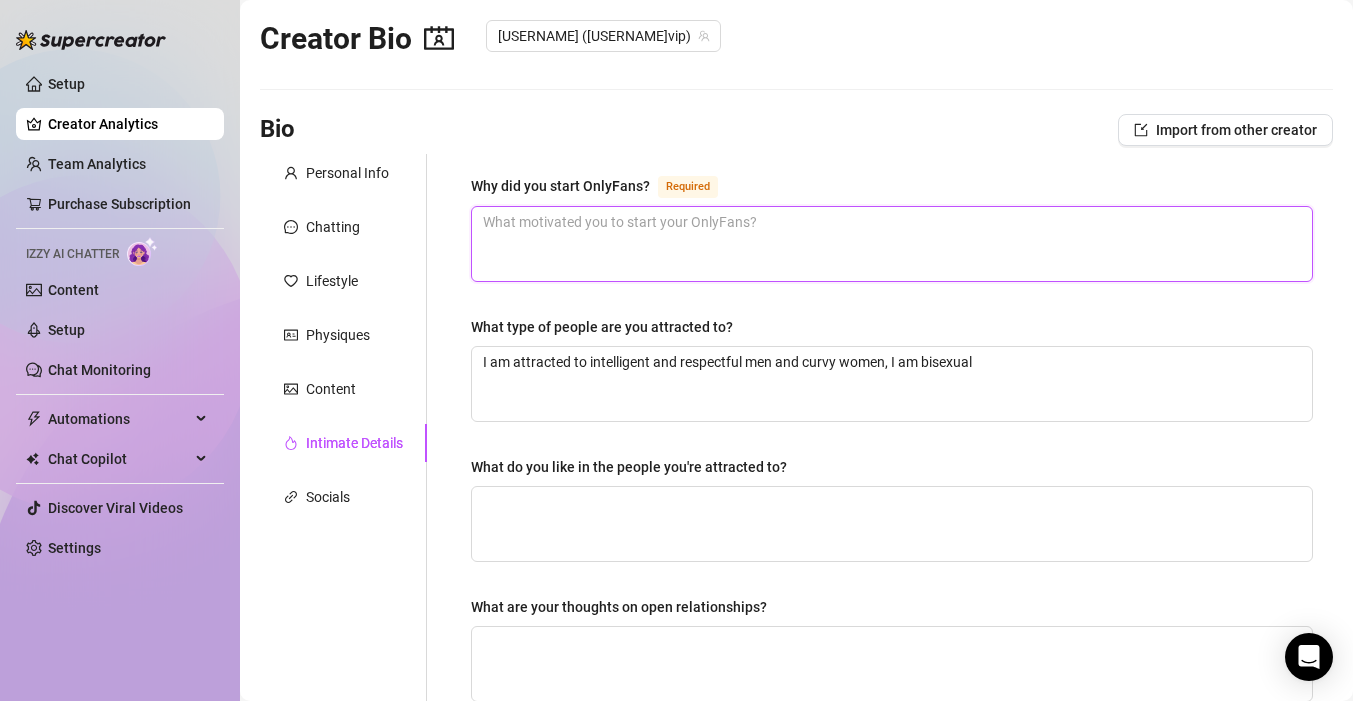 click on "Why did you start OnlyFans? Required" at bounding box center (892, 244) 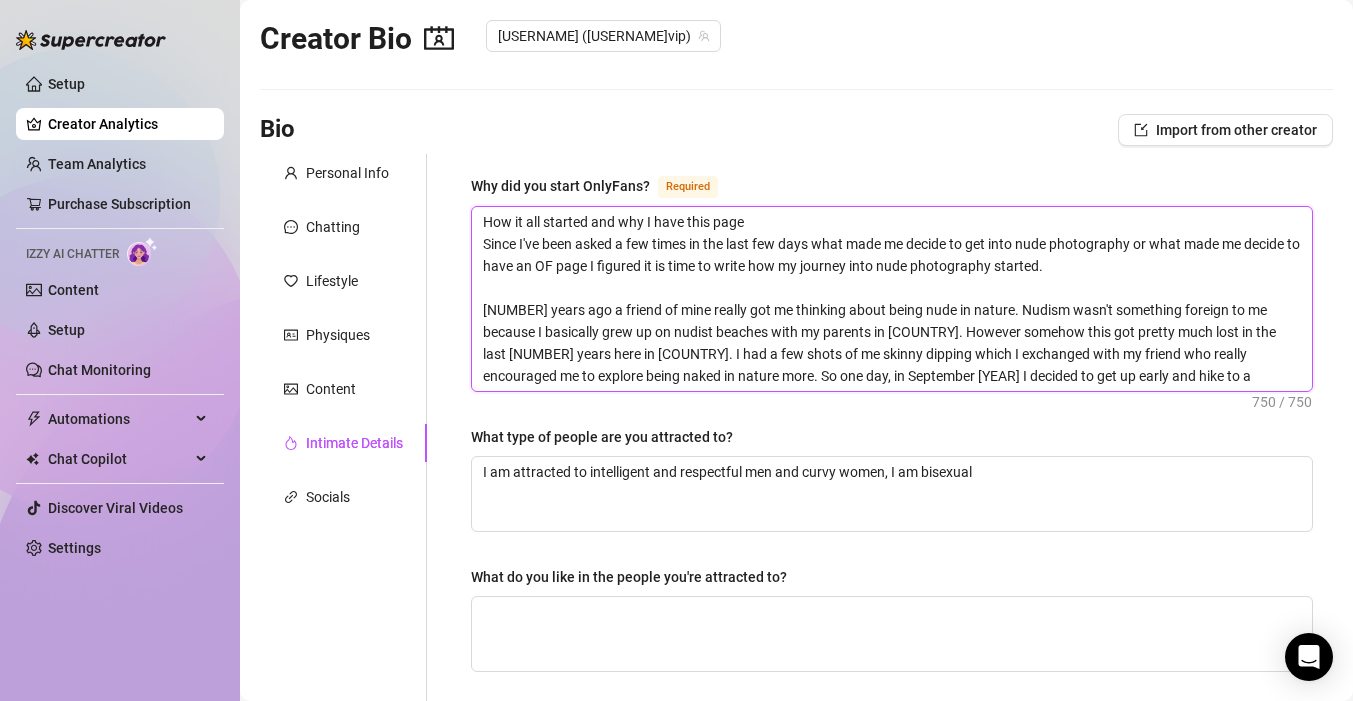scroll, scrollTop: 0, scrollLeft: 0, axis: both 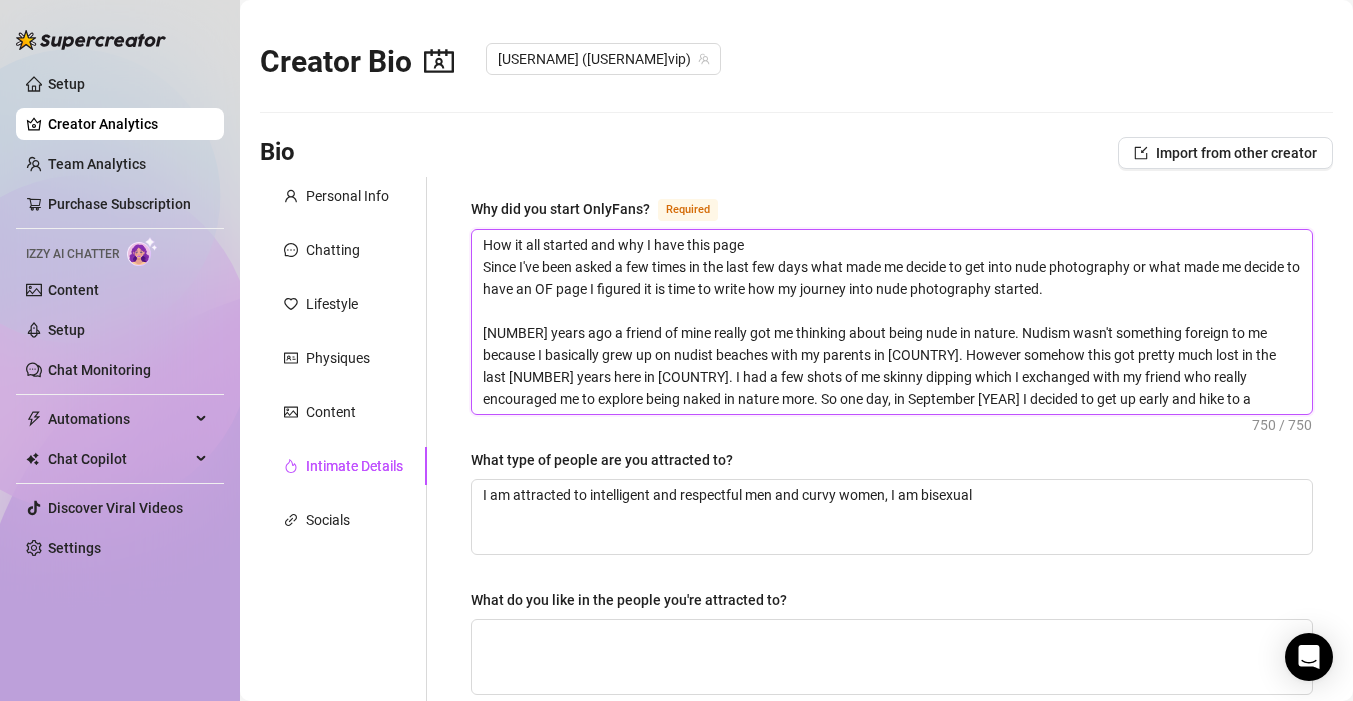 drag, startPoint x: 1061, startPoint y: 290, endPoint x: 472, endPoint y: 269, distance: 589.37427 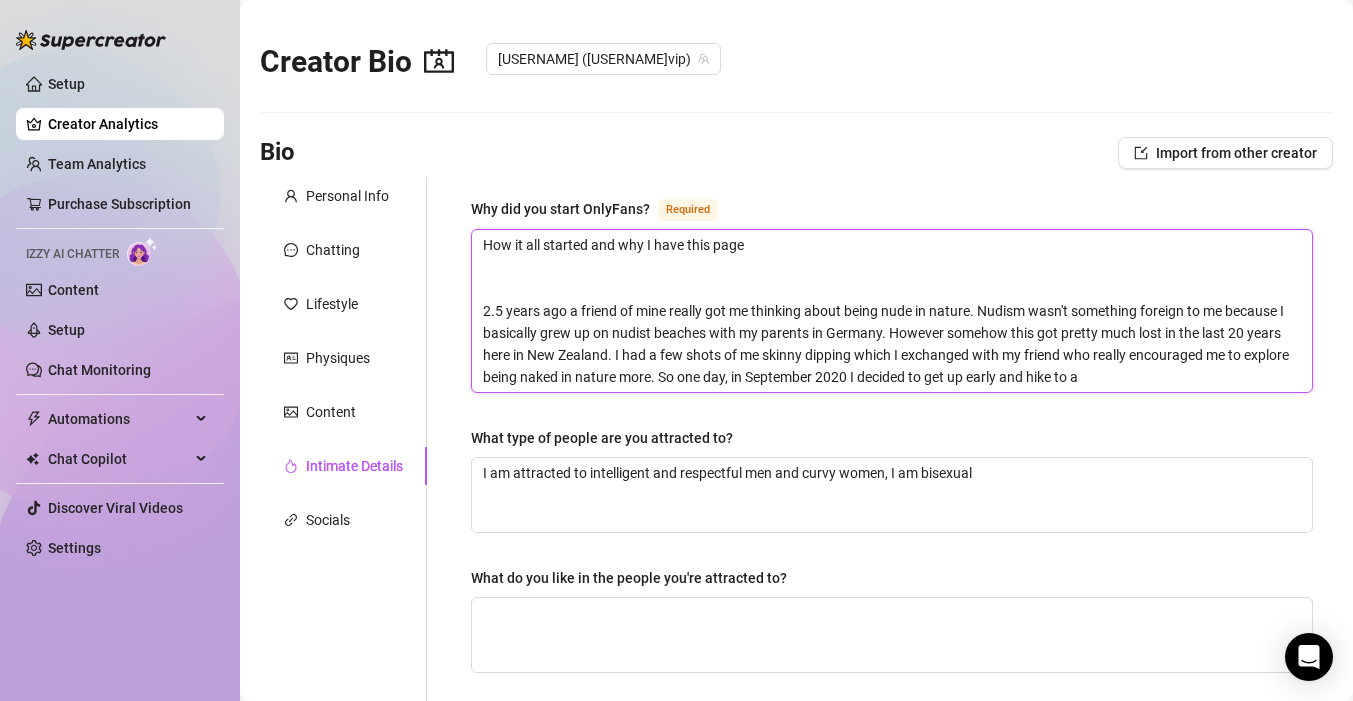 drag, startPoint x: 566, startPoint y: 312, endPoint x: 477, endPoint y: 319, distance: 89.27486 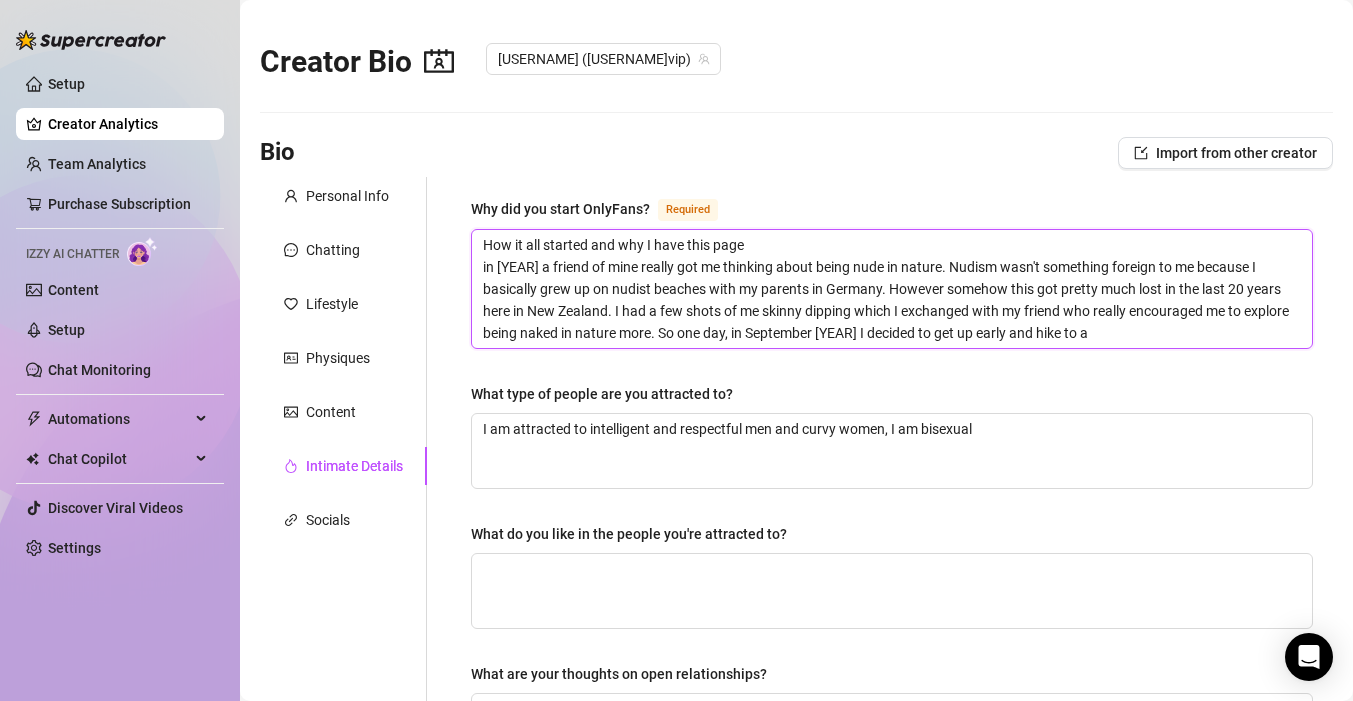 click on "How it all started and why I have this page
in [YEAR] a friend of mine really got me thinking about being nude in nature. Nudism wasn't something foreign to me because I basically grew up on nudist beaches with my parents in Germany. However somehow this got pretty much lost in the last 20 years here in New Zealand. I had a few shots of me skinny dipping which I exchanged with my friend who really encouraged me to explore being naked in nature more. So one day, in September [YEAR] I decided to get up early and hike to a" at bounding box center [892, 289] 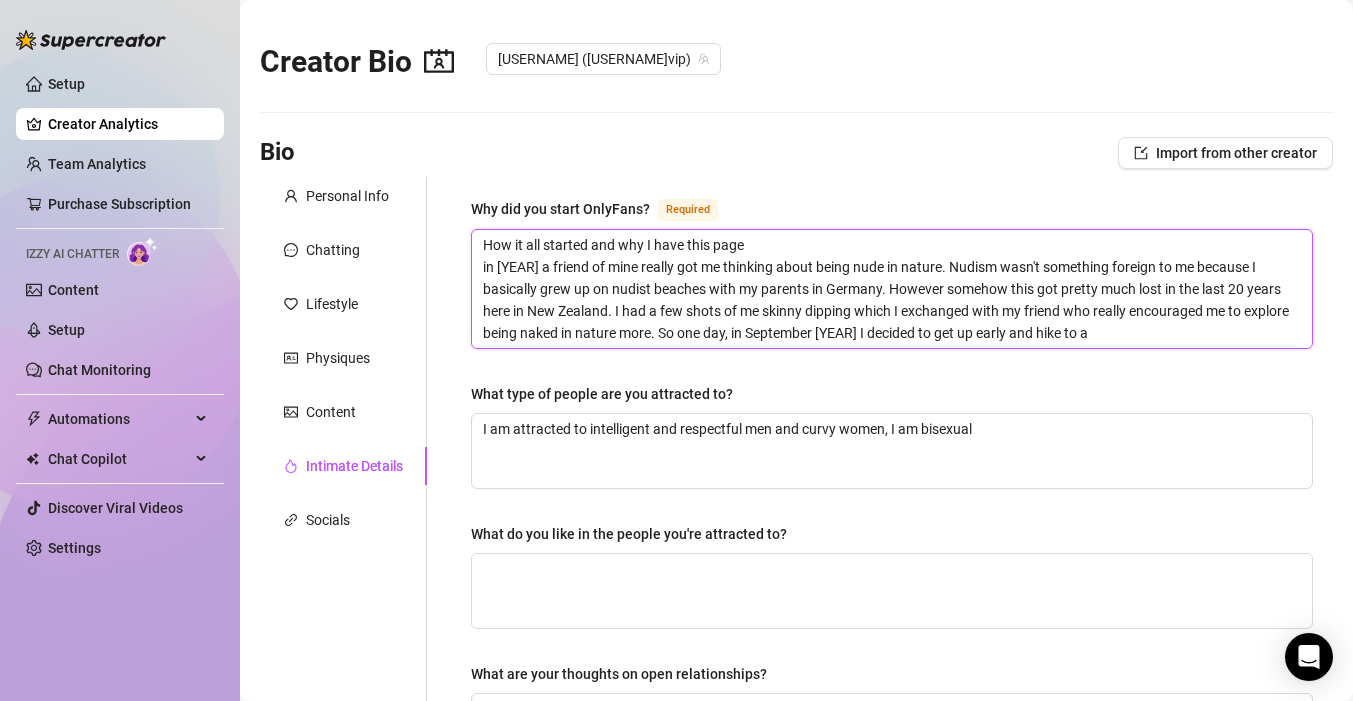 drag, startPoint x: 811, startPoint y: 286, endPoint x: 713, endPoint y: 285, distance: 98.005104 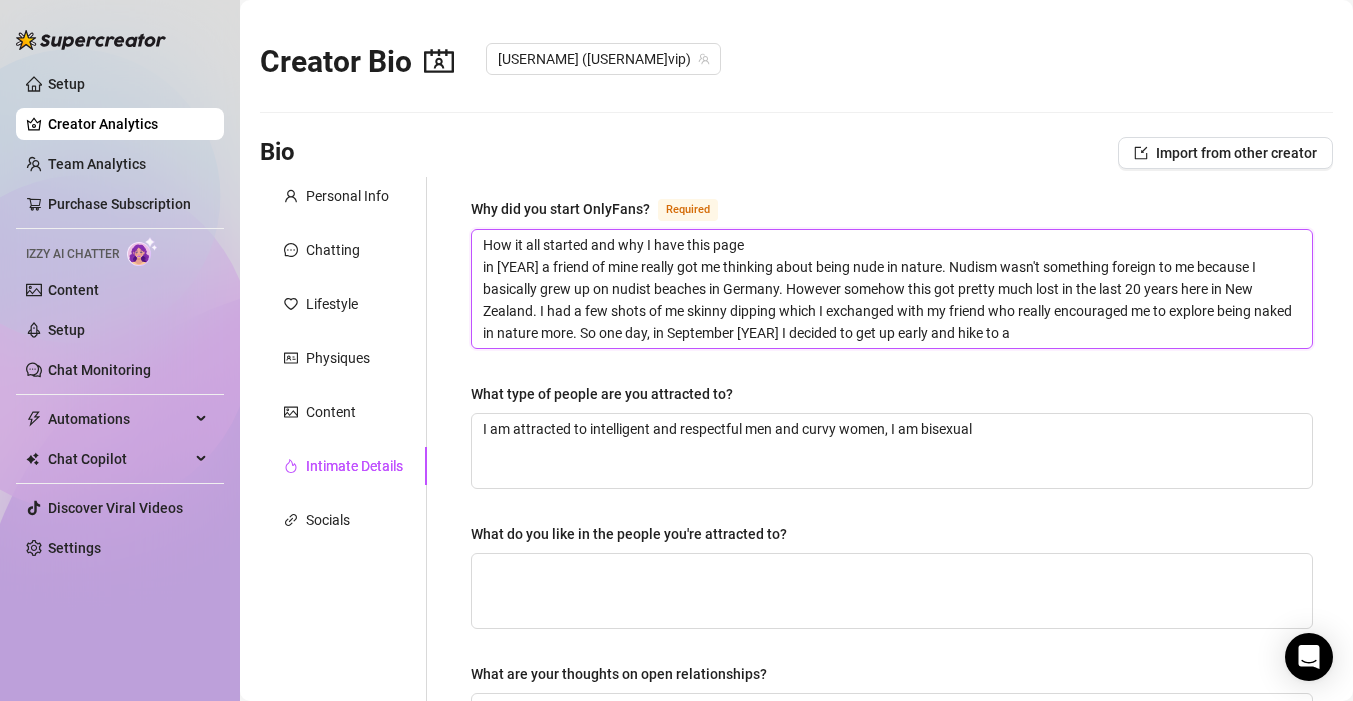 click on "How it all started and why I have this page
in [YEAR] a friend of mine really got me thinking about being nude in nature. Nudism wasn't something foreign to me because I basically grew up on nudist beaches in Germany. However somehow this got pretty much lost in the last 20 years here in New Zealand. I had a few shots of me skinny dipping which I exchanged with my friend who really encouraged me to explore being naked in nature more. So one day, in September [YEAR] I decided to get up early and hike to a" at bounding box center (892, 289) 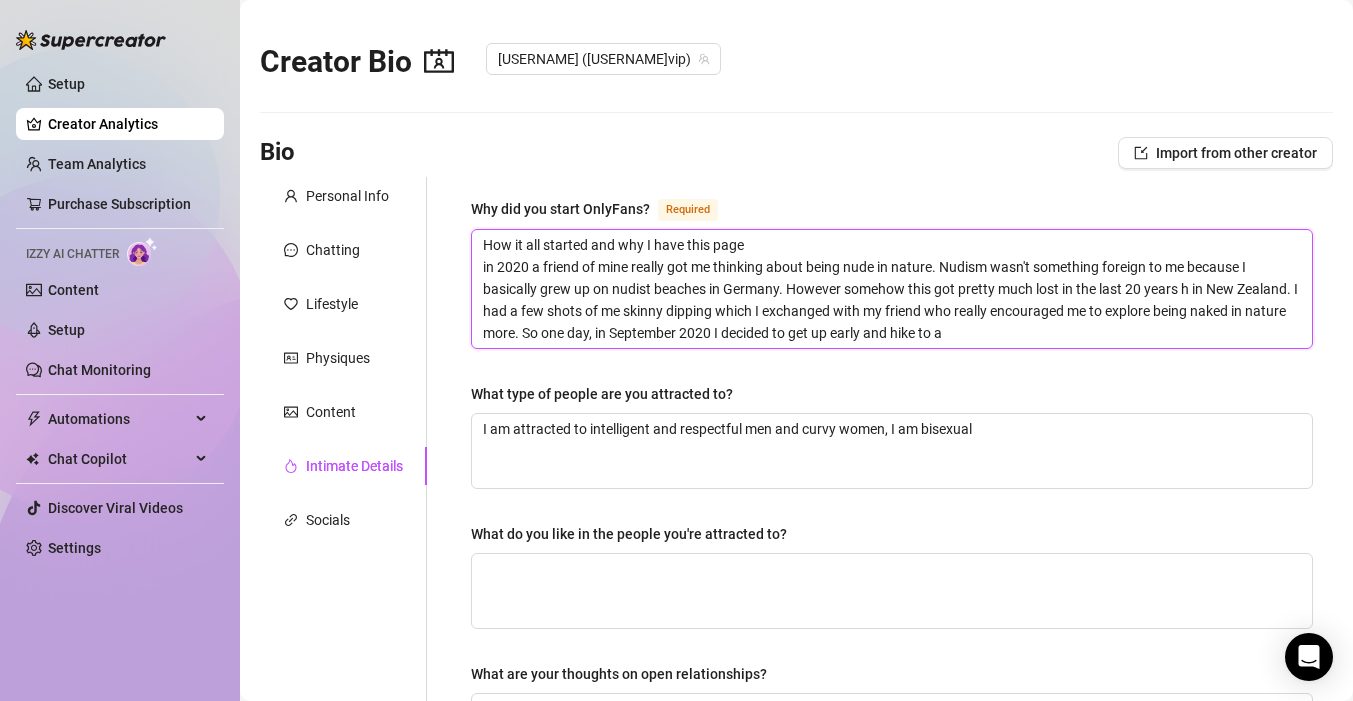 drag, startPoint x: 1084, startPoint y: 289, endPoint x: 1180, endPoint y: 284, distance: 96.13012 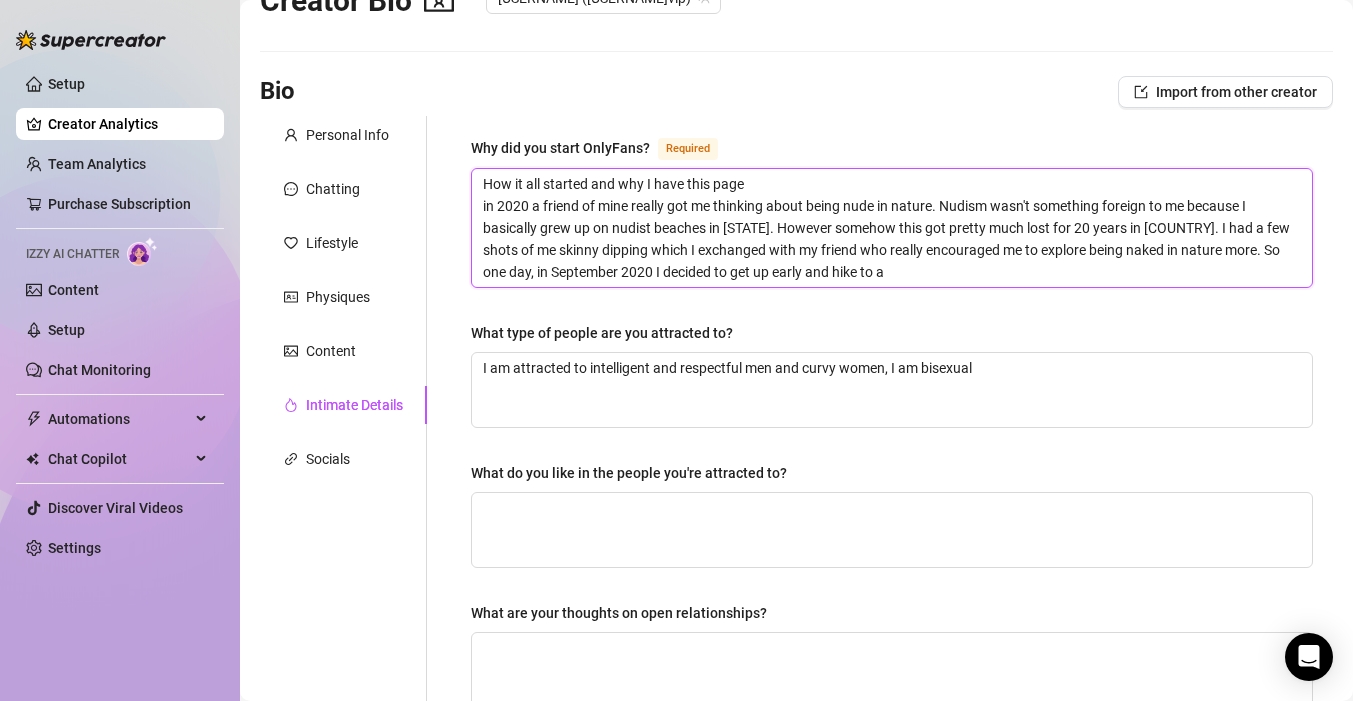 scroll, scrollTop: 69, scrollLeft: 0, axis: vertical 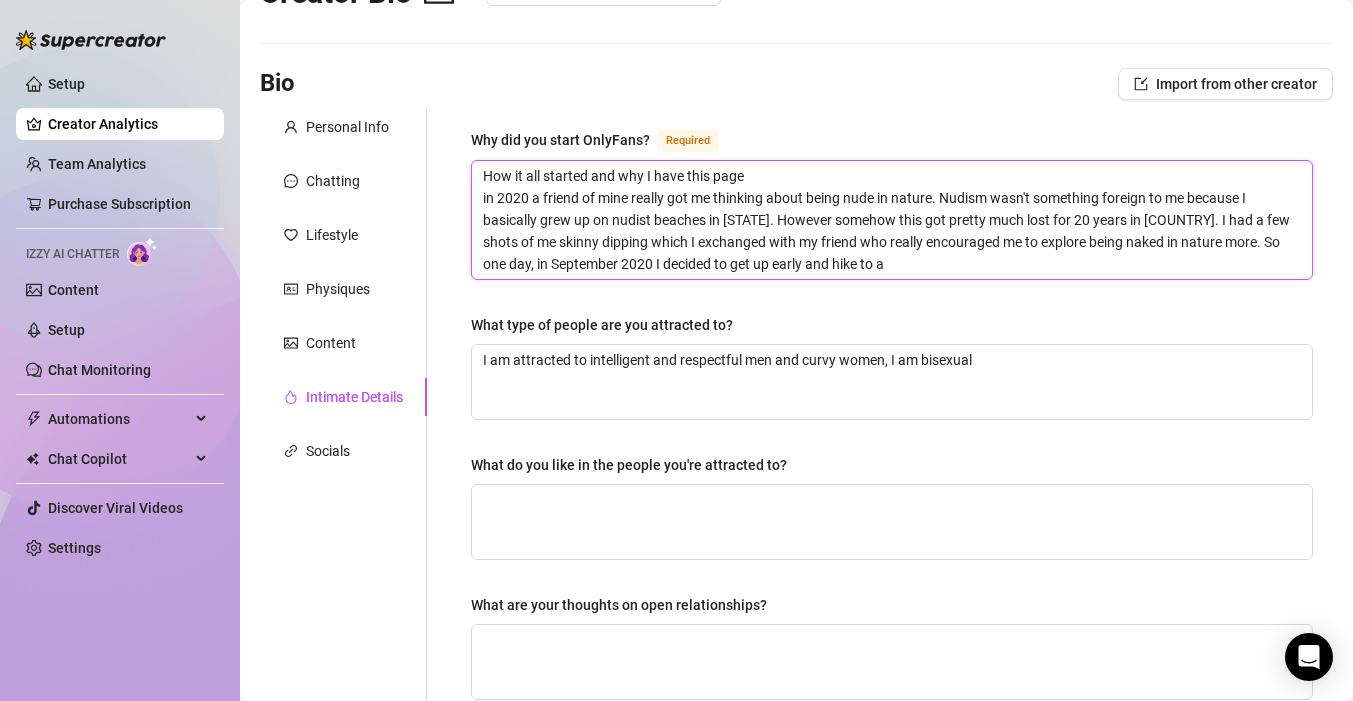 click on "How it all started and why I have this page
in 2020 a friend of mine really got me thinking about being nude in nature. Nudism wasn't something foreign to me because I basically grew up on nudist beaches in [STATE]. However somehow this got pretty much lost for 20 years in [COUNTRY]. I had a few shots of me skinny dipping which I exchanged with my friend who really encouraged me to explore being naked in nature more. So one day, in September 2020 I decided to get up early and hike to a" at bounding box center [892, 220] 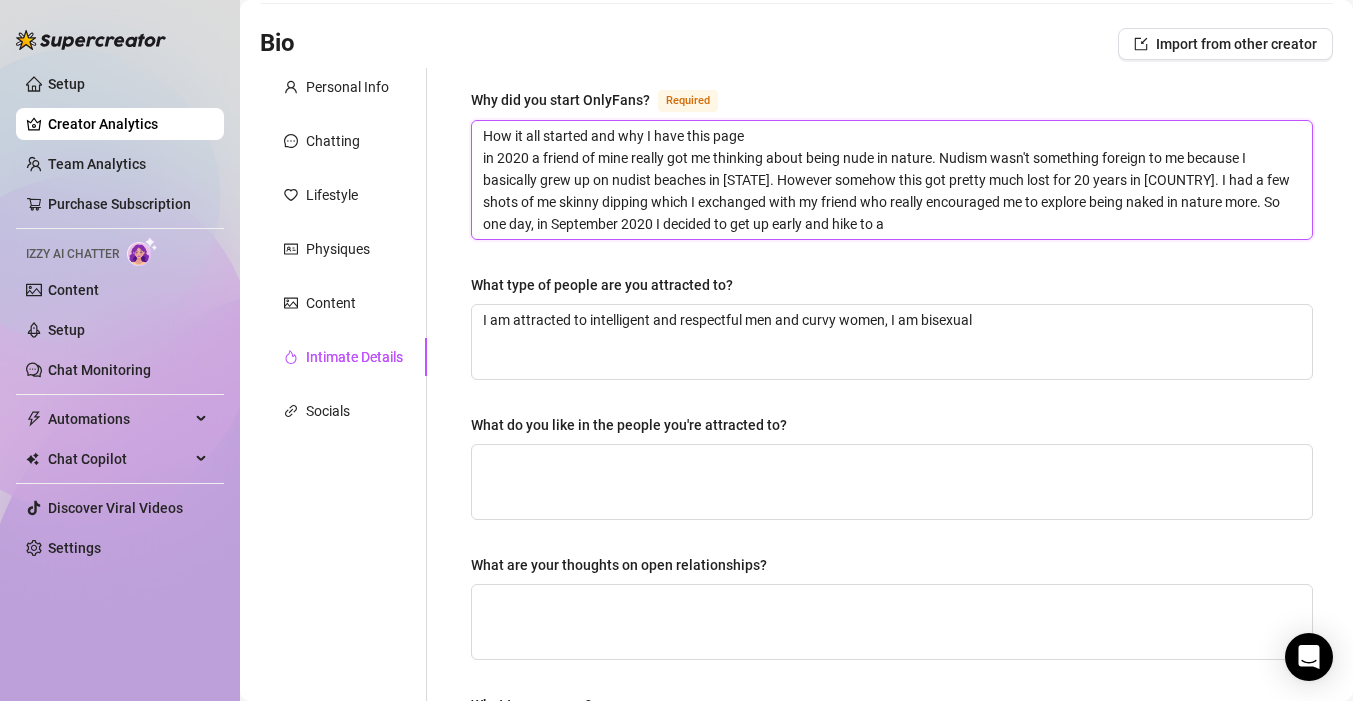 scroll, scrollTop: 111, scrollLeft: 0, axis: vertical 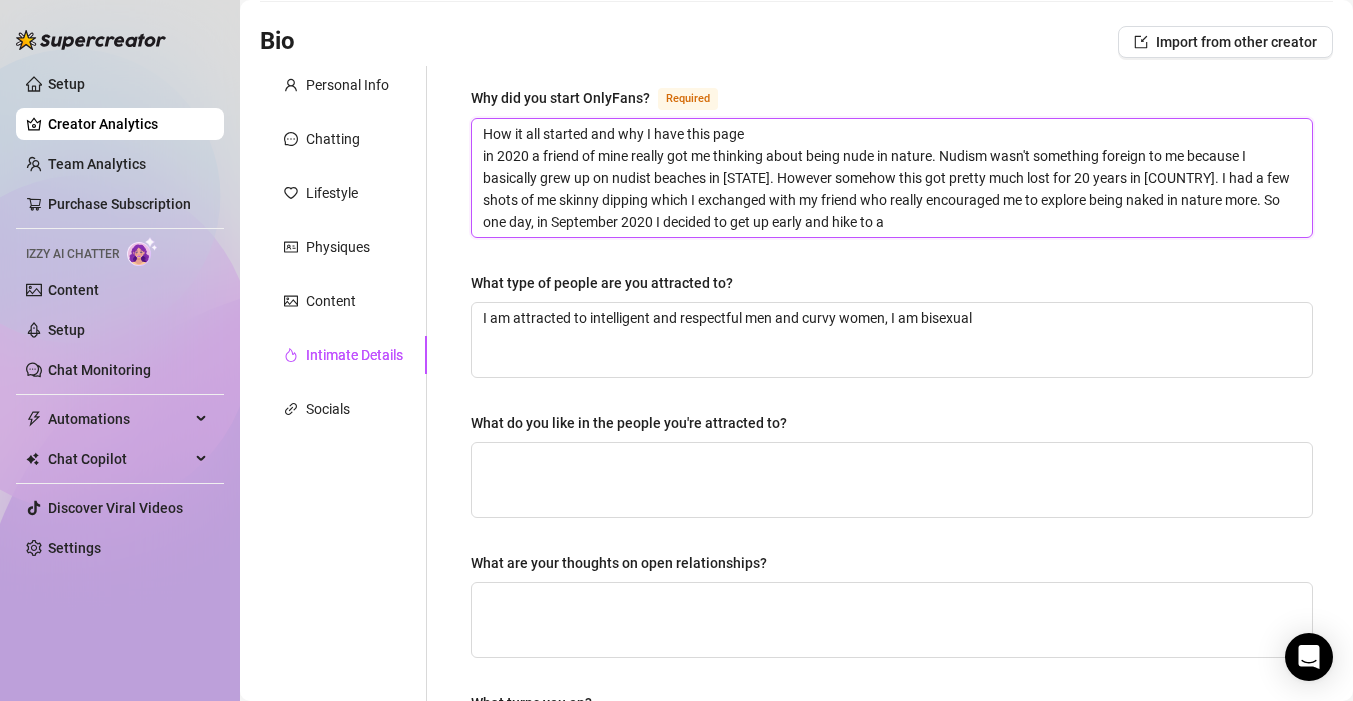 drag, startPoint x: 916, startPoint y: 221, endPoint x: 482, endPoint y: 156, distance: 438.8405 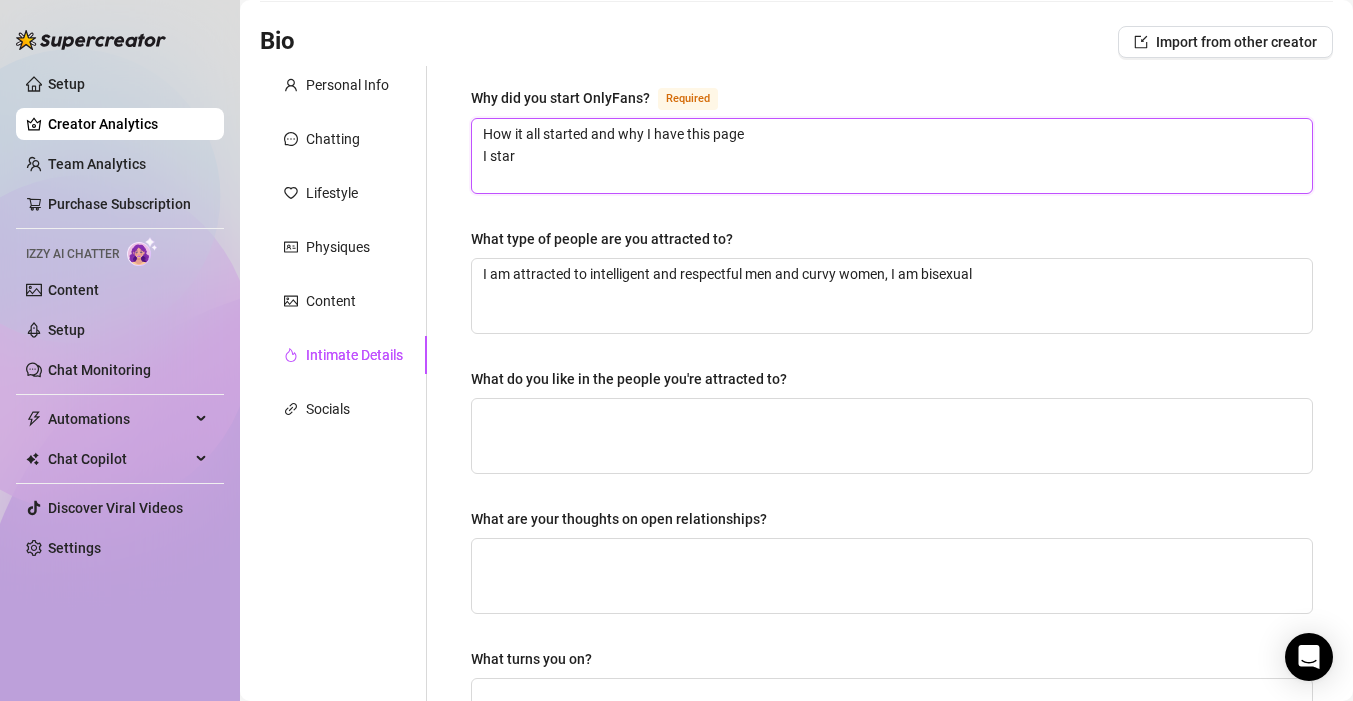 drag, startPoint x: 535, startPoint y: 160, endPoint x: 451, endPoint y: 135, distance: 87.64131 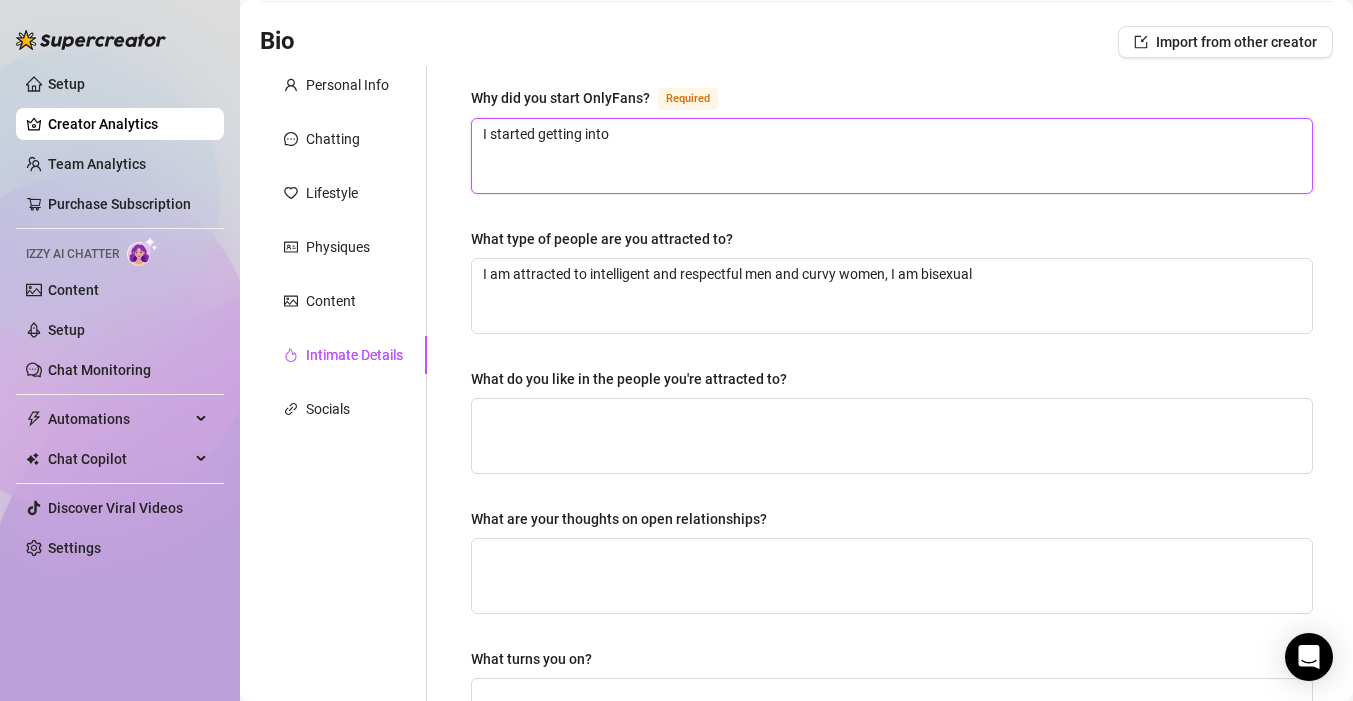 click on "I started getting into" at bounding box center (892, 156) 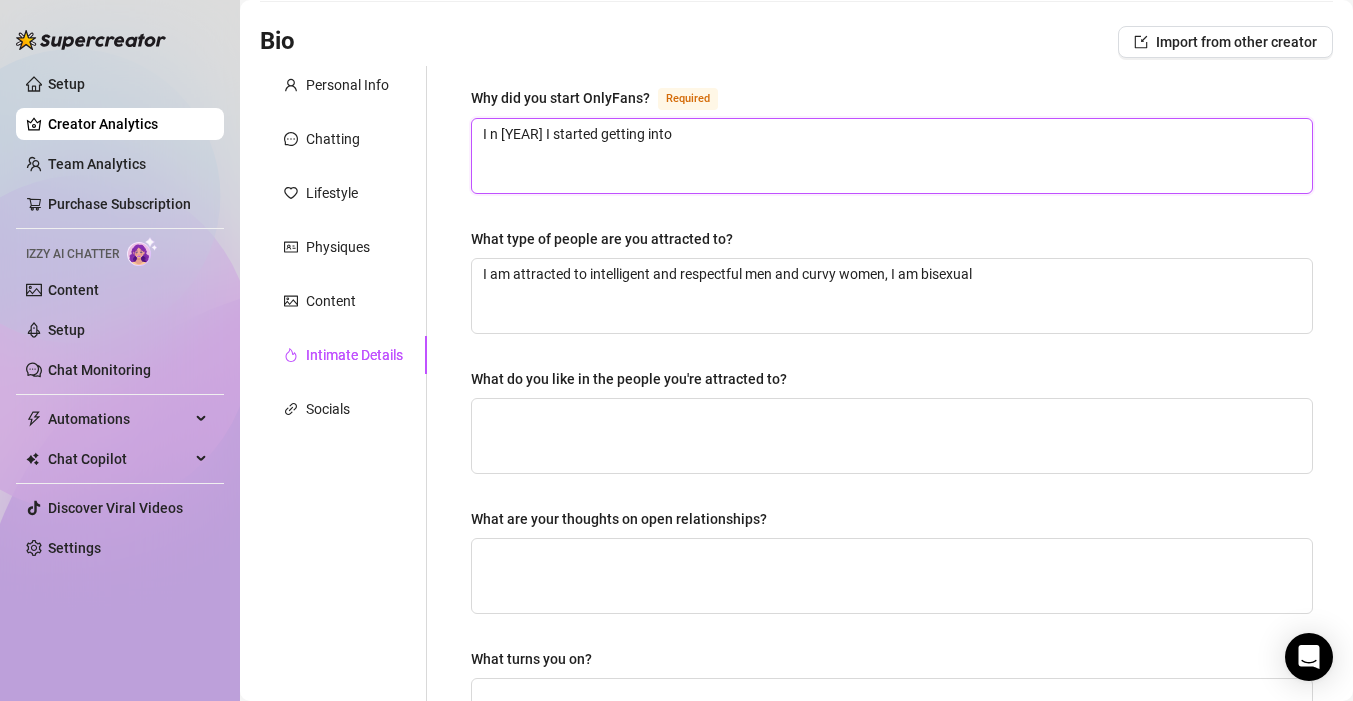 click on "I n [YEAR] I started getting into" at bounding box center (892, 156) 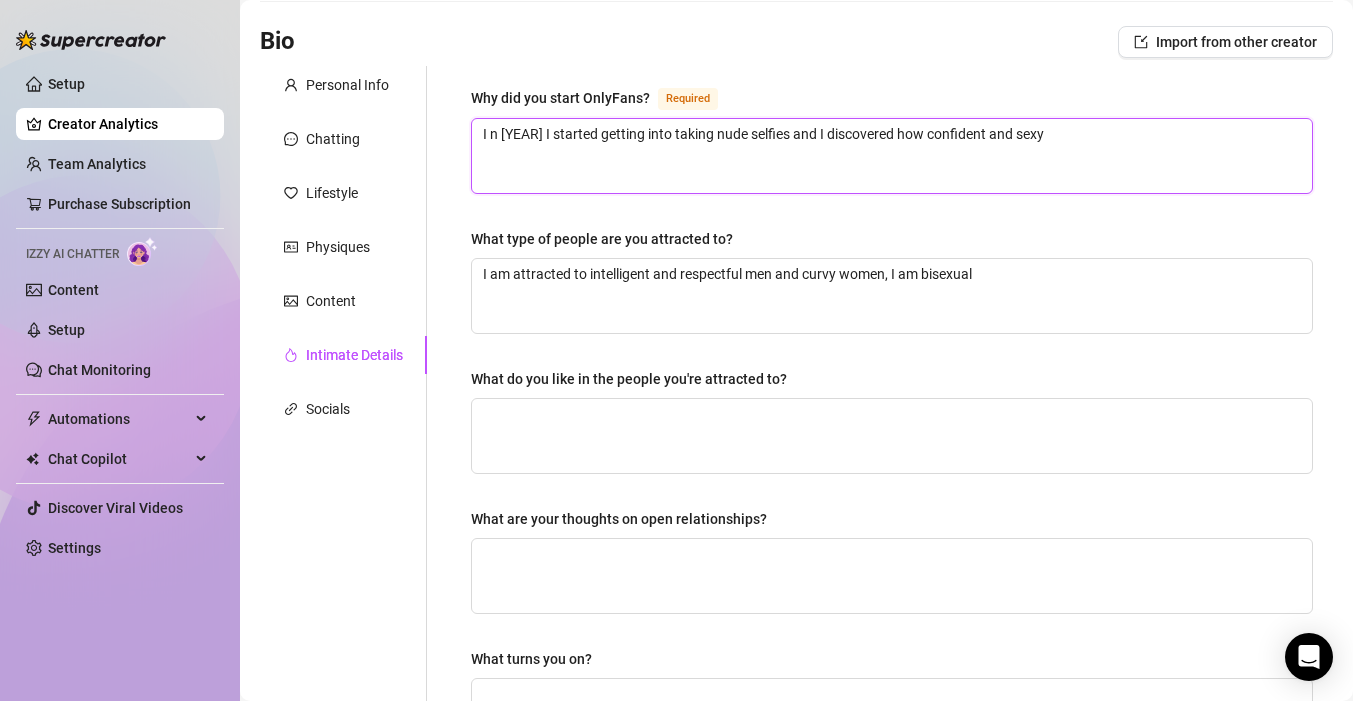 click on "I n [YEAR] I started getting into taking nude selfies and I discovered how confident and sexy" at bounding box center (892, 156) 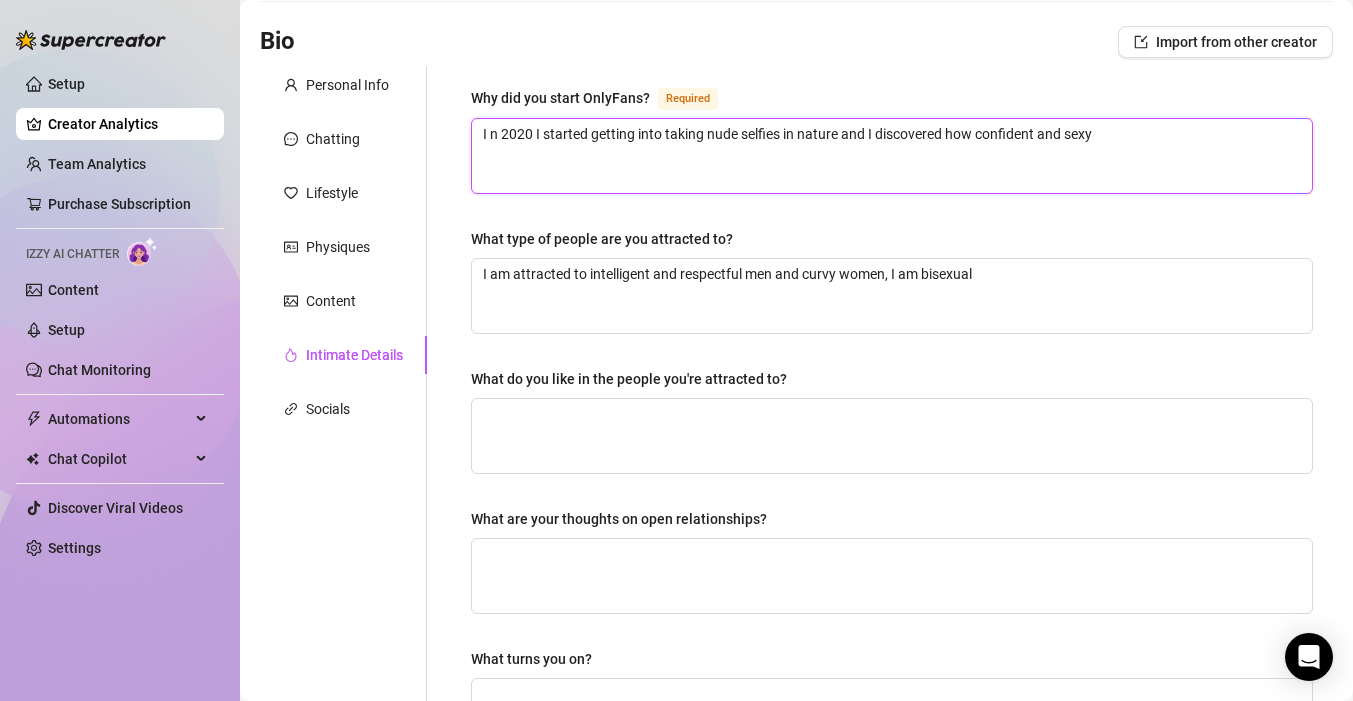 click on "I n 2020 I started getting into taking nude selfies in nature and I discovered how confident and sexy" at bounding box center (892, 156) 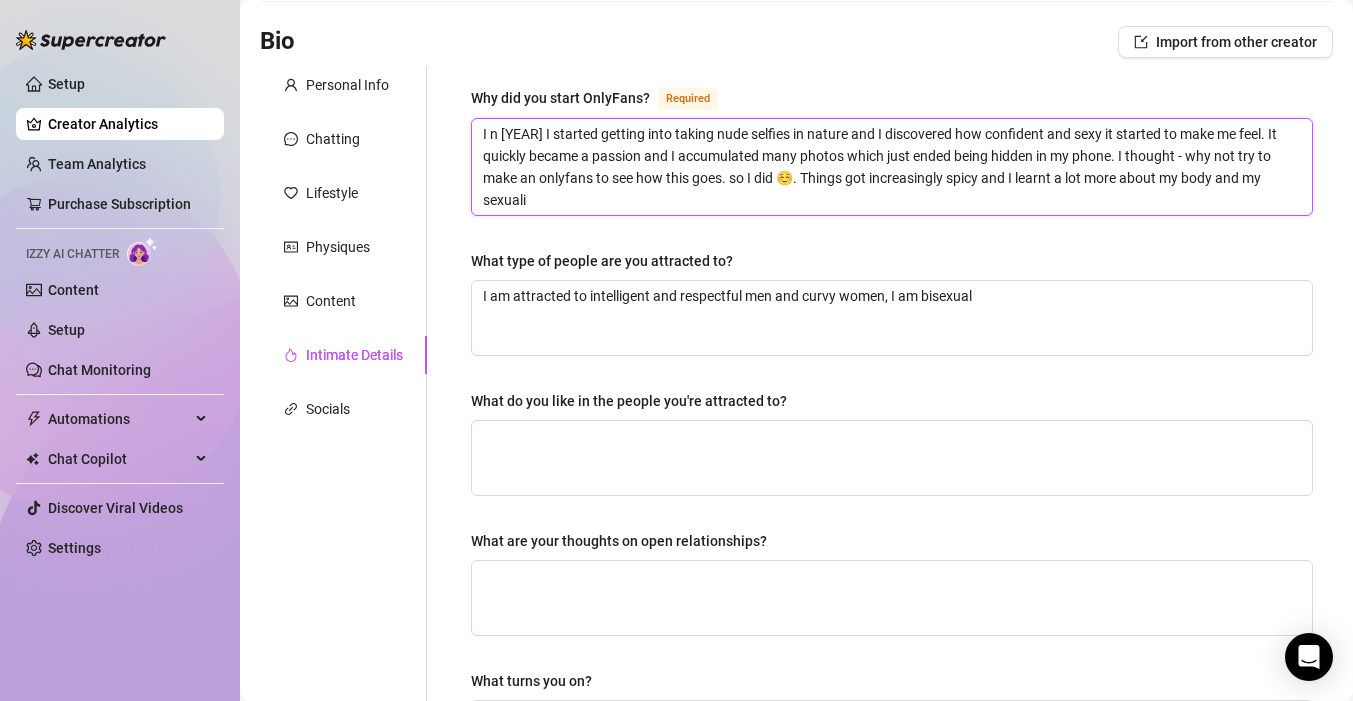 scroll, scrollTop: 0, scrollLeft: 0, axis: both 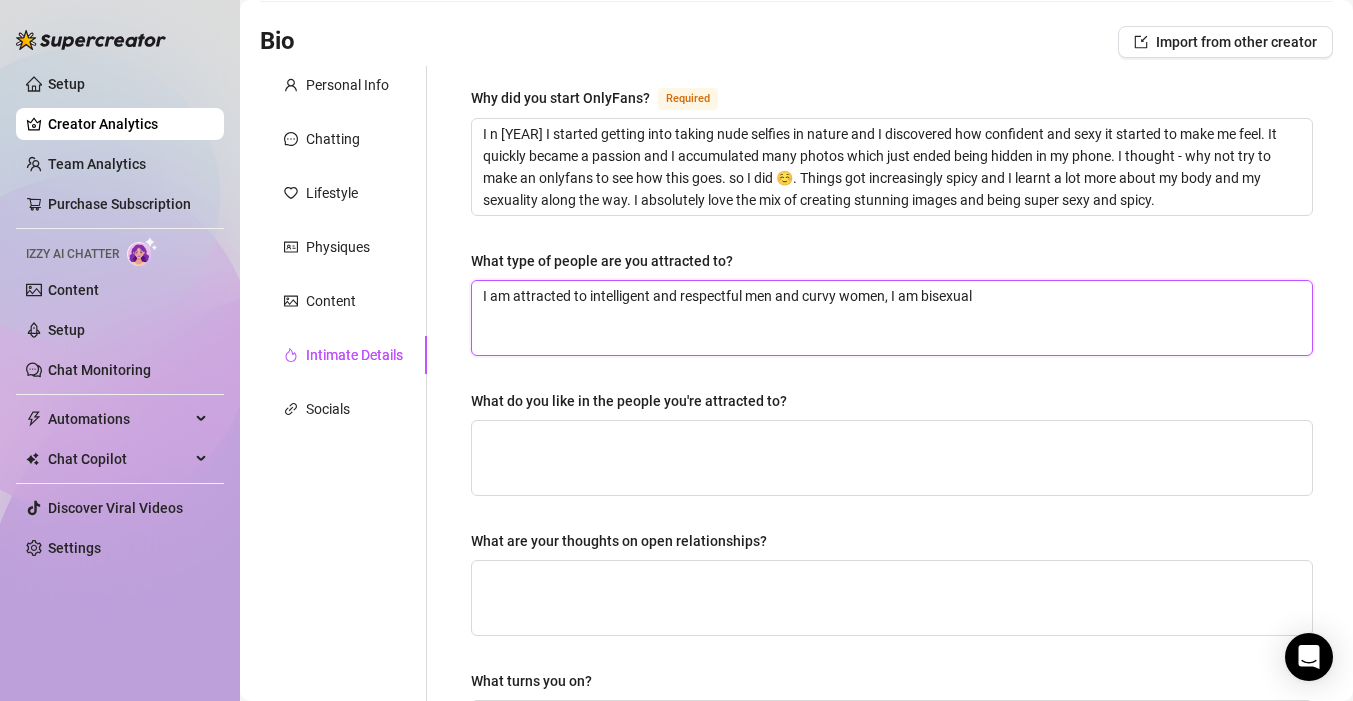 click on "I am attracted to intelligent and respectful men and curvy women, I am bisexual" at bounding box center [892, 318] 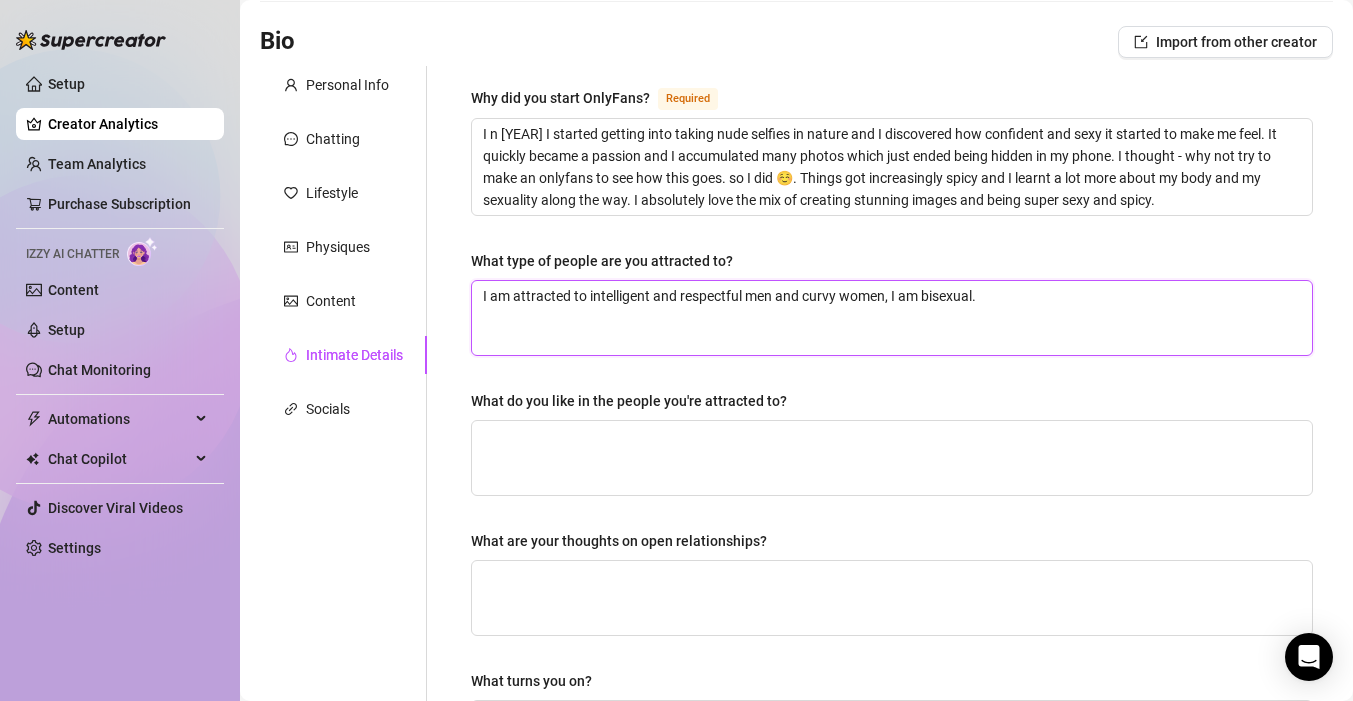 click on "I am attracted to intelligent and respectful men and curvy women, I am bisexual." at bounding box center (892, 318) 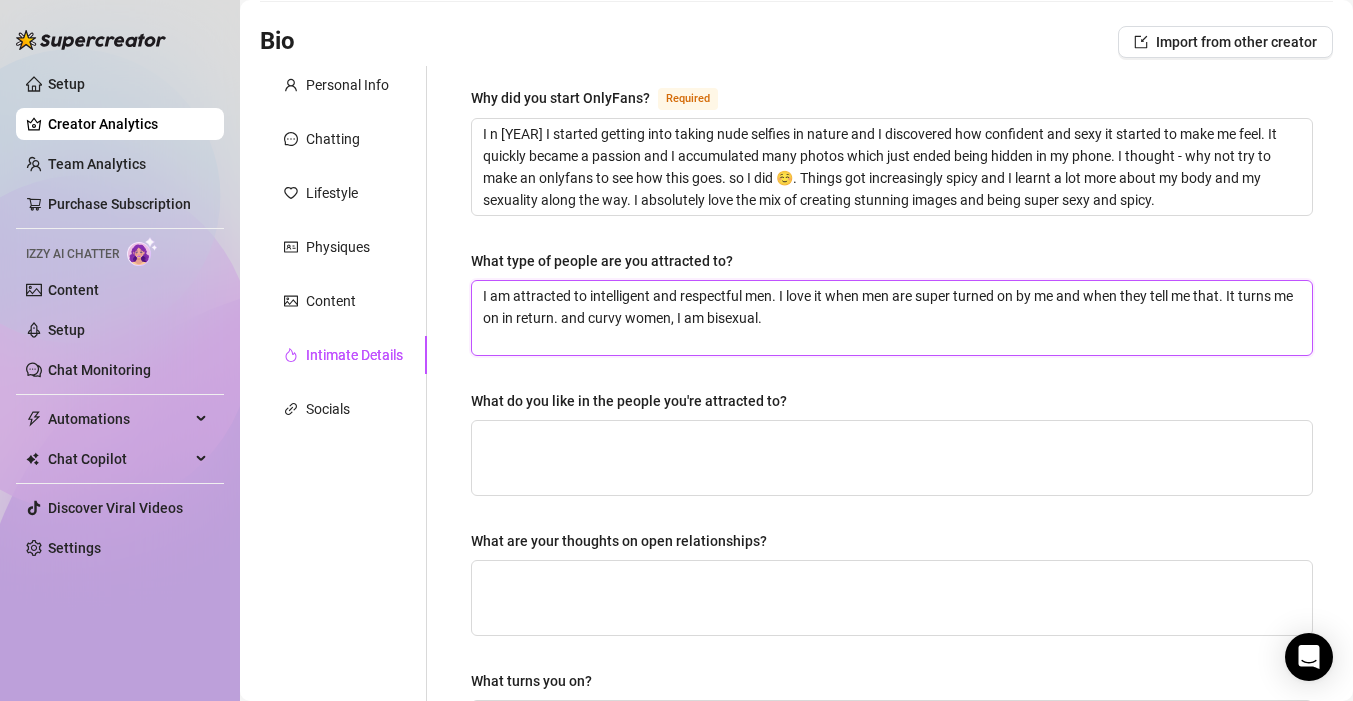drag, startPoint x: 805, startPoint y: 316, endPoint x: 562, endPoint y: 316, distance: 243 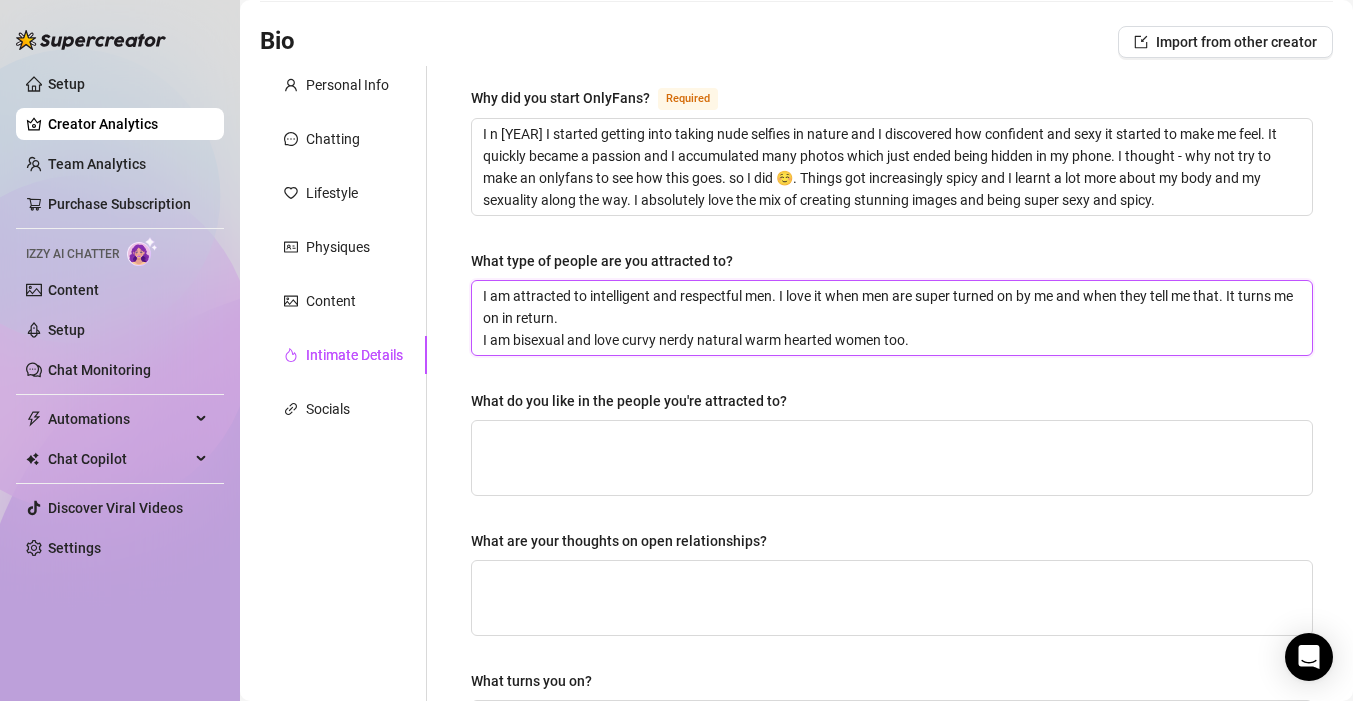 click on "I am attracted to intelligent and respectful men. I love it when men are super turned on by me and when they tell me that. It turns me on in return.
I am bisexual and love curvy nerdy natural warm hearted women too." at bounding box center [892, 318] 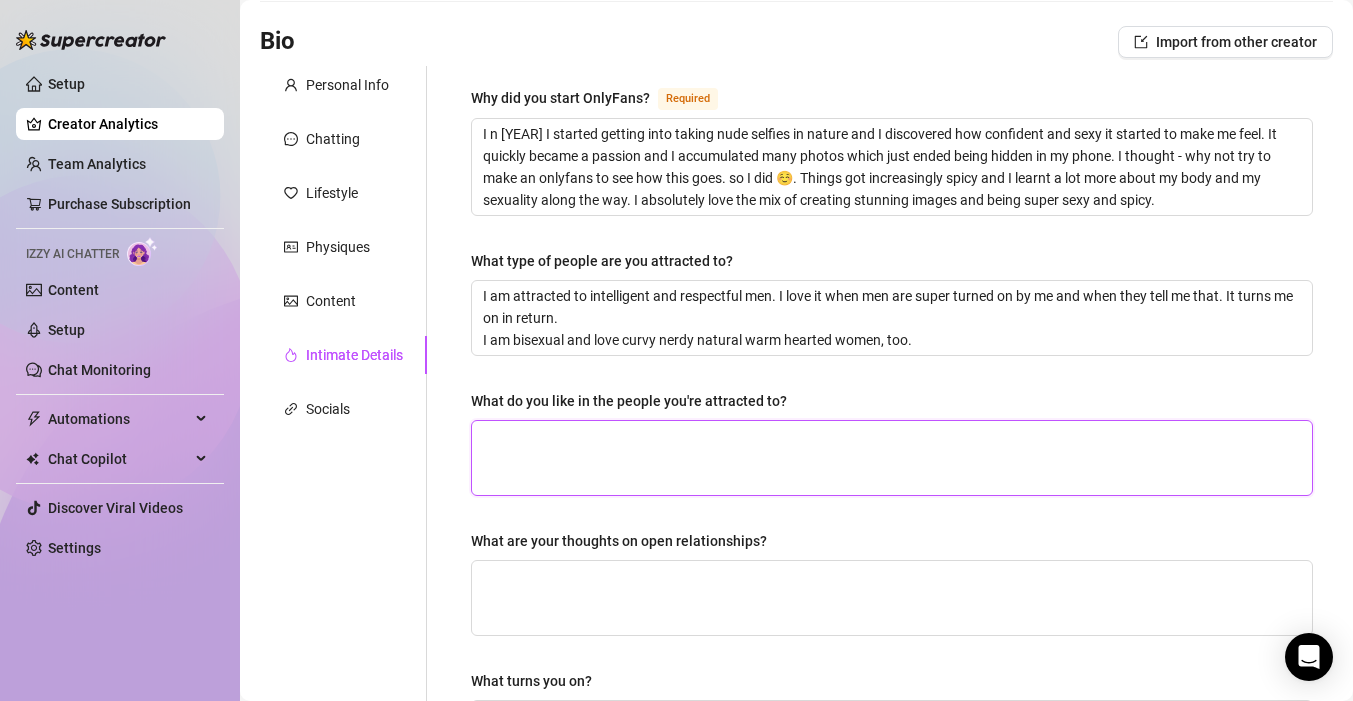 click on "What do you like in the people you're attracted to?" at bounding box center [892, 458] 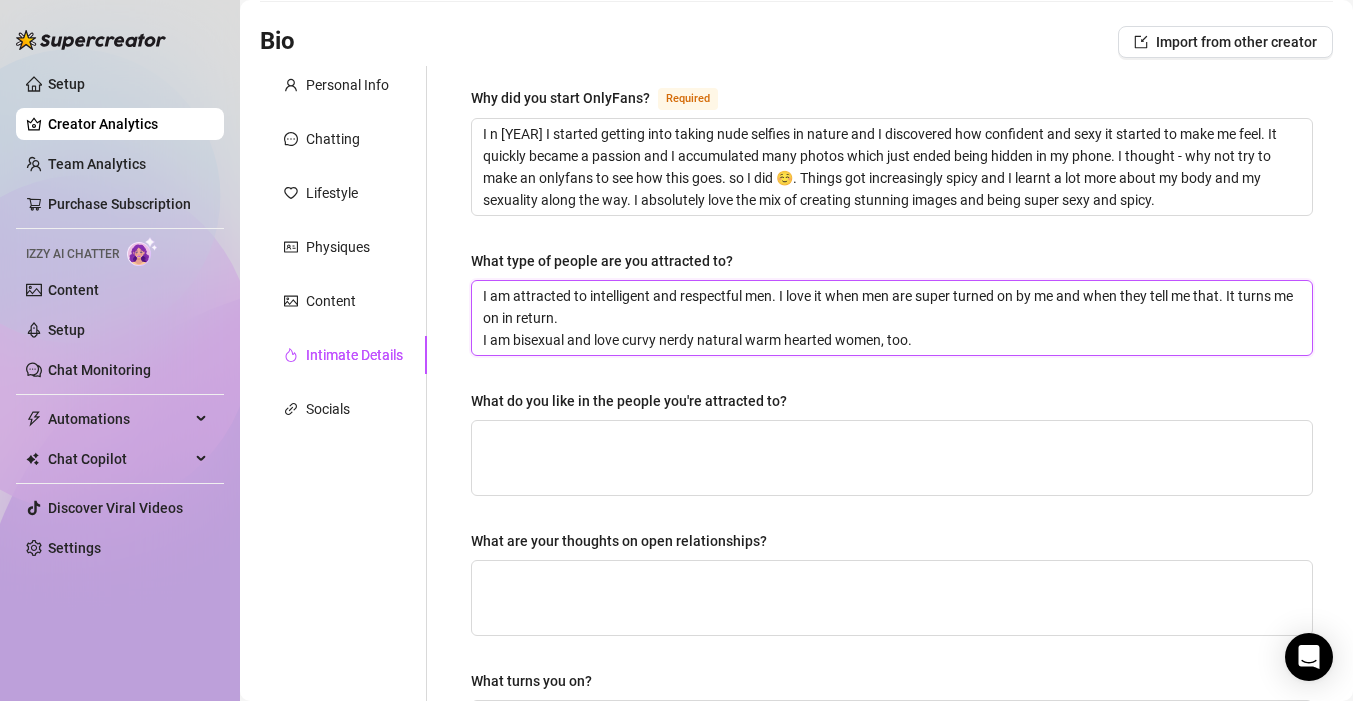 click on "I am attracted to intelligent and respectful men. I love it when men are super turned on by me and when they tell me that. It turns me on in return.
I am bisexual and love curvy nerdy natural warm hearted women, too." at bounding box center [892, 318] 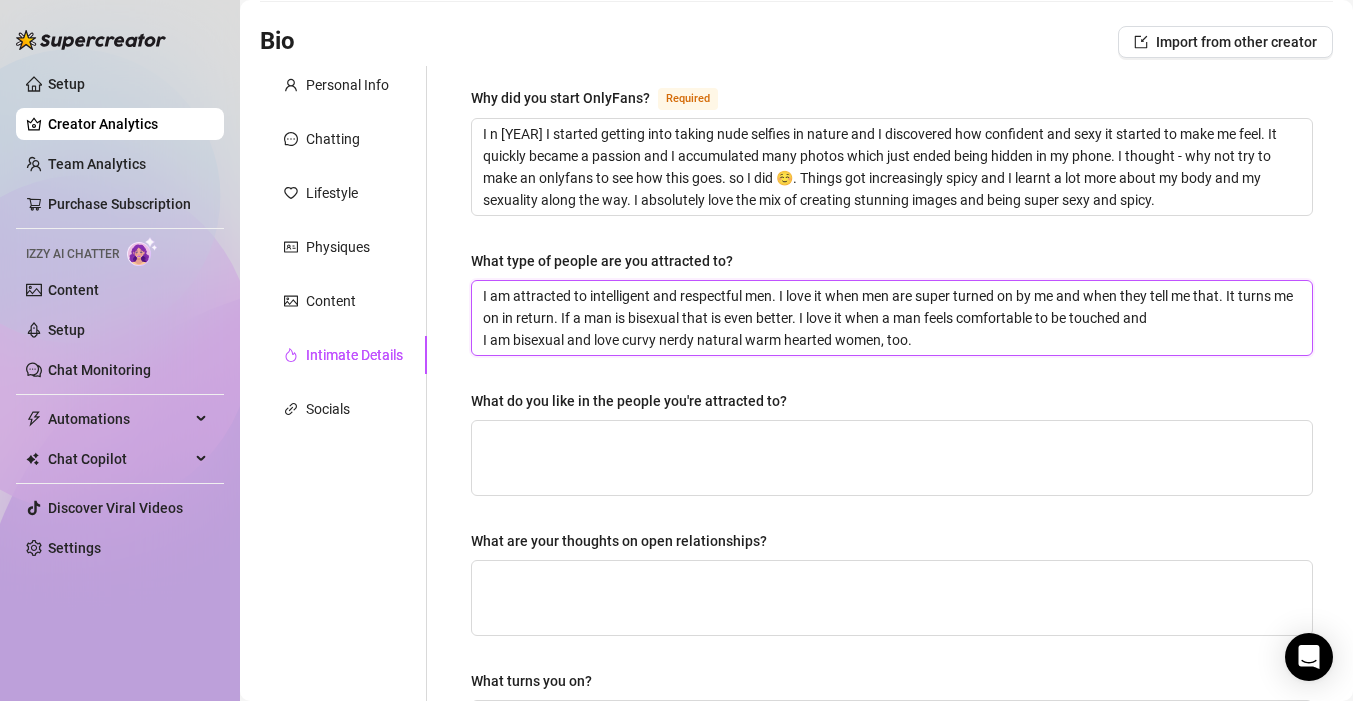 drag, startPoint x: 780, startPoint y: 294, endPoint x: 1227, endPoint y: 293, distance: 447.00113 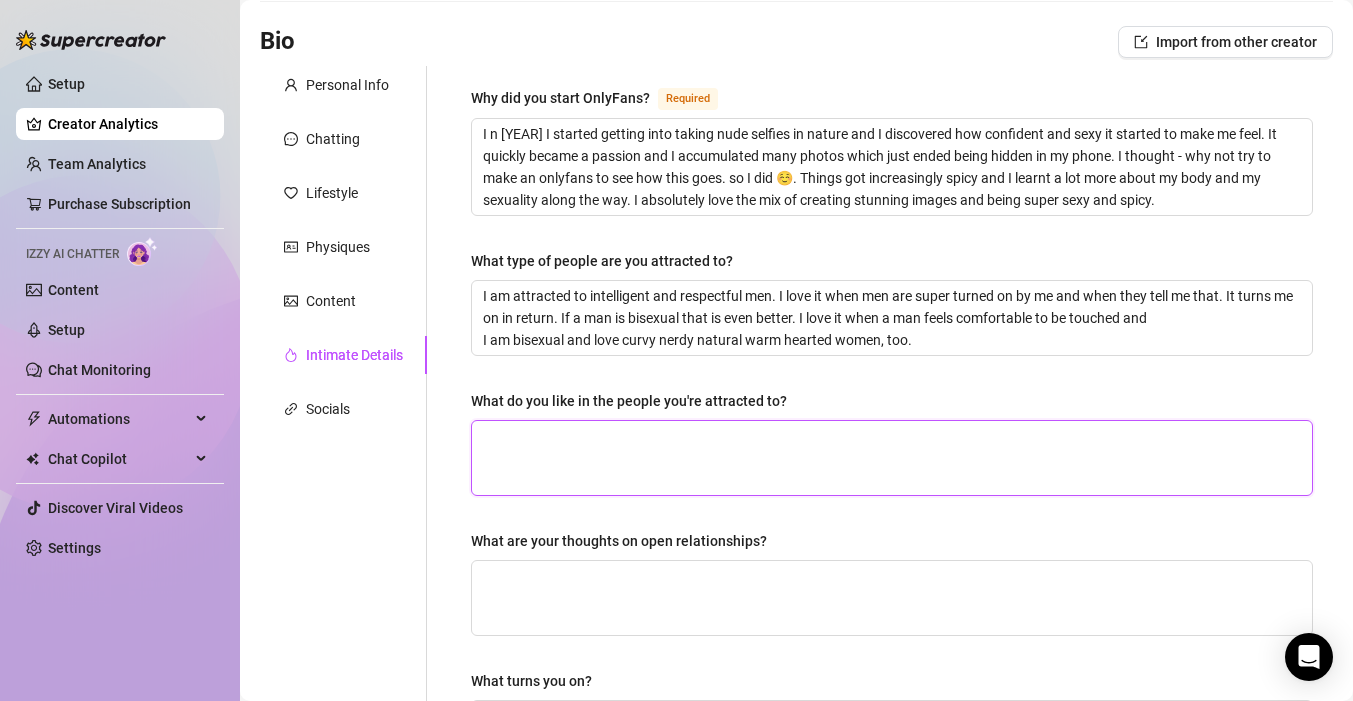 click on "What do you like in the people you're attracted to?" at bounding box center (892, 458) 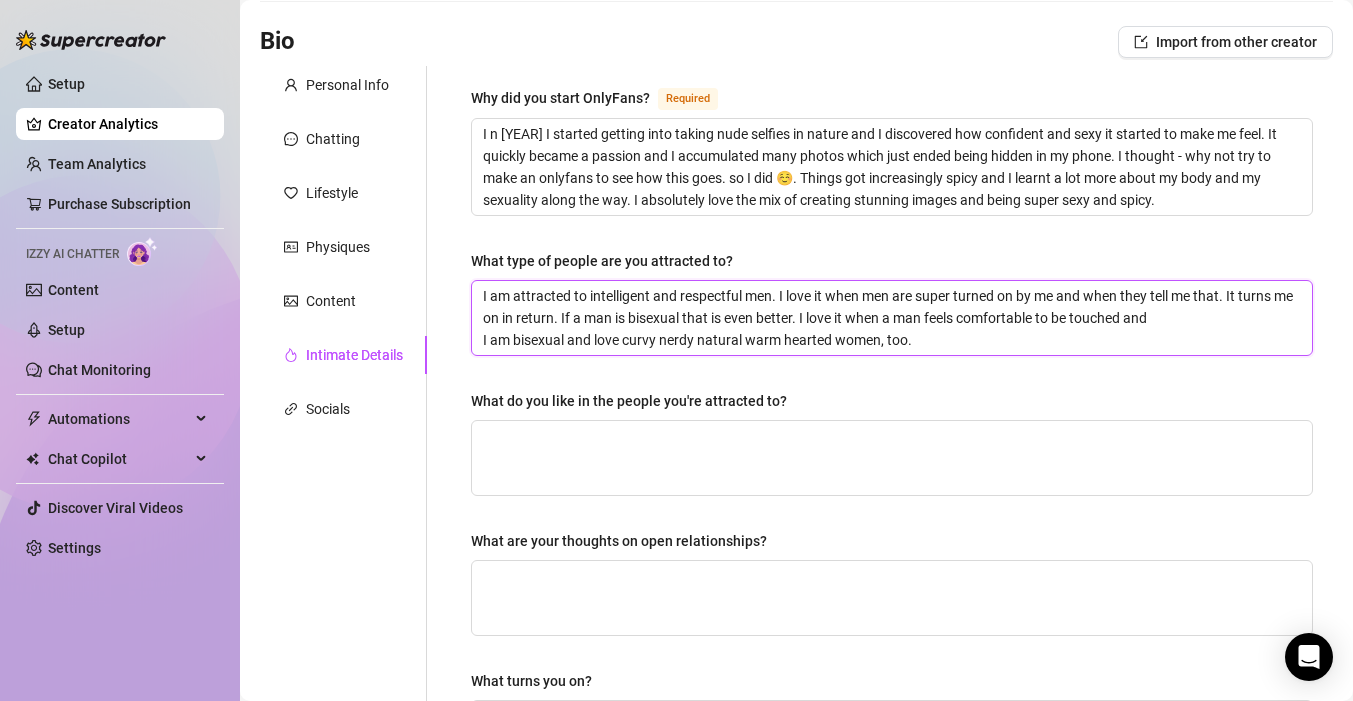 drag, startPoint x: 781, startPoint y: 295, endPoint x: 1233, endPoint y: 297, distance: 452.00443 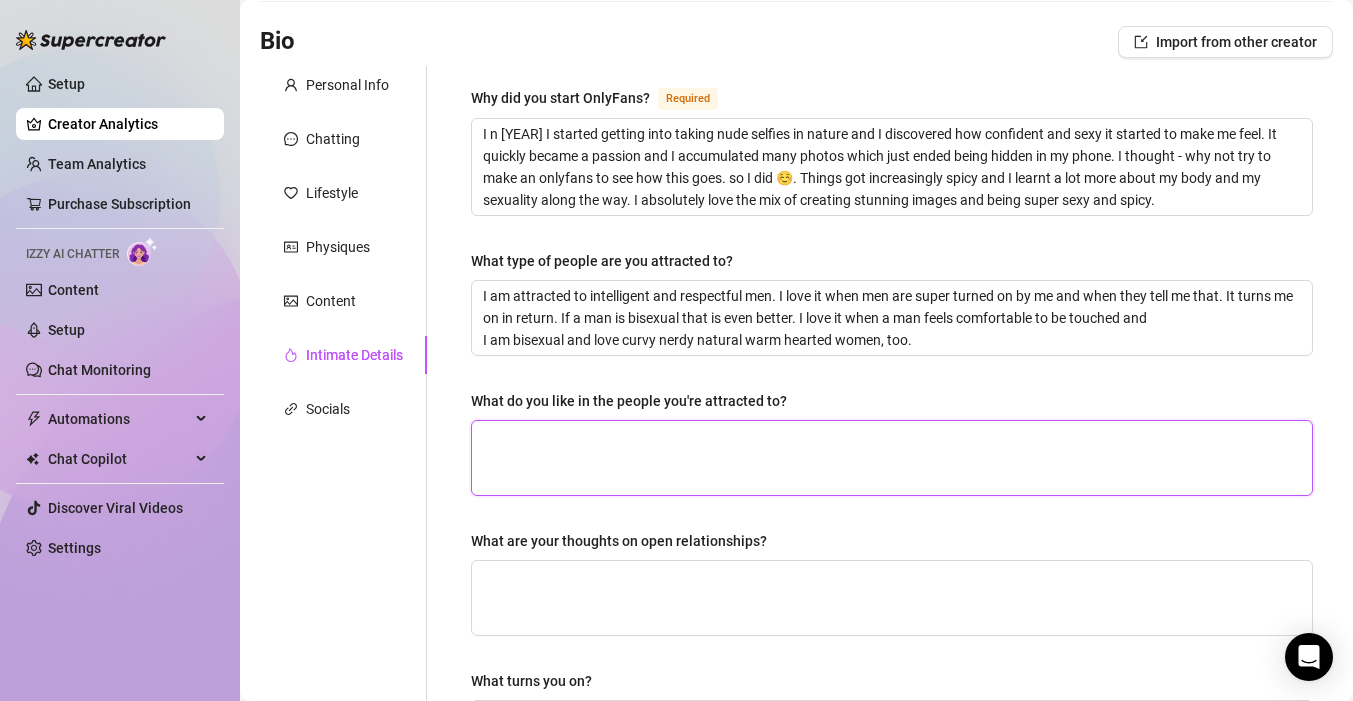click on "What do you like in the people you're attracted to?" at bounding box center [892, 458] 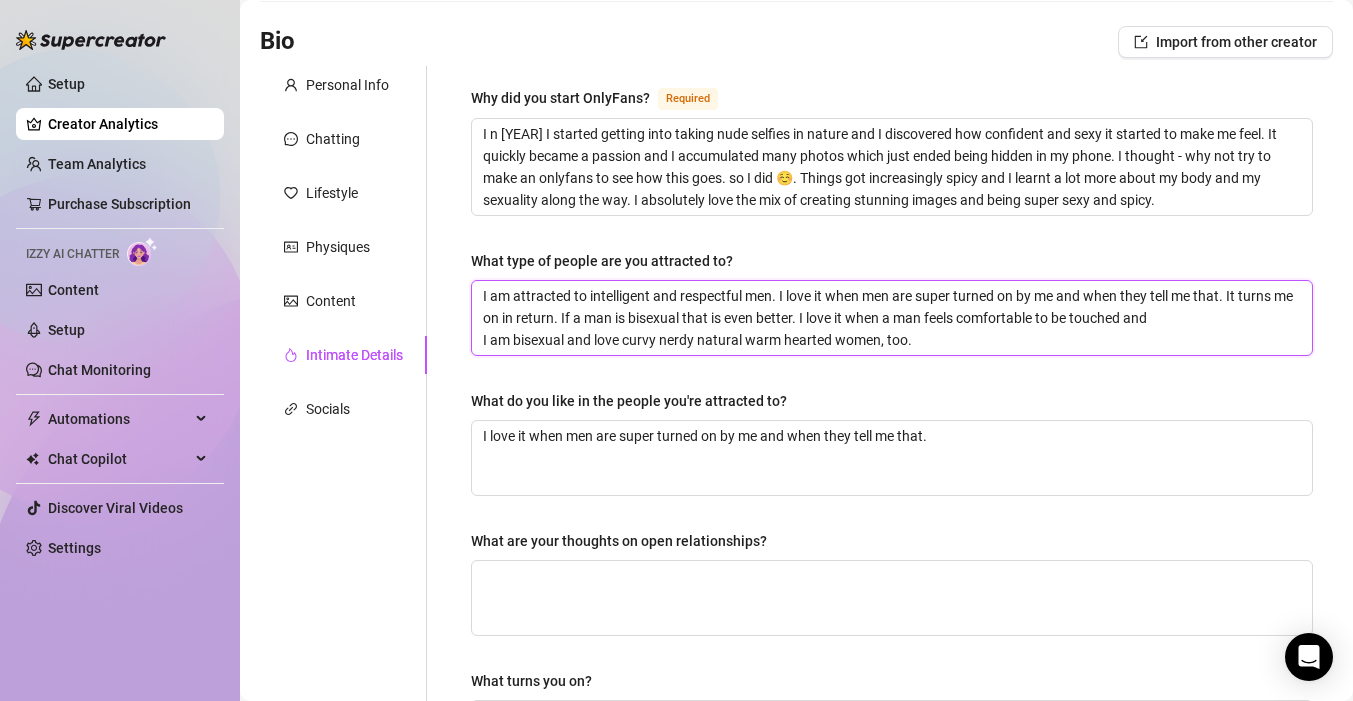click on "I am attracted to intelligent and respectful men. I love it when men are super turned on by me and when they tell me that. It turns me on in return. If a man is bisexual that is even better. I love it when a man feels comfortable to be touched and
I am bisexual and love curvy nerdy natural warm hearted women, too." at bounding box center (892, 318) 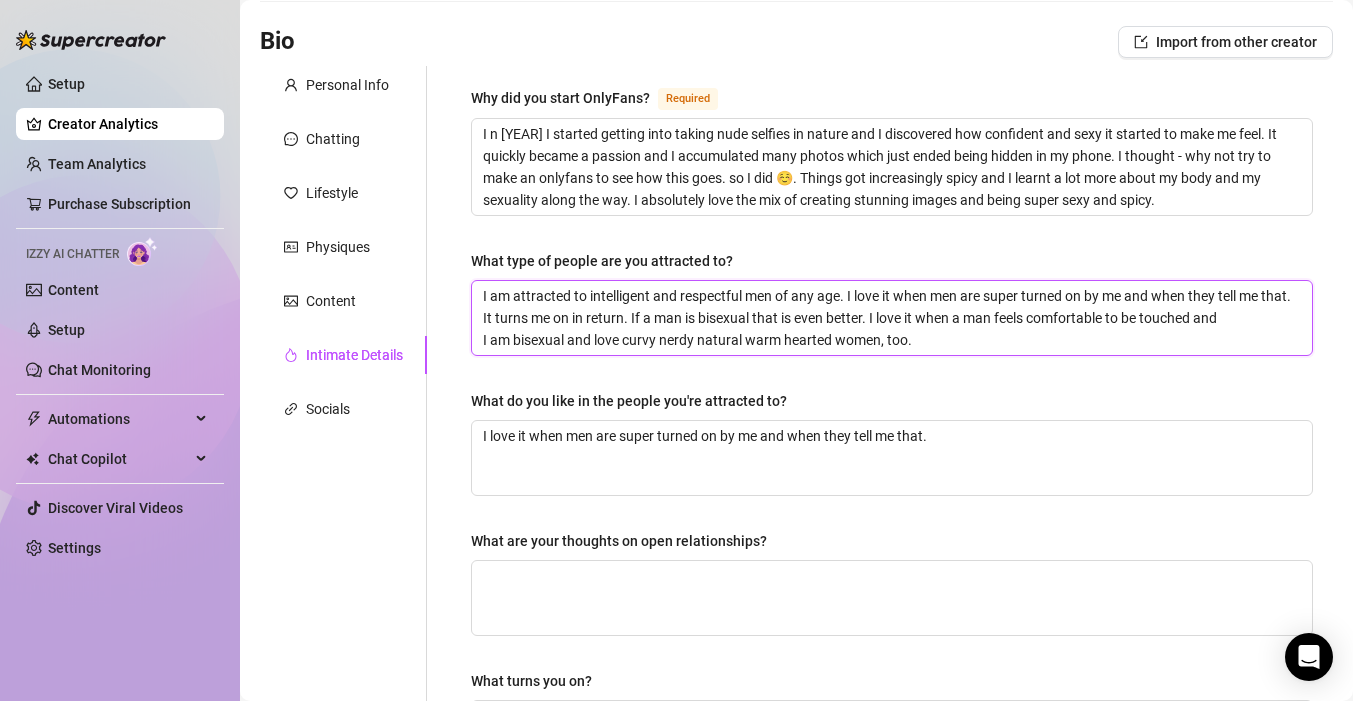 drag, startPoint x: 848, startPoint y: 295, endPoint x: 1290, endPoint y: 323, distance: 442.886 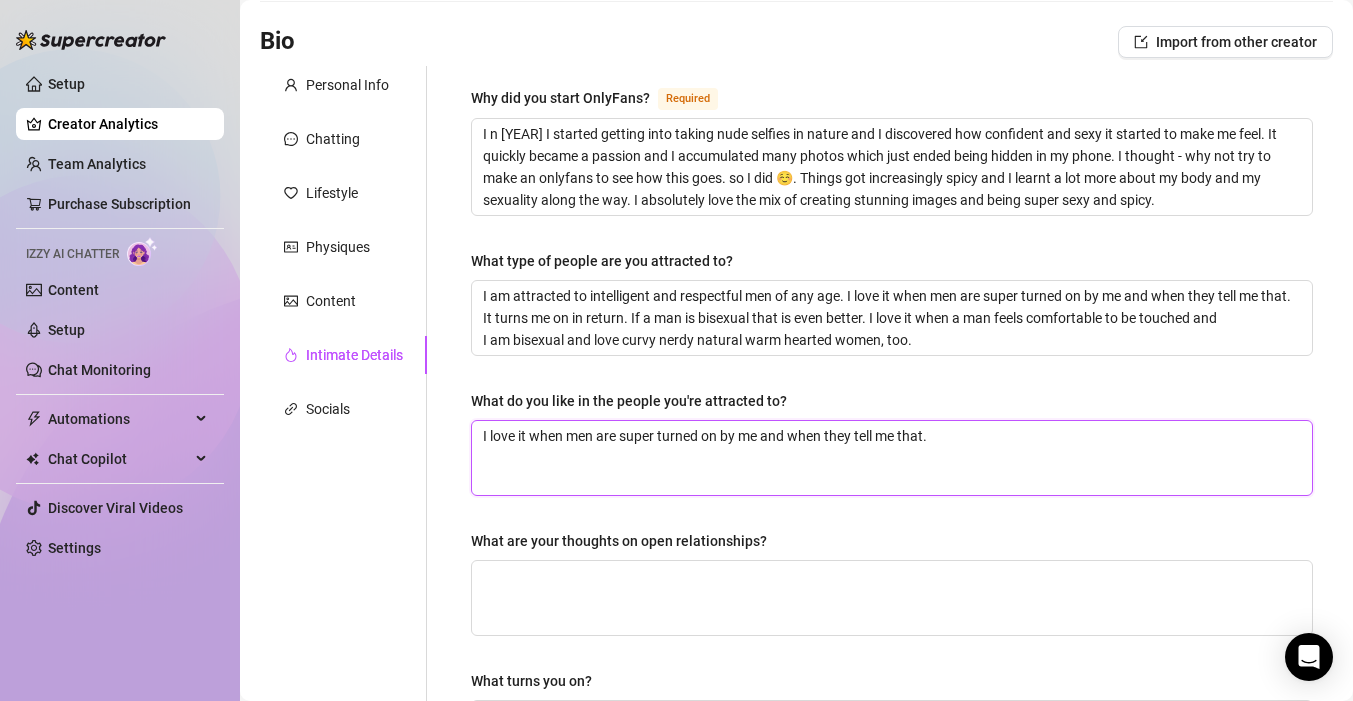 click on "I love it when men are super turned on by me and when they tell me that." at bounding box center [892, 458] 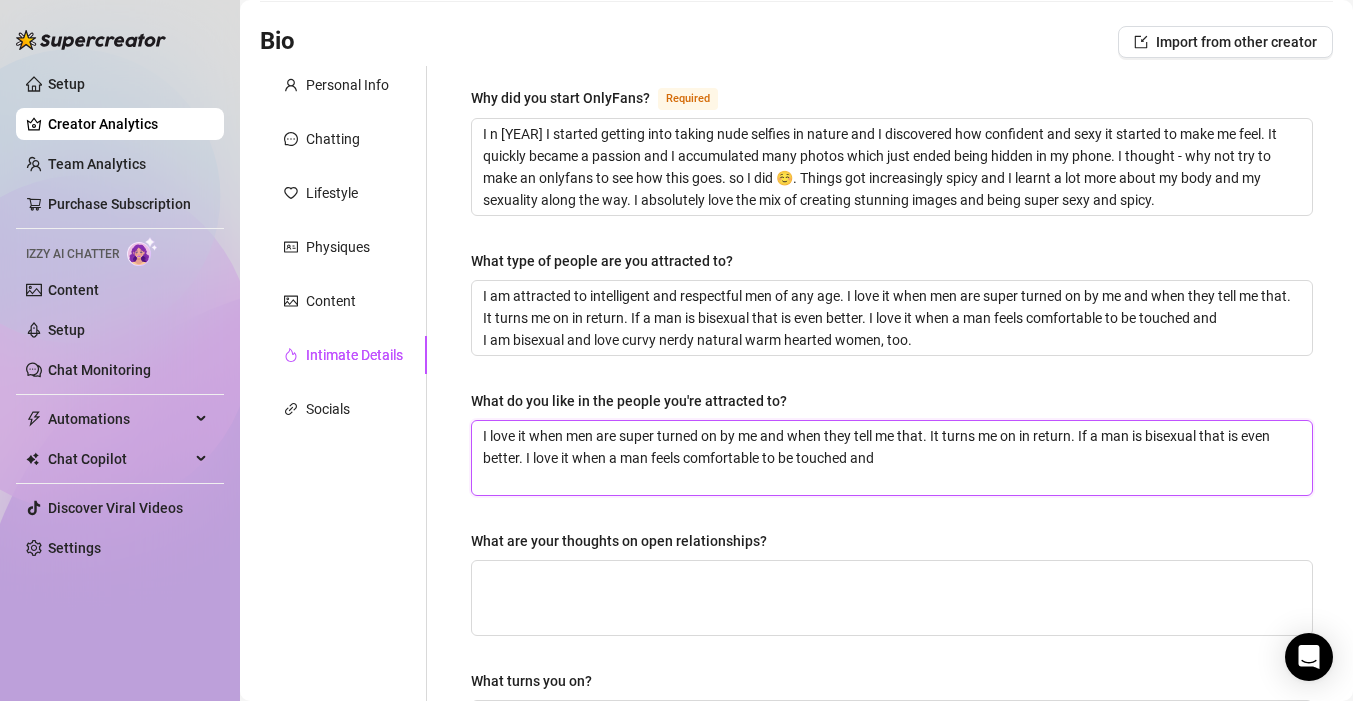 click on "I love it when men are super turned on by me and when they tell me that. It turns me on in return. If a man is bisexual that is even better. I love it when a man feels comfortable to be touched and" at bounding box center (892, 458) 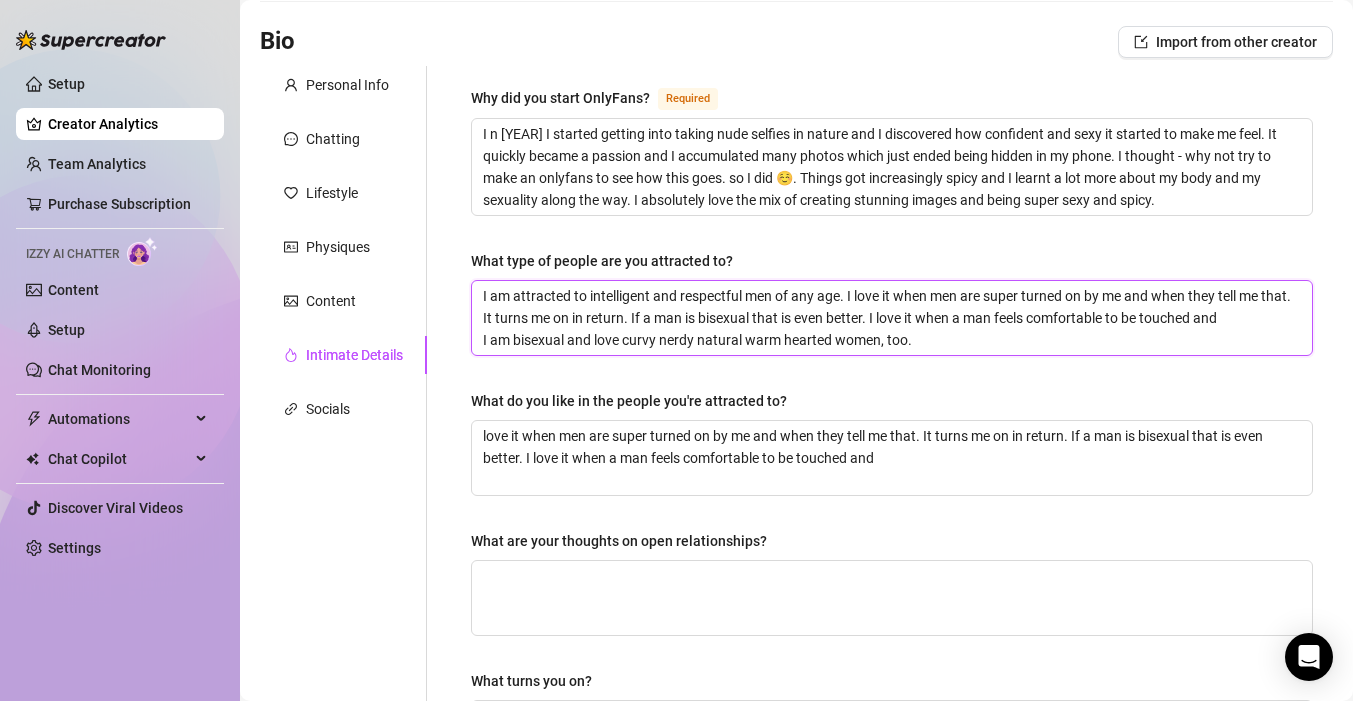 drag, startPoint x: 850, startPoint y: 291, endPoint x: 1228, endPoint y: 321, distance: 379.1886 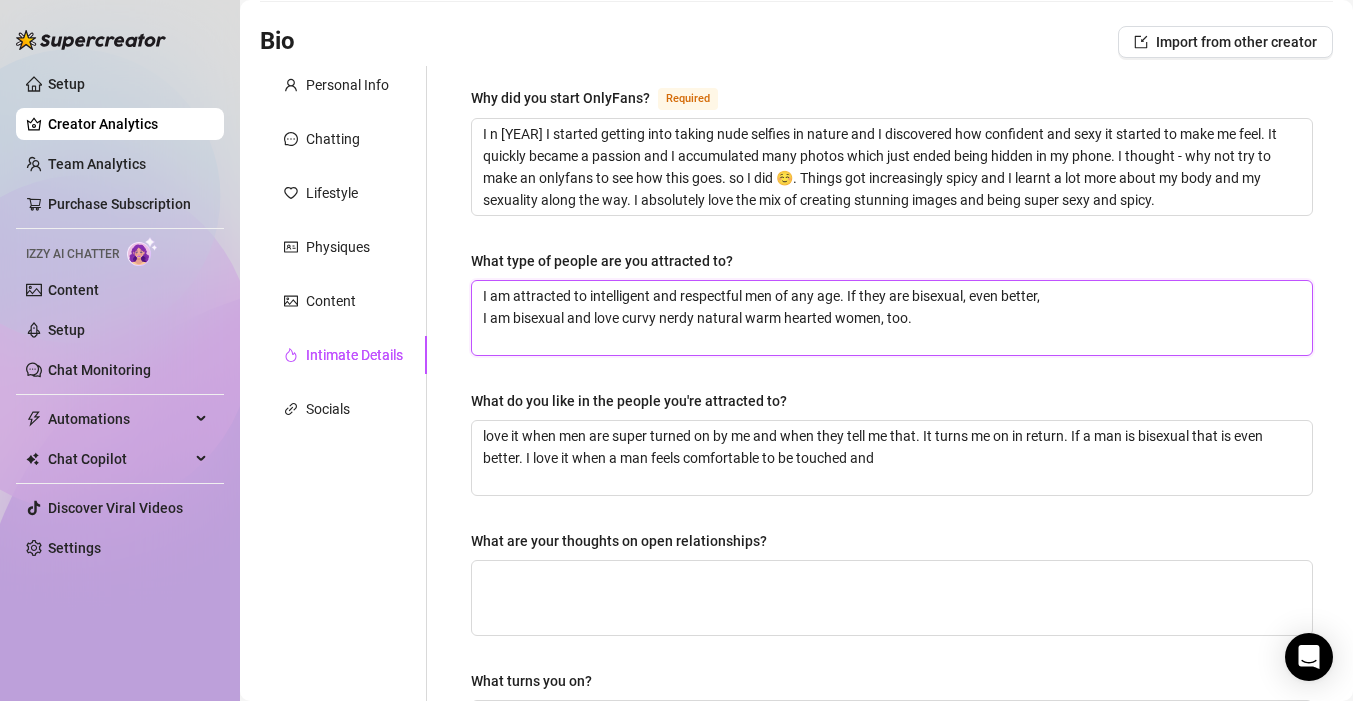 click on "I am attracted to intelligent and respectful men of any age. If they are bisexual, even better,
I am bisexual and love curvy nerdy natural warm hearted women, too." at bounding box center [892, 318] 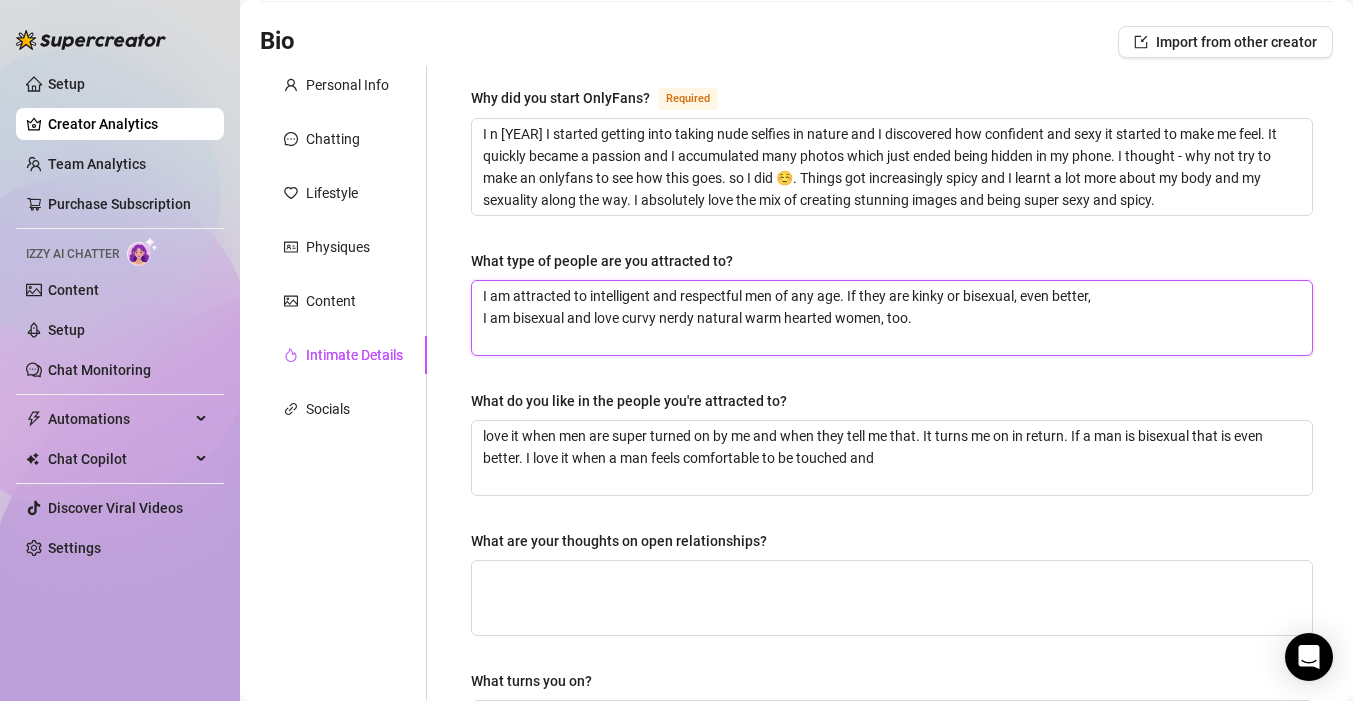 click on "I am attracted to intelligent and respectful men of any age. If they are kinky or bisexual, even better,
I am bisexual and love curvy nerdy natural warm hearted women, too." at bounding box center [892, 318] 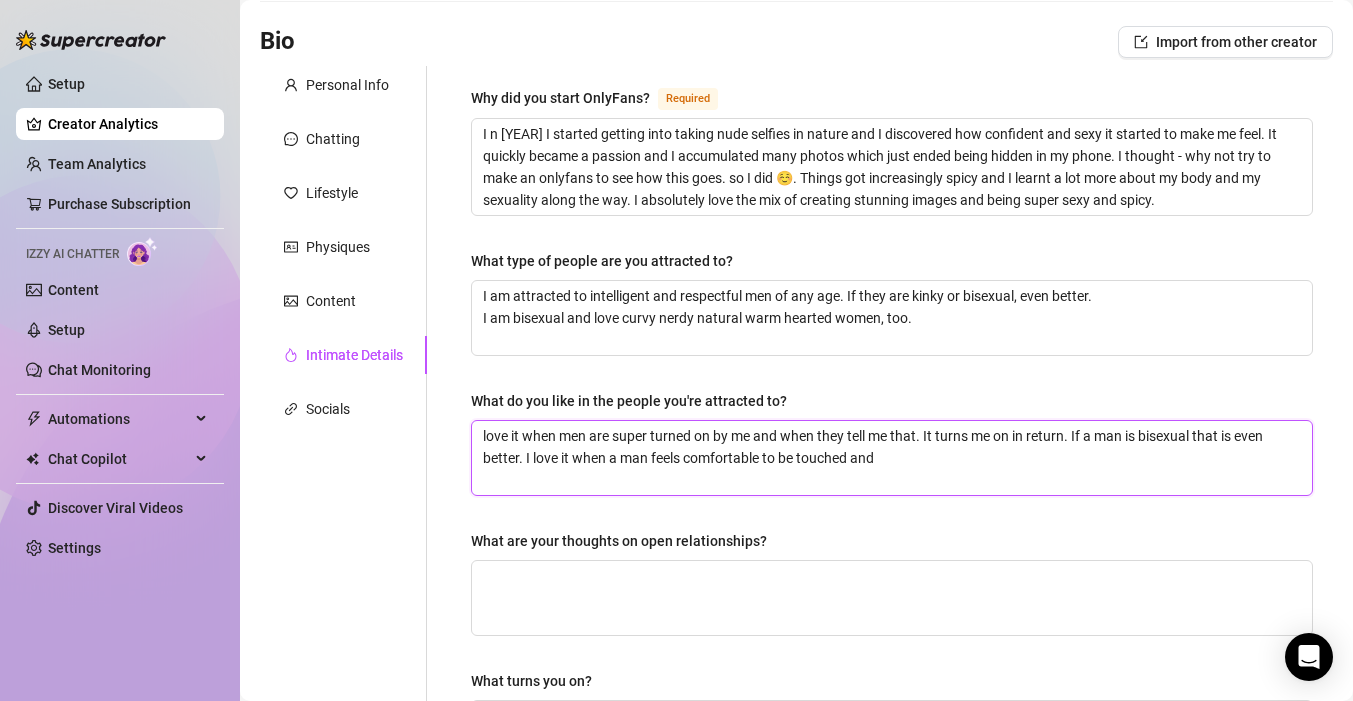 click on "love it when men are super turned on by me and when they tell me that. It turns me on in return. If a man is bisexual that is even better. I love it when a man feels comfortable to be touched and" at bounding box center (892, 458) 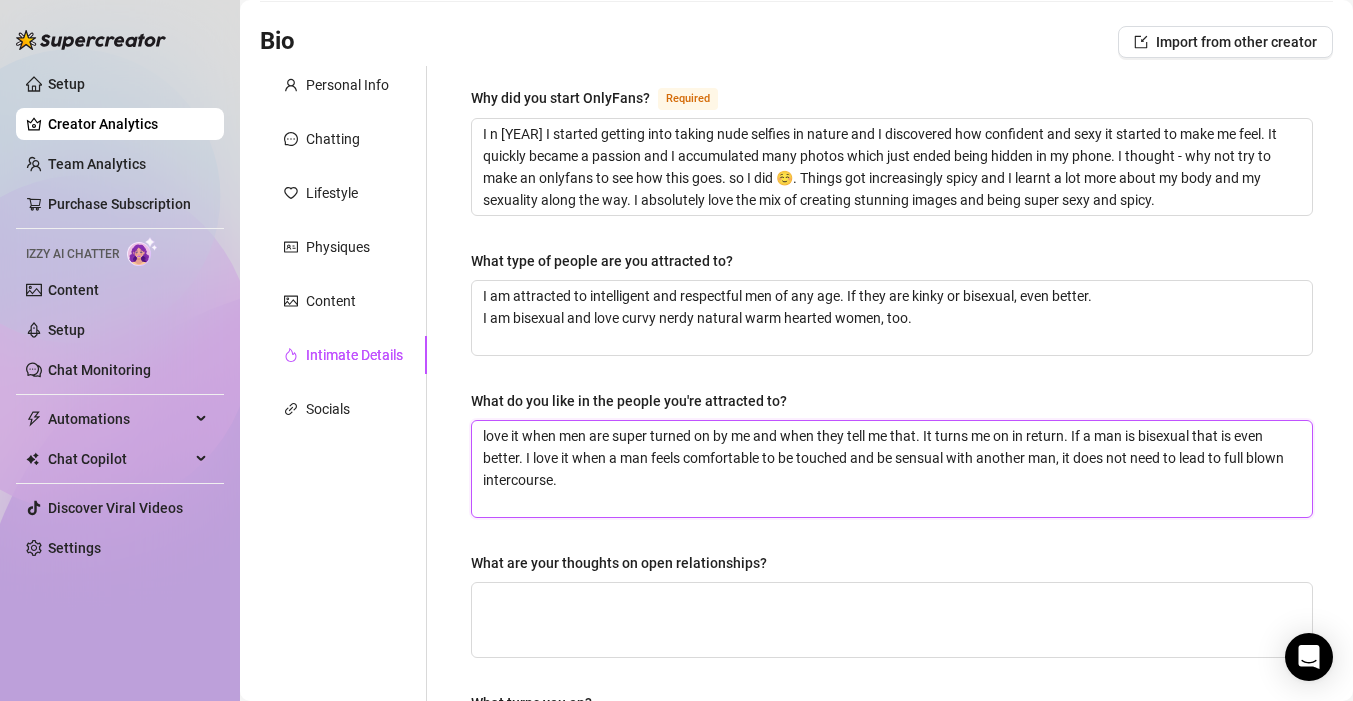 scroll, scrollTop: 0, scrollLeft: 0, axis: both 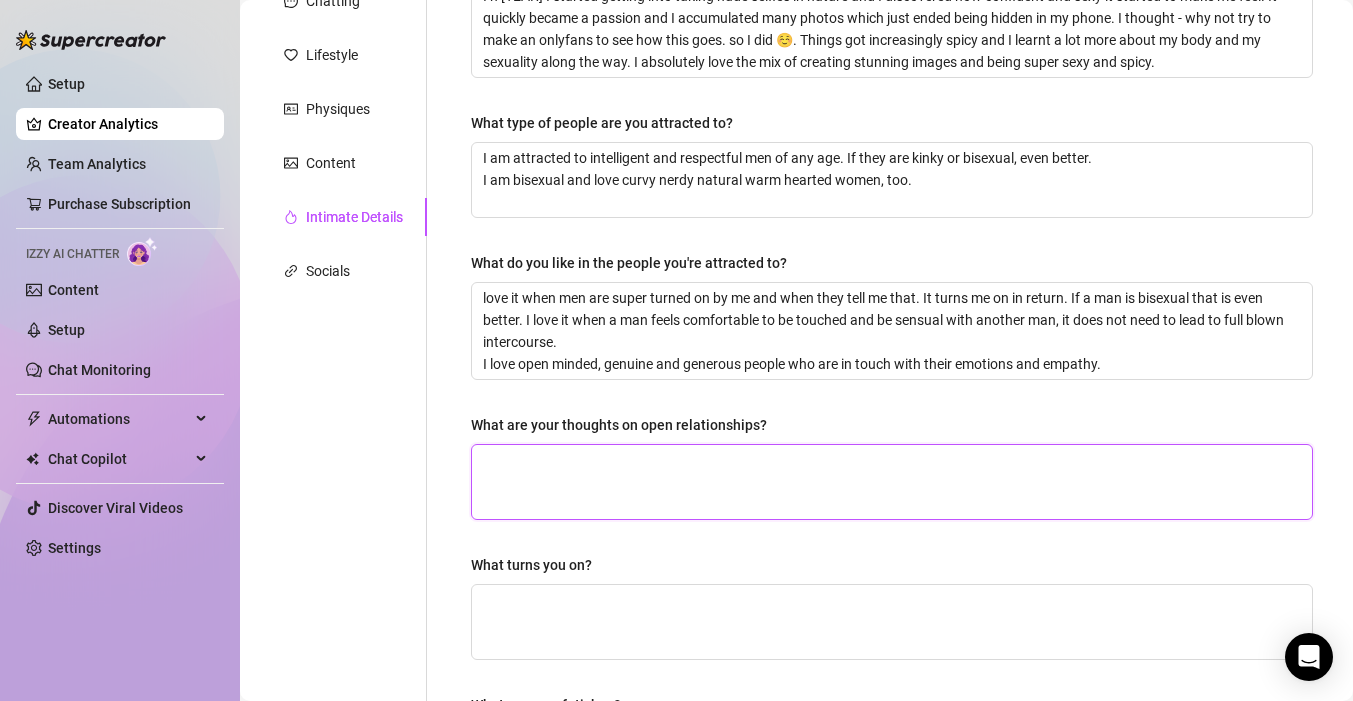 click on "What are your thoughts on open relationships?" at bounding box center [892, 482] 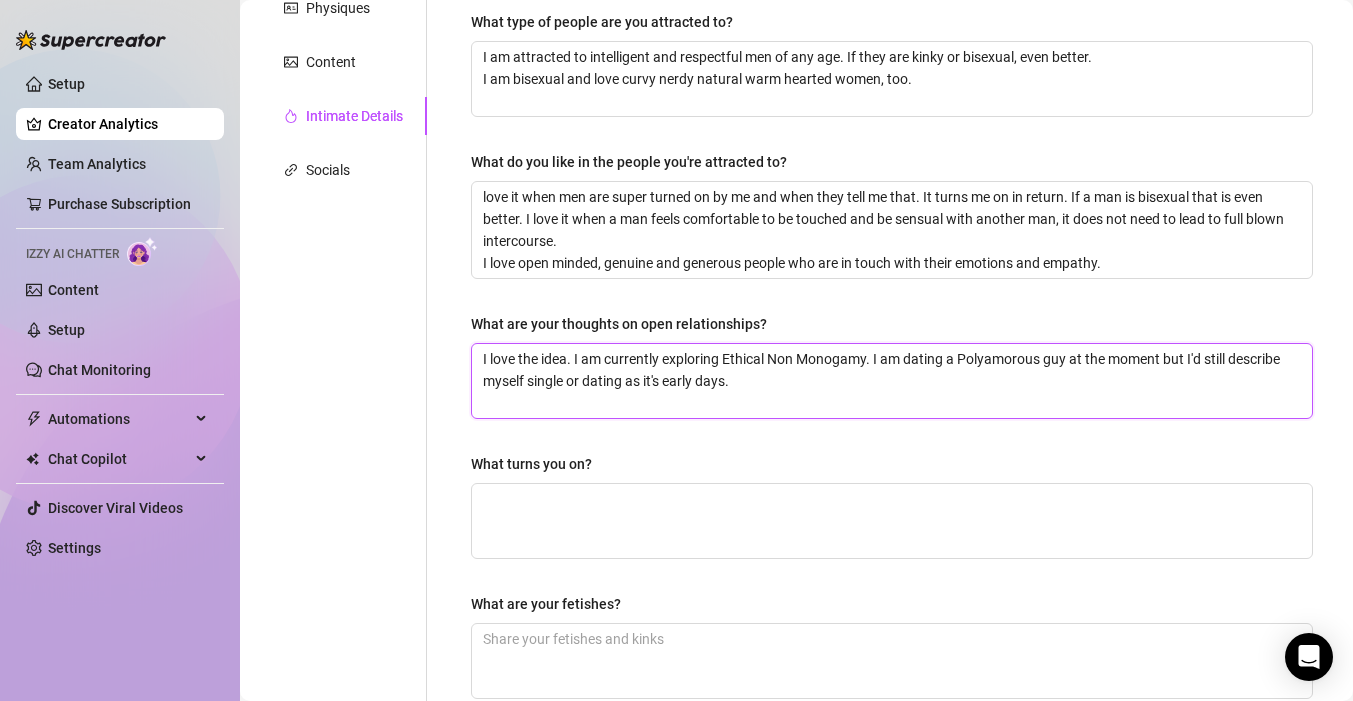 scroll, scrollTop: 400, scrollLeft: 0, axis: vertical 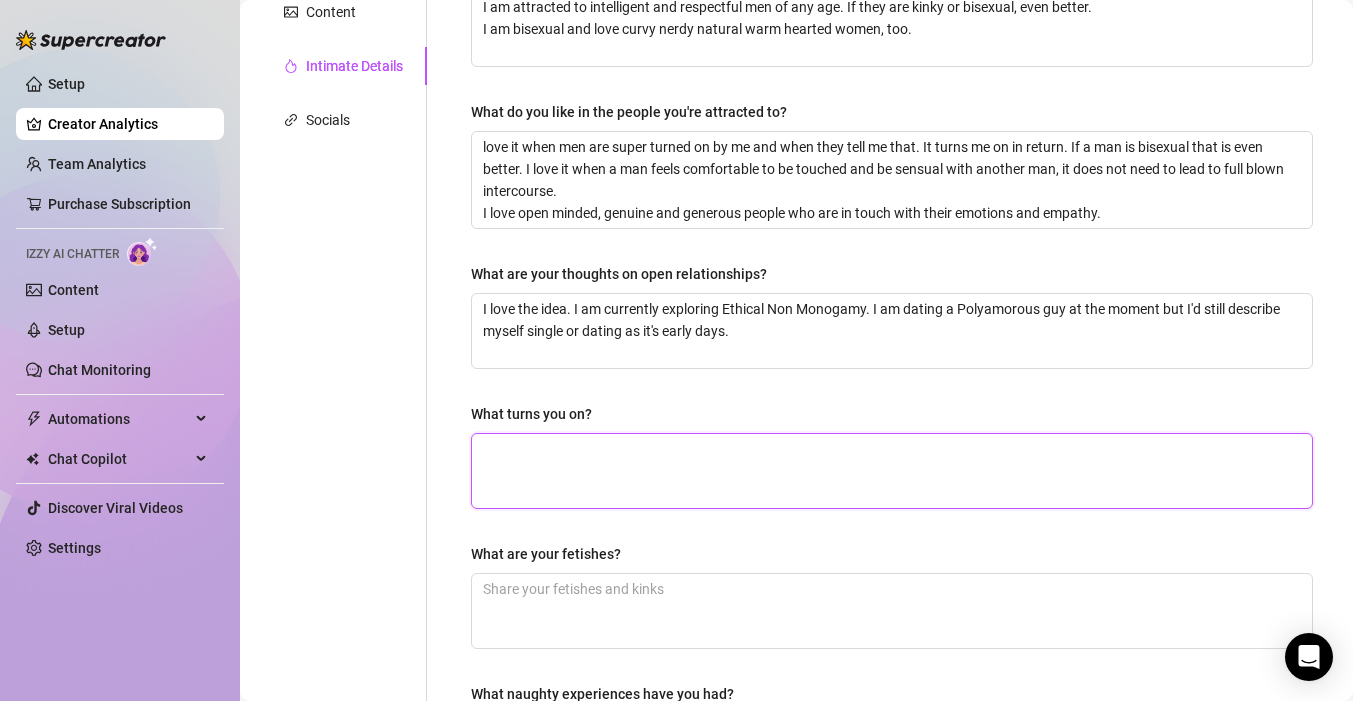 click on "What turns you on?" at bounding box center (892, 471) 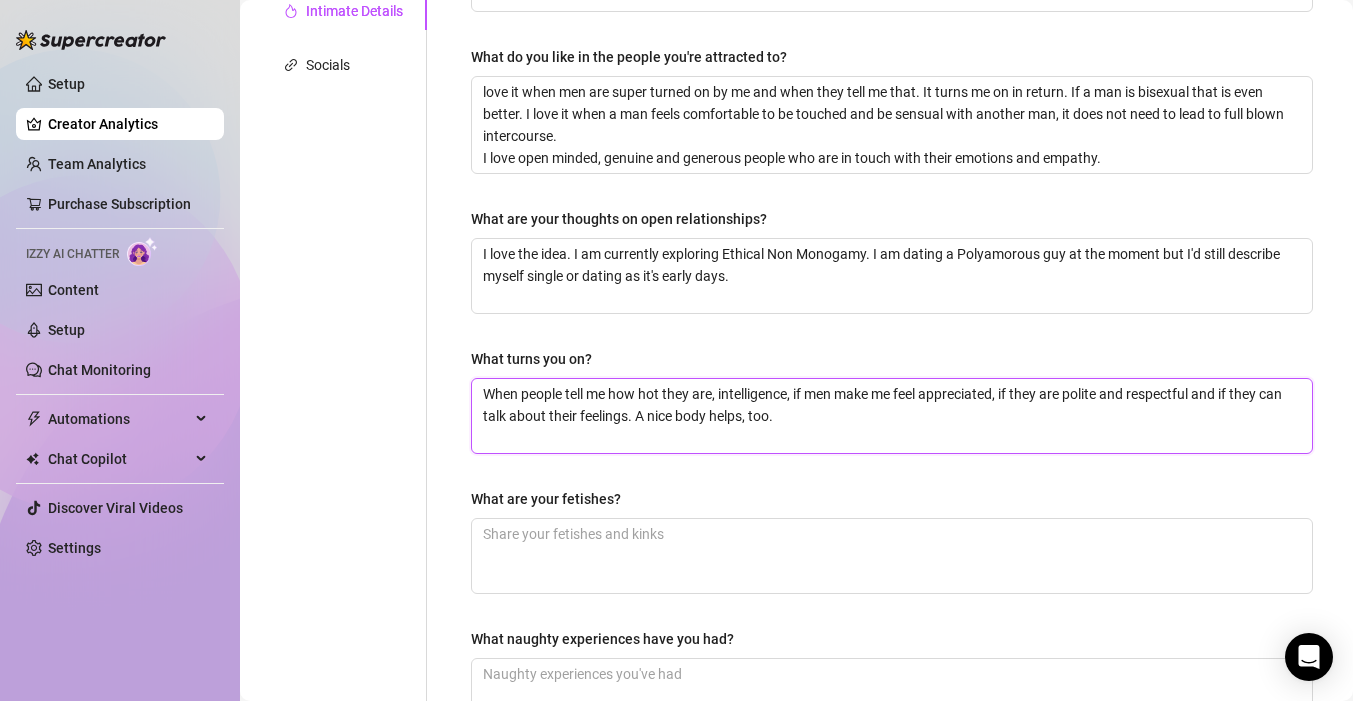 scroll, scrollTop: 504, scrollLeft: 0, axis: vertical 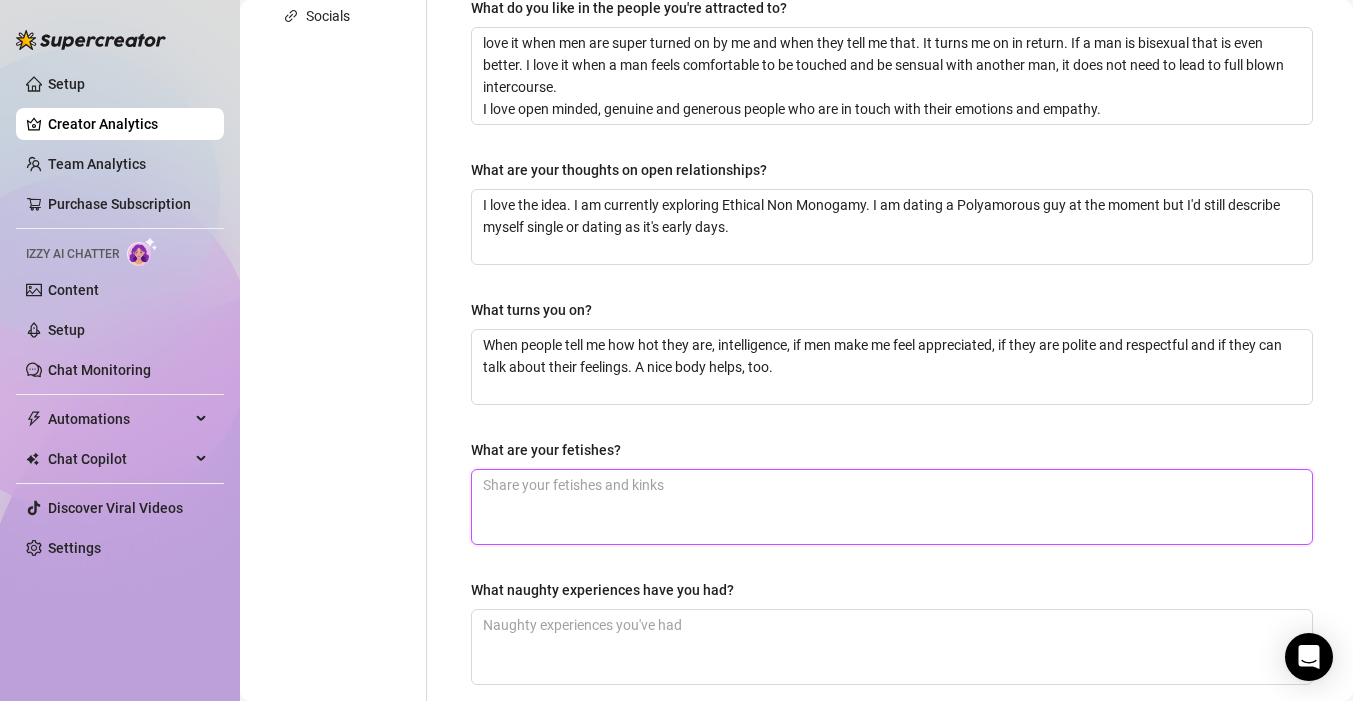 click on "What are your fetishes?" at bounding box center [892, 507] 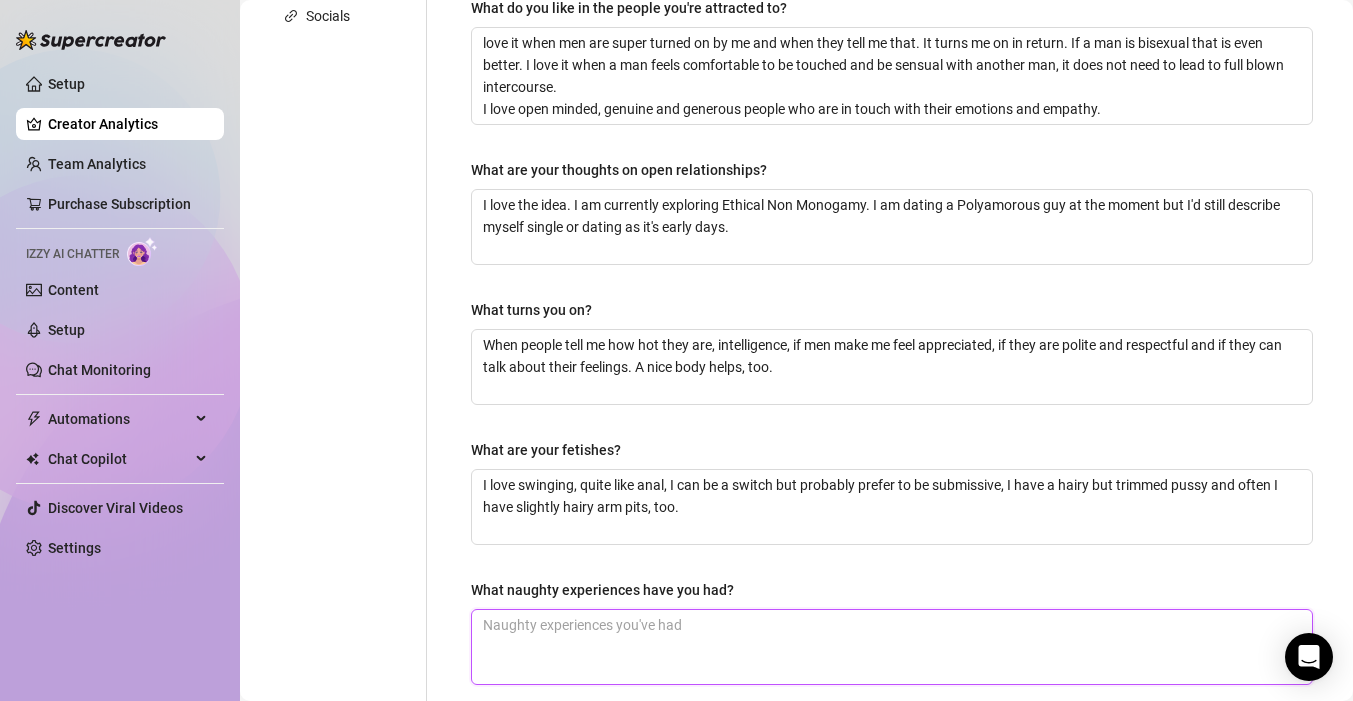 click on "What naughty experiences have you had?" at bounding box center [892, 647] 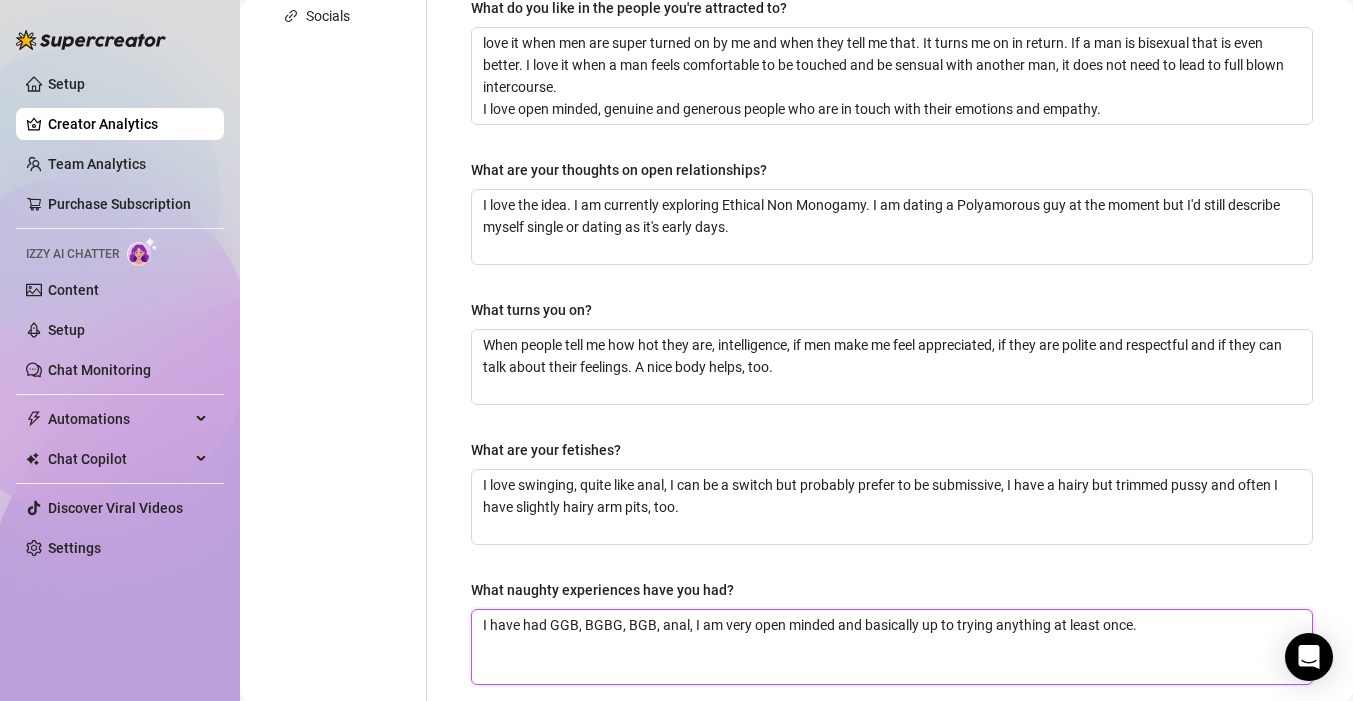 scroll, scrollTop: 700, scrollLeft: 0, axis: vertical 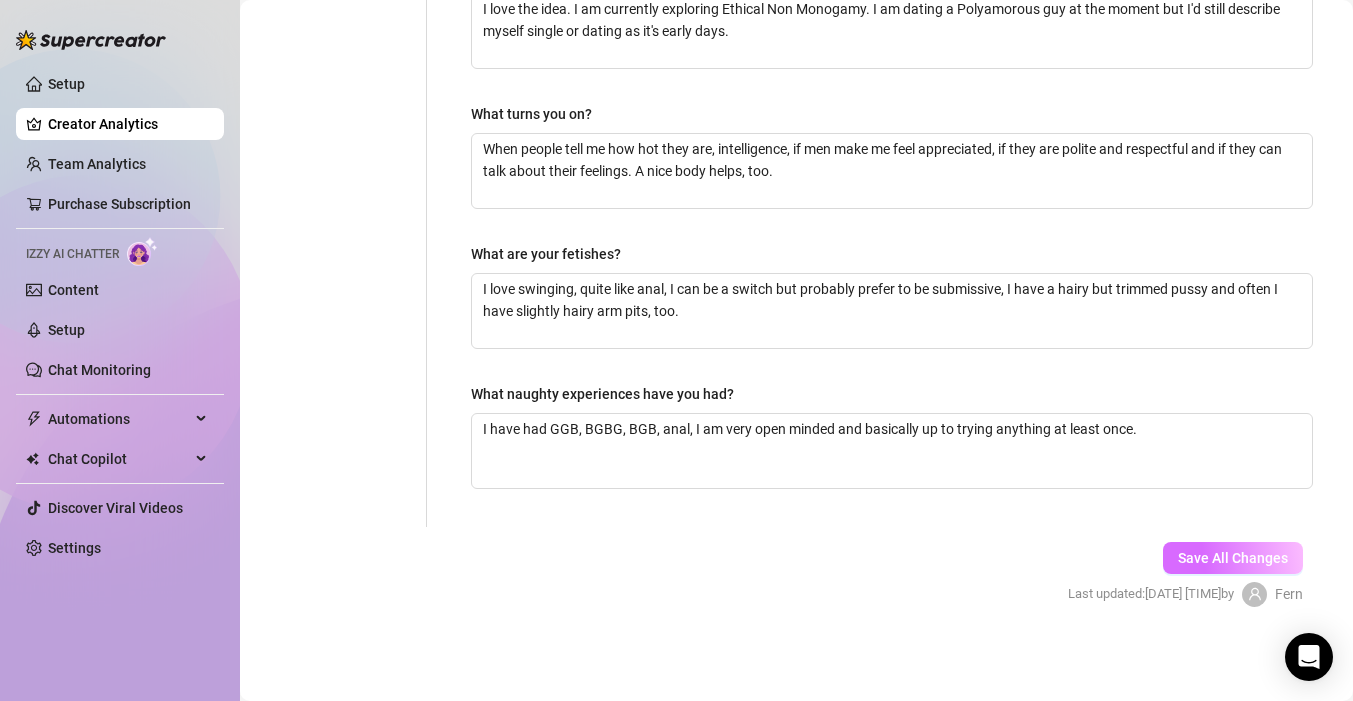 click on "Save All Changes" at bounding box center (1233, 558) 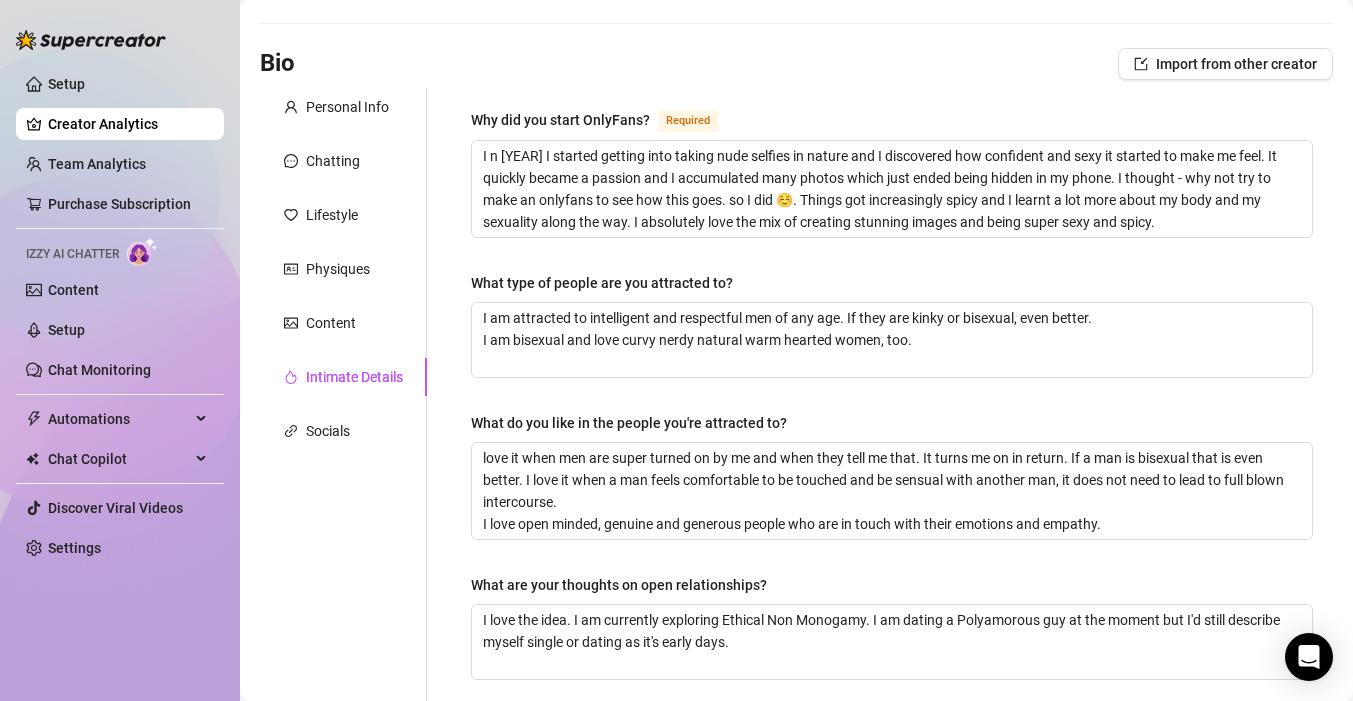 scroll, scrollTop: 47, scrollLeft: 0, axis: vertical 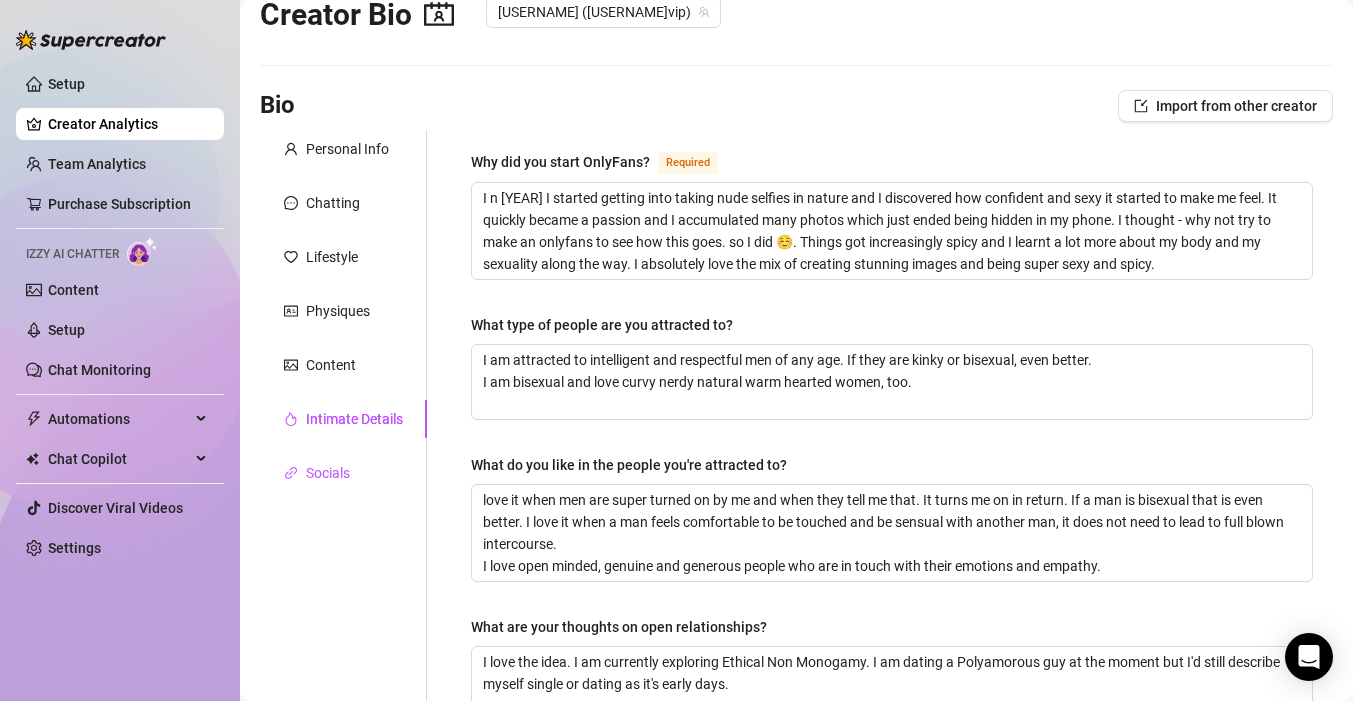 click on "Socials" at bounding box center [328, 473] 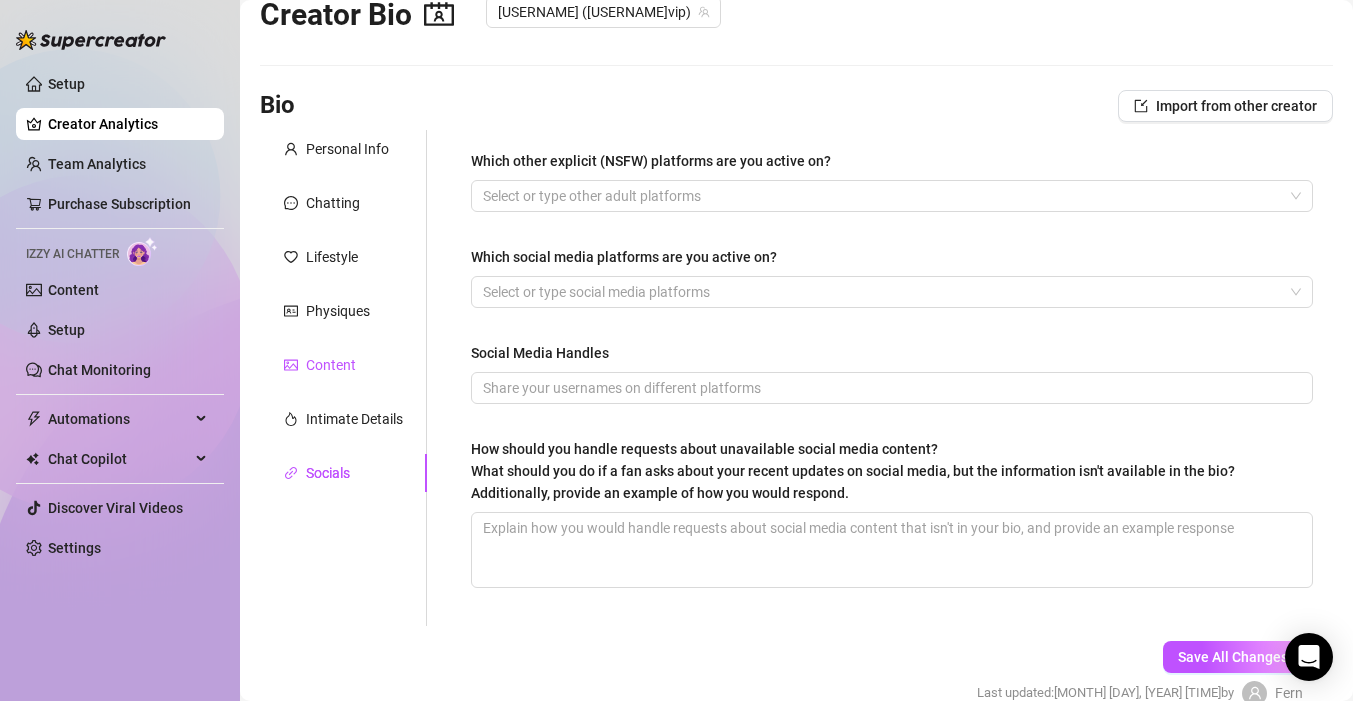 click on "Content" at bounding box center [331, 365] 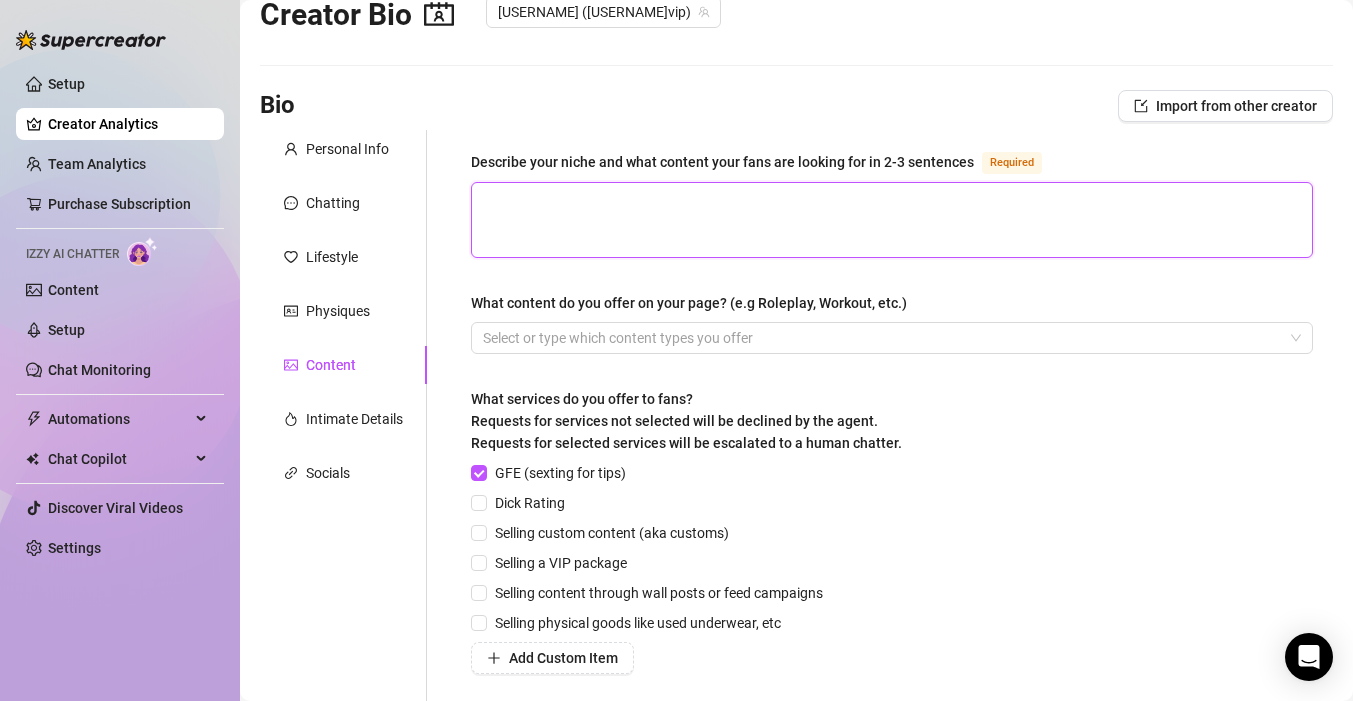 click on "Describe your niche and what content your fans are looking for in 2-3 sentences Required" at bounding box center [892, 220] 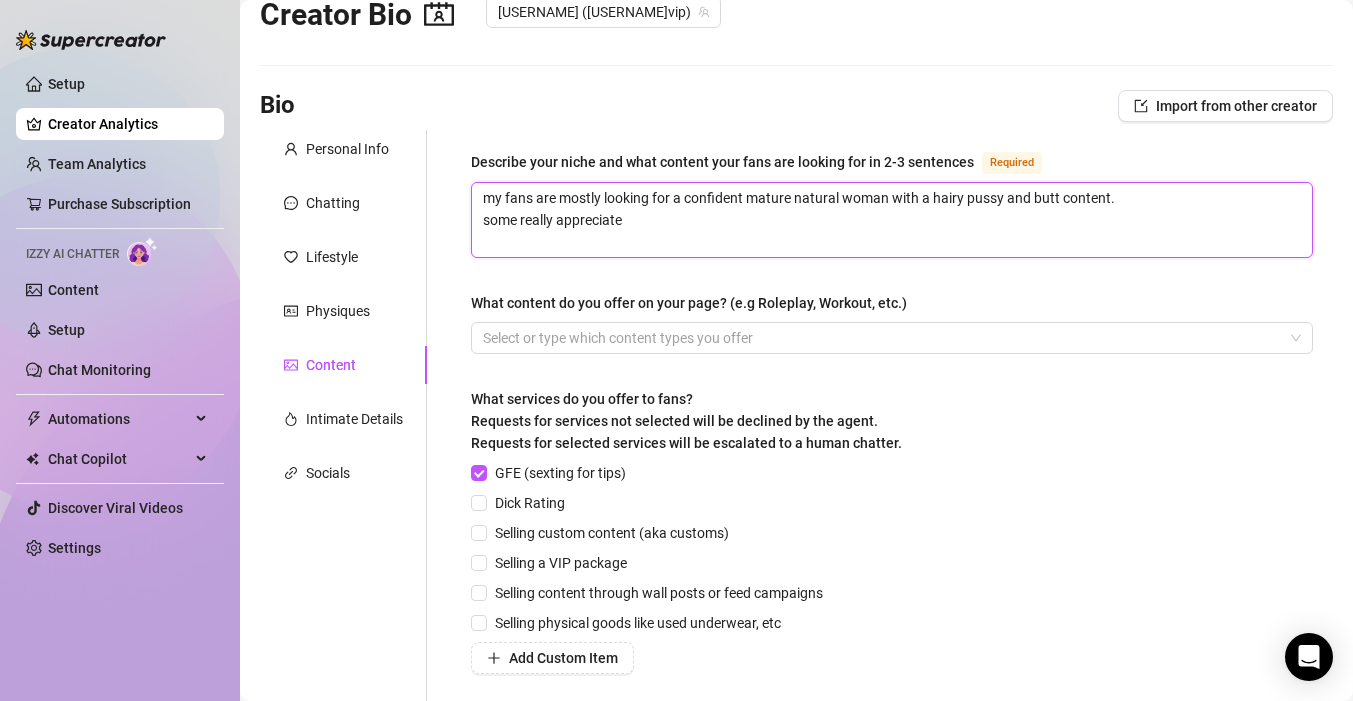 drag, startPoint x: 677, startPoint y: 196, endPoint x: 473, endPoint y: 207, distance: 204.29636 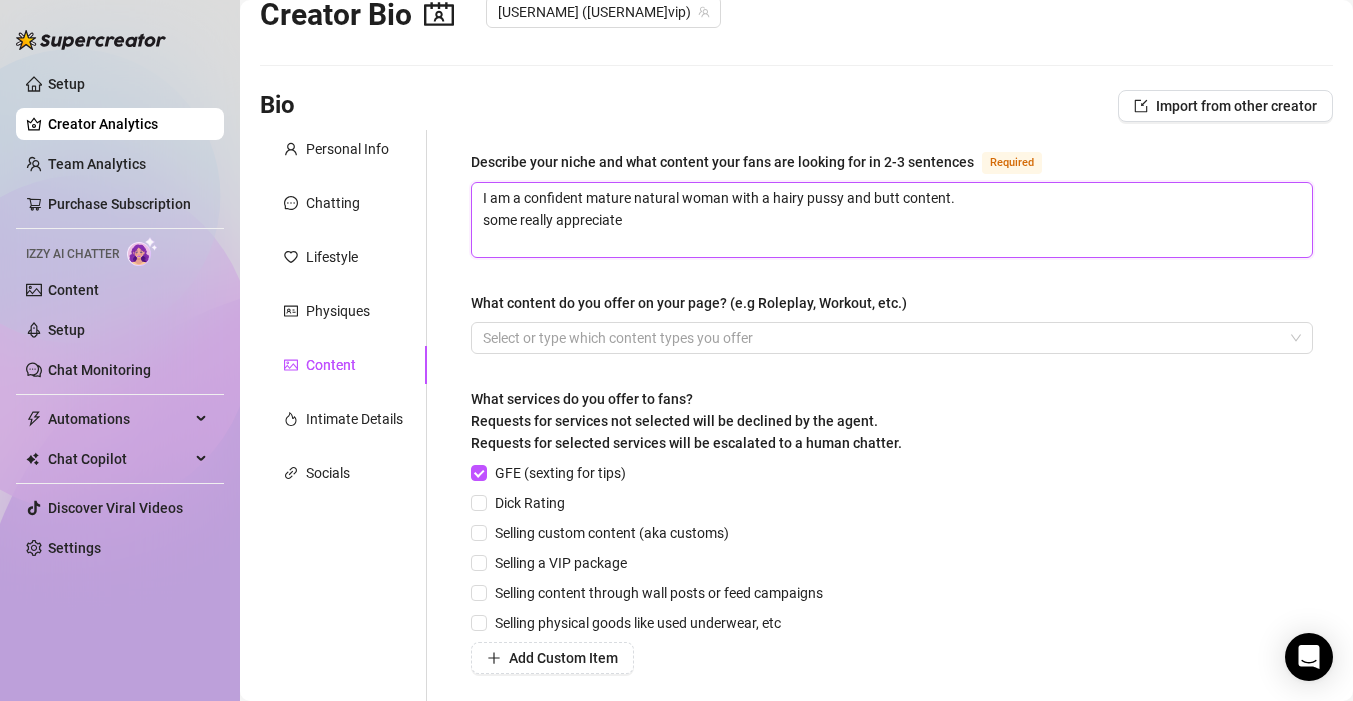 click on "I am a confident mature natural woman with a hairy pussy and butt content.
some really appreciate" at bounding box center (892, 220) 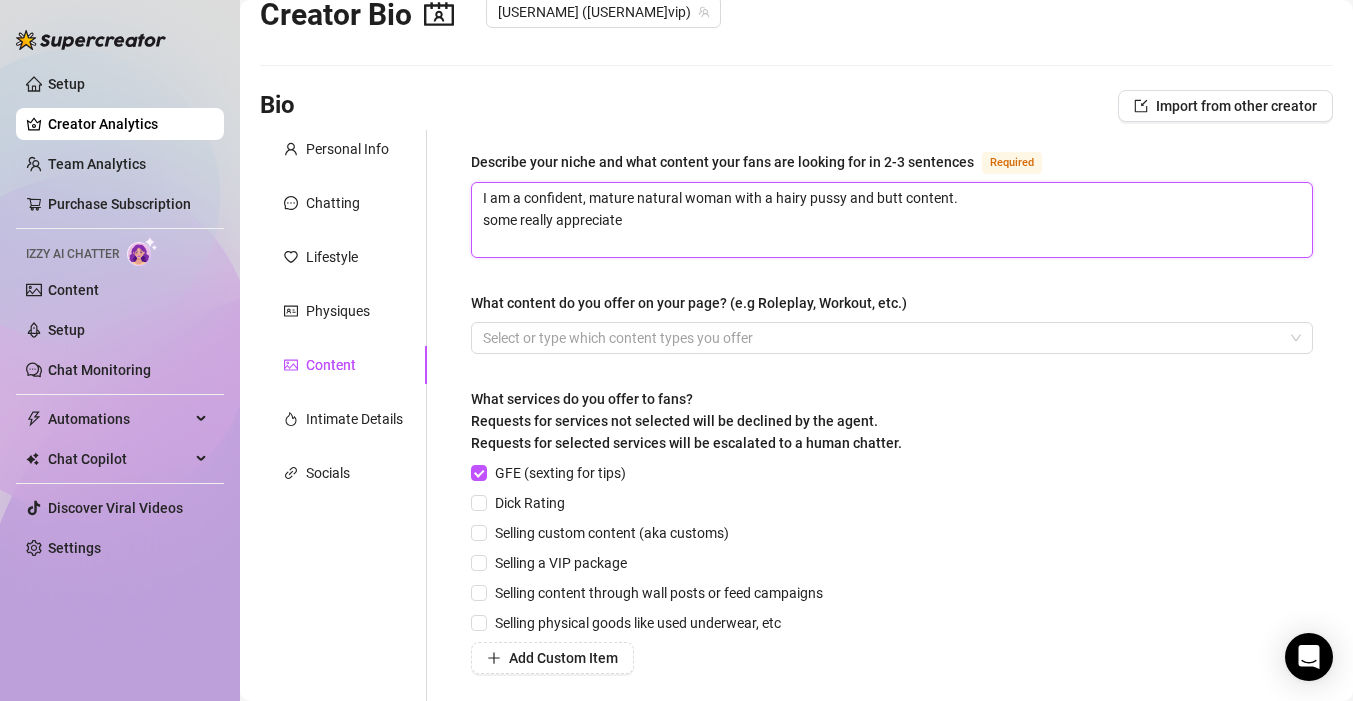 click on "I am a confident, mature natural woman with a hairy pussy and butt content.
some really appreciate" at bounding box center [892, 220] 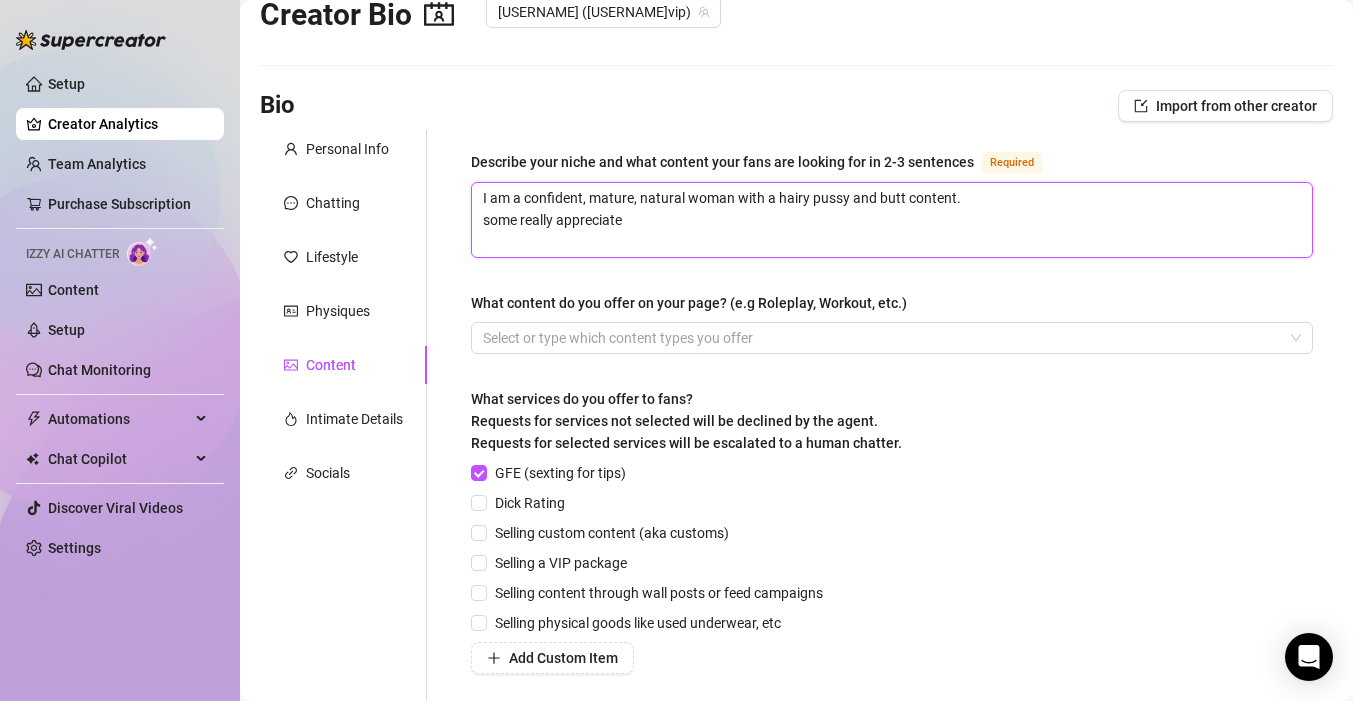 click on "I am a confident, mature, natural woman with a hairy pussy and butt content.
some really appreciate" at bounding box center [892, 220] 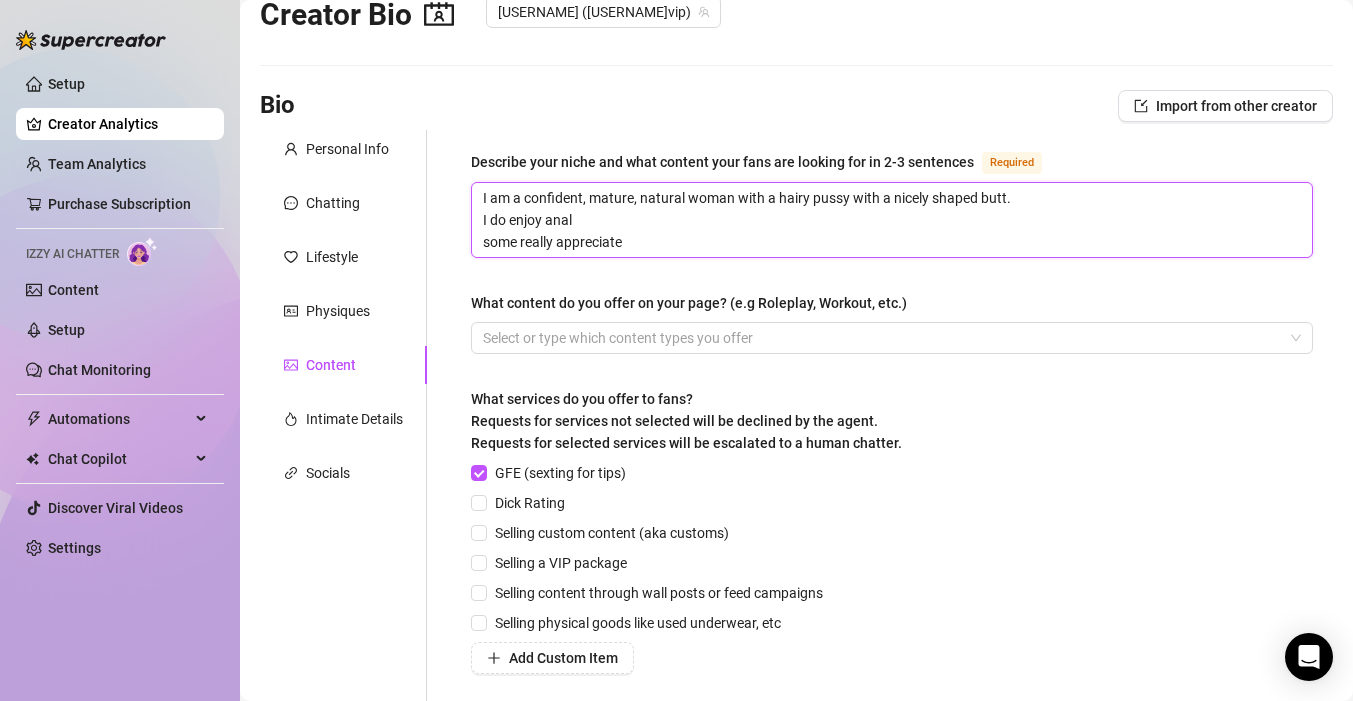 drag, startPoint x: 586, startPoint y: 219, endPoint x: 481, endPoint y: 219, distance: 105 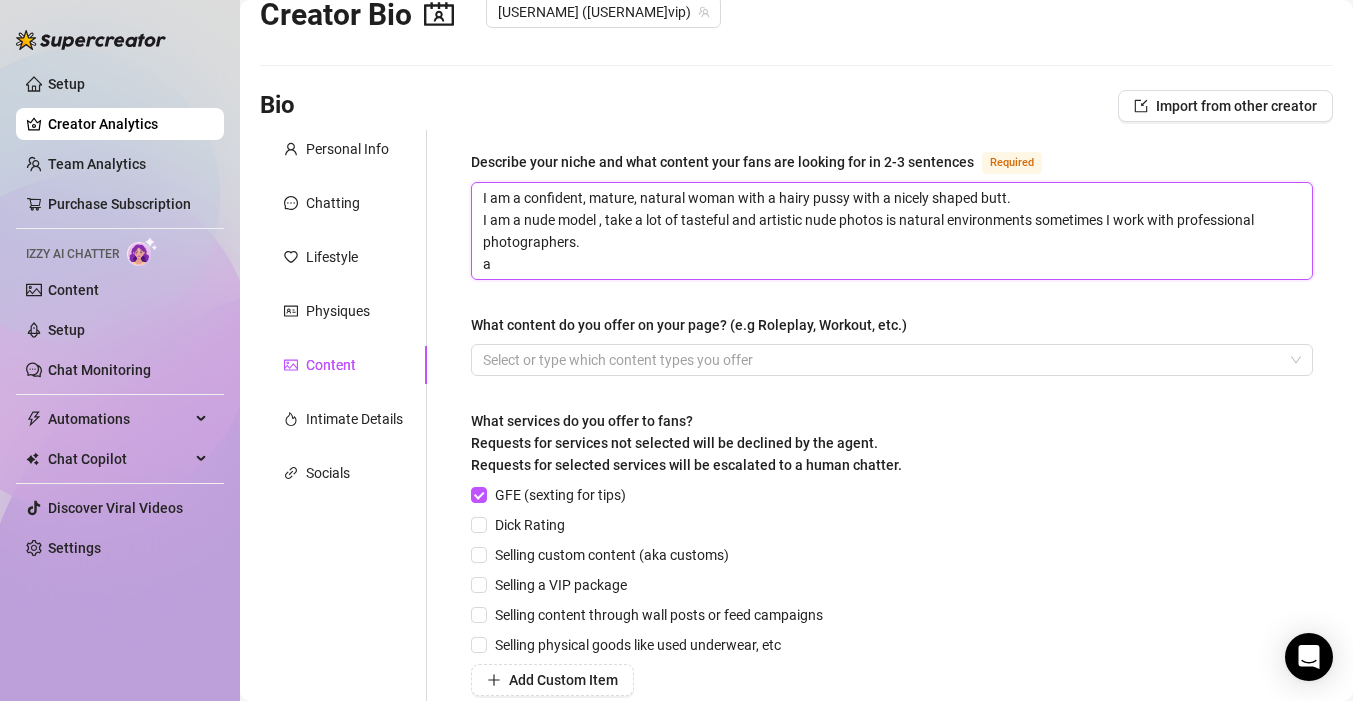 scroll, scrollTop: 0, scrollLeft: 0, axis: both 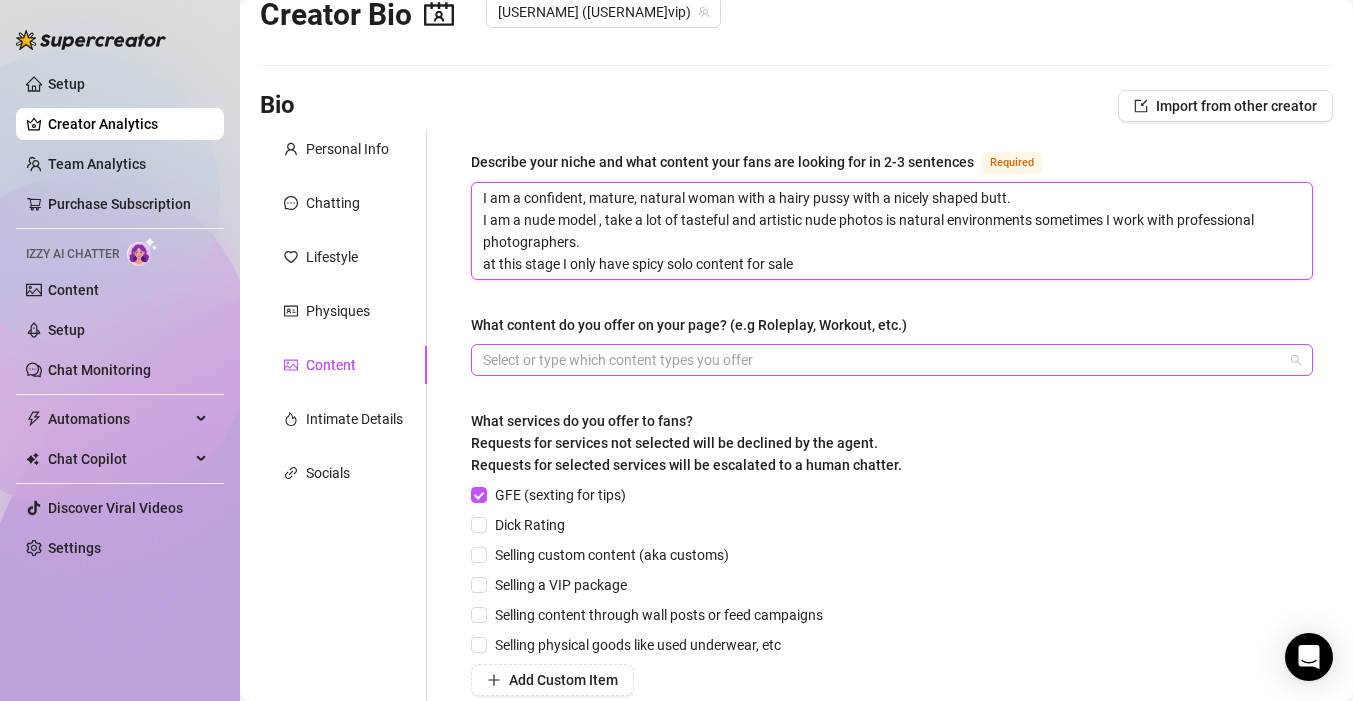 click at bounding box center [881, 360] 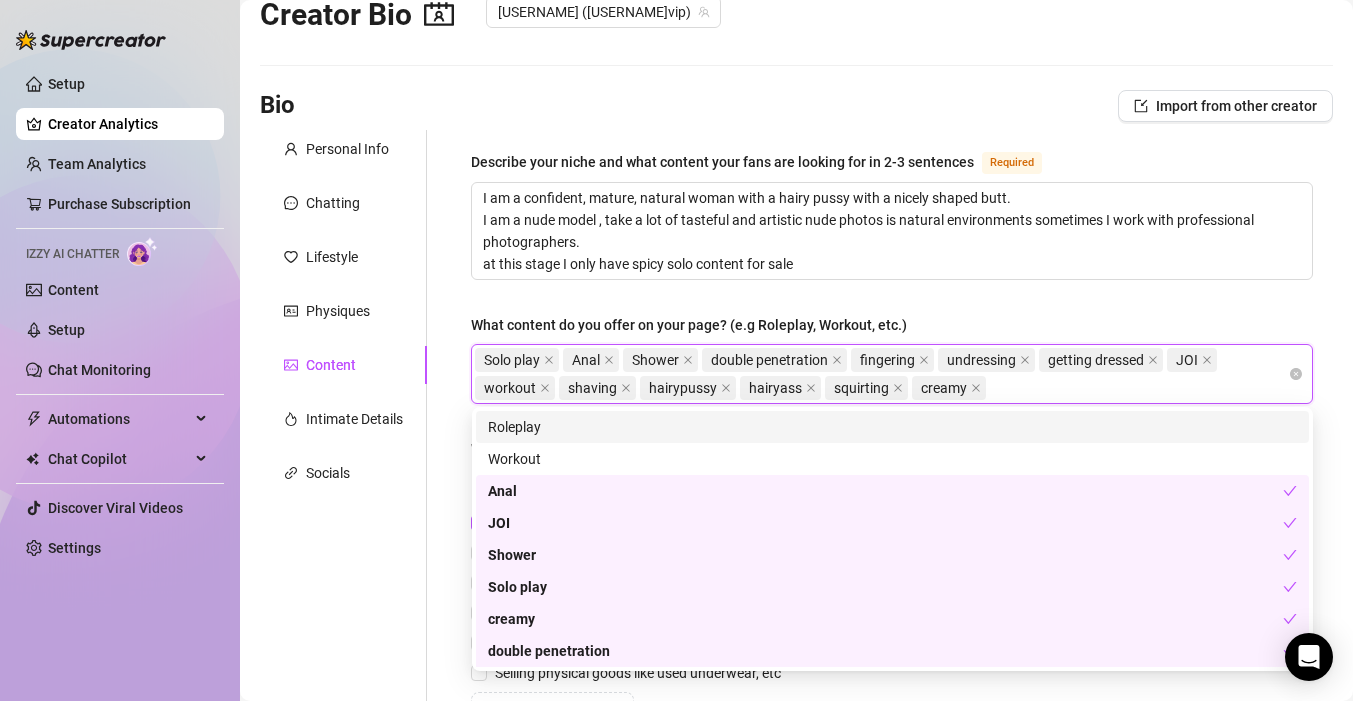 click on "Describe your niche and what content your fans are looking for in 2-3 sentences Required I am a confident, mature, natural woman with a hairy pussy with a nicely shaped butt.
I am a nude model , take a lot of tasteful and artistic nude photos is natural environments sometimes I work with professional photographers.
at this stage I only have spicy solo content for sale What content do you offer on your page? (e.g Roleplay, Workout, etc.) Solo play,  Anal, Shower, double penetration, fingering, undressing, getting dressed, JOI, workout, shaving, hairypussy, hairyass, squirting, creamy Solo play  Anal Shower double penetration fingering undressing getting dressed JOI workout shaving hairypussy hairyass squirting creamy   What services do you offer to fans? Requests for services not selected will be declined by the agent. Requests for selected services will be escalated to a human chatter. GFE (sexting for tips) Dick Rating Selling custom content (aka customs) Selling a VIP package Add Custom Item" at bounding box center [892, 494] 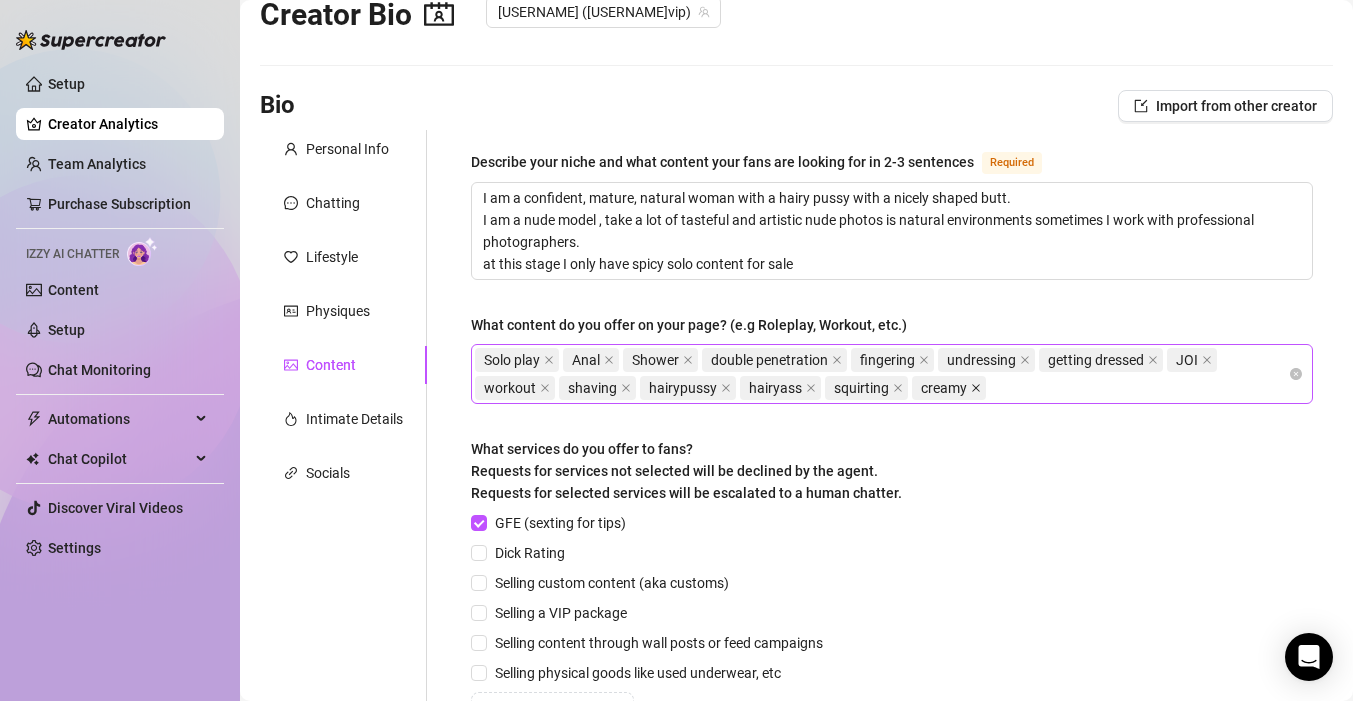 click 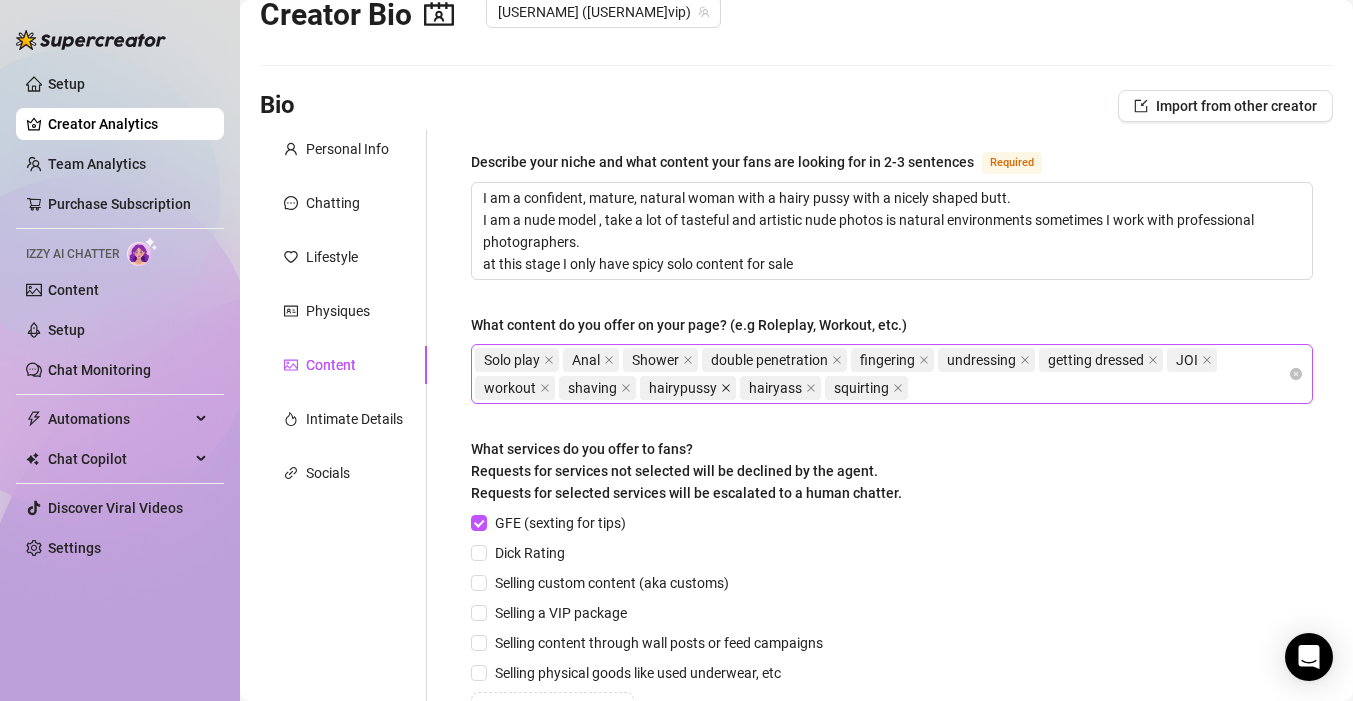 click 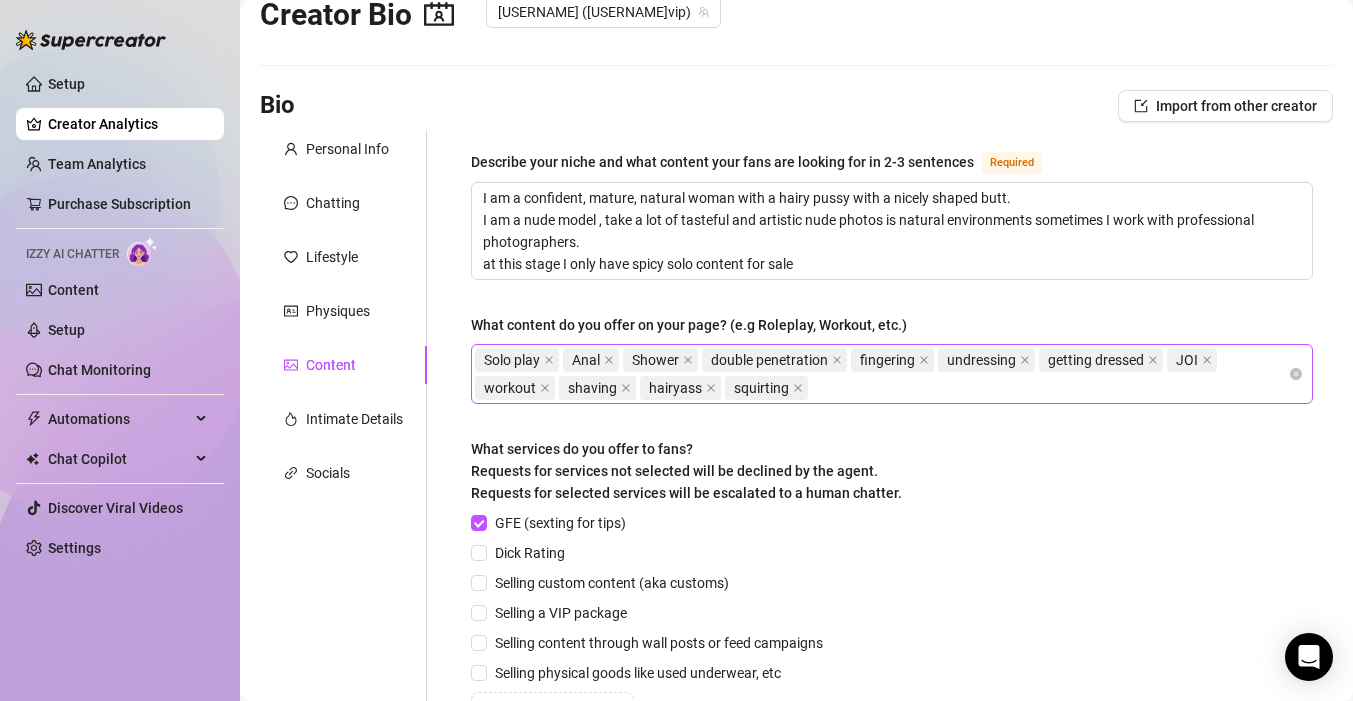 click on "Solo play  Anal Shower double penetration fingering undressing getting dressed JOI workout shaving hairyass squirting" at bounding box center [881, 374] 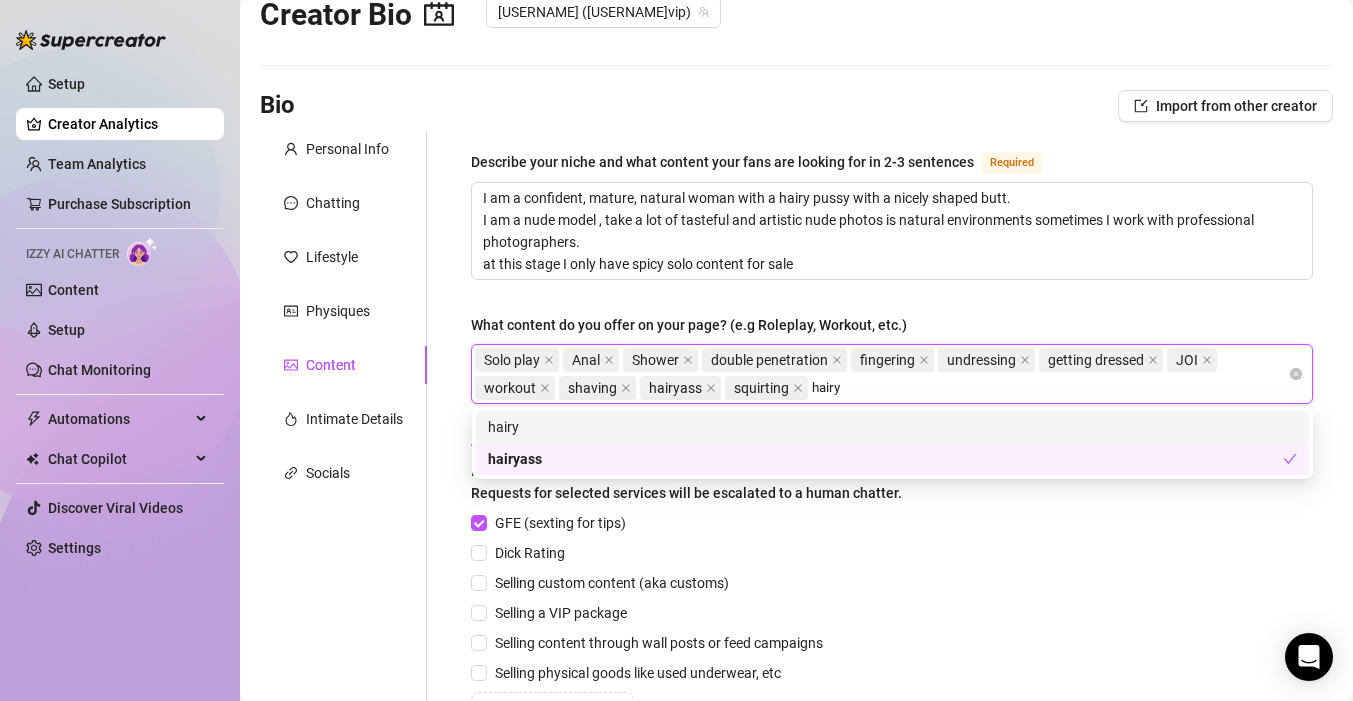 click on "hairy" at bounding box center (892, 427) 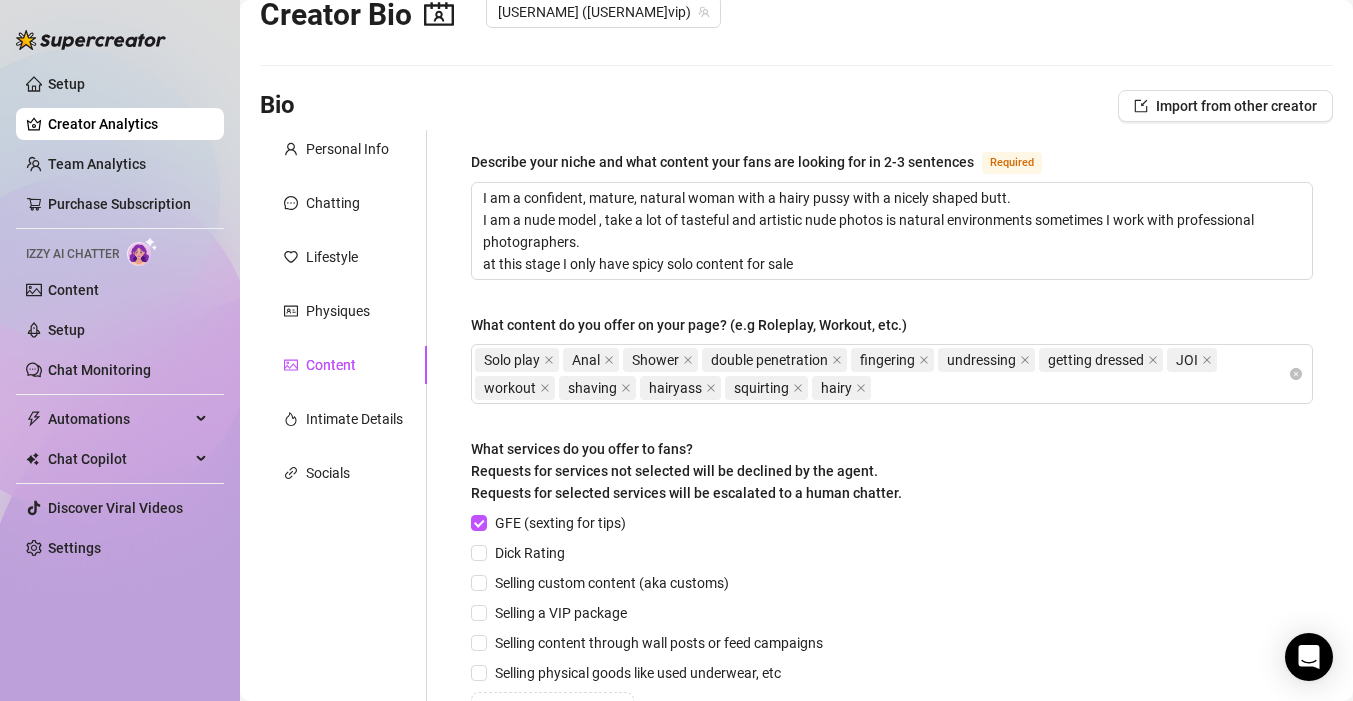 click on "Describe your niche and what content your fans are looking for in 2-3 sentences Required I am a confident, mature, natural woman with a hairy pussy with a nicely shaped butt.
I am a nude model , take a lot of tasteful and artistic nude photos is natural environments sometimes I work with professional photographers.
at this stage I only have spicy solo content for sale What content do you offer on your page? (e.g Roleplay, Workout, etc.) Solo play  Anal Shower double penetration fingering undressing getting dressed JOI workout shaving hairyass squirting hairy   What services do you offer to fans? Requests for services not selected will be declined by the agent. Requests for selected services will be escalated to a human chatter. GFE (sexting for tips) Dick Rating Selling custom content (aka customs) Selling a VIP package Selling content through wall posts or feed campaigns Selling physical goods like used underwear, etc Add Custom Item What content or services is a red line for you?" at bounding box center [880, 494] 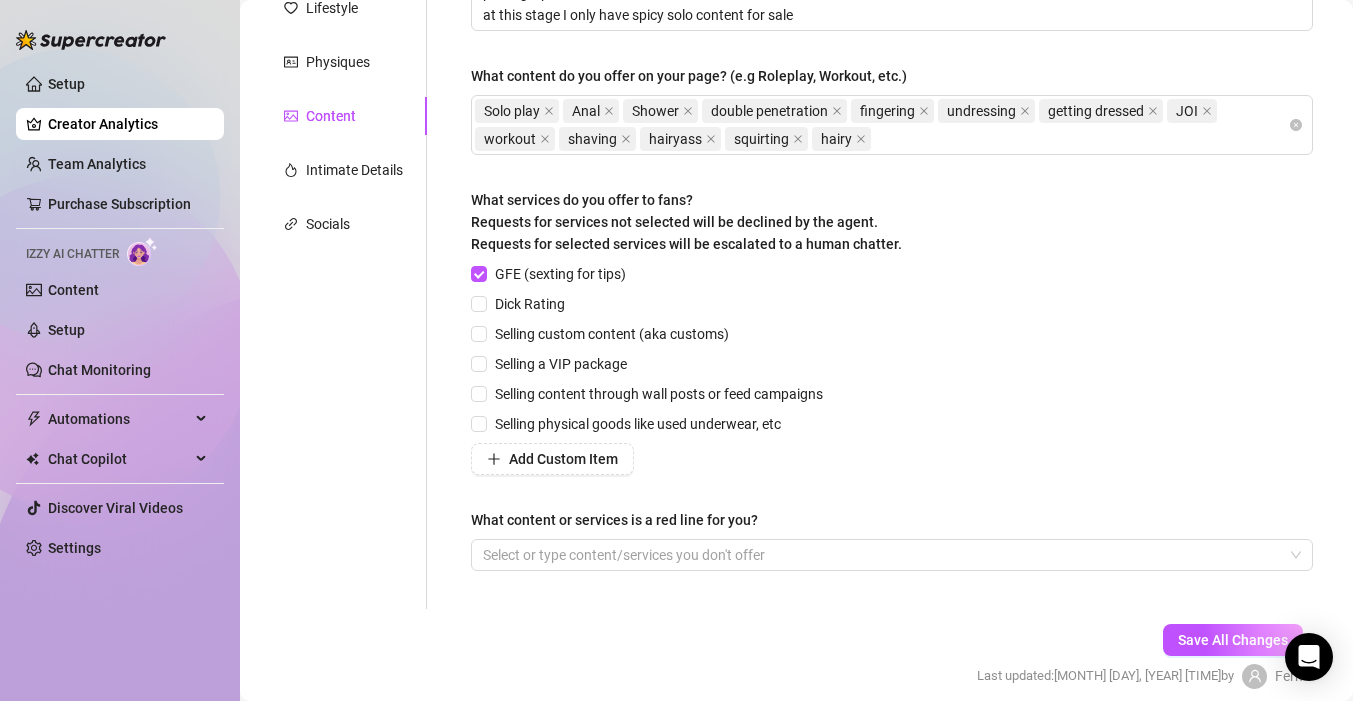 scroll, scrollTop: 304, scrollLeft: 0, axis: vertical 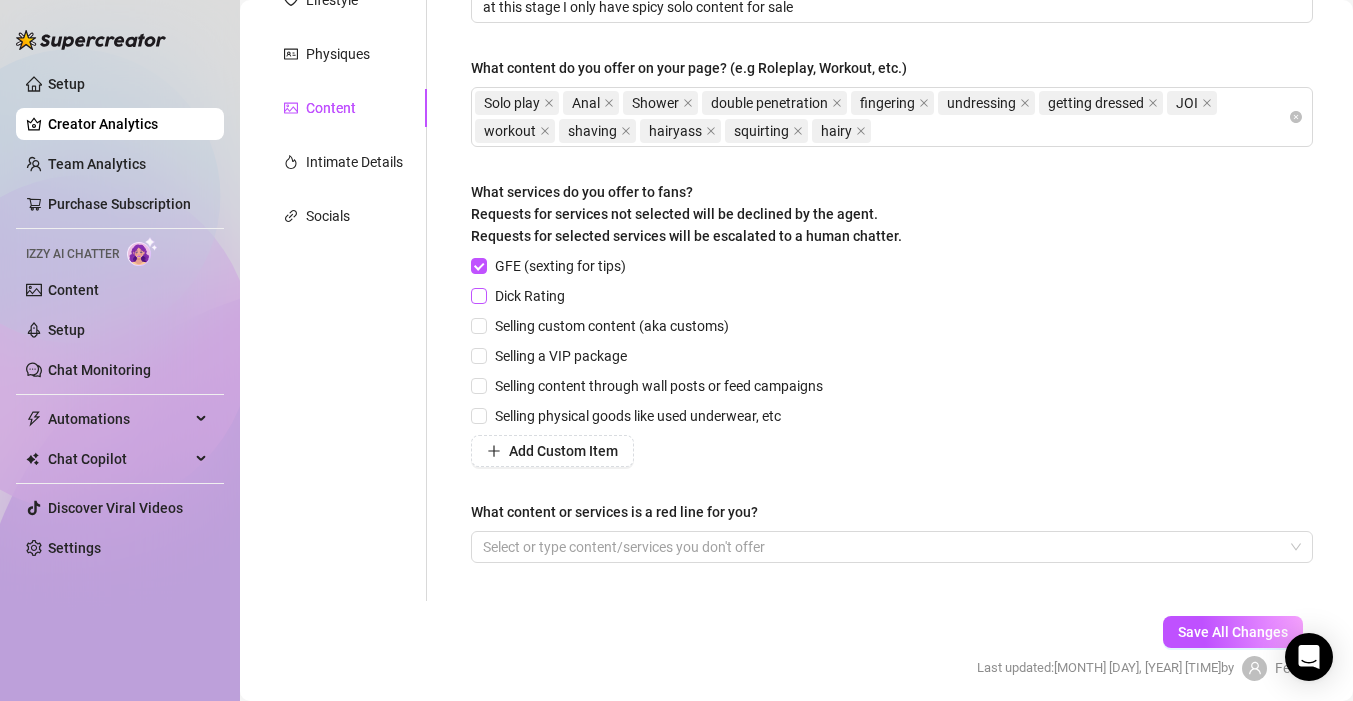 click on "Dick Rating" at bounding box center (478, 295) 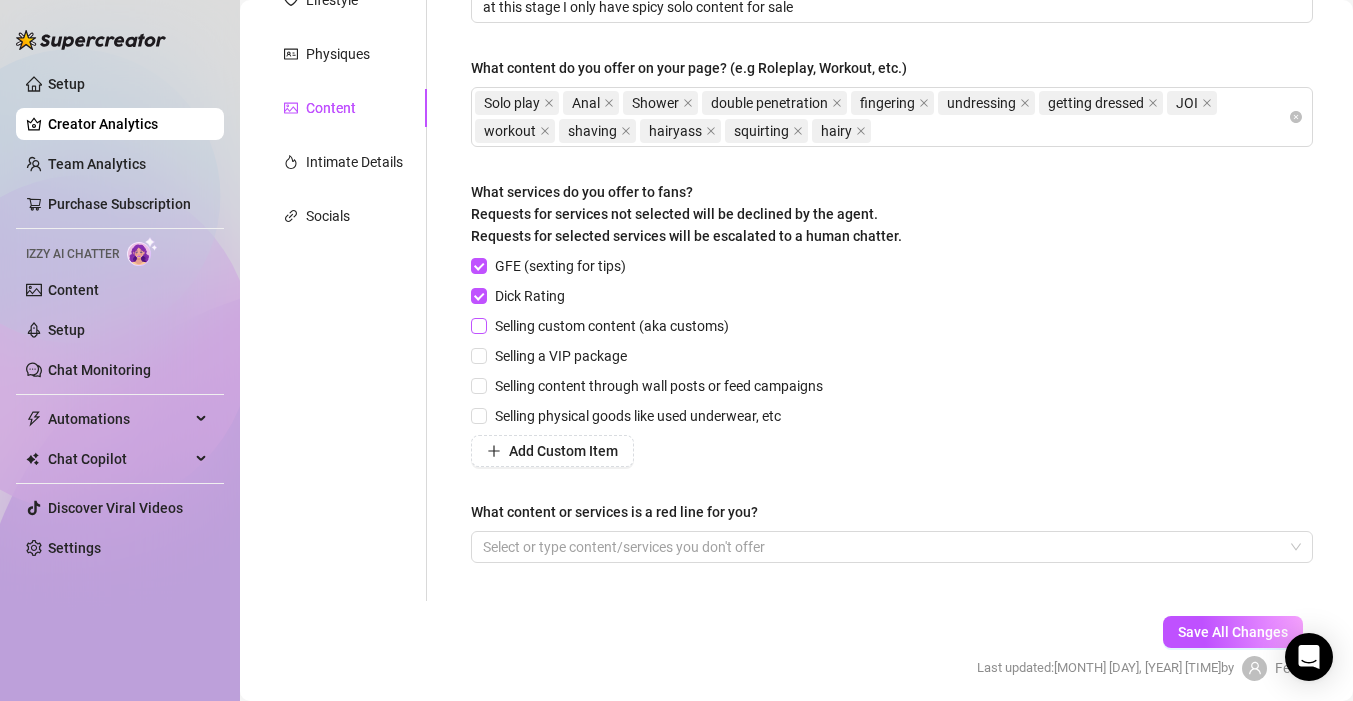 click on "Selling custom content (aka customs)" at bounding box center [478, 325] 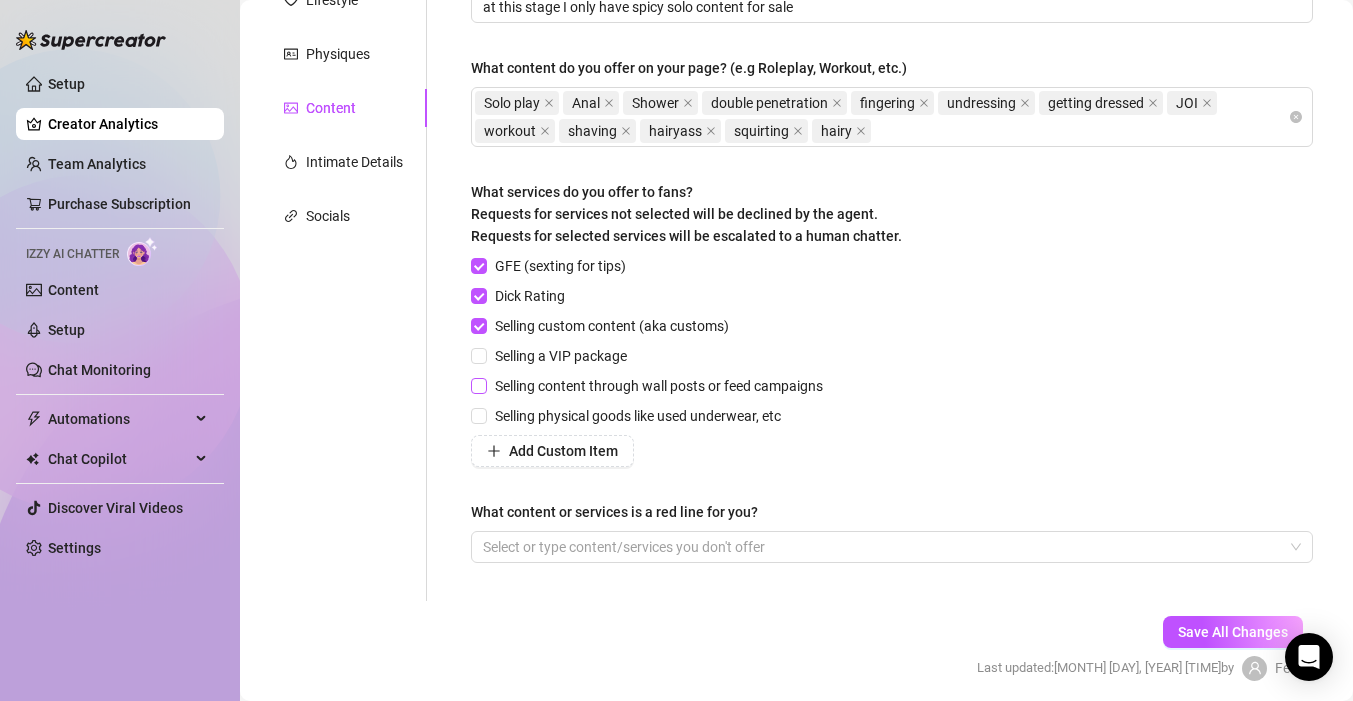 click on "Selling content through wall posts or feed campaigns" at bounding box center [478, 385] 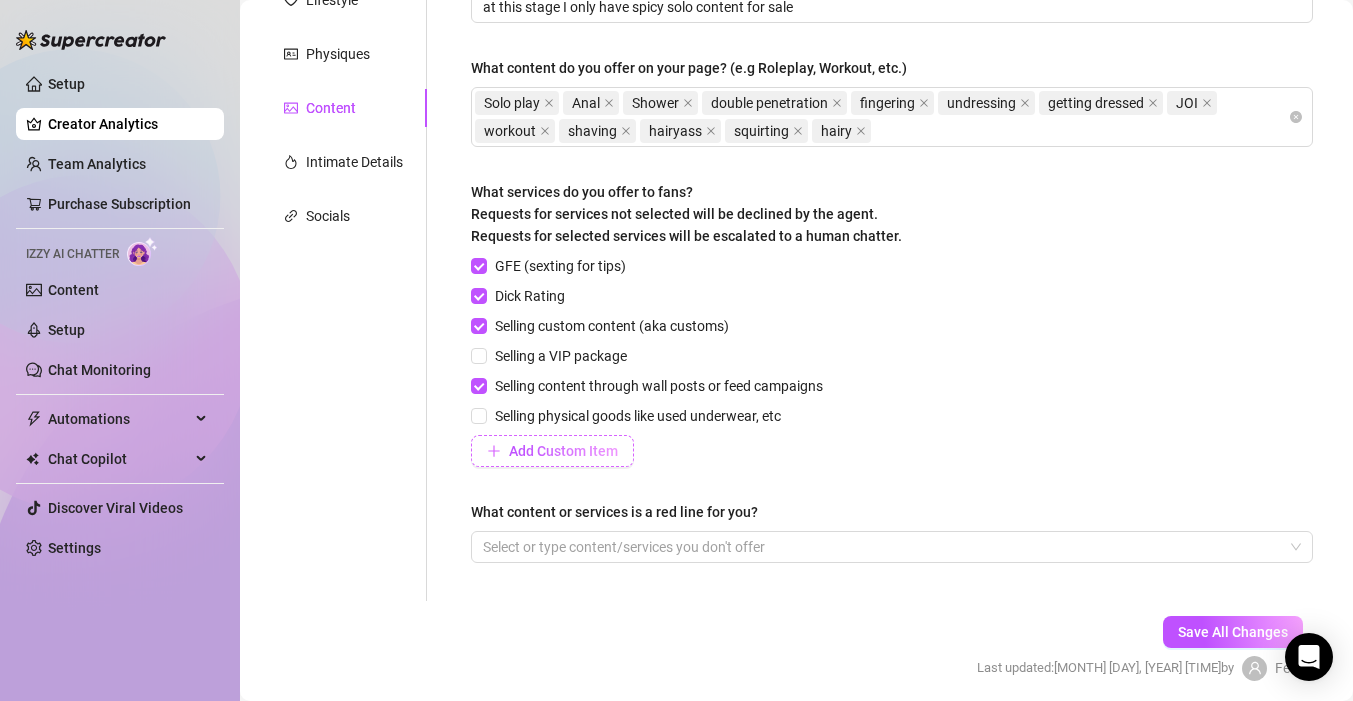 click on "Add Custom Item" at bounding box center [563, 451] 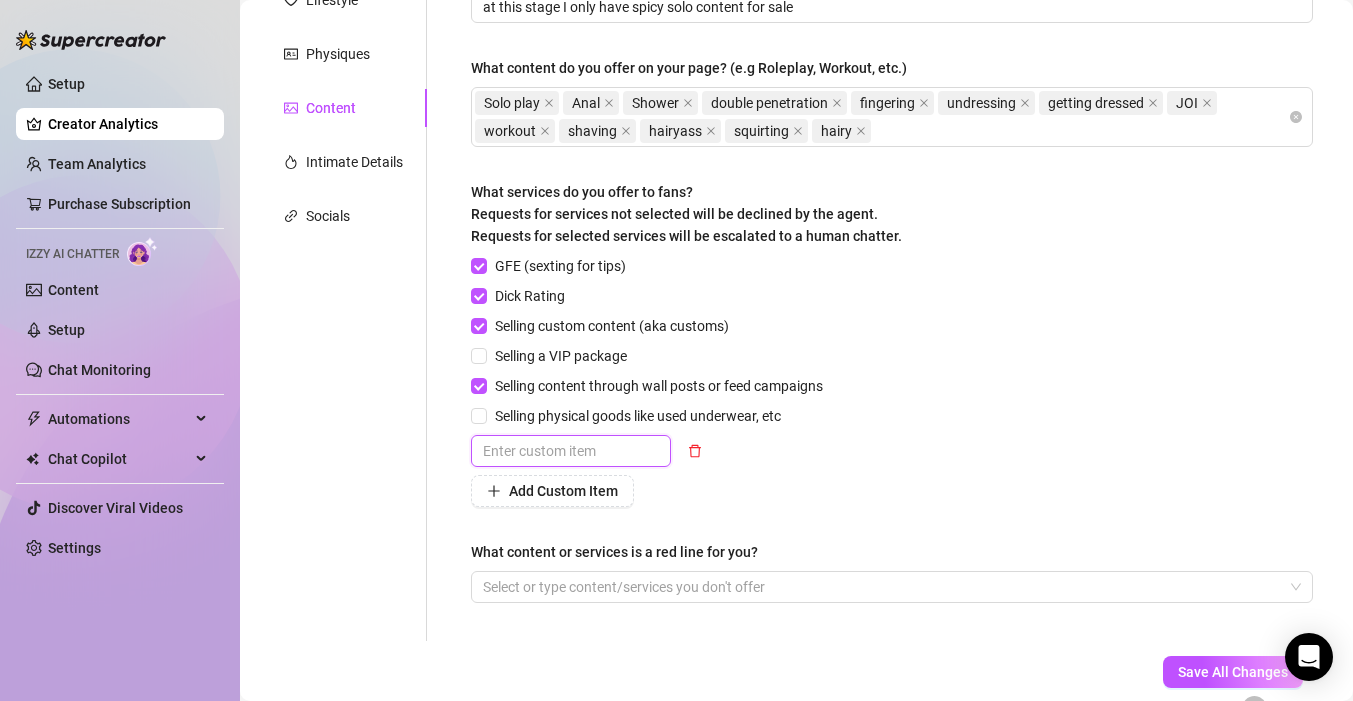 click at bounding box center (571, 451) 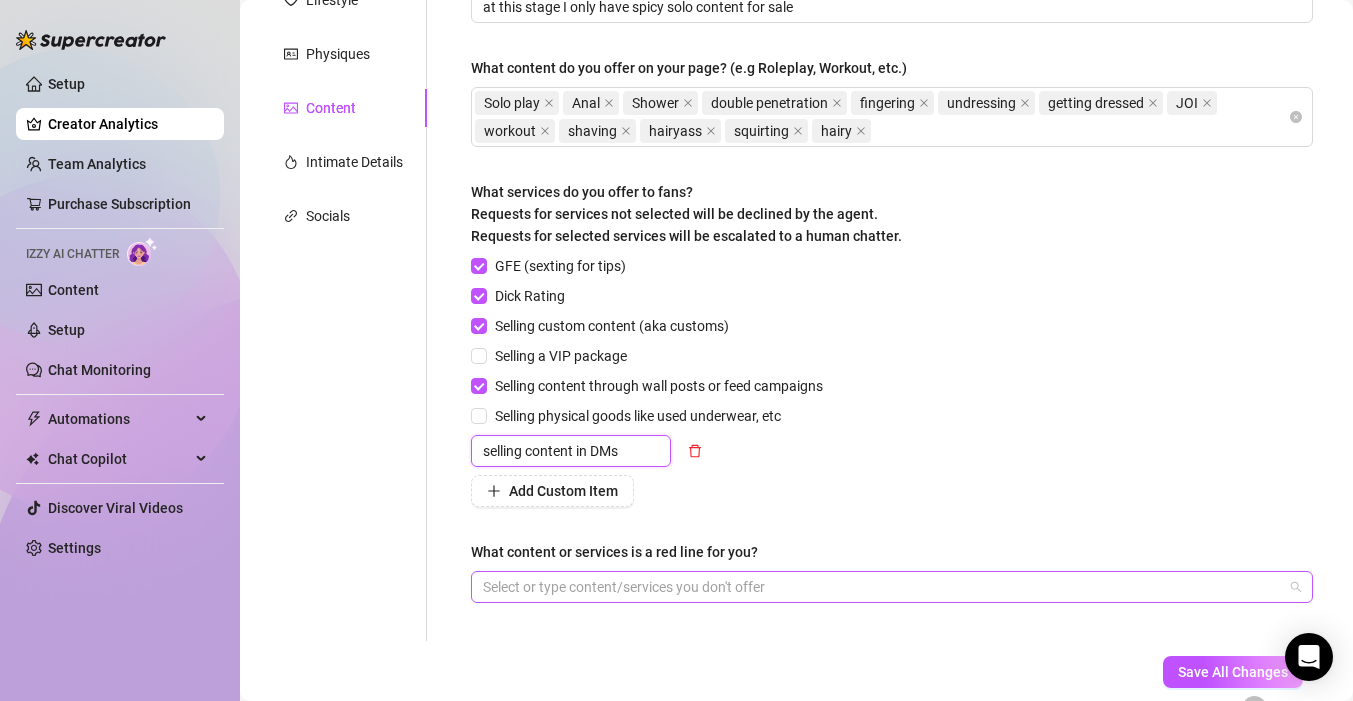 click at bounding box center (881, 587) 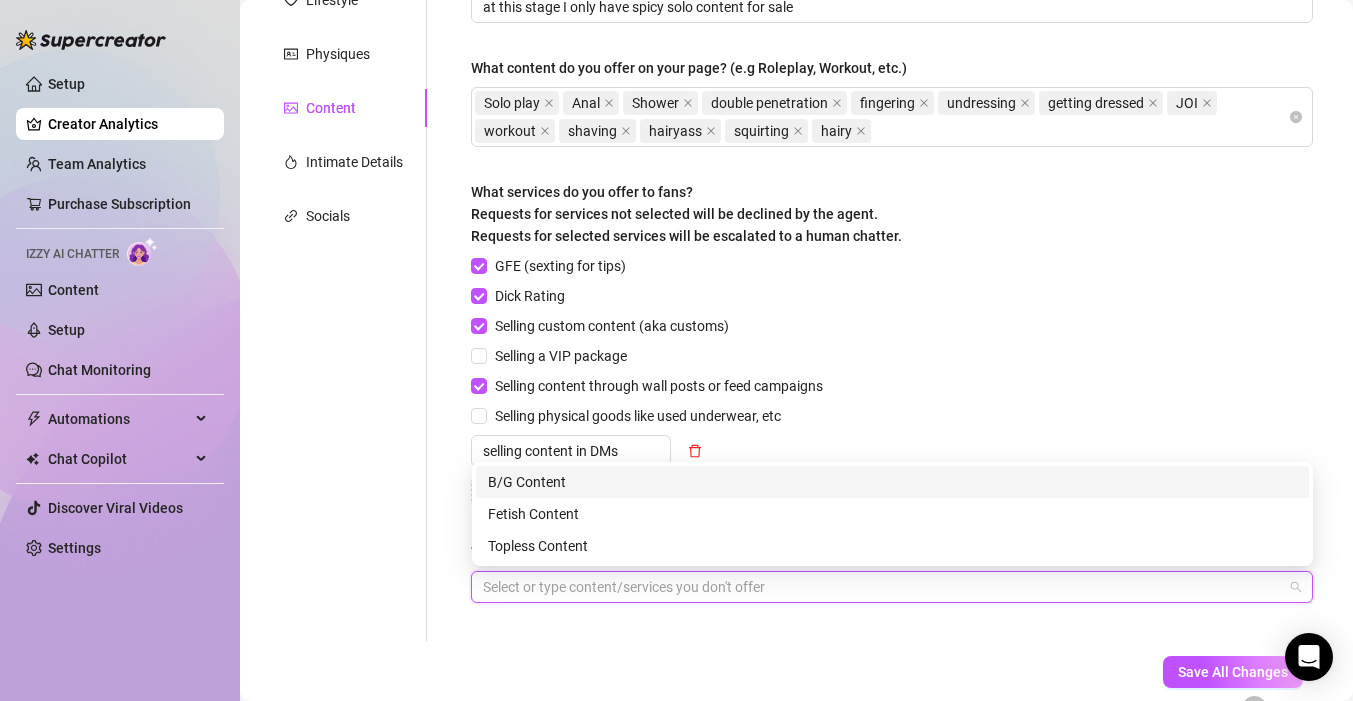 click on "B/G Content" at bounding box center (892, 482) 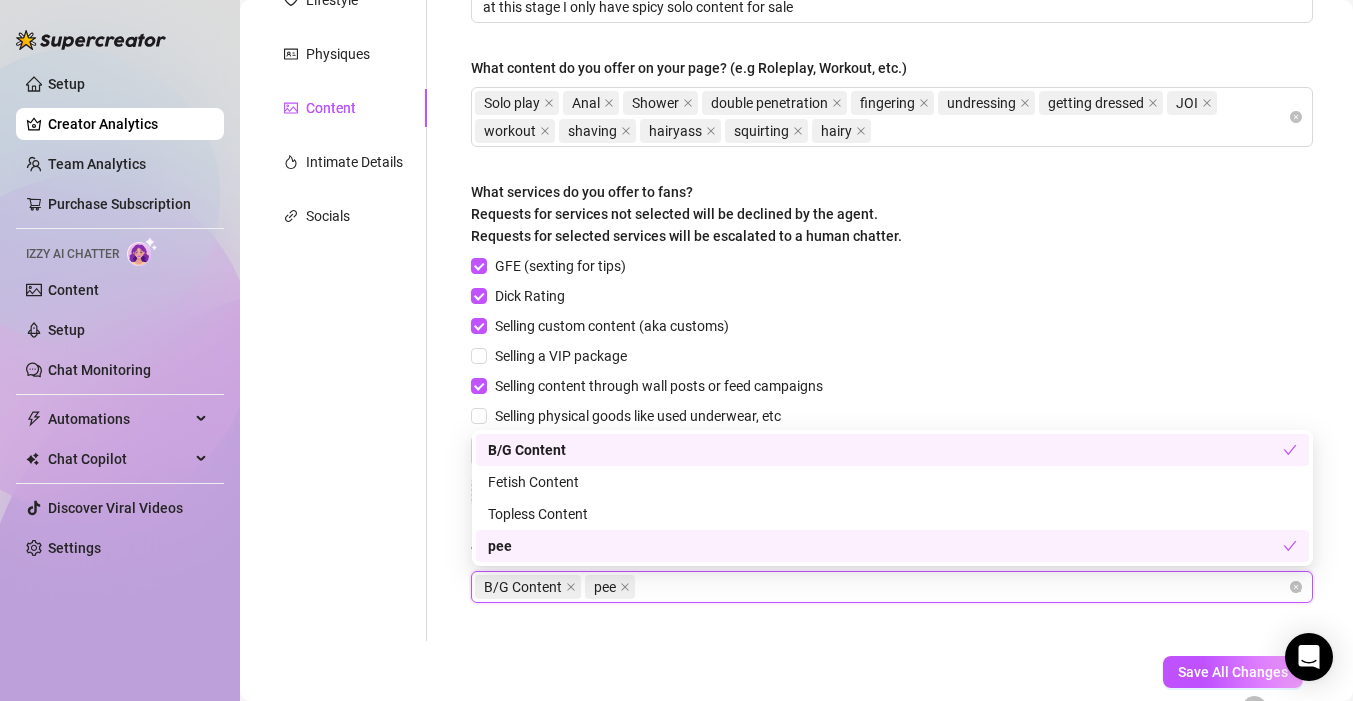 click on "B/G Content pee" at bounding box center (881, 587) 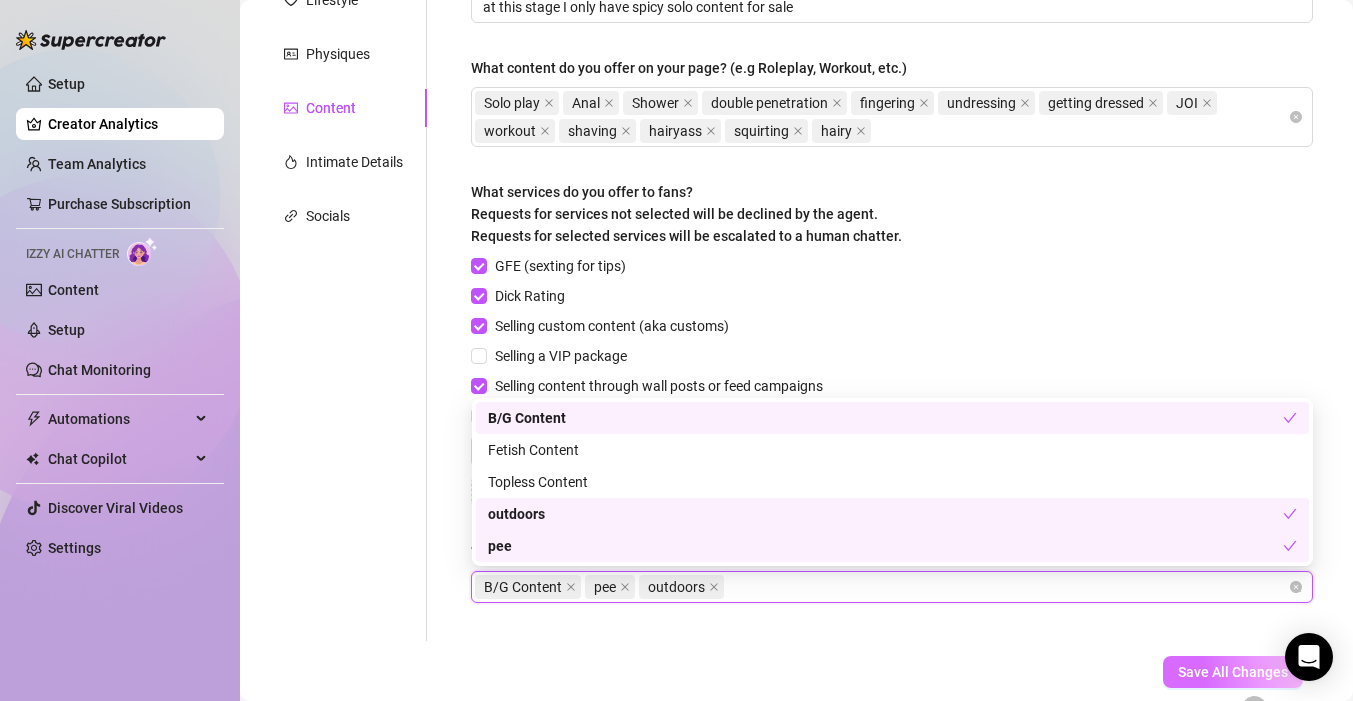 click on "Save All Changes" at bounding box center [1233, 672] 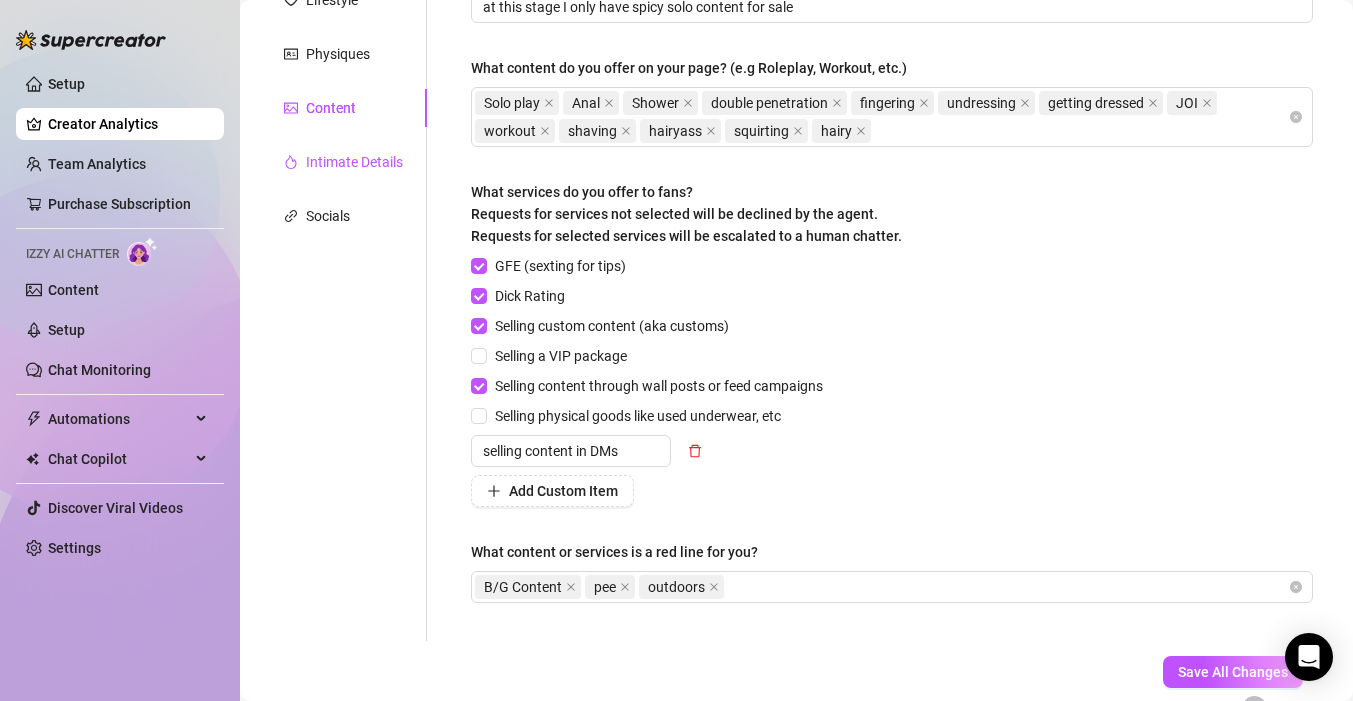 click on "Intimate Details" at bounding box center (354, 162) 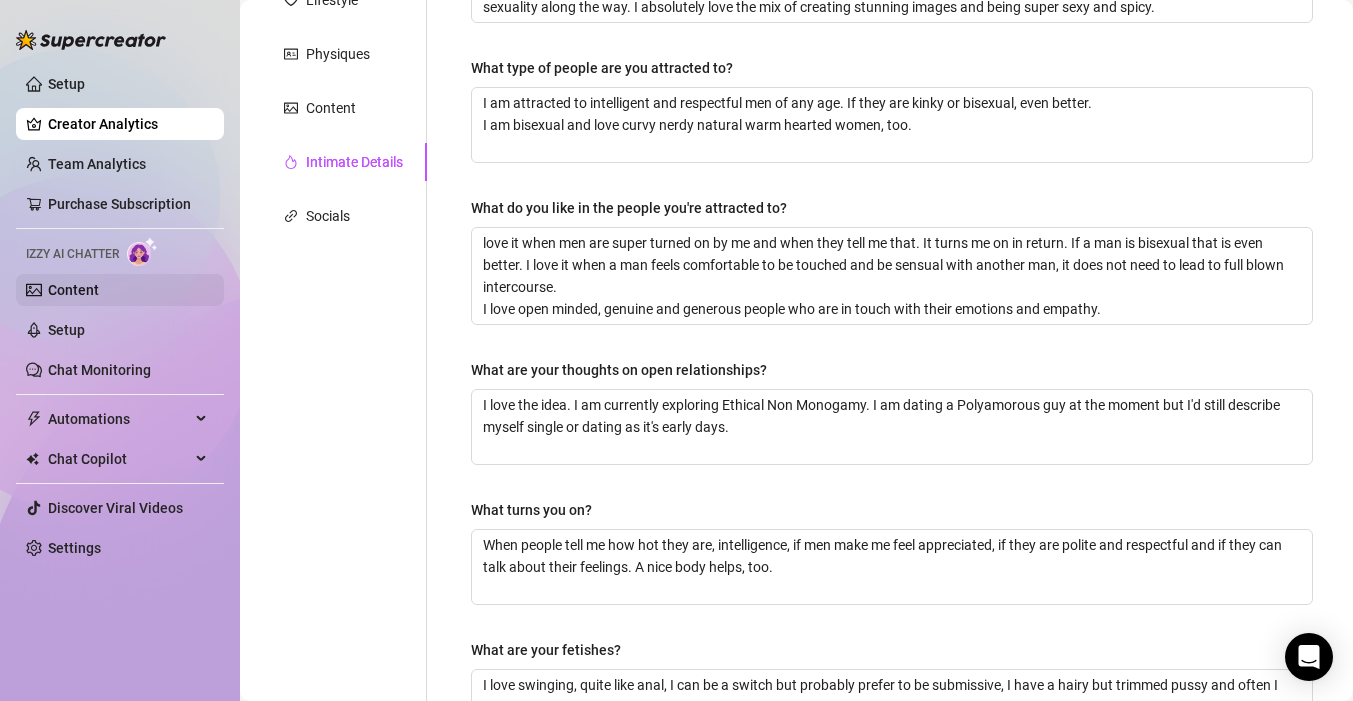 click on "Content" at bounding box center [73, 290] 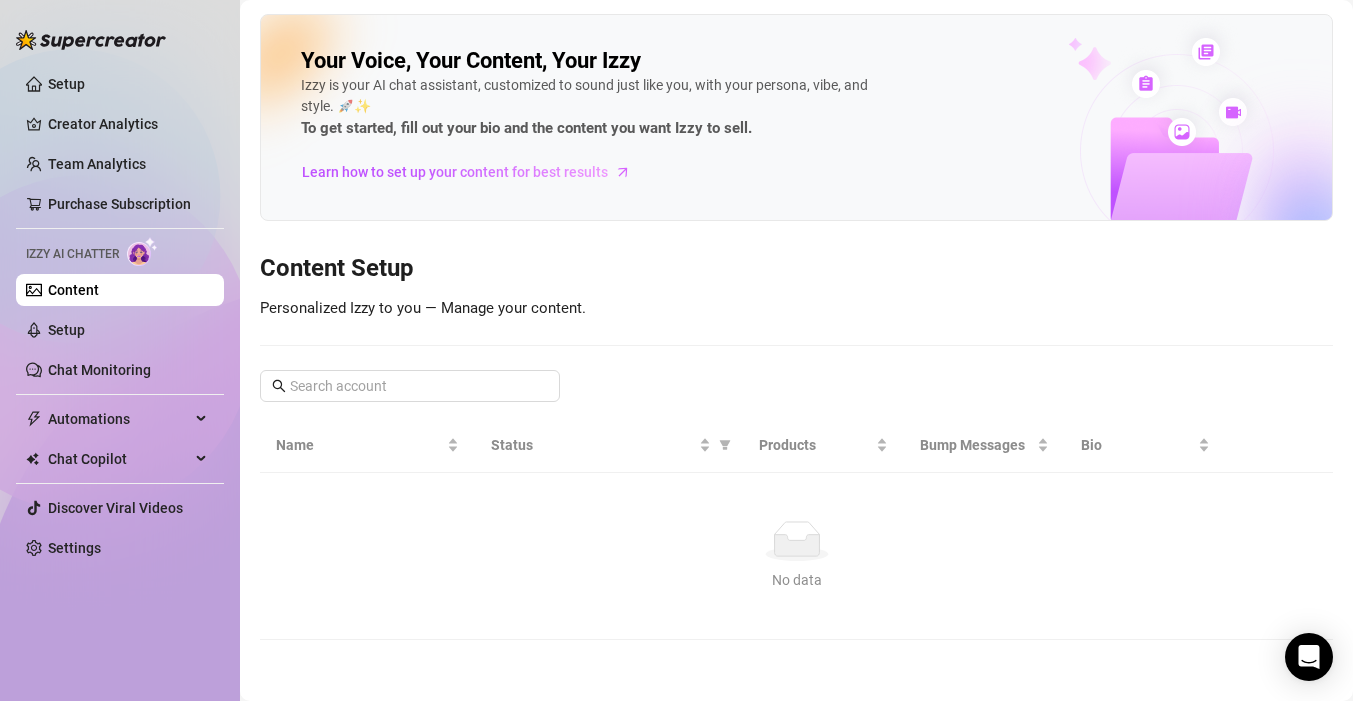 scroll, scrollTop: 0, scrollLeft: 0, axis: both 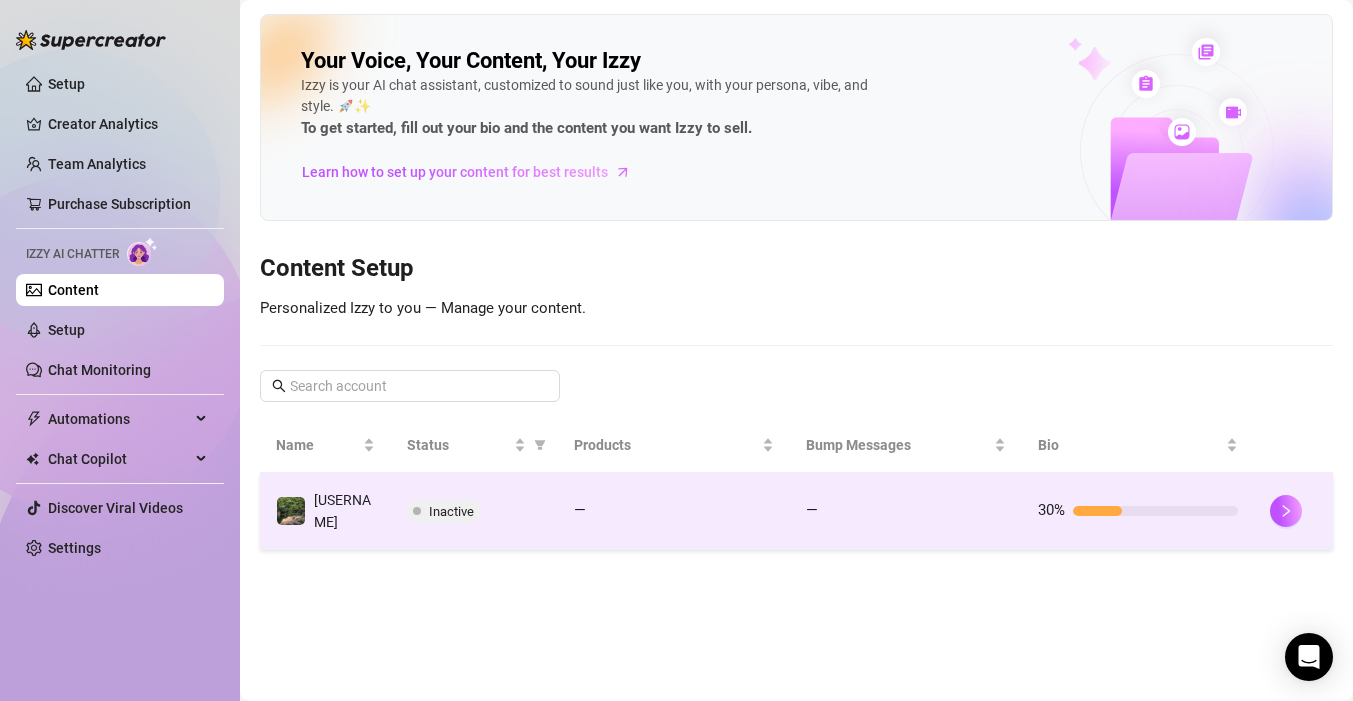 click at bounding box center [1155, 511] 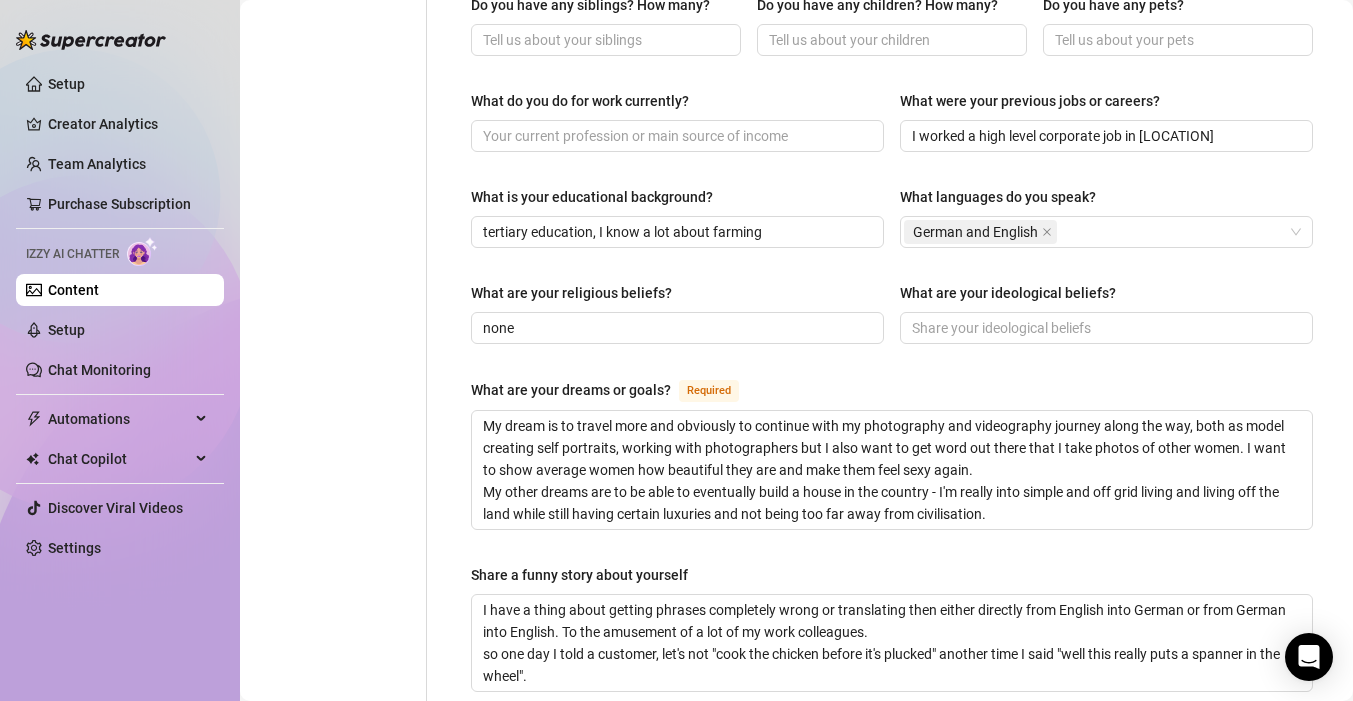 scroll, scrollTop: 889, scrollLeft: 0, axis: vertical 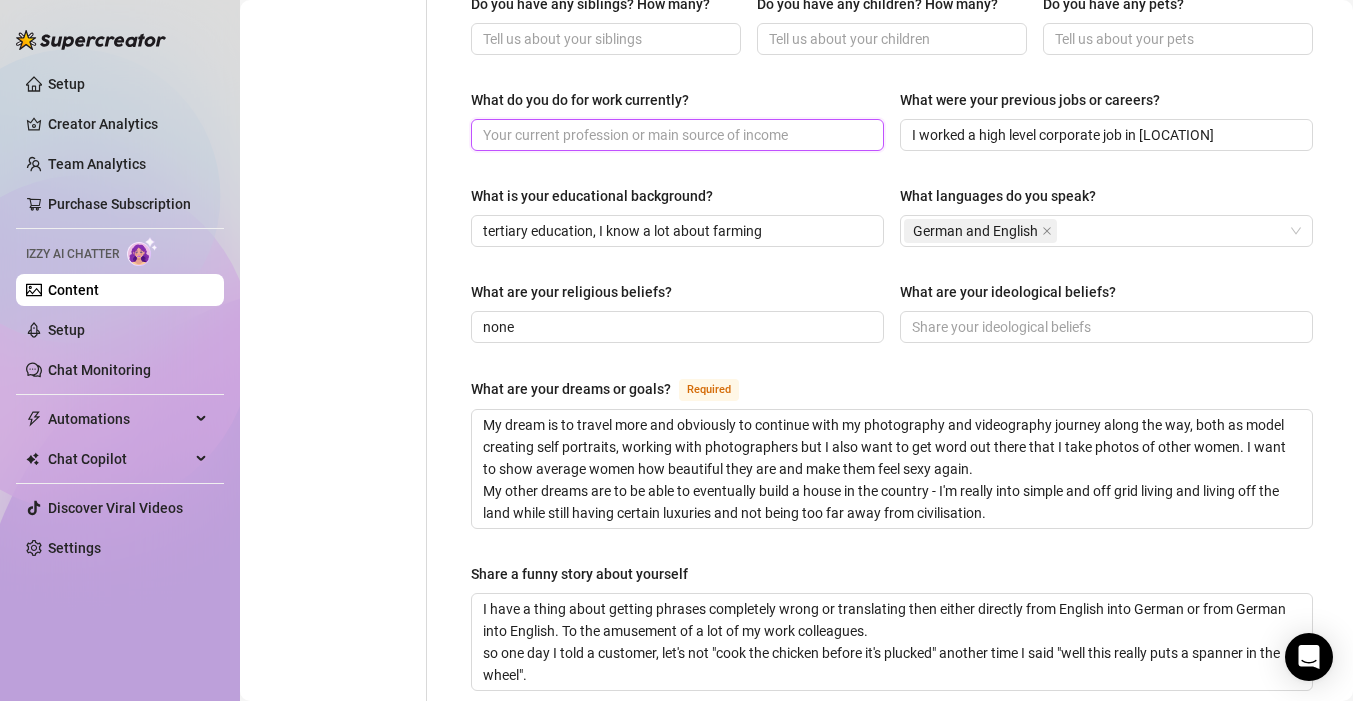 click on "What do you do for work currently?" at bounding box center (675, 135) 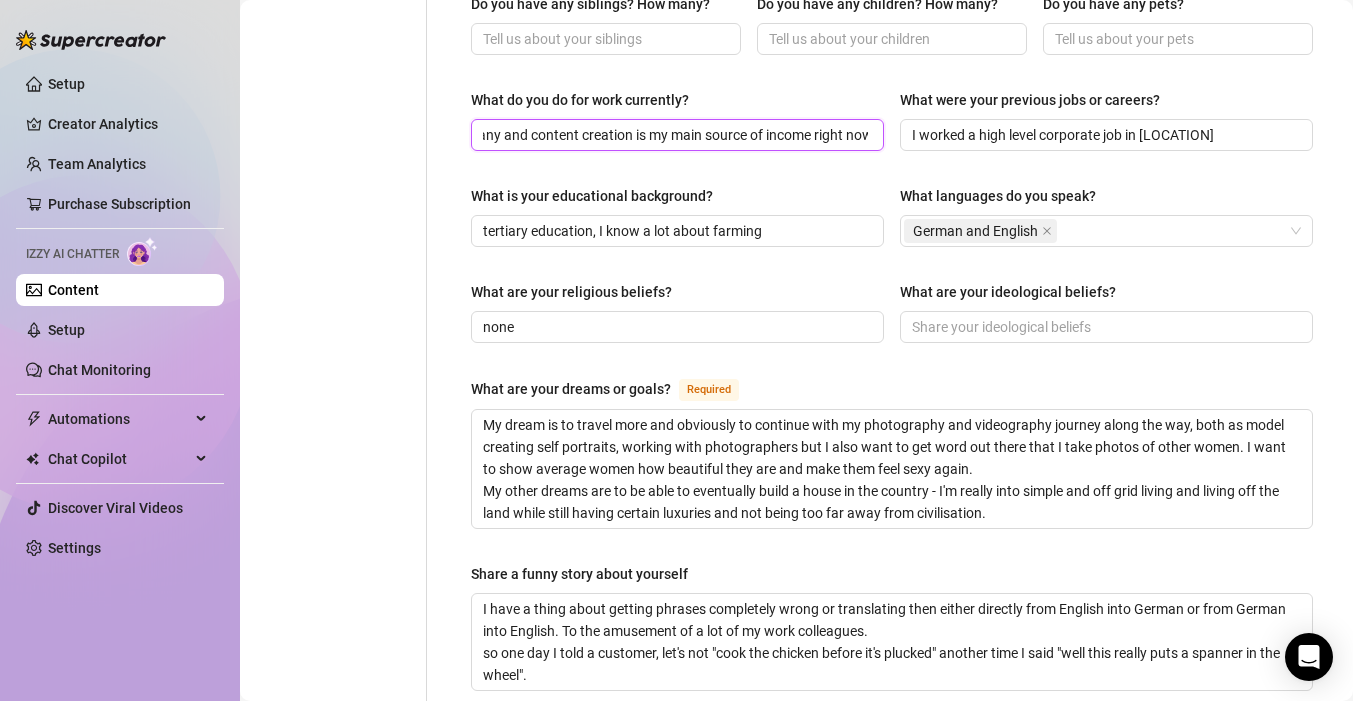 scroll, scrollTop: 0, scrollLeft: 239, axis: horizontal 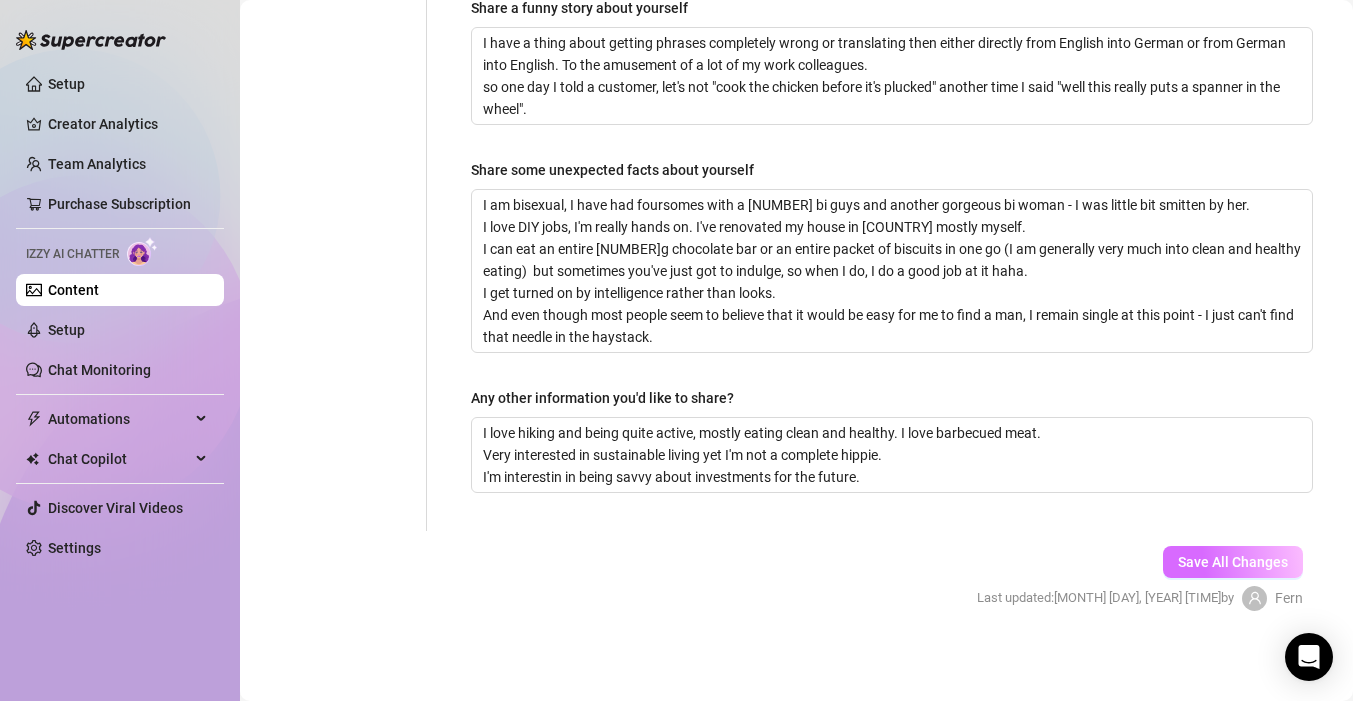 click on "Save All Changes" at bounding box center (1233, 562) 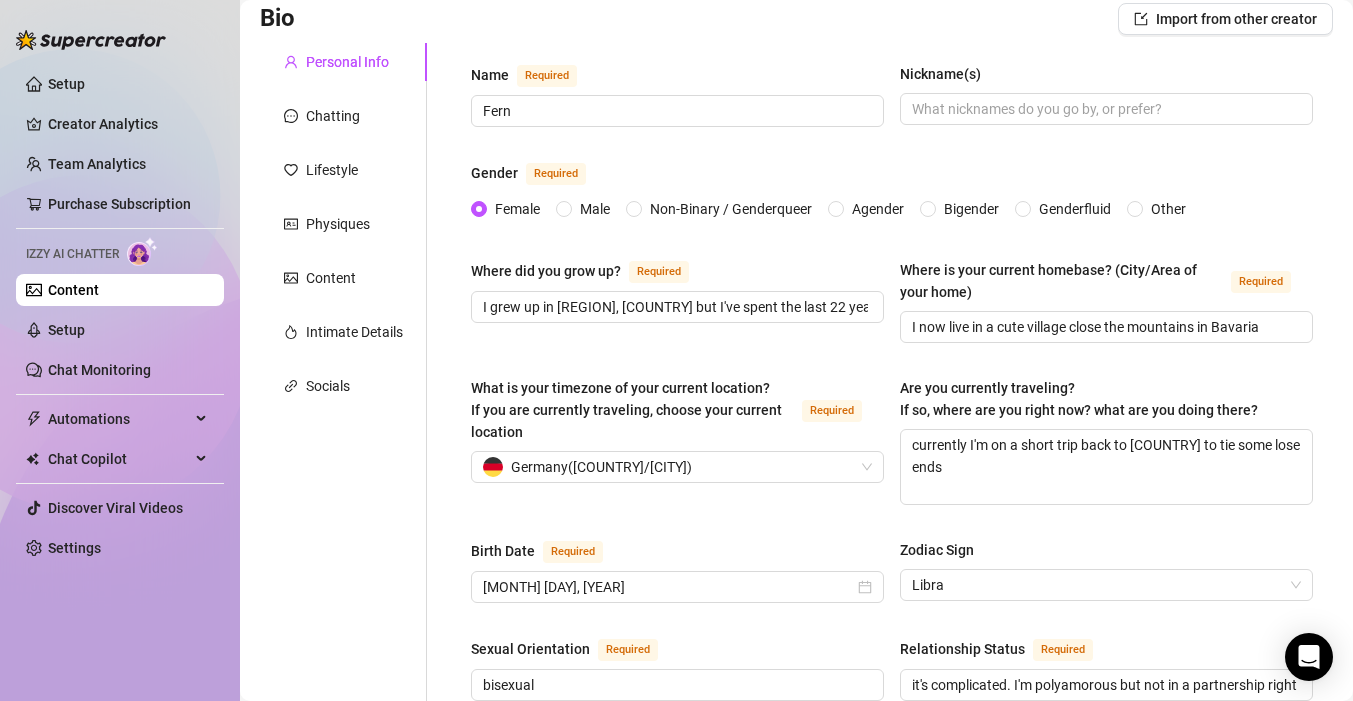 scroll, scrollTop: 0, scrollLeft: 0, axis: both 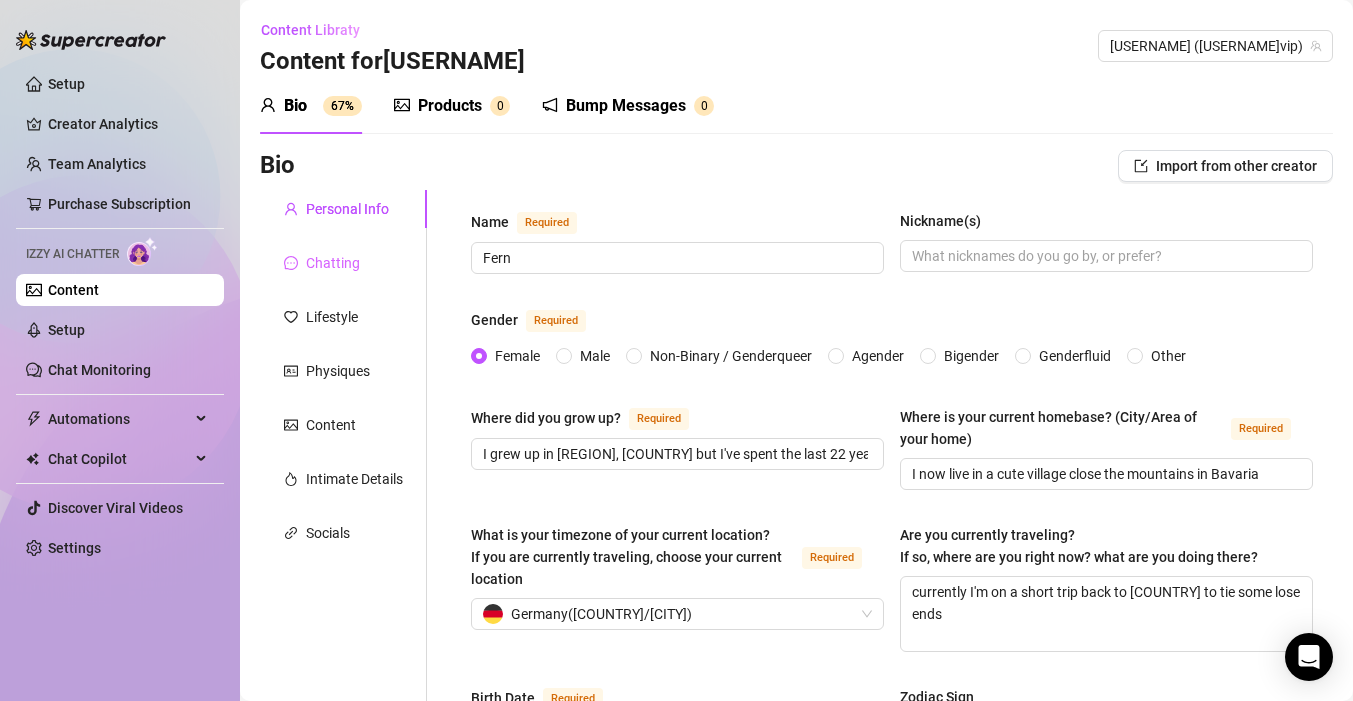 click on "Chatting" at bounding box center (343, 263) 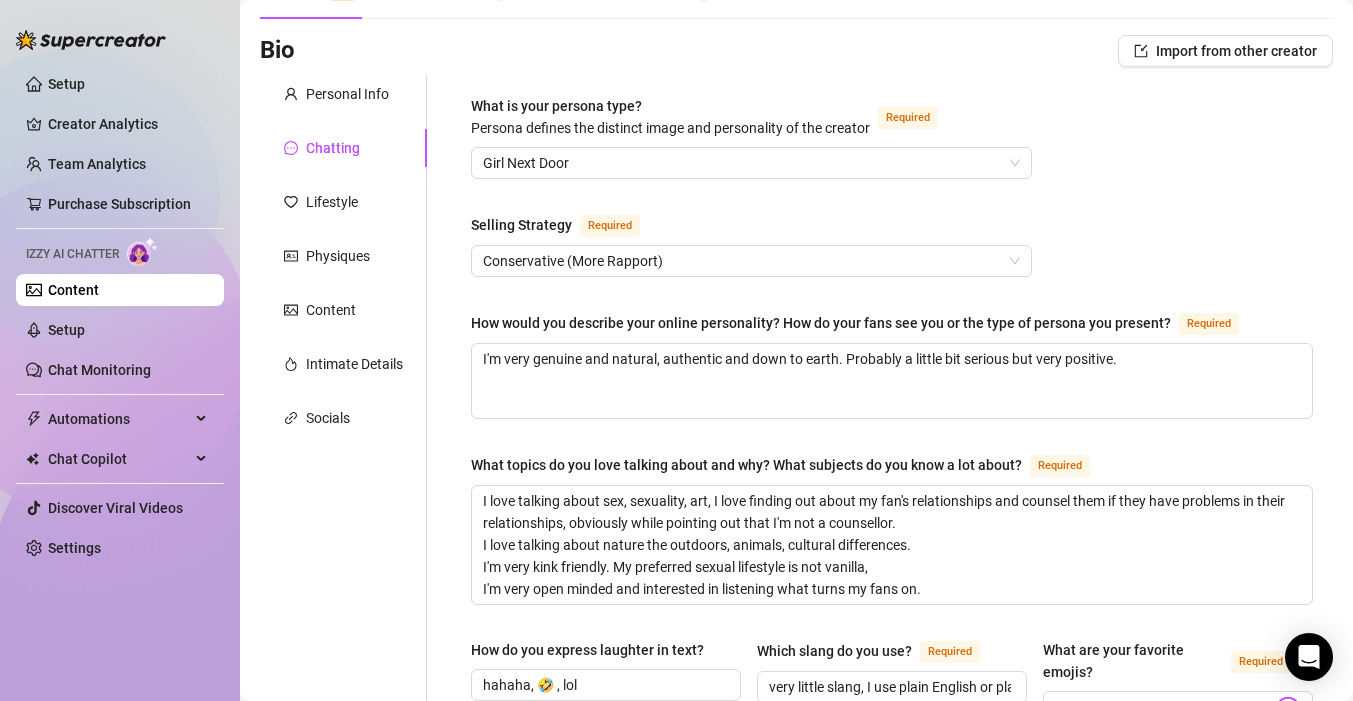 scroll, scrollTop: 110, scrollLeft: 0, axis: vertical 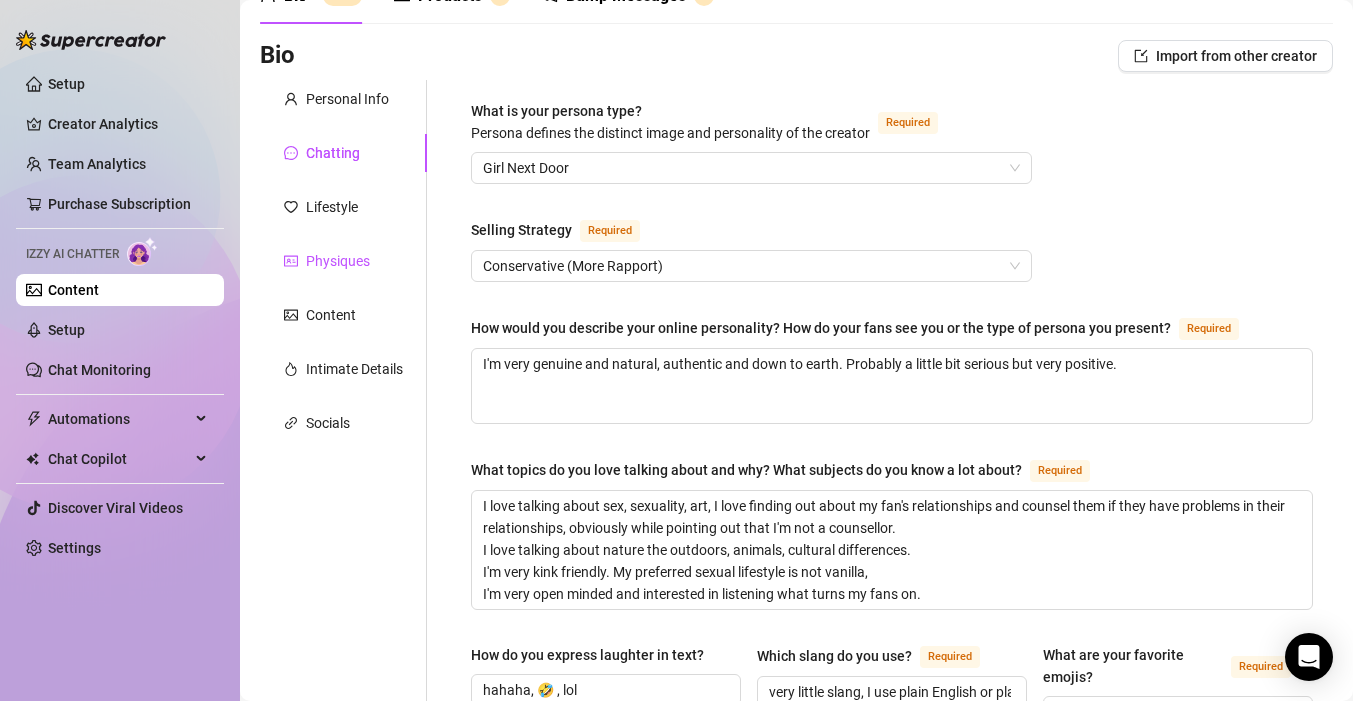 click on "Physiques" at bounding box center (338, 261) 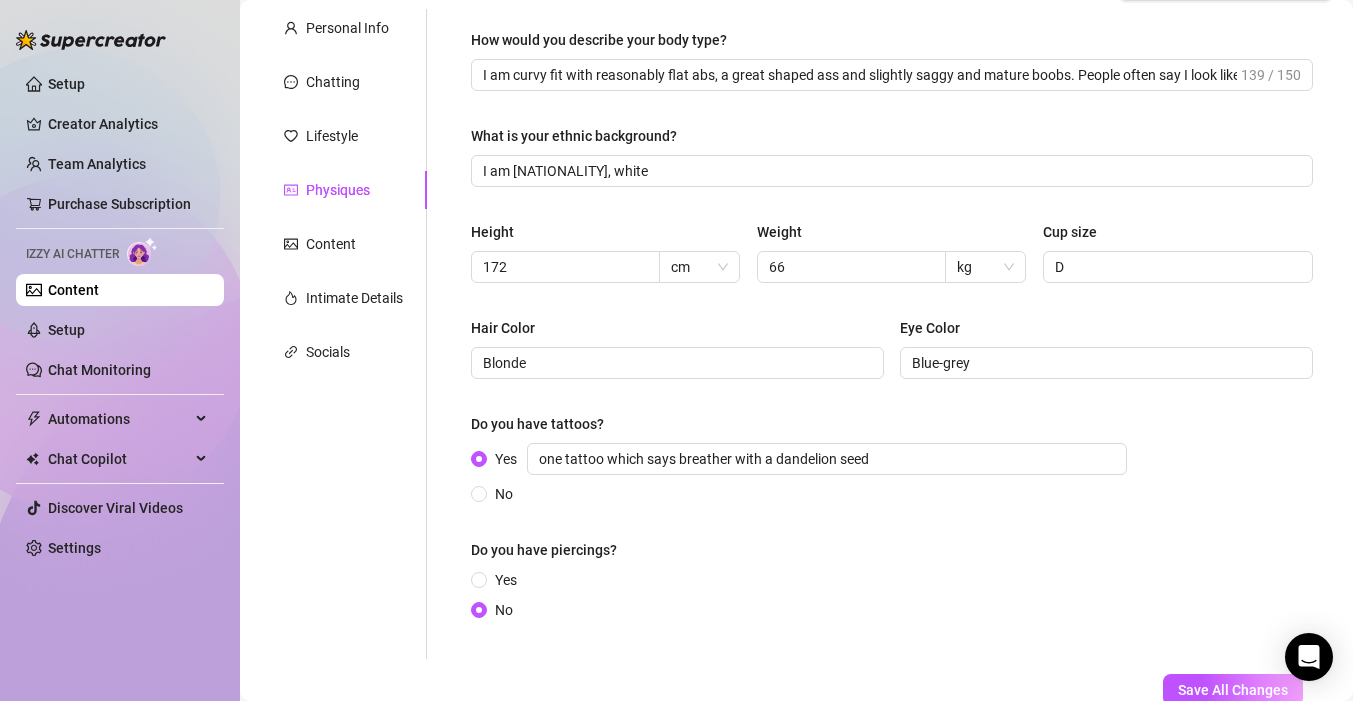 scroll, scrollTop: 314, scrollLeft: 0, axis: vertical 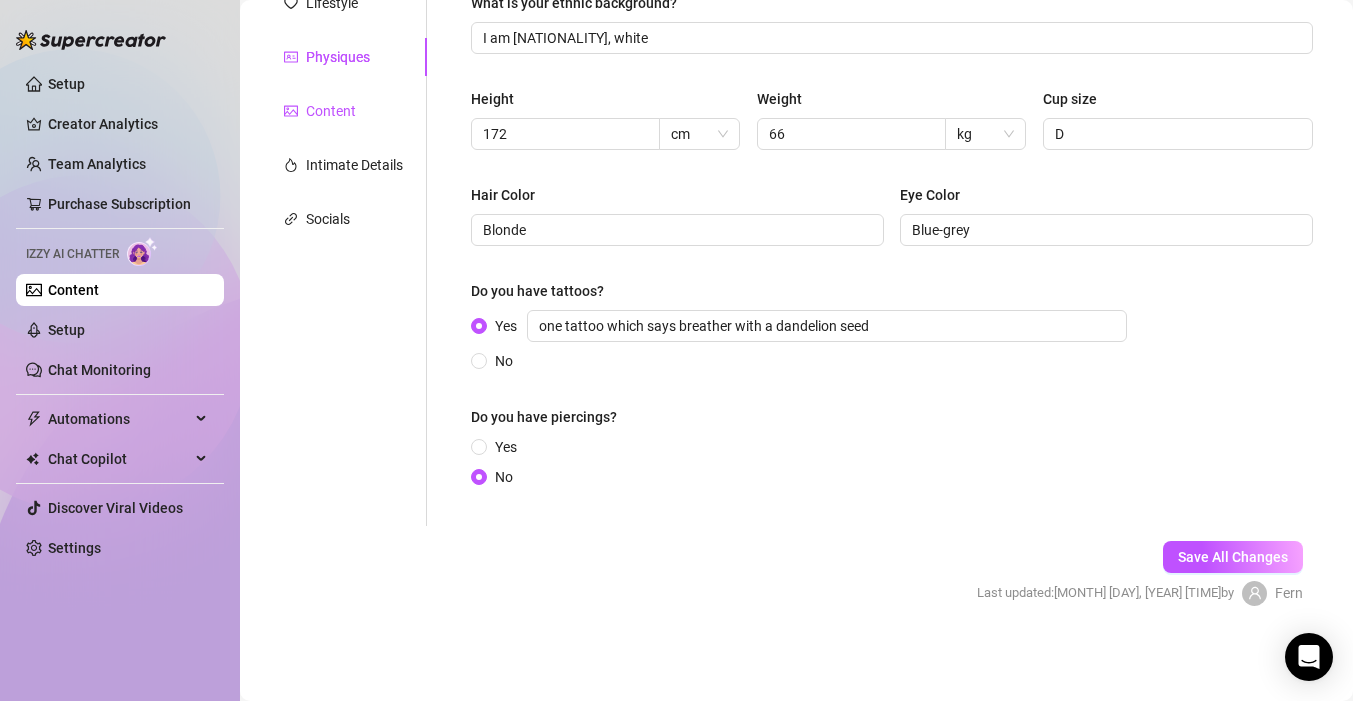 click on "Content" at bounding box center [331, 111] 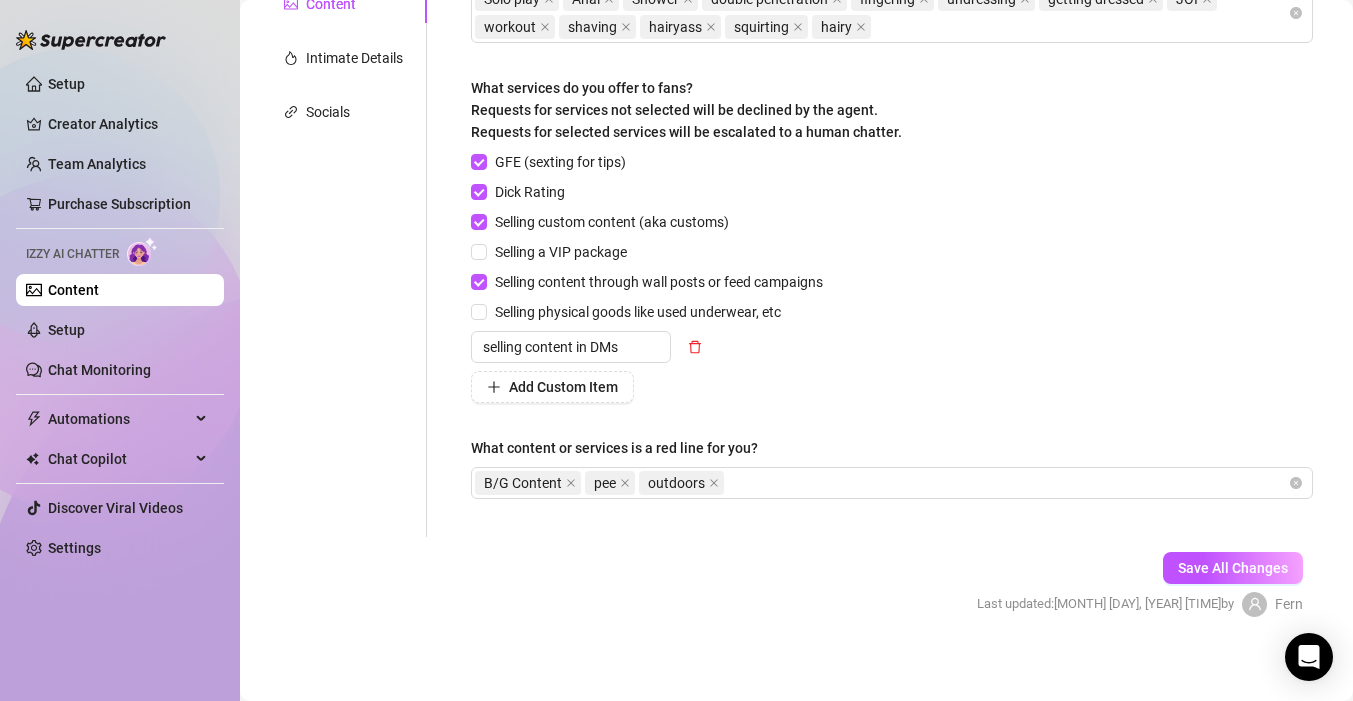 scroll, scrollTop: 431, scrollLeft: 0, axis: vertical 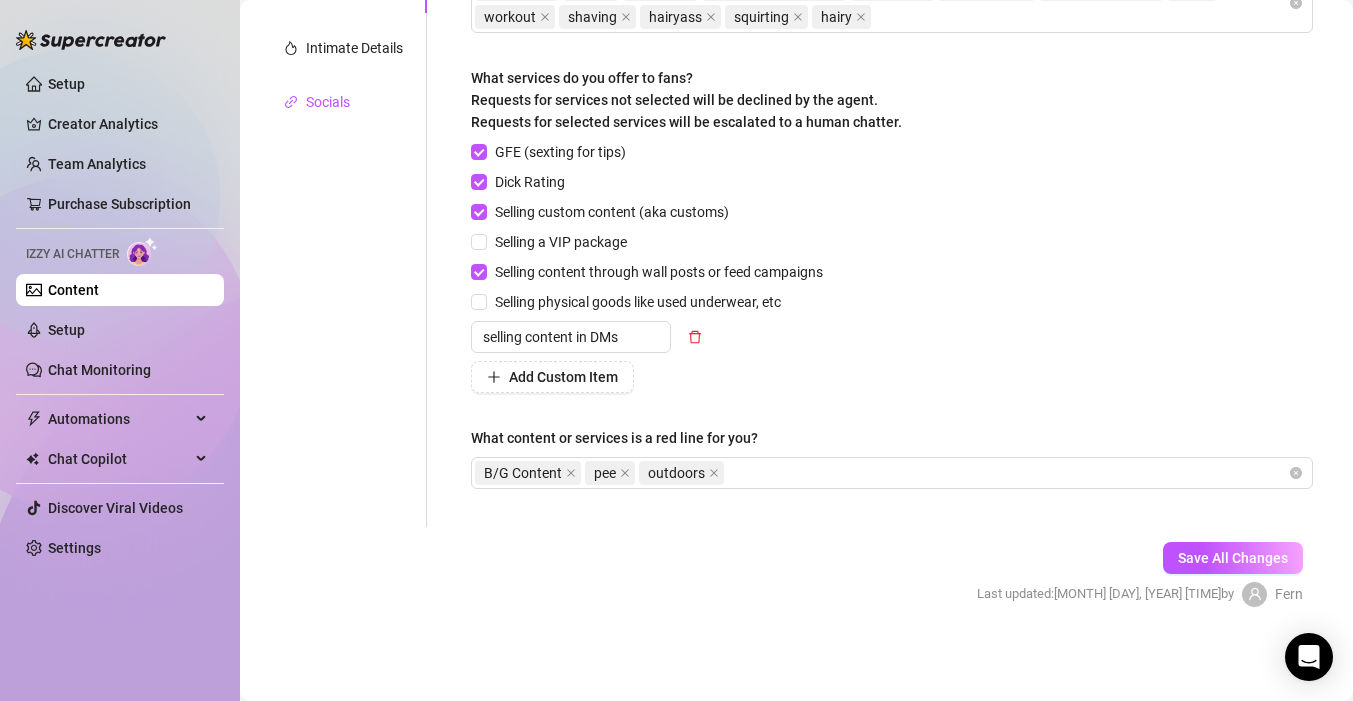 click on "Socials" at bounding box center [328, 102] 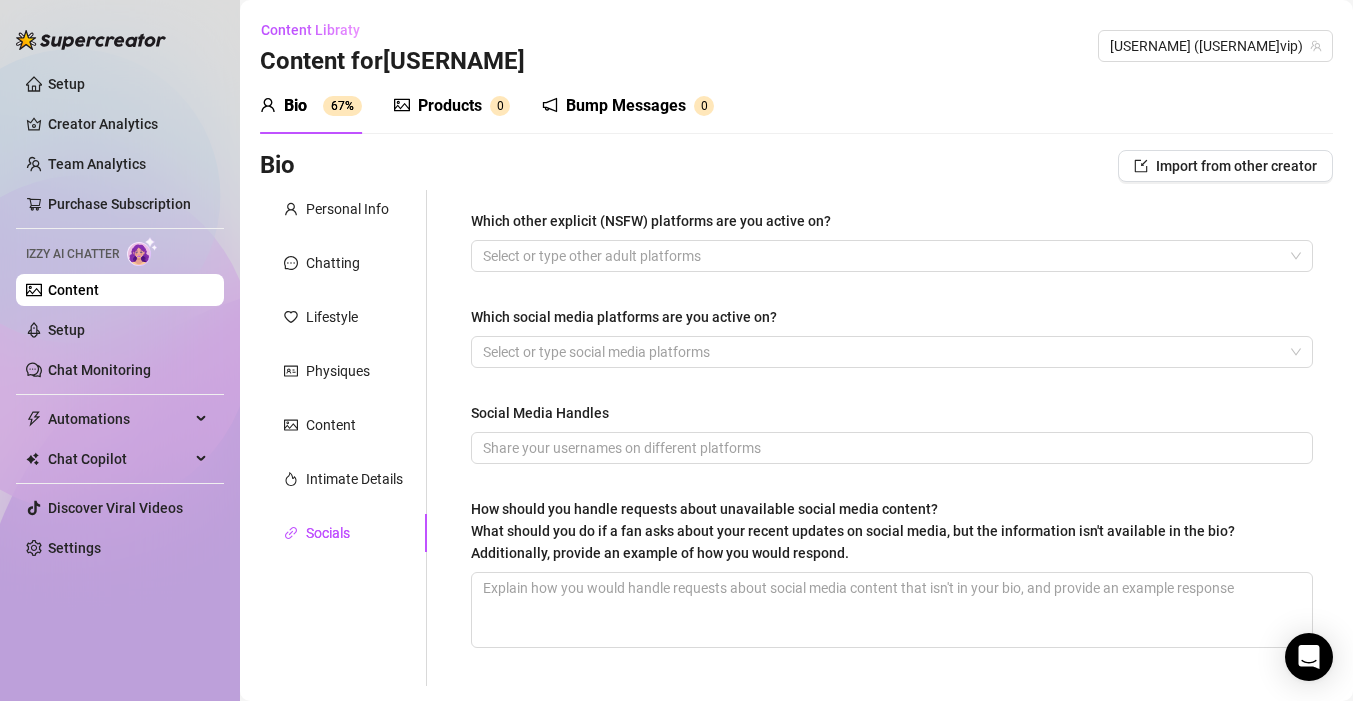 scroll, scrollTop: 17, scrollLeft: 0, axis: vertical 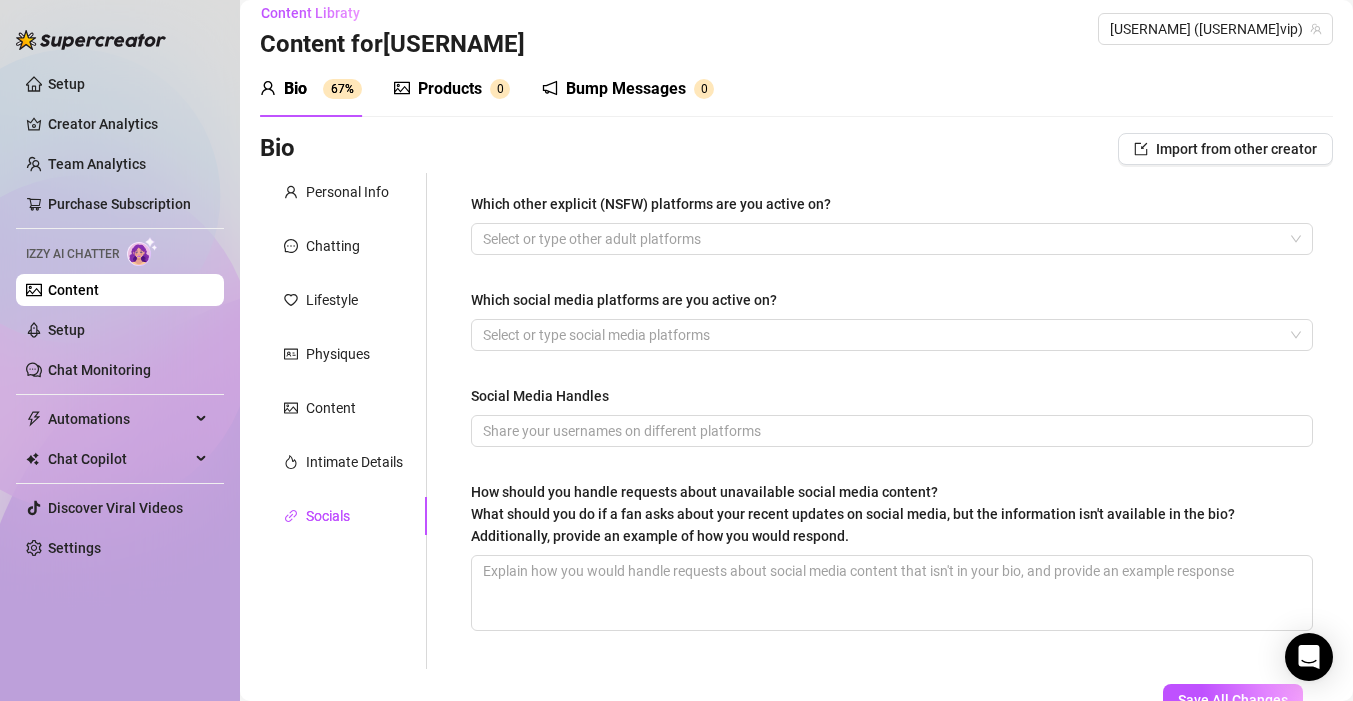 click on "Products" at bounding box center (450, 89) 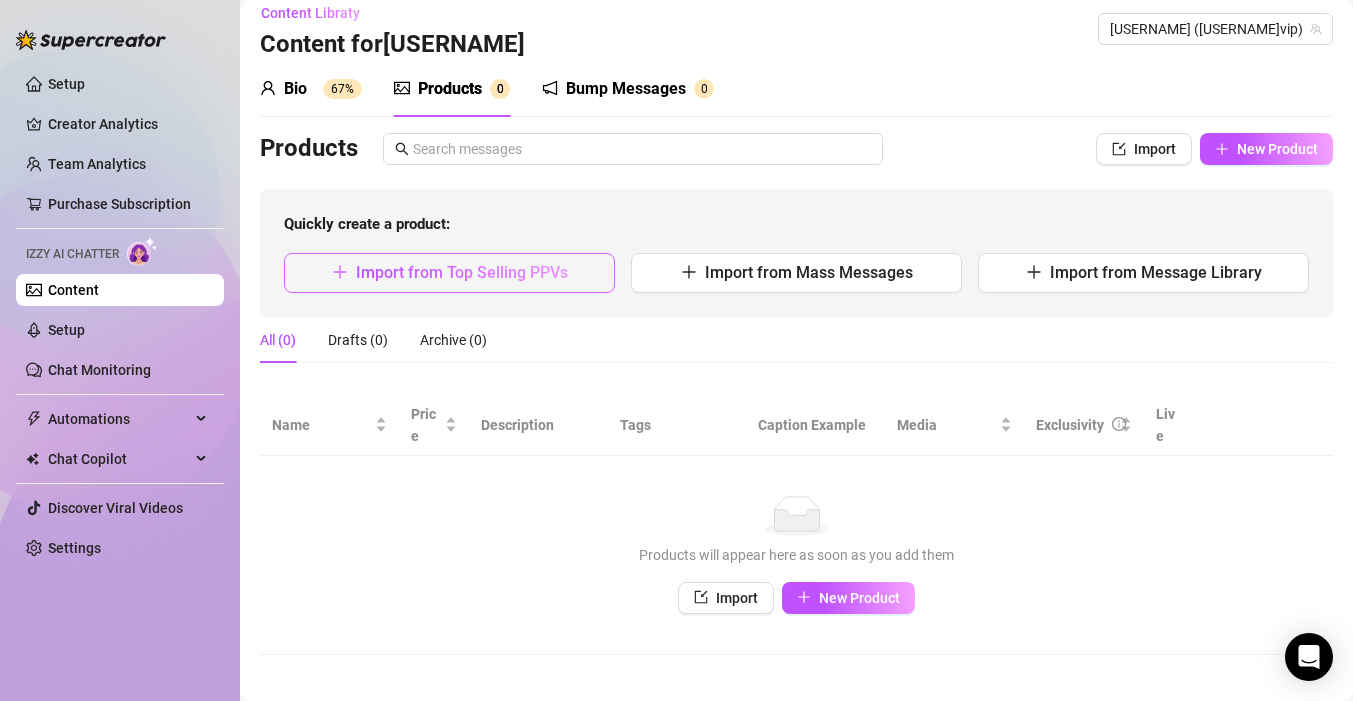 click on "Import from Top Selling PPVs" at bounding box center [462, 272] 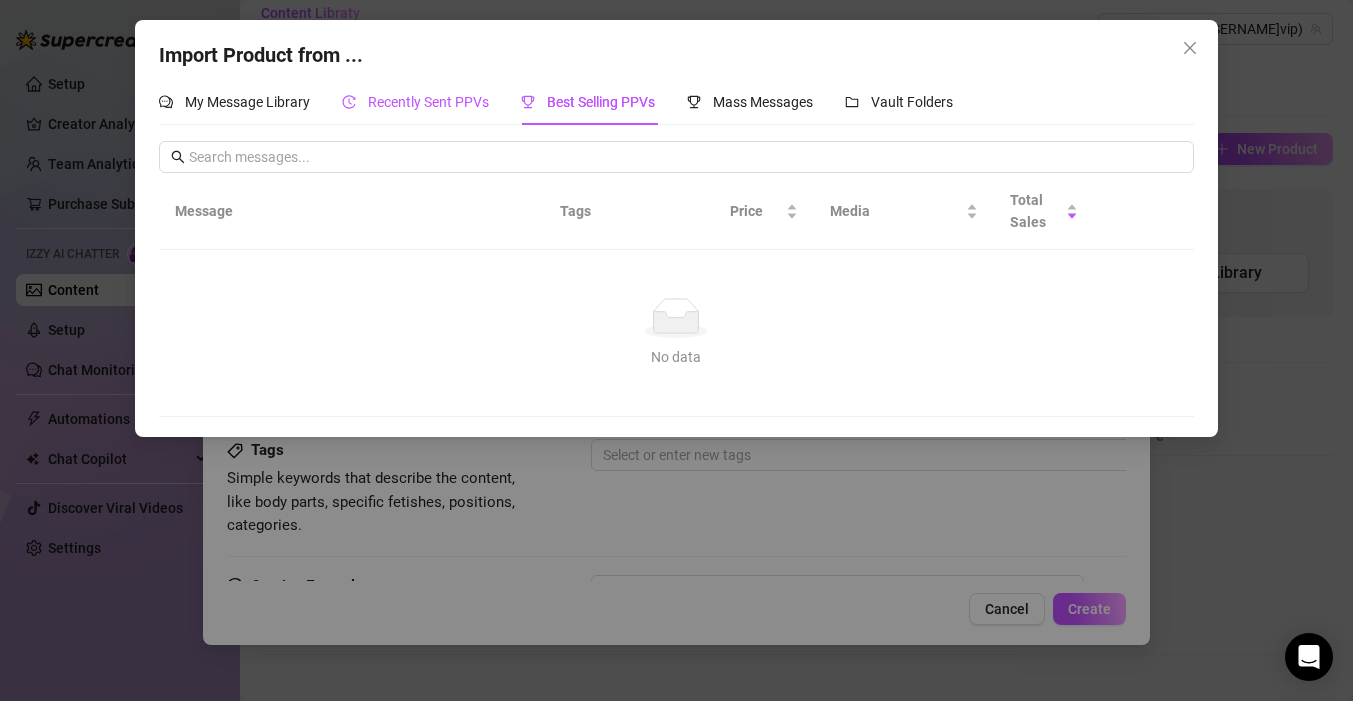 click on "Recently Sent PPVs" at bounding box center (428, 102) 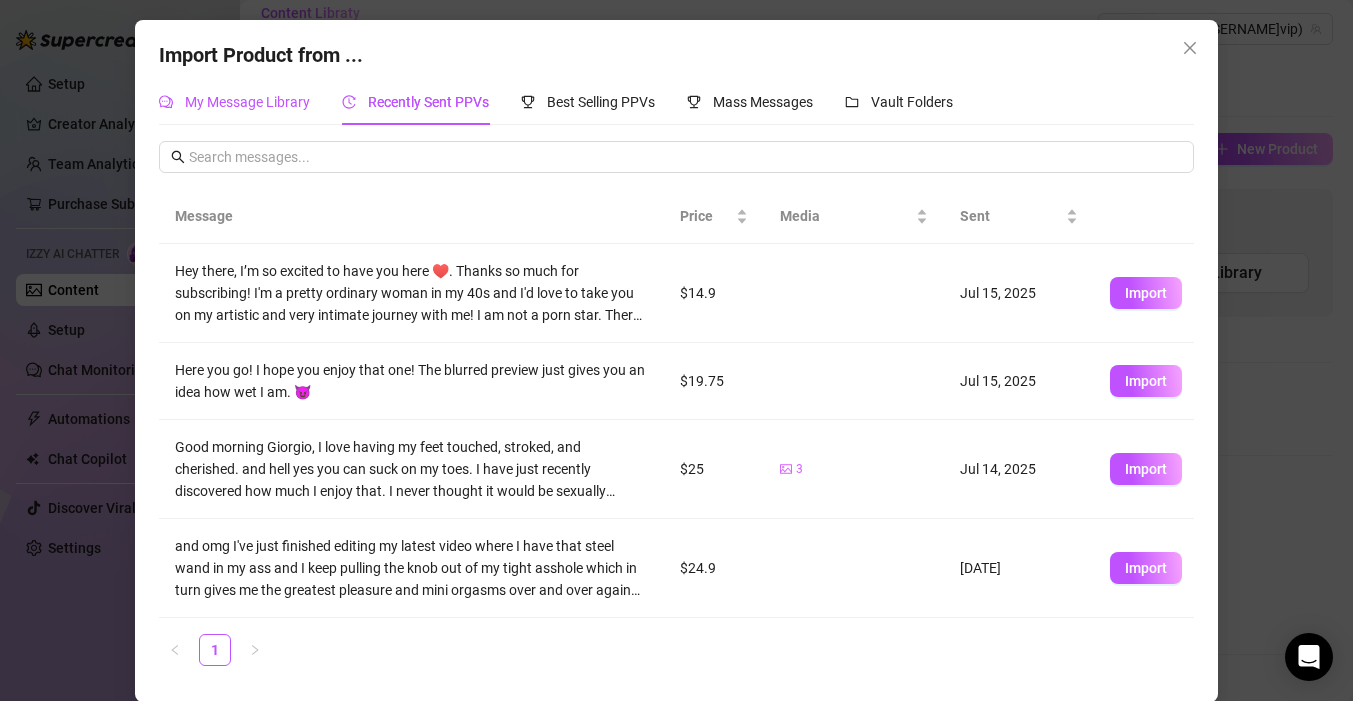 click on "My Message Library" at bounding box center [247, 102] 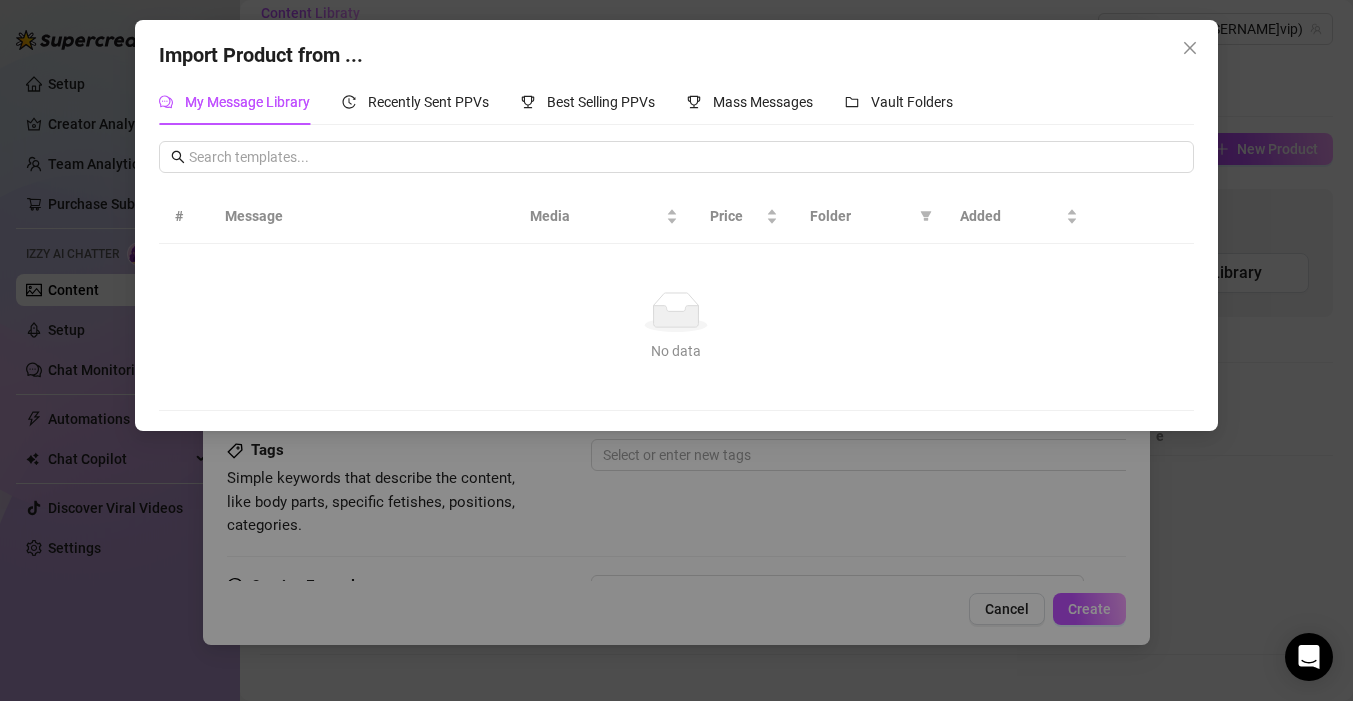 click on "No data" at bounding box center (676, 351) 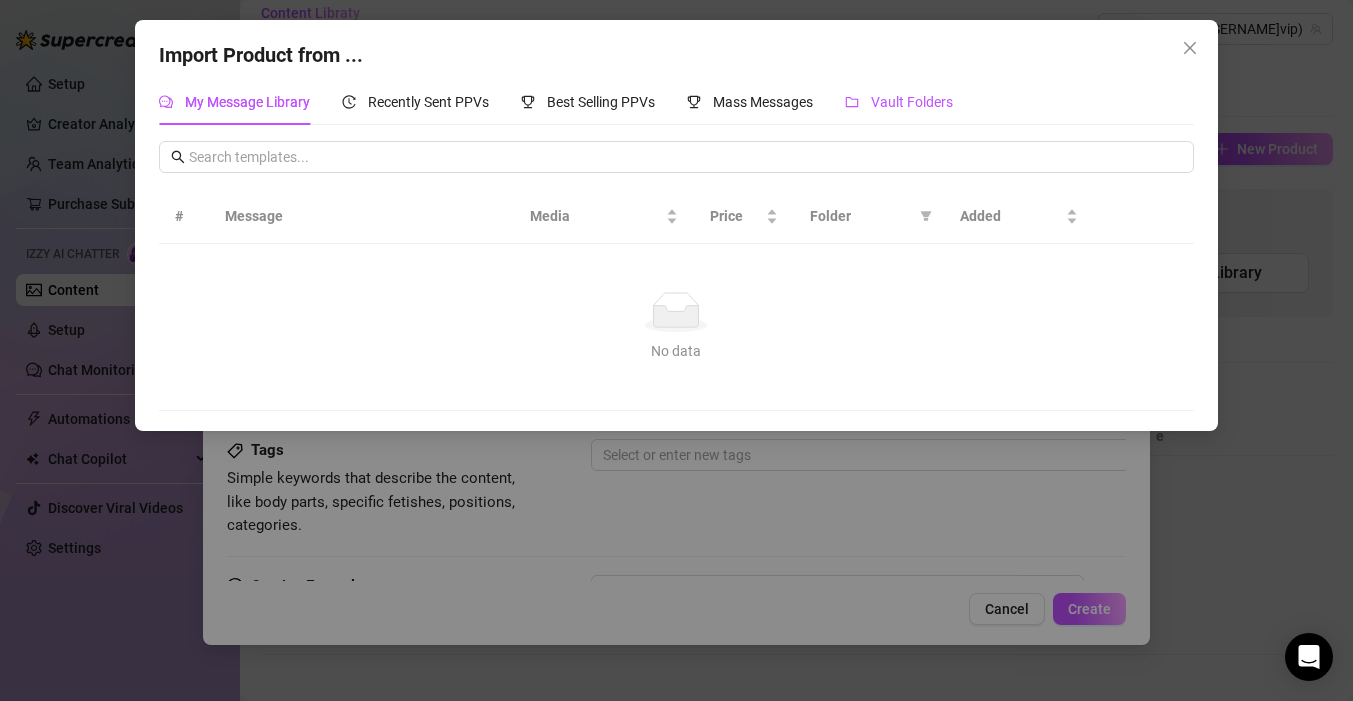 click on "Vault Folders" at bounding box center (912, 102) 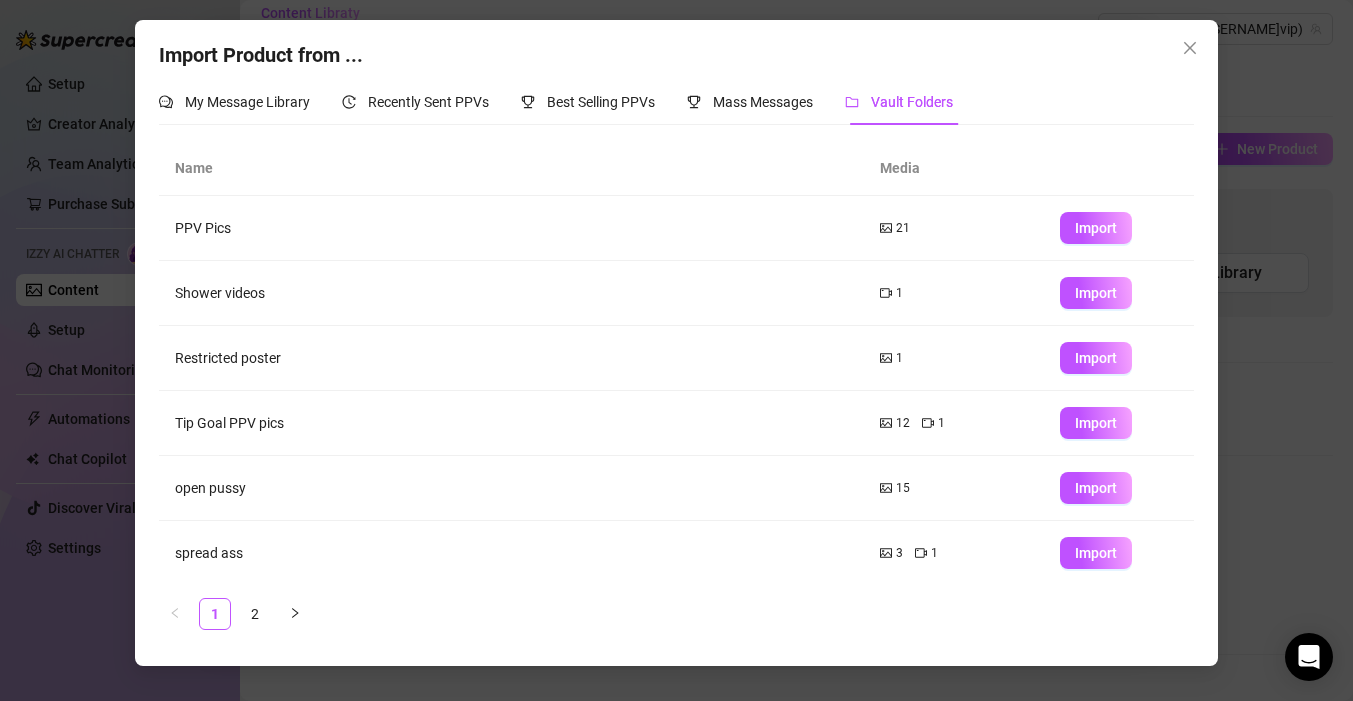 scroll, scrollTop: 264, scrollLeft: 0, axis: vertical 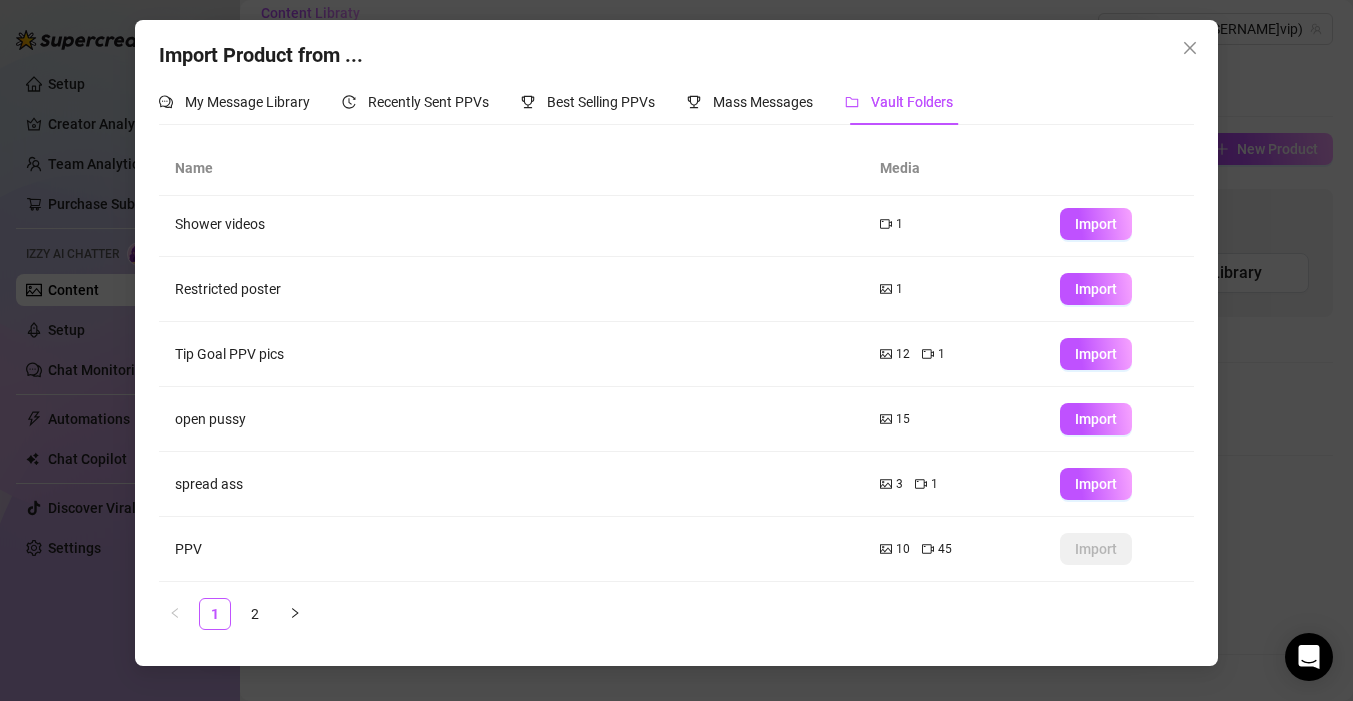 click on "PPV" at bounding box center [511, 549] 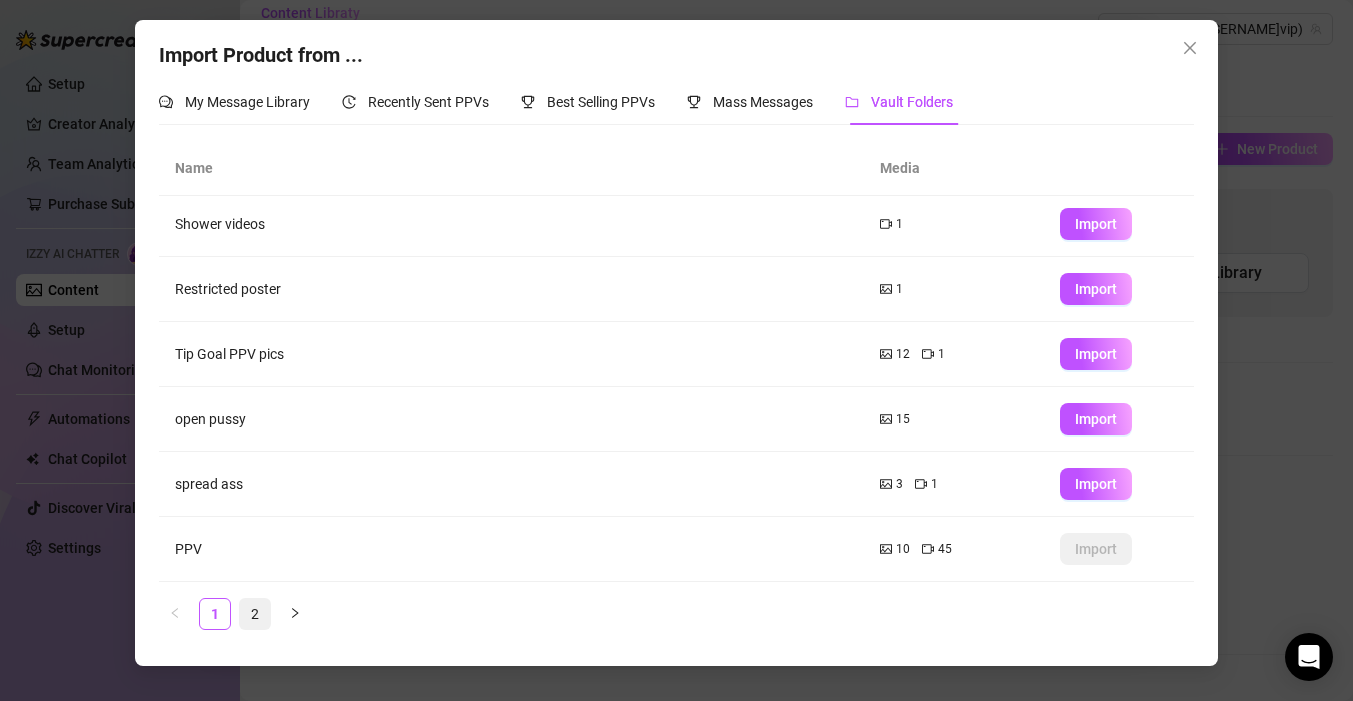 click on "2" at bounding box center [255, 614] 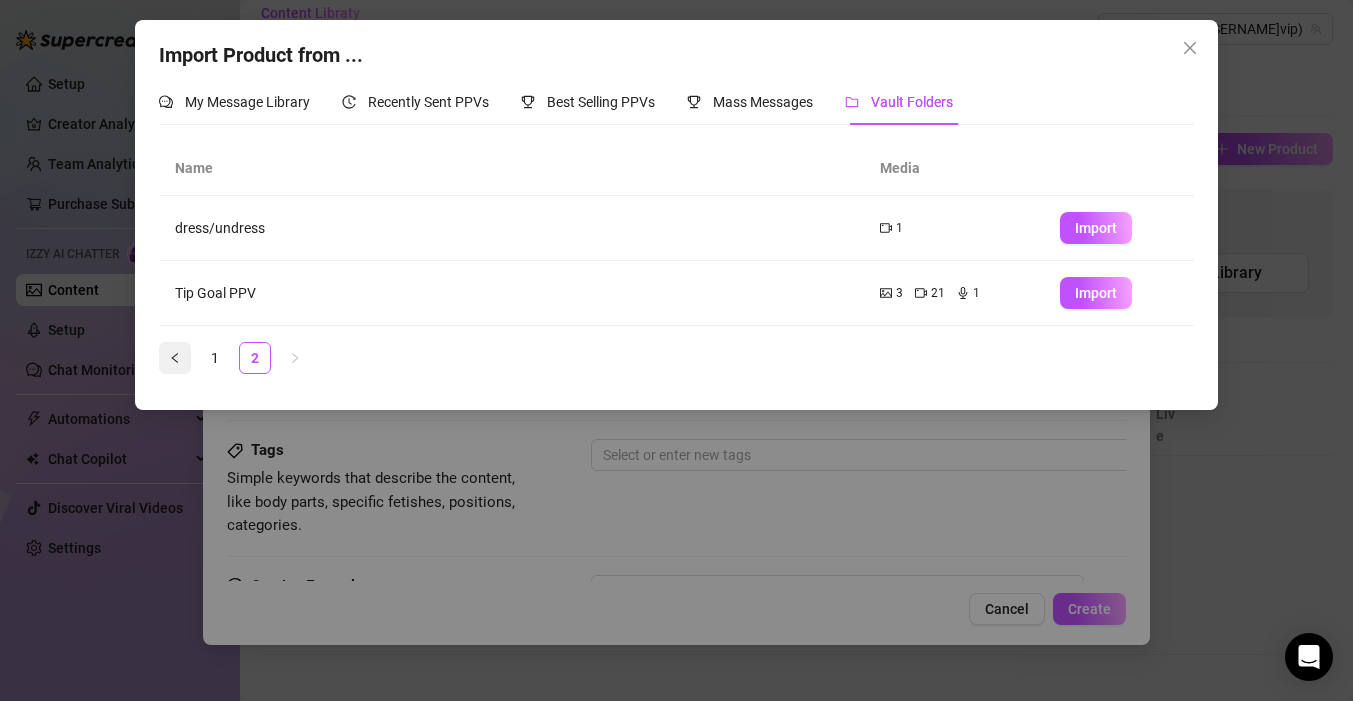 click at bounding box center [175, 358] 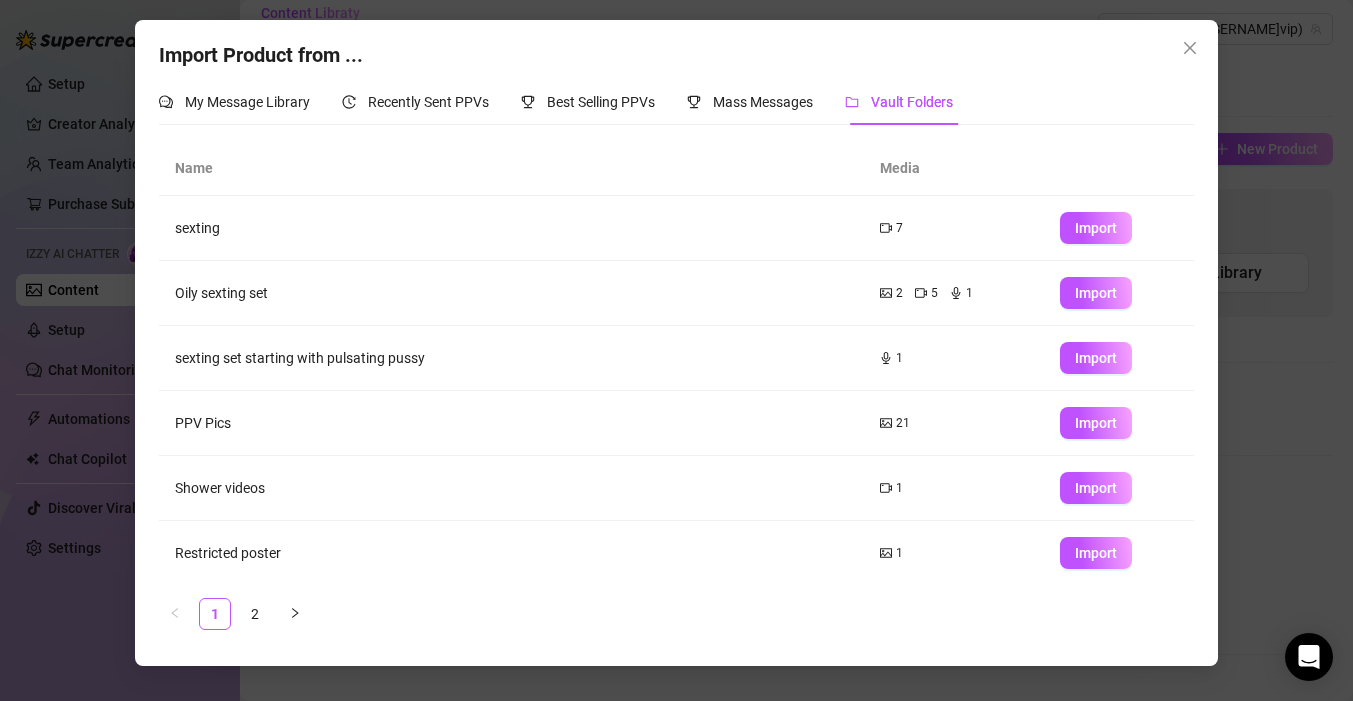 scroll, scrollTop: 264, scrollLeft: 0, axis: vertical 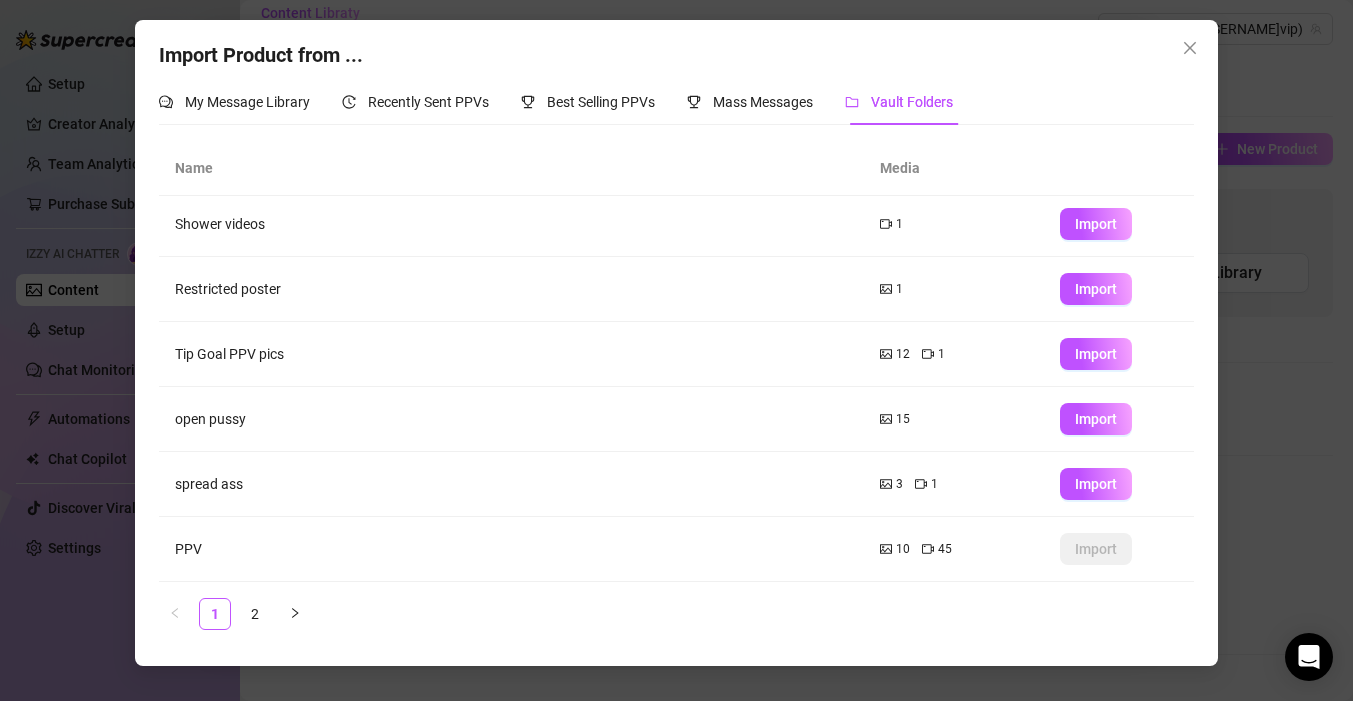 click 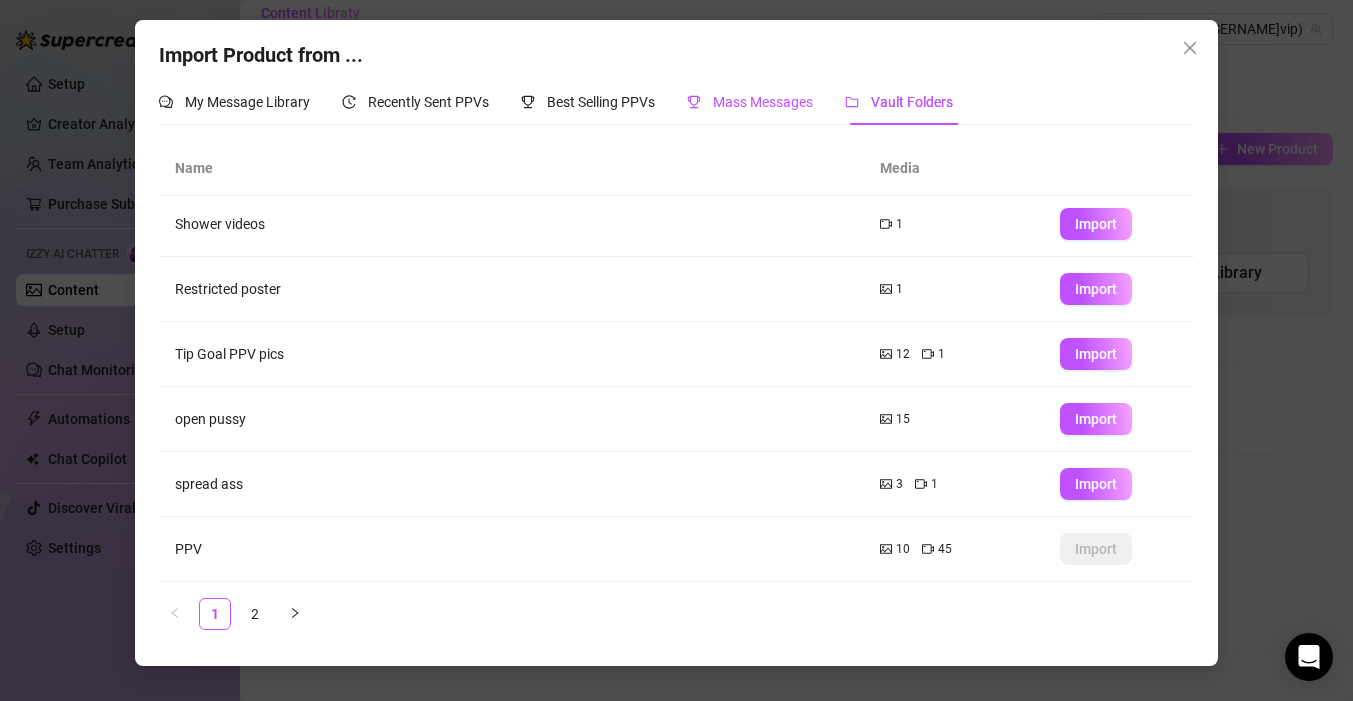 click on "Mass Messages" at bounding box center [763, 102] 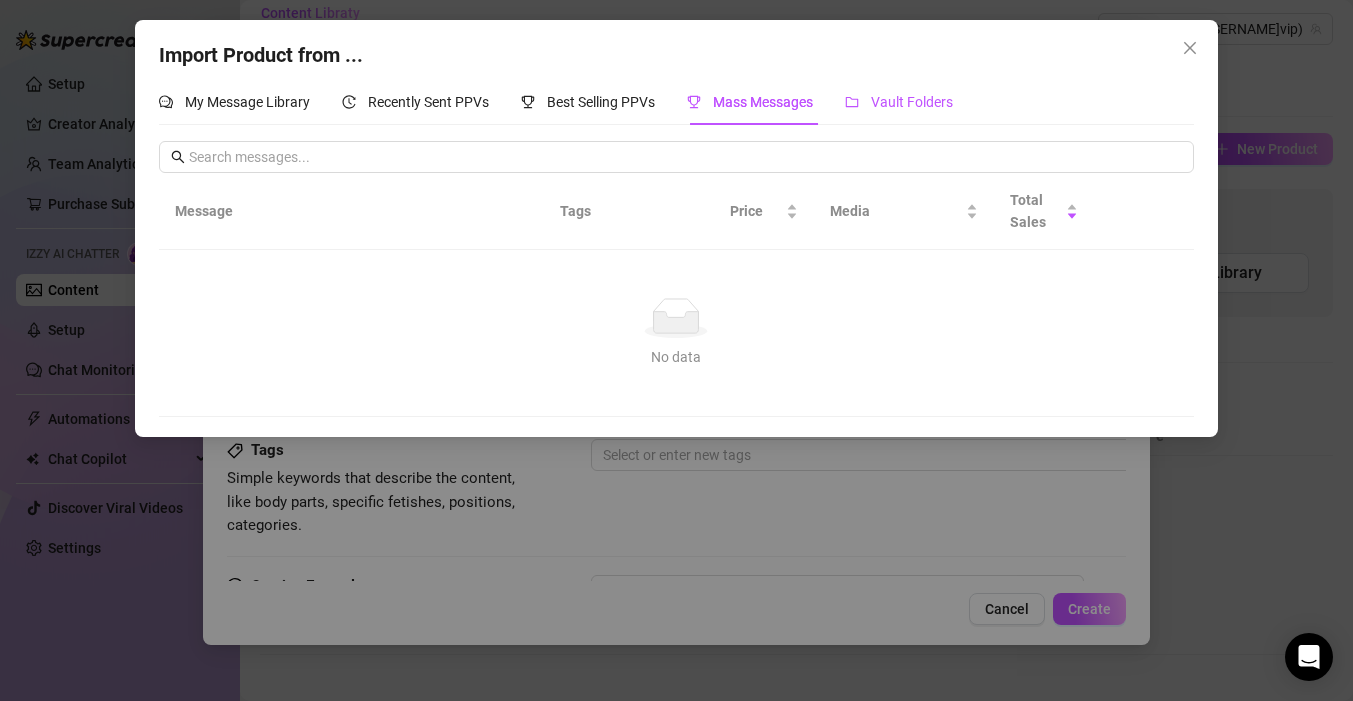 click on "Vault Folders" at bounding box center [899, 102] 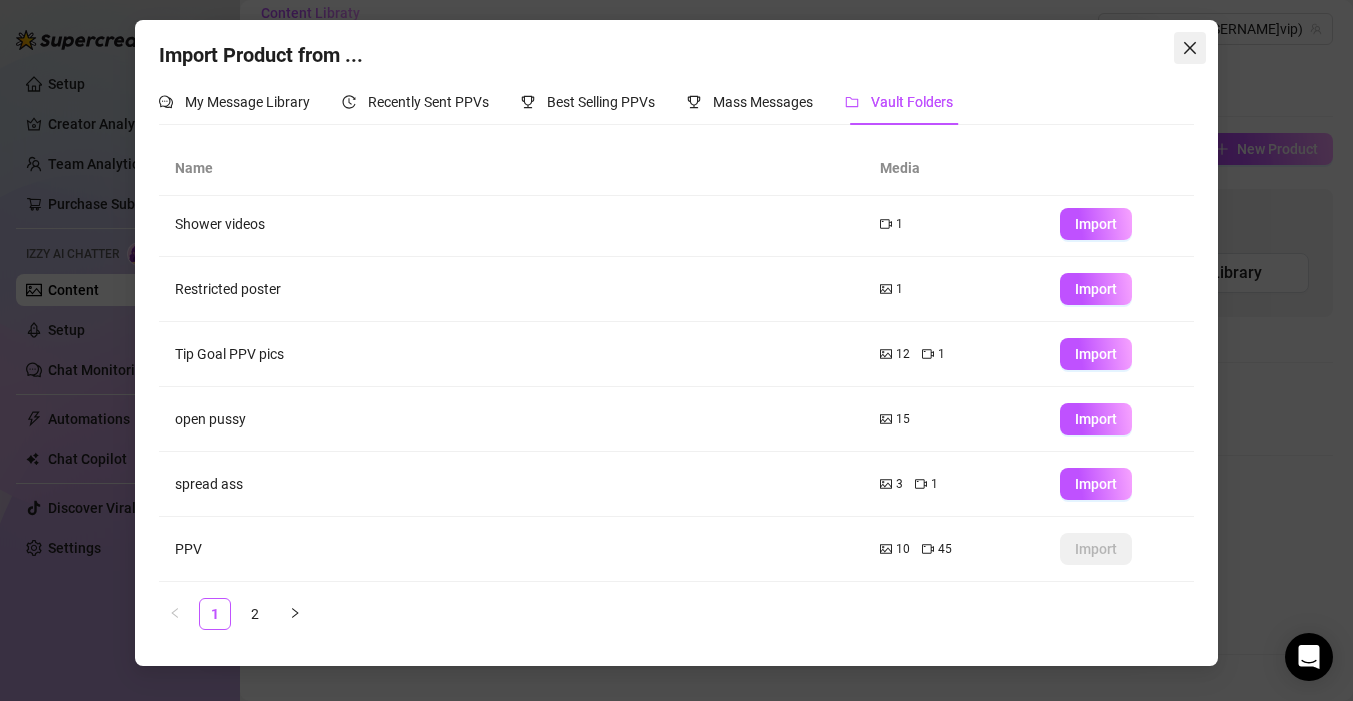 click 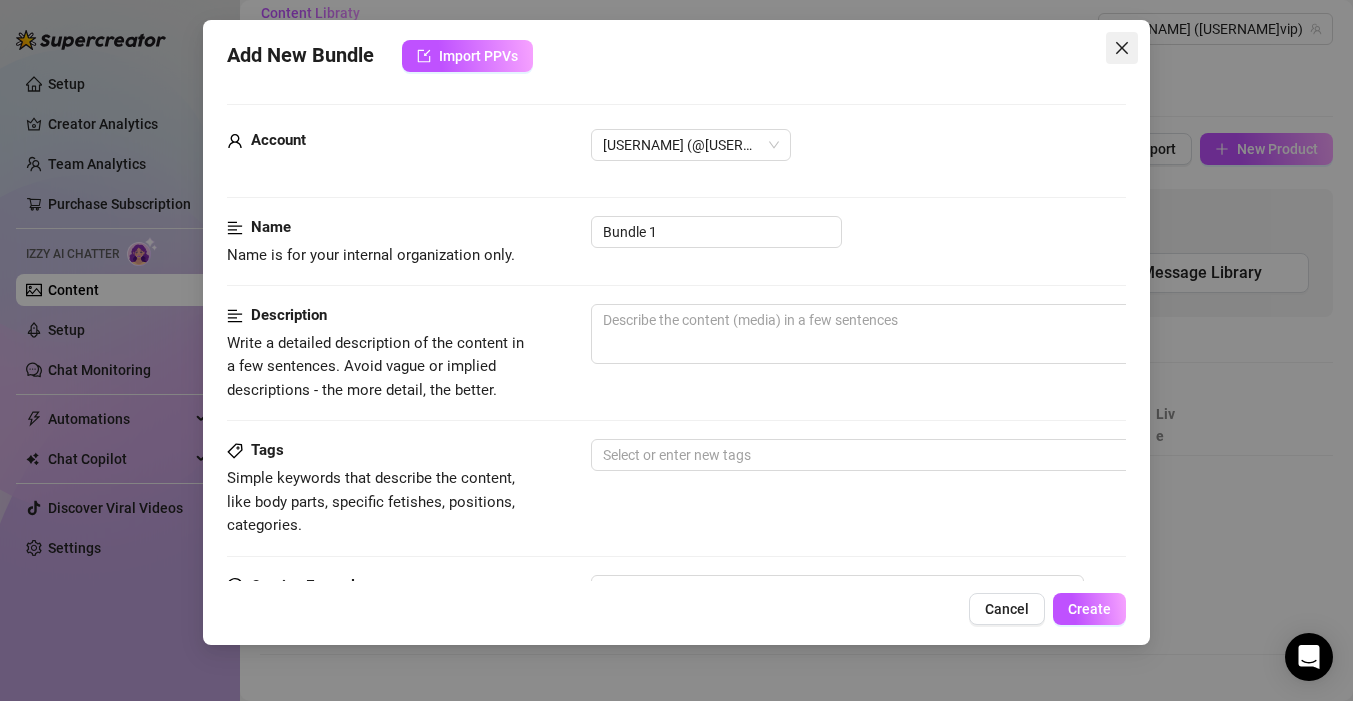 click 